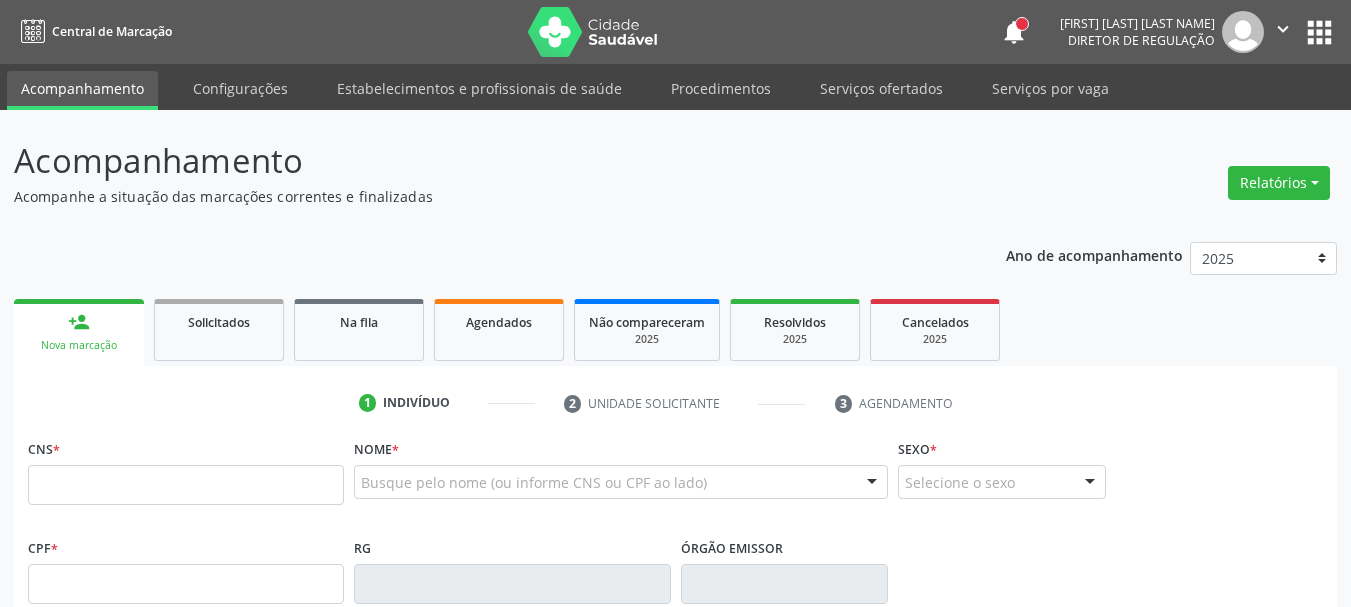 scroll, scrollTop: 0, scrollLeft: 0, axis: both 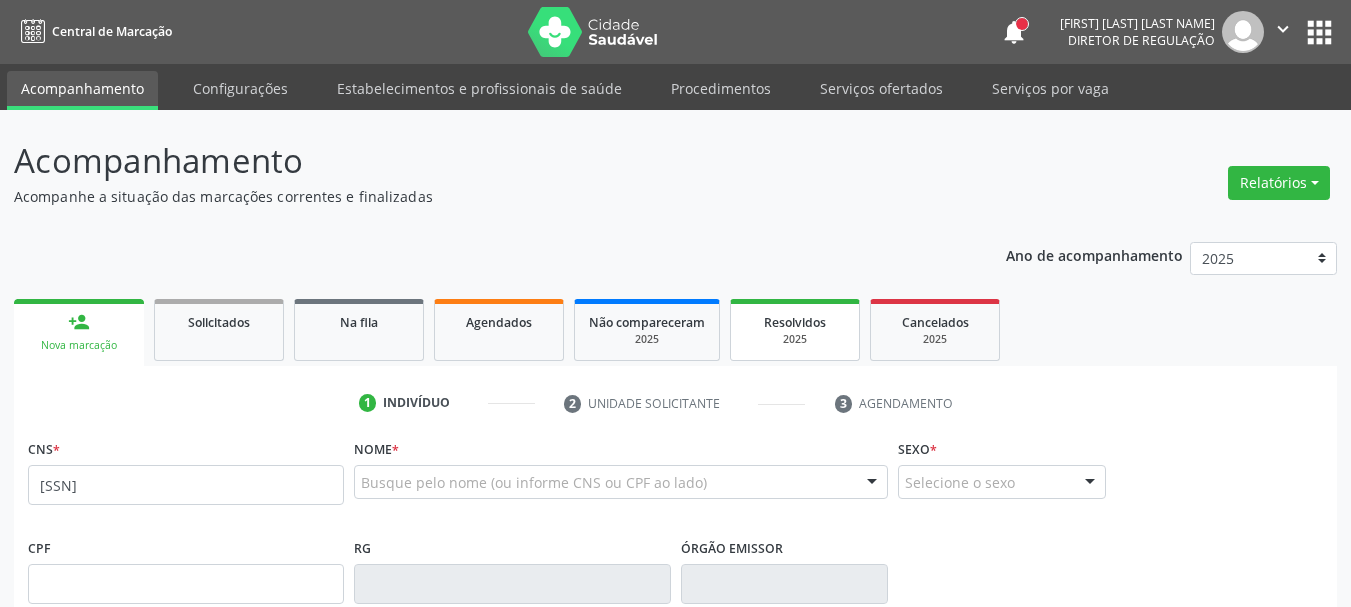 type on "700 0082 5009 7208" 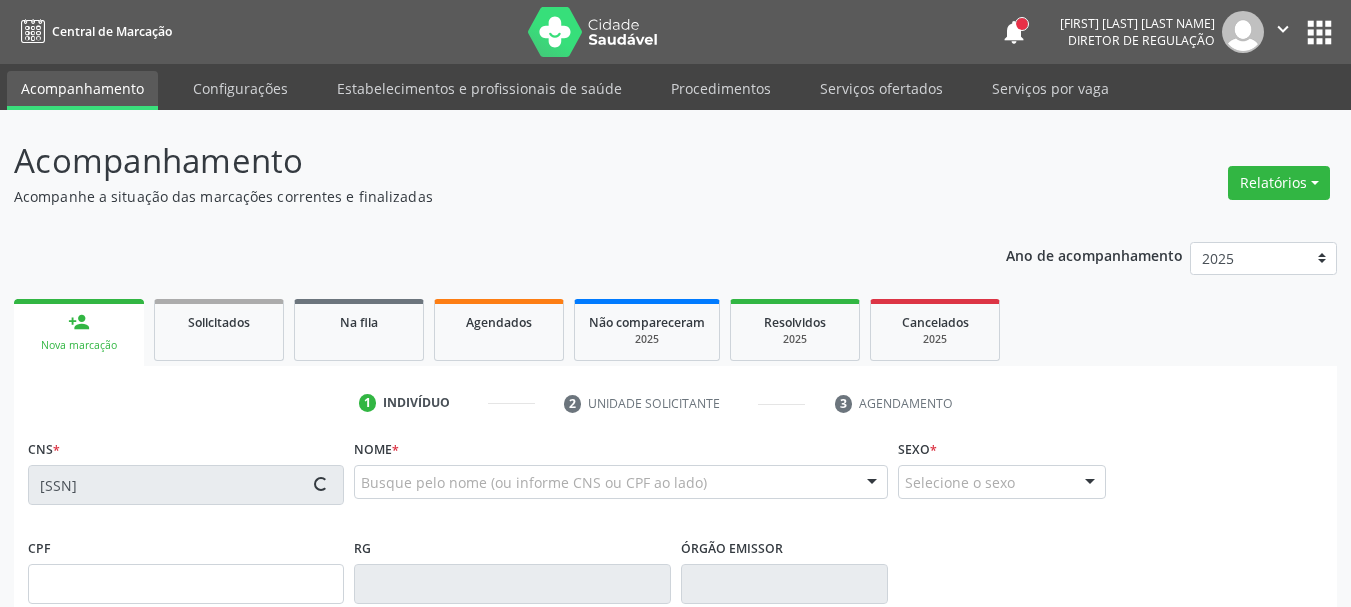 type on "495.925.724-53" 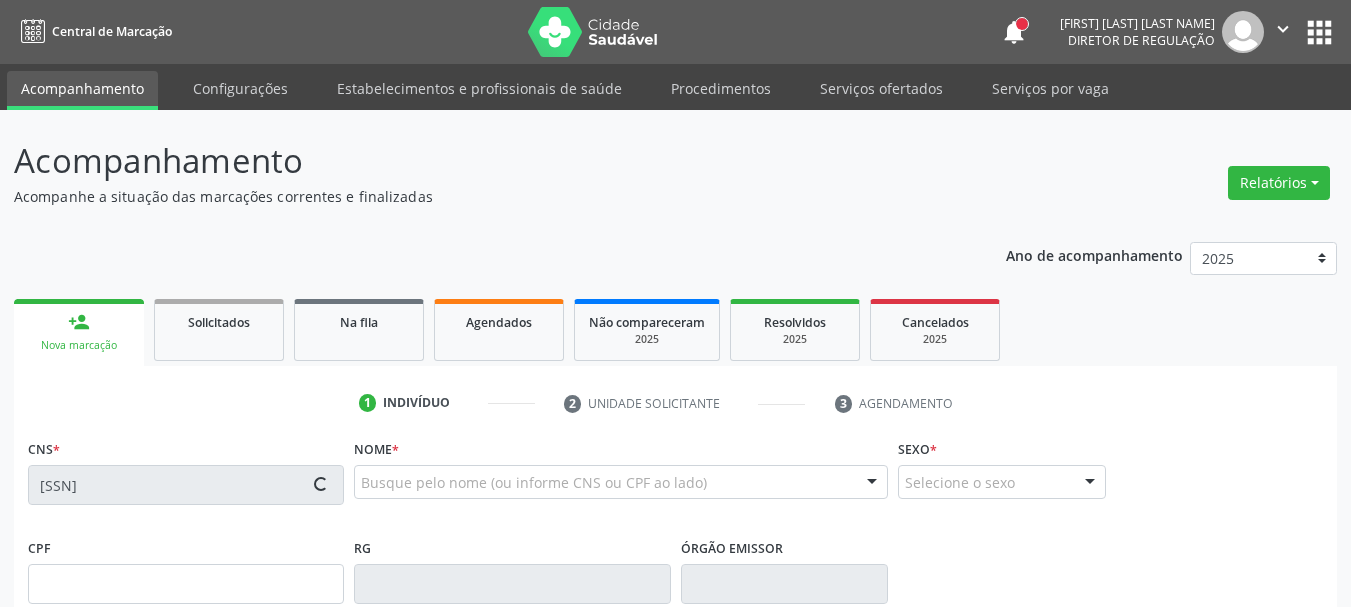 type on "15/11/1950" 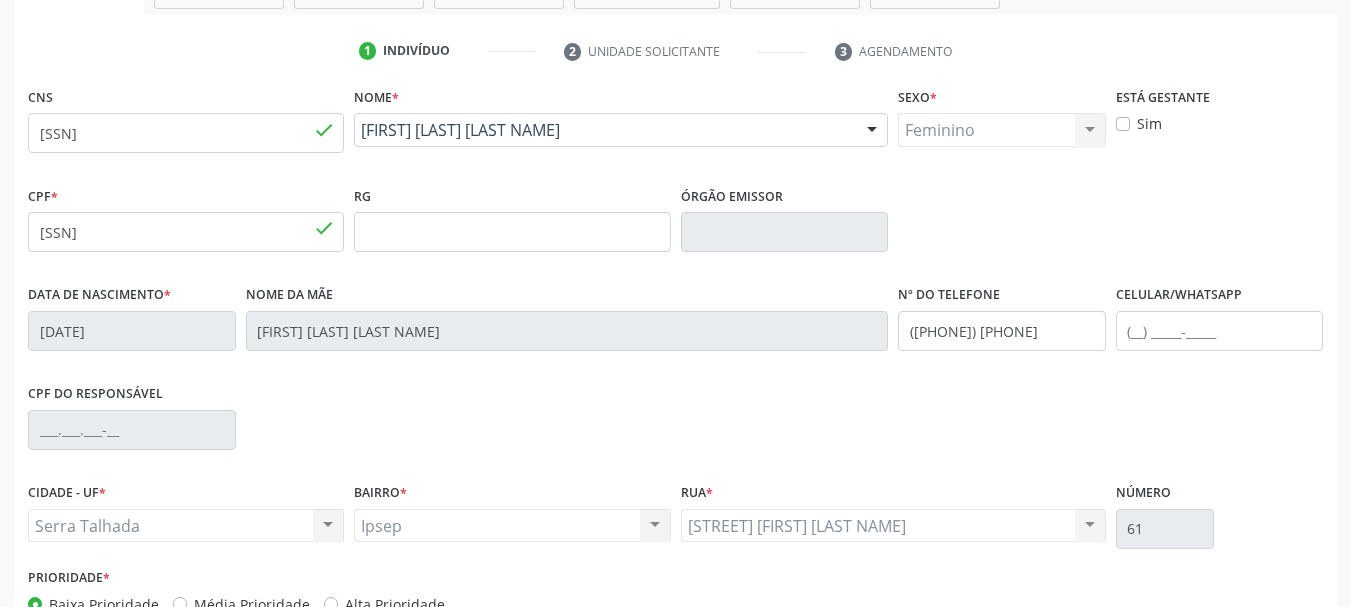 scroll, scrollTop: 400, scrollLeft: 0, axis: vertical 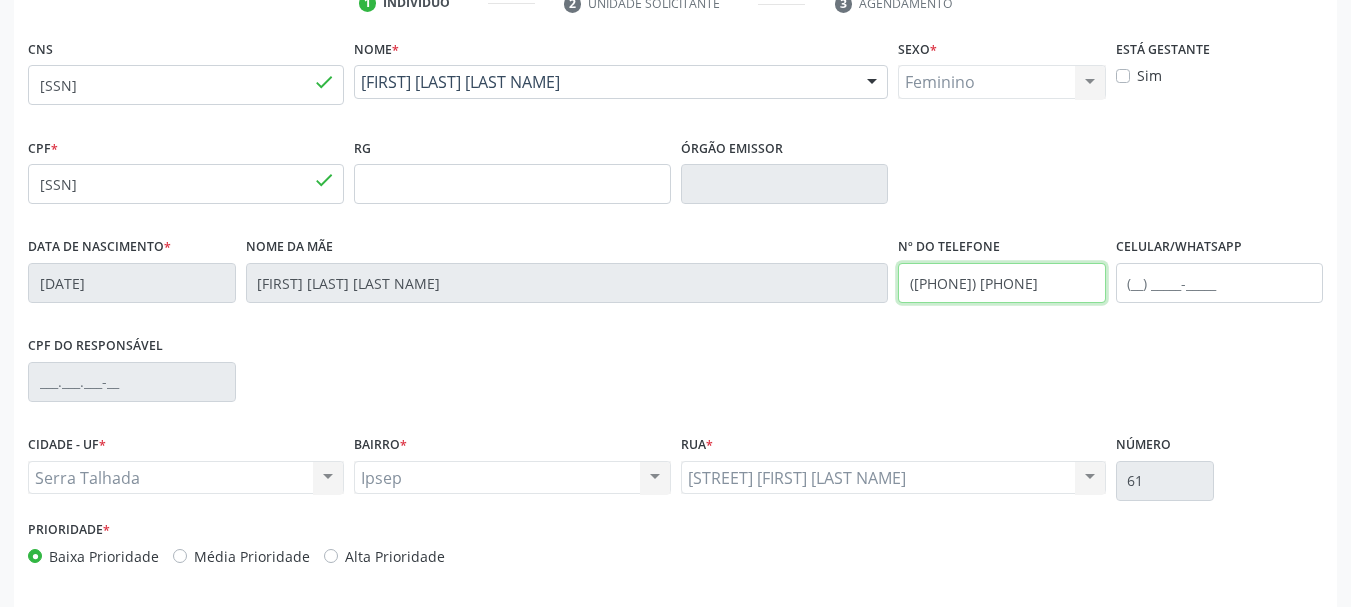 drag, startPoint x: 1049, startPoint y: 296, endPoint x: 920, endPoint y: 309, distance: 129.65338 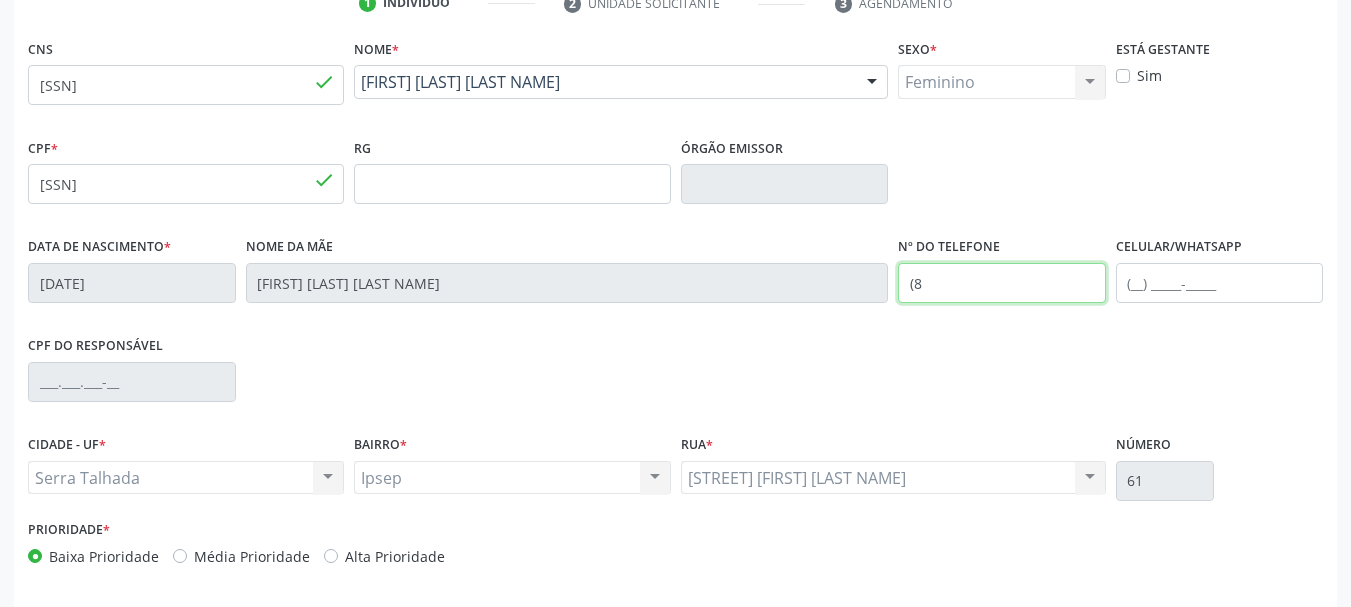 click on "Data de nascimento
*
15/11/1950
Nome da mãe
Anaiza Pereira Brasil
Nº do Telefone
(8
Celular/WhatsApp" at bounding box center (675, 281) 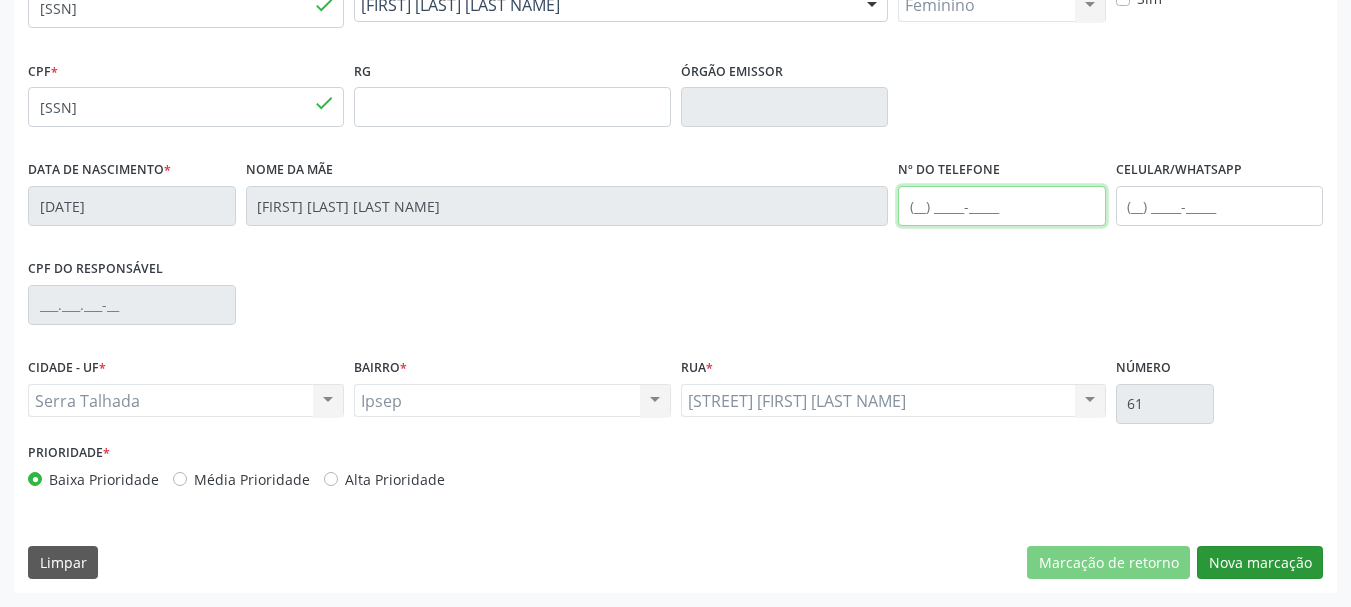 type 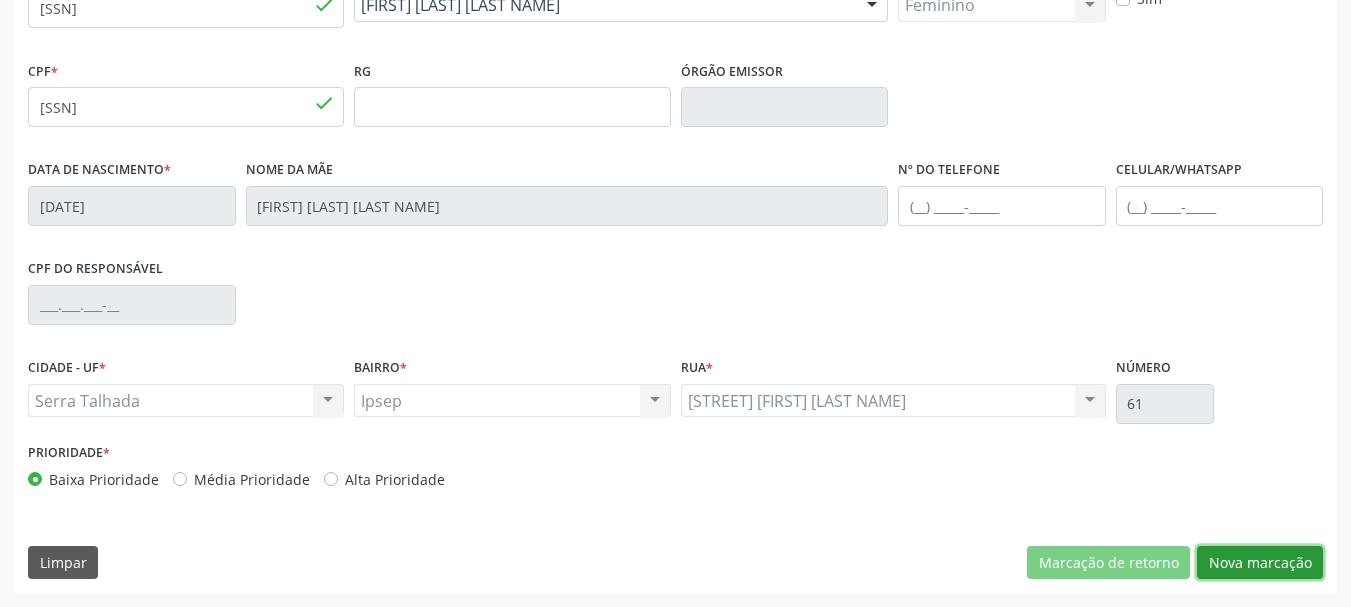 drag, startPoint x: 1284, startPoint y: 555, endPoint x: 1251, endPoint y: 536, distance: 38.078865 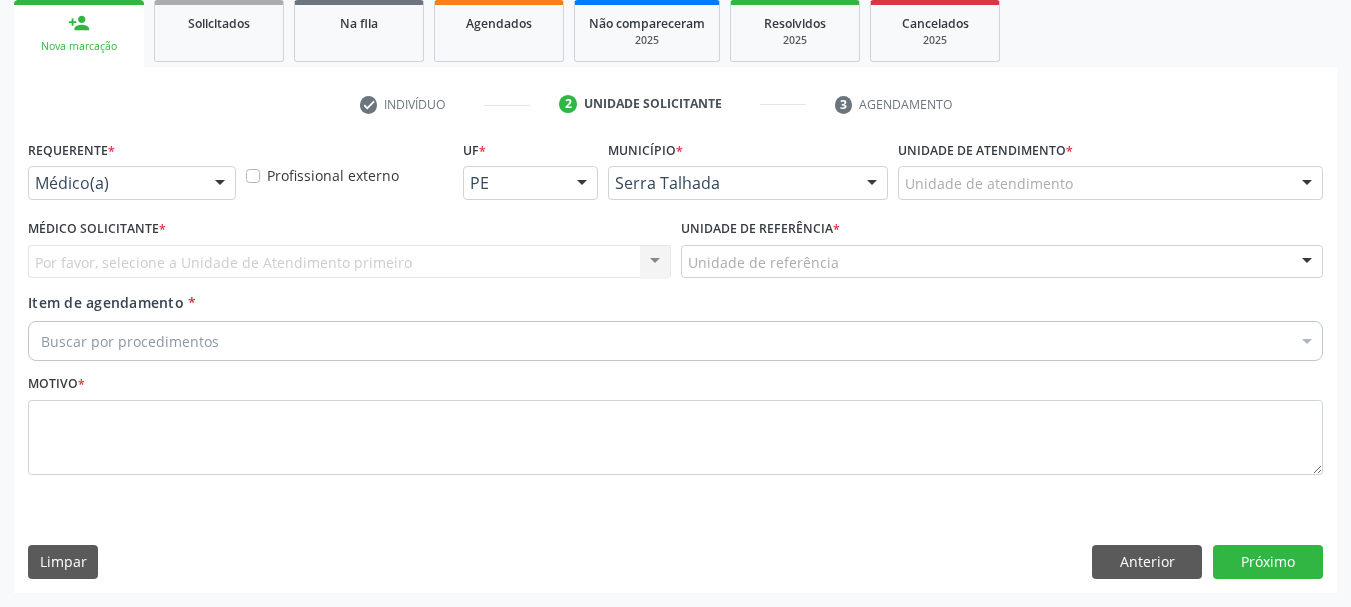 scroll, scrollTop: 299, scrollLeft: 0, axis: vertical 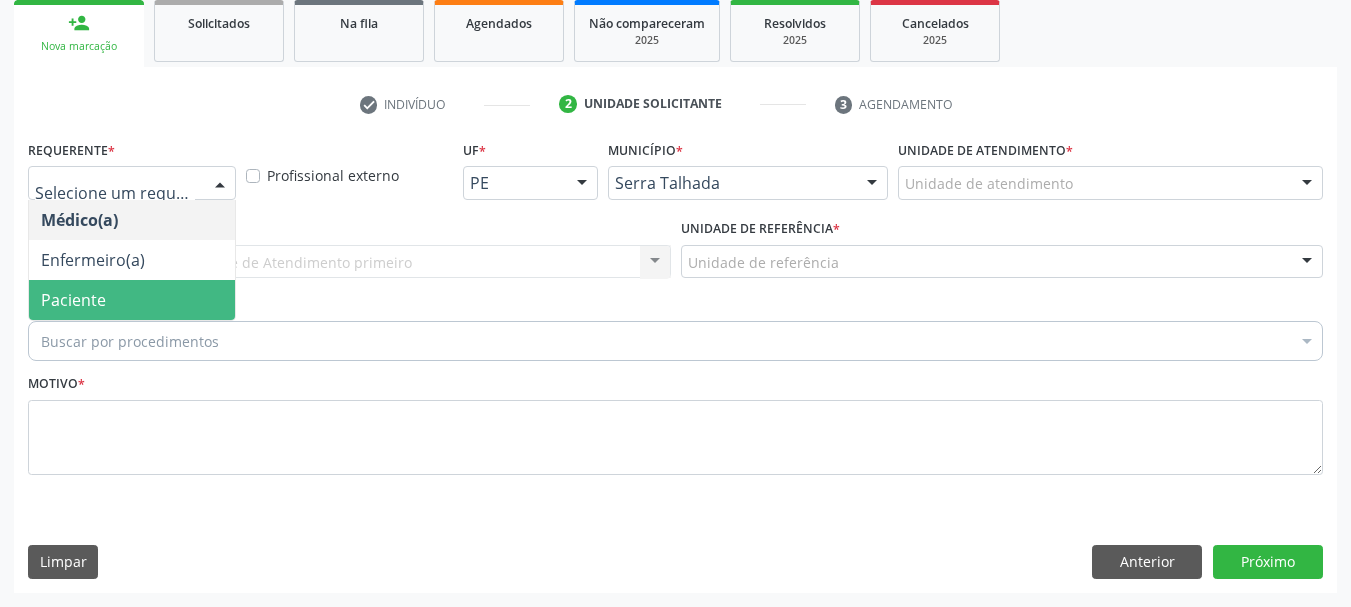 click on "Paciente" at bounding box center [132, 300] 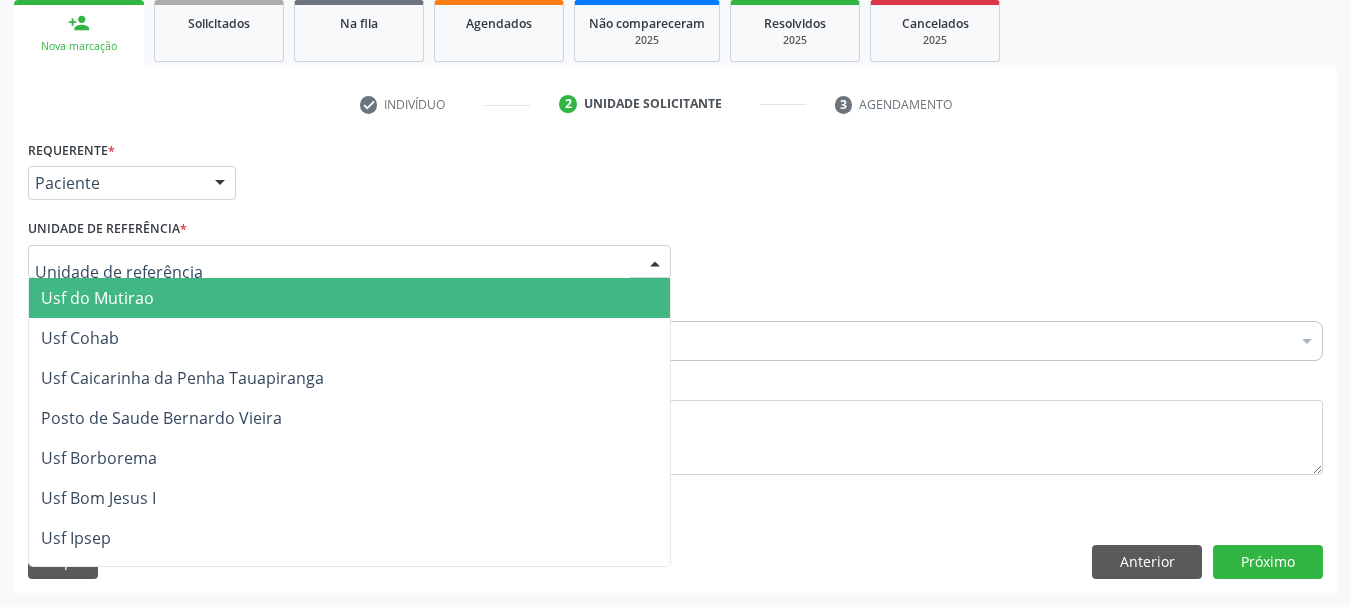 type on "e" 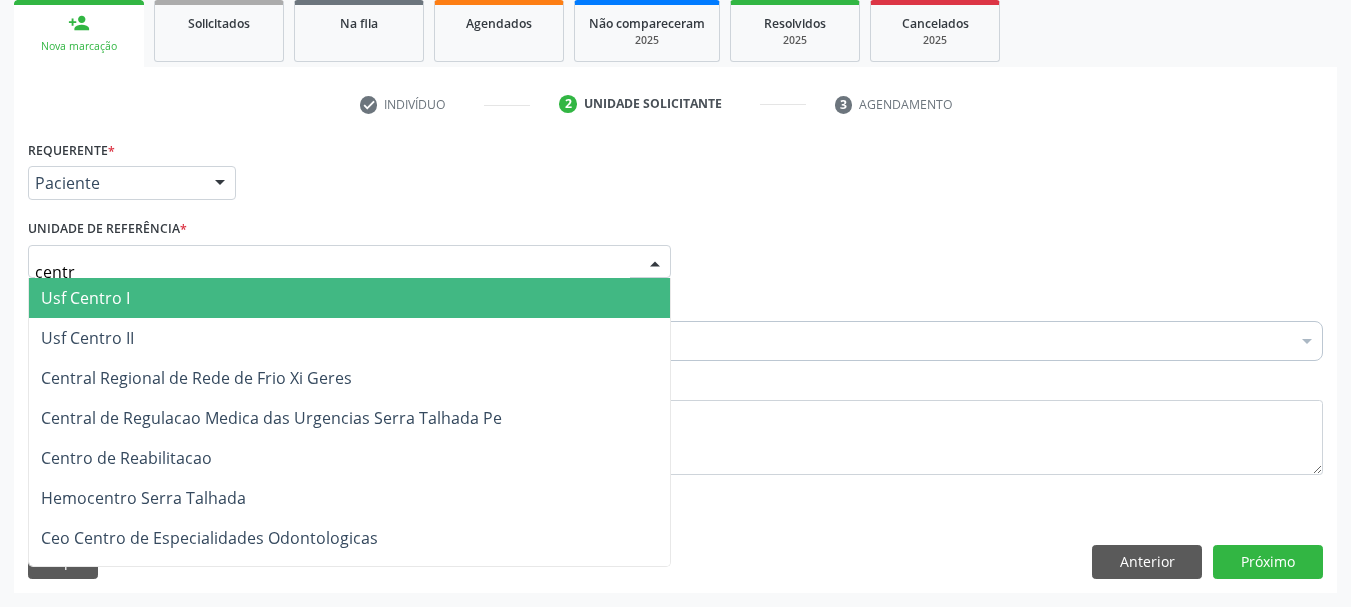 type on "centro" 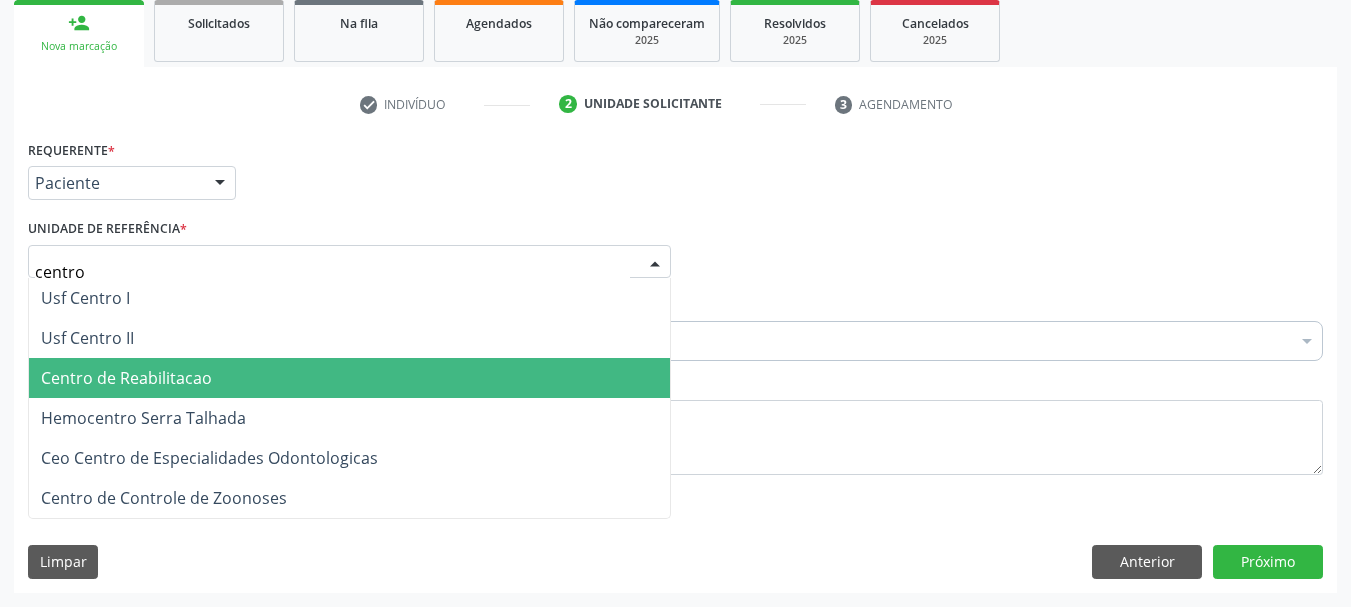 click on "Centro de Reabilitacao" at bounding box center (126, 378) 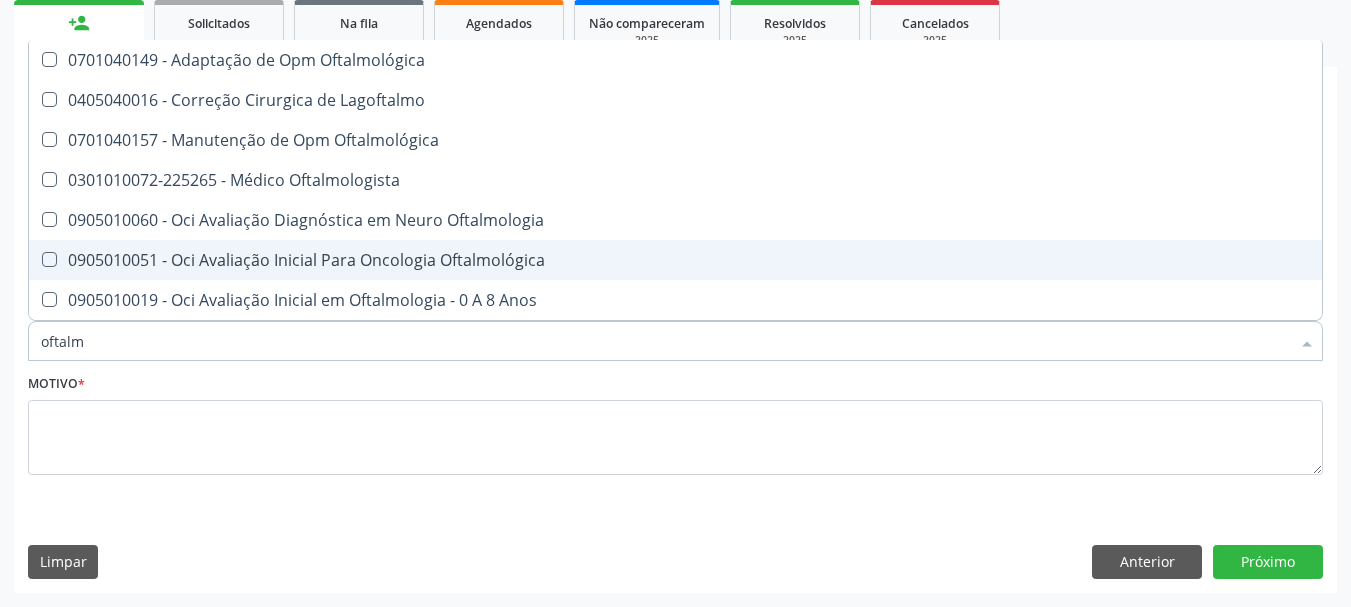 type on "oftalmo" 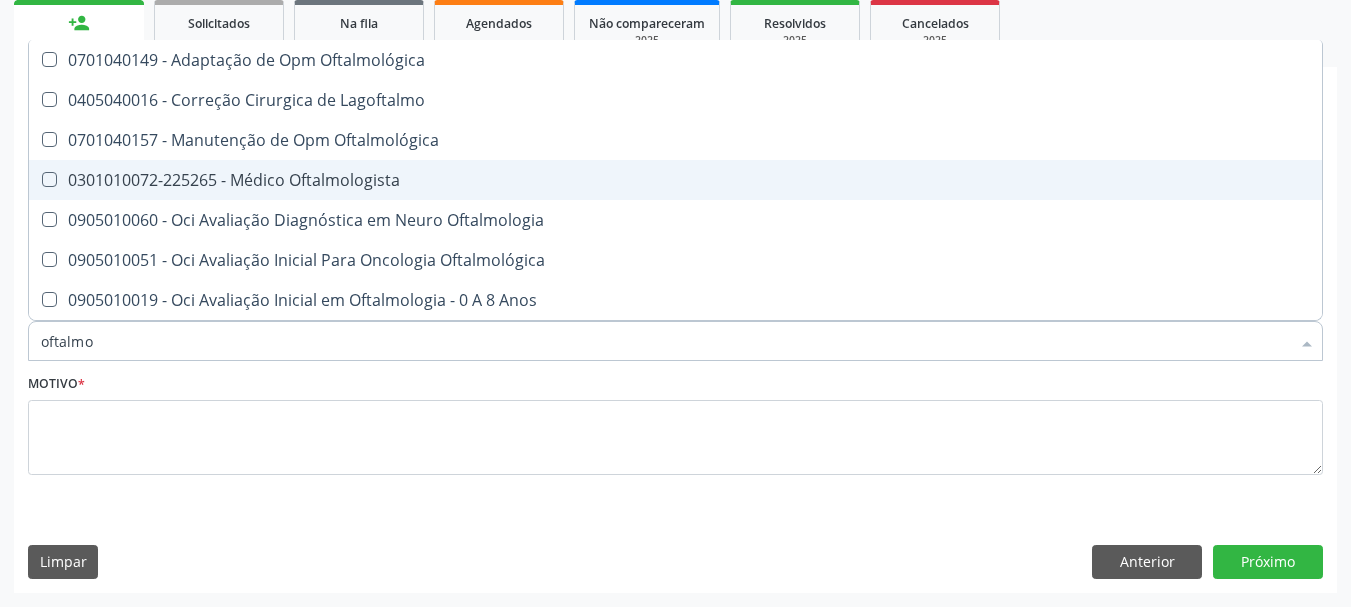 click on "0301010072-225265 - Médico Oftalmologista" at bounding box center [675, 180] 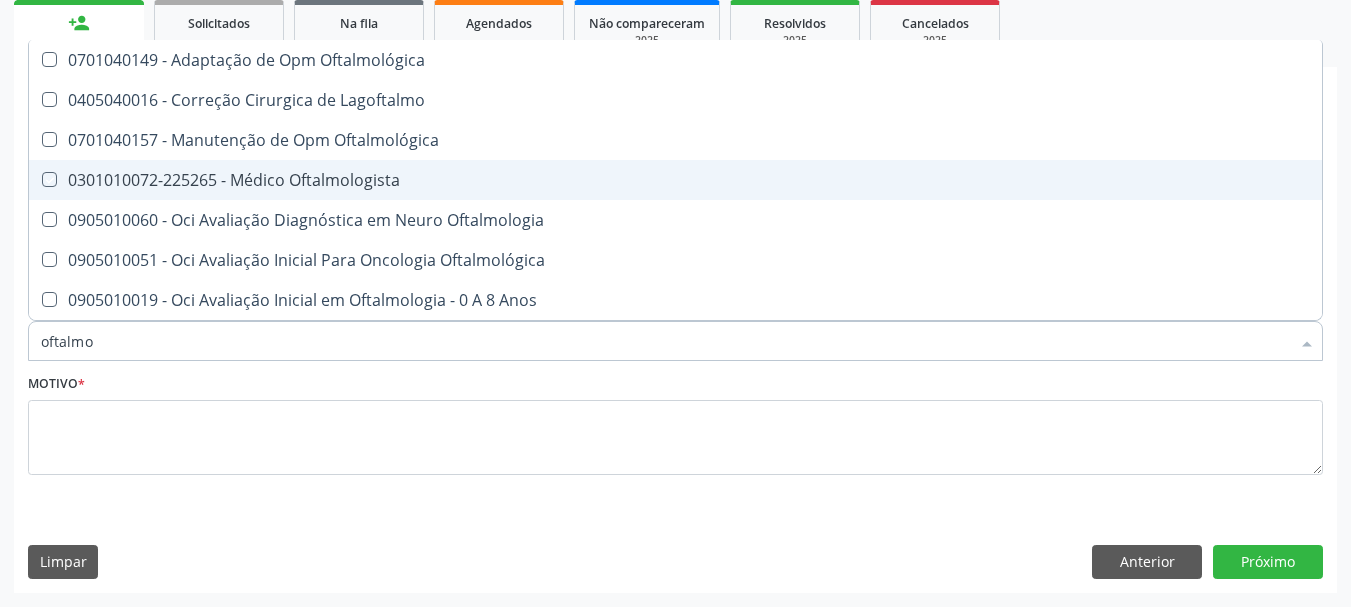 checkbox on "true" 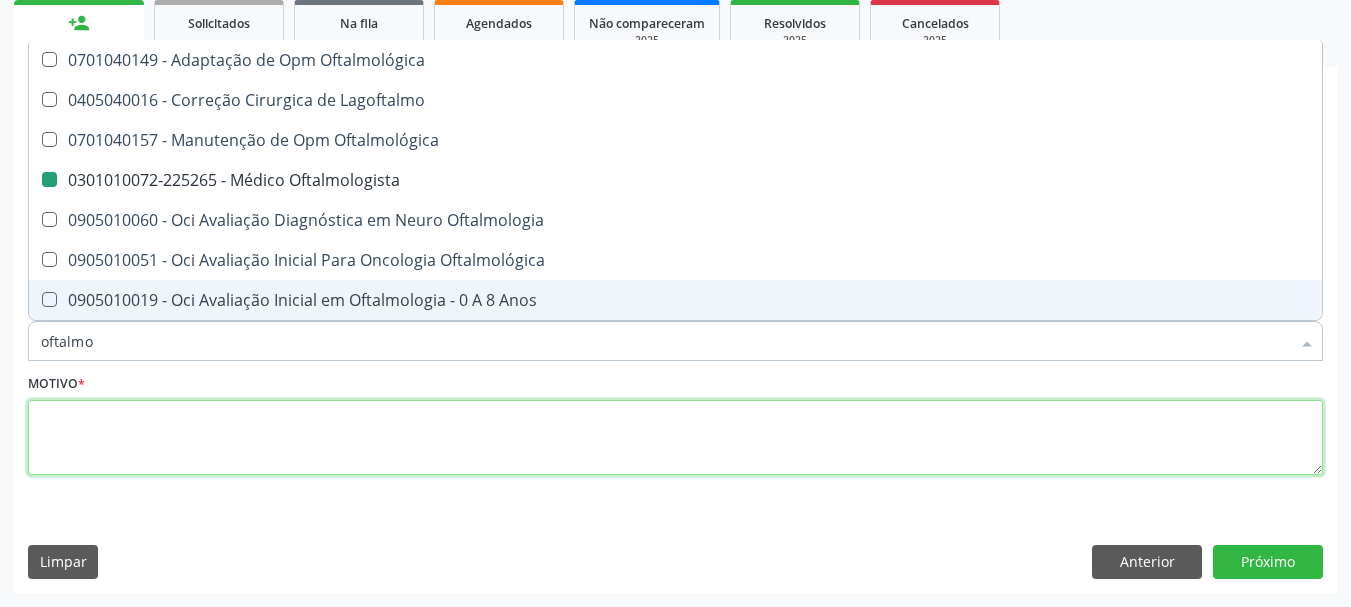 click at bounding box center [675, 438] 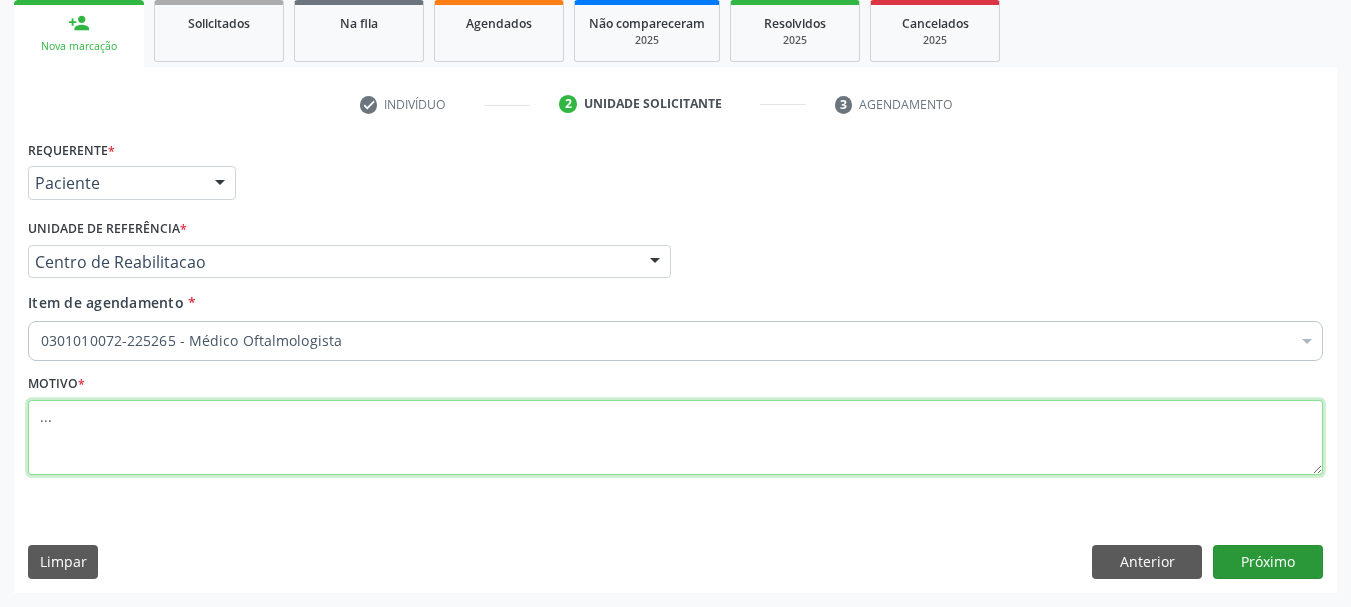 type on "..." 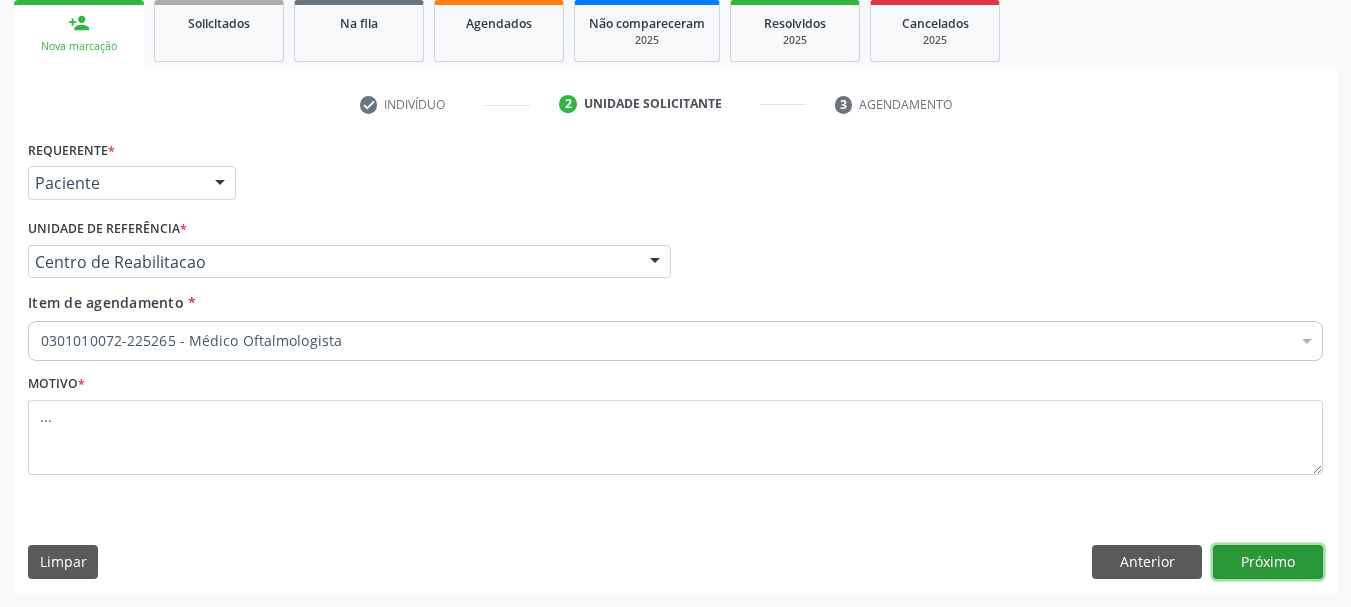 click on "Próximo" at bounding box center (1268, 562) 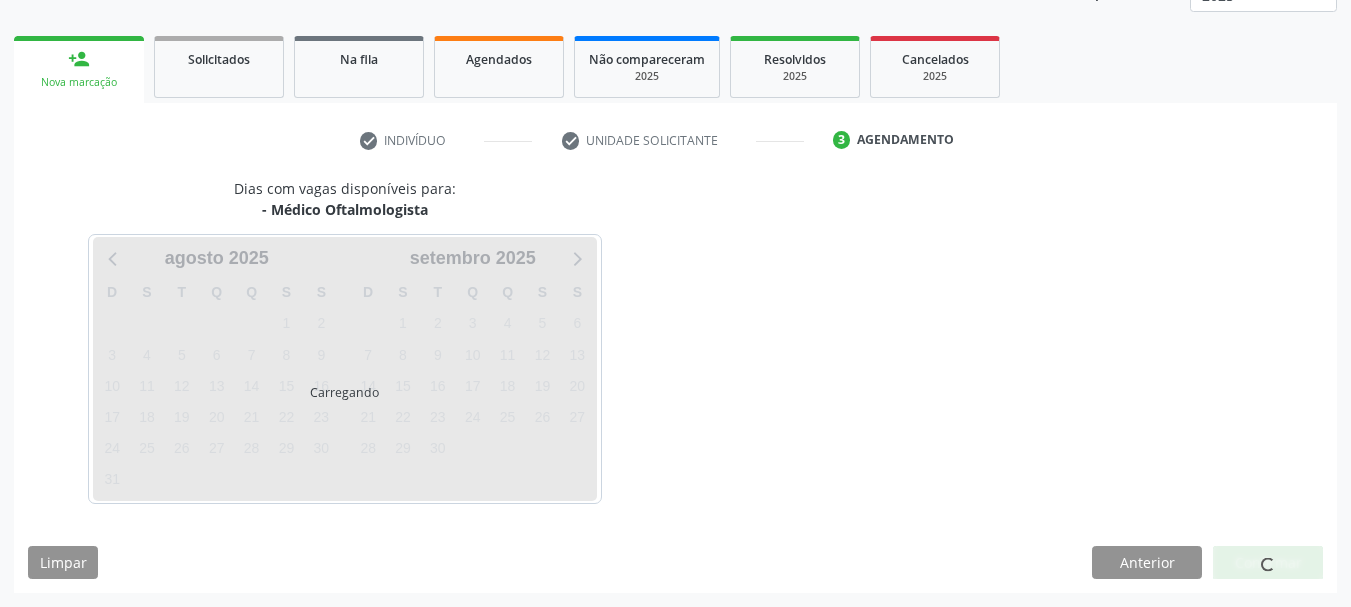 scroll, scrollTop: 263, scrollLeft: 0, axis: vertical 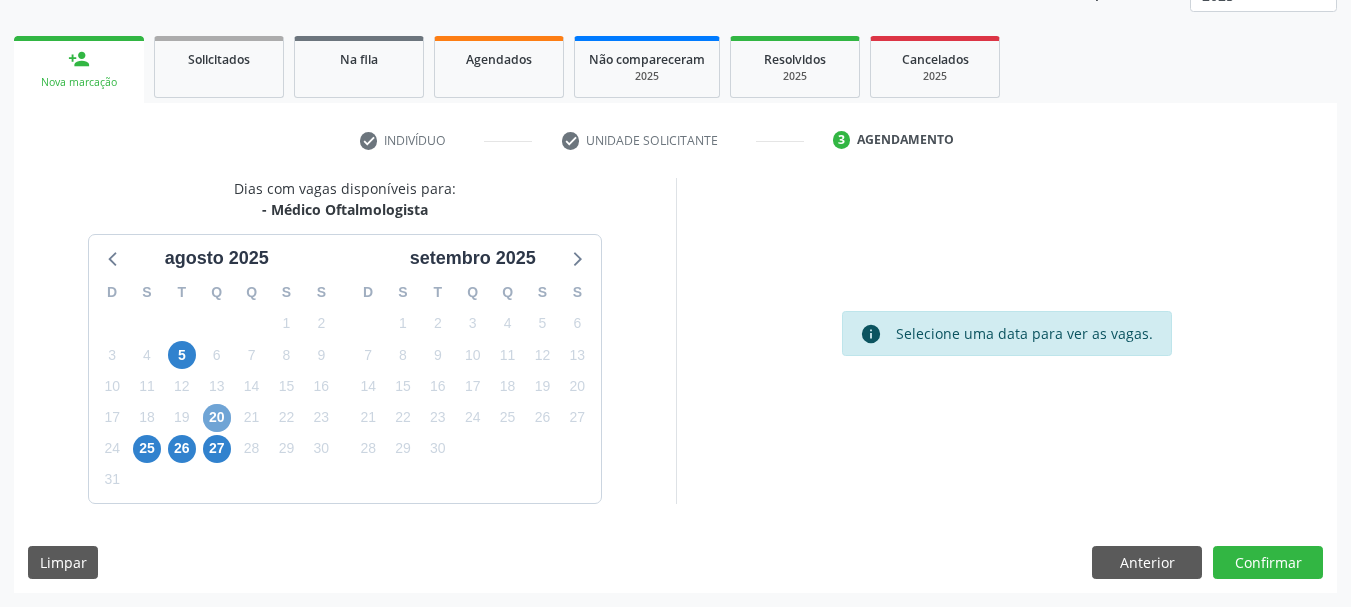 click on "20" at bounding box center [217, 418] 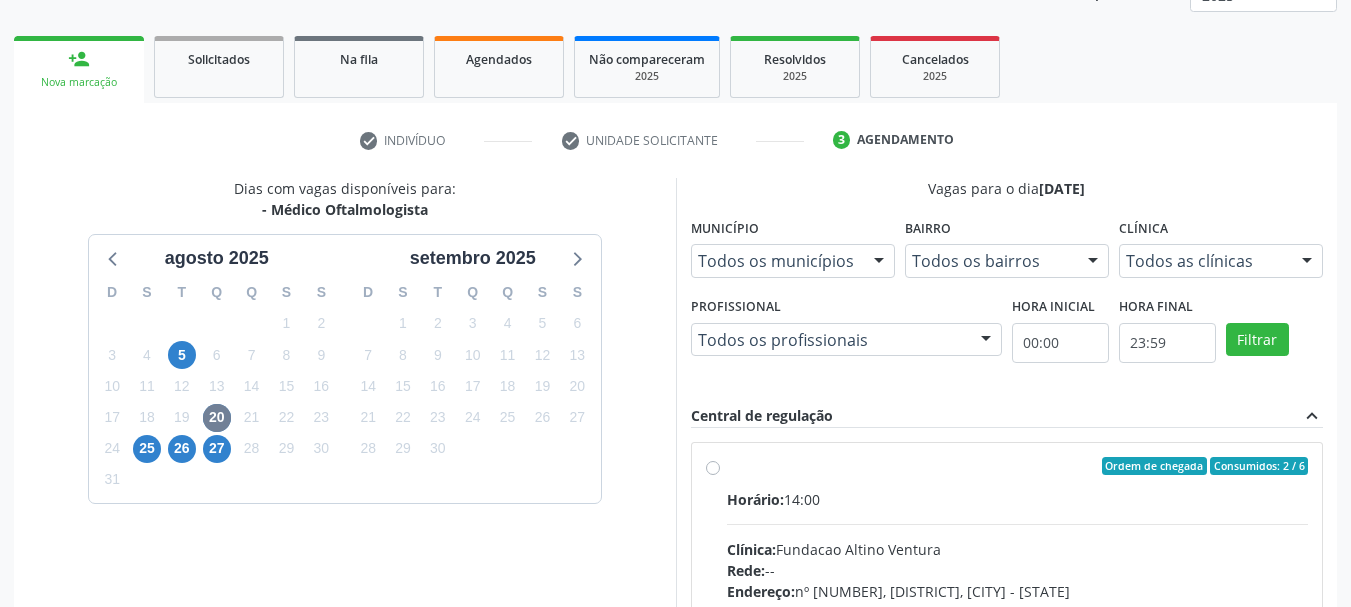 click on "Ordem de chegada
Consumidos: 2 / 6
Horário:   14:00
Clínica:  Fundacao Altino Ventura
Rede:
--
Endereço:   nº 335, Nossa Senhora da Con, Serra Talhada - PE
Telefone:   --
Profissional:
Bruna Vieira Oliveira Carvalho Ventura
Informações adicionais sobre o atendimento
Idade de atendimento:
de 0 a 120 anos
Gênero(s) atendido(s):
Masculino e Feminino
Informações adicionais:
--" at bounding box center [1018, 610] 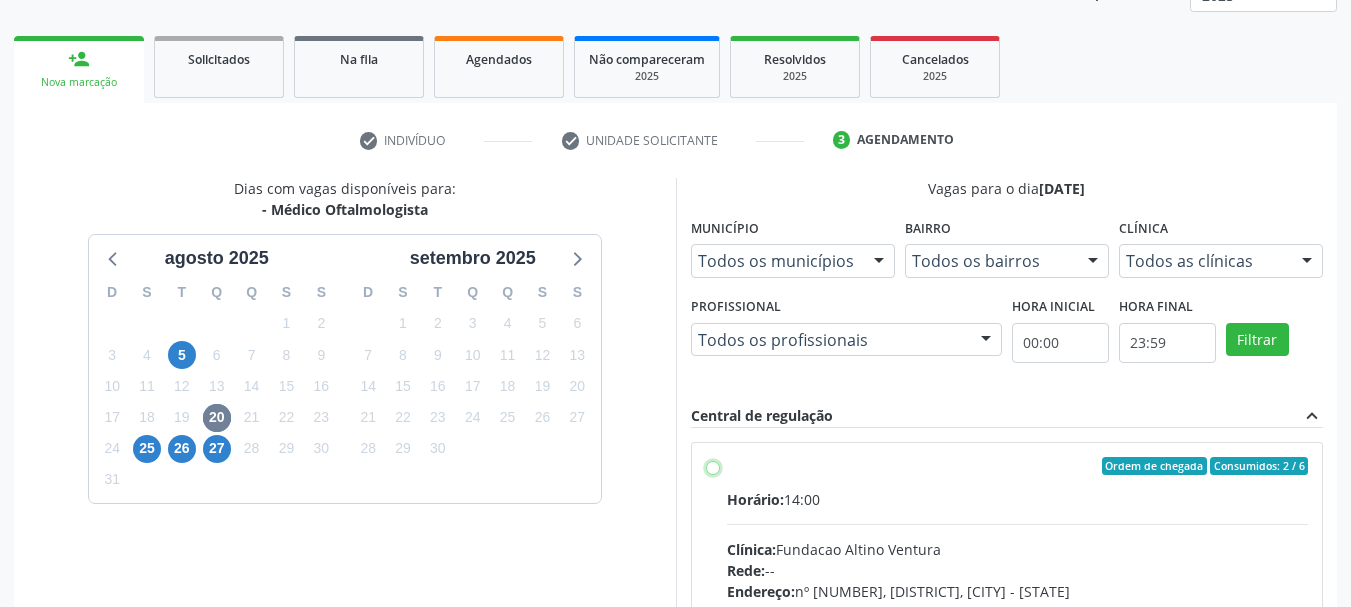 click on "Ordem de chegada
Consumidos: 2 / 6
Horário:   14:00
Clínica:  Fundacao Altino Ventura
Rede:
--
Endereço:   nº 335, Nossa Senhora da Con, Serra Talhada - PE
Telefone:   --
Profissional:
Bruna Vieira Oliveira Carvalho Ventura
Informações adicionais sobre o atendimento
Idade de atendimento:
de 0 a 120 anos
Gênero(s) atendido(s):
Masculino e Feminino
Informações adicionais:
--" at bounding box center (713, 466) 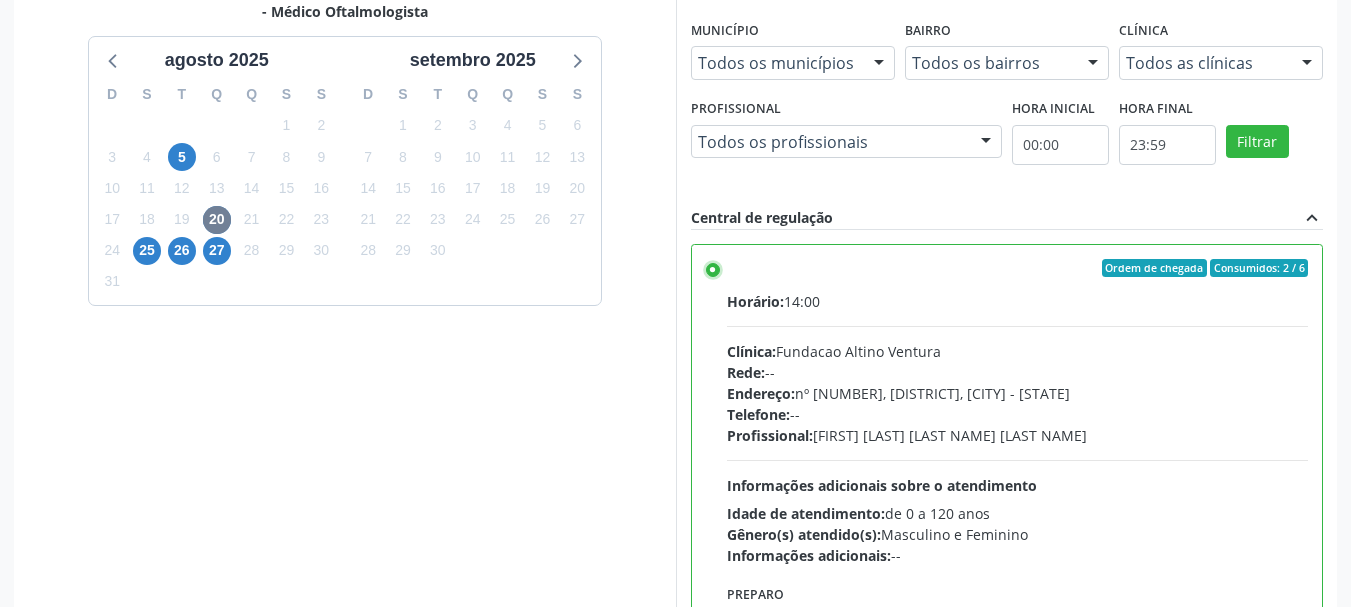 scroll, scrollTop: 588, scrollLeft: 0, axis: vertical 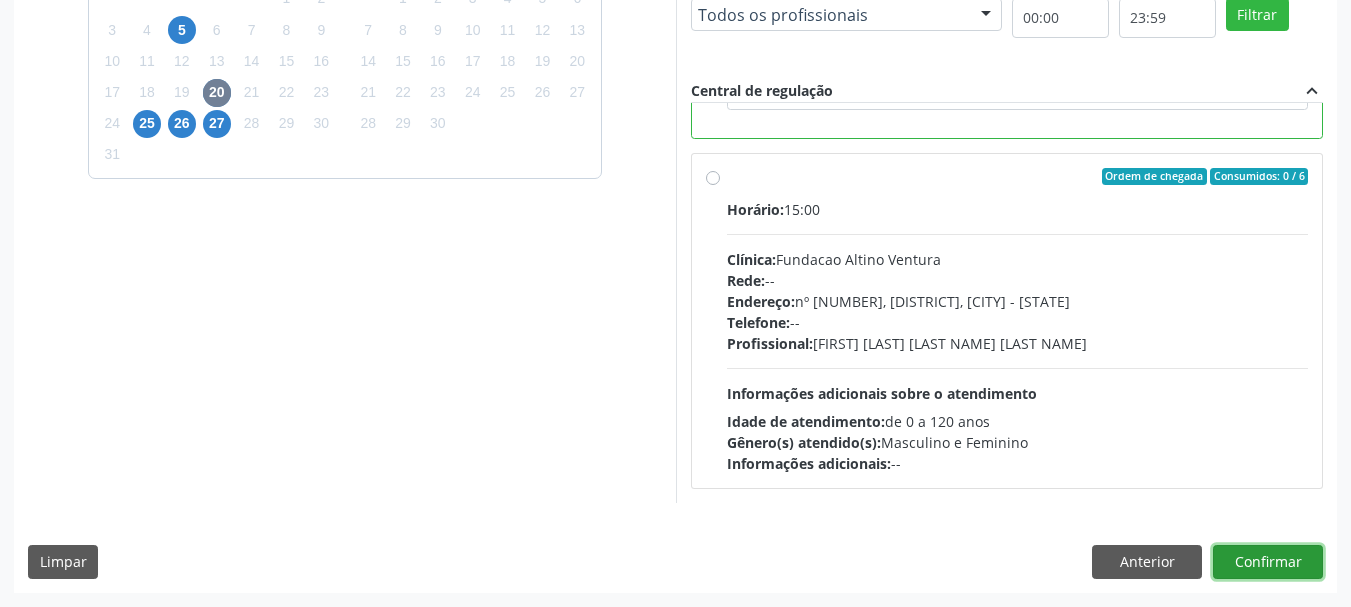 click on "Confirmar" at bounding box center (1268, 562) 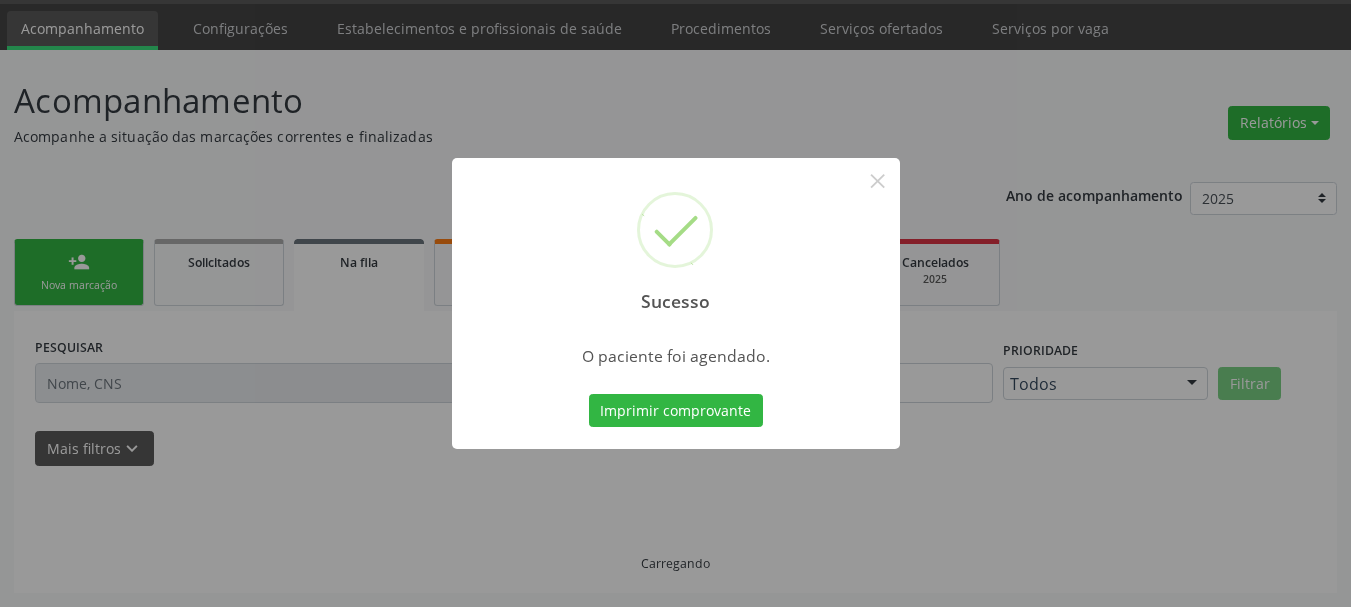 scroll, scrollTop: 60, scrollLeft: 0, axis: vertical 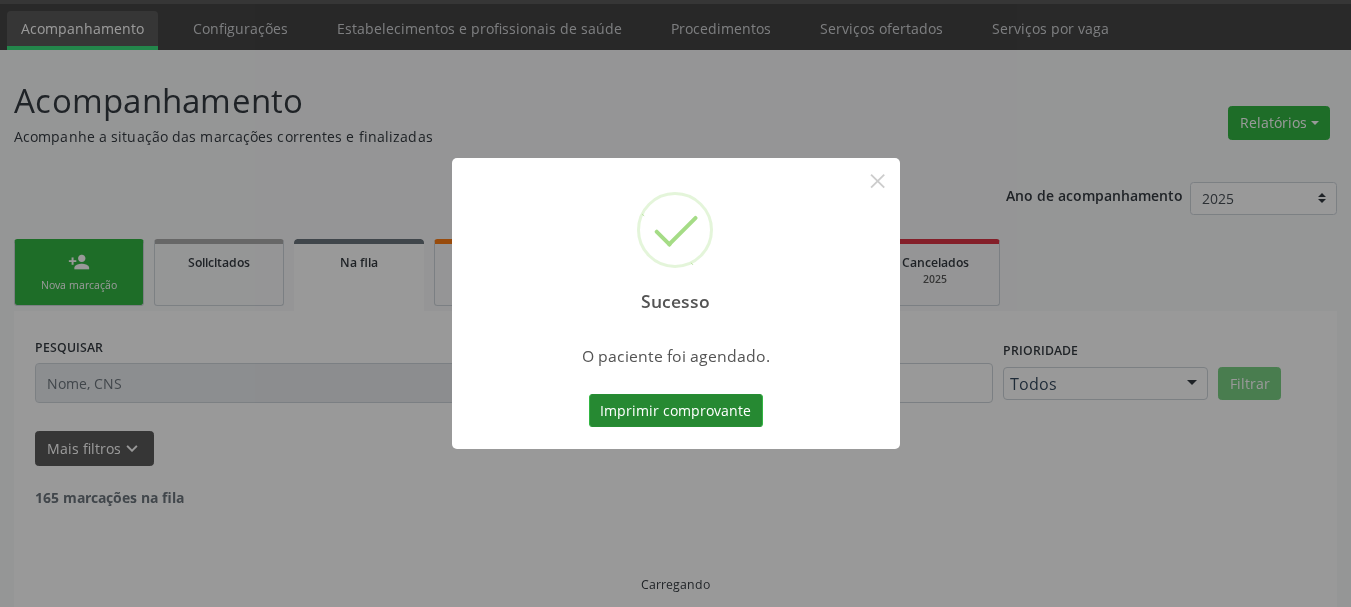 click on "Imprimir comprovante" at bounding box center (676, 411) 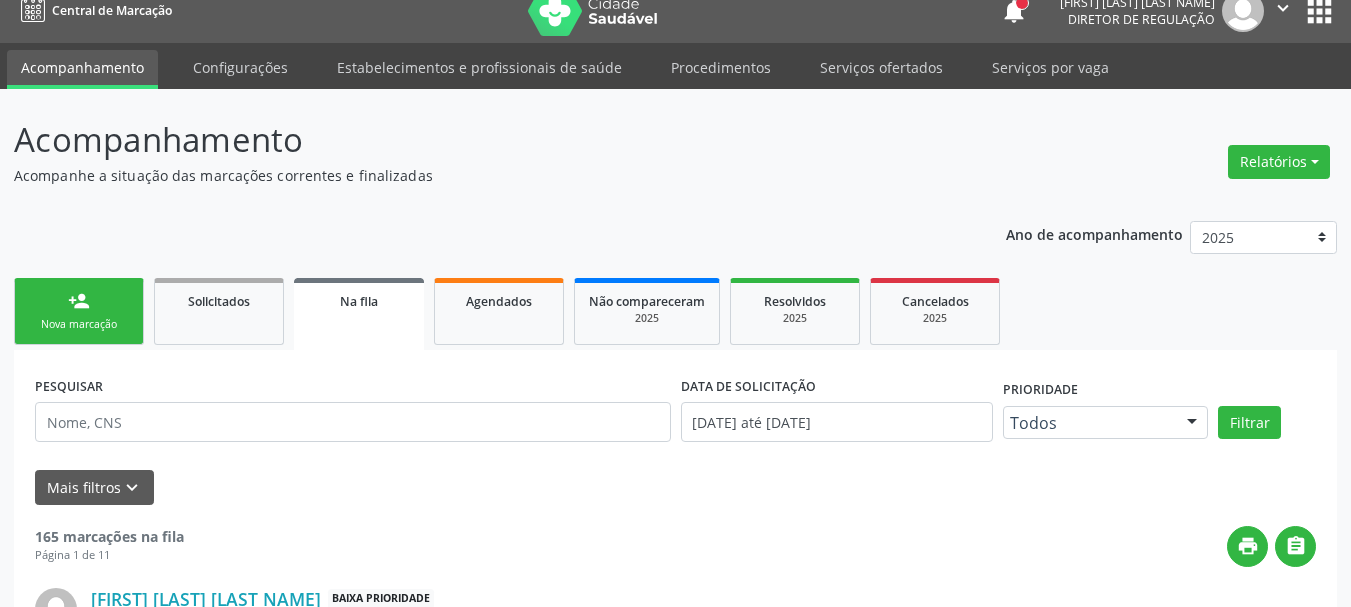 scroll, scrollTop: 0, scrollLeft: 0, axis: both 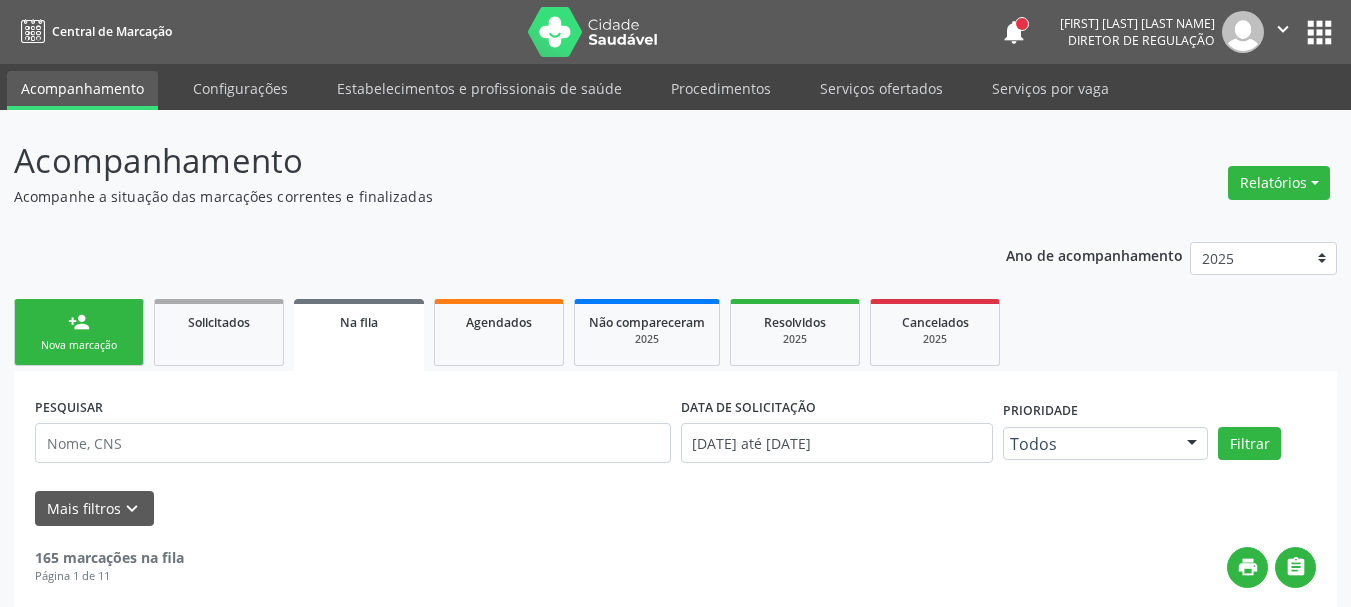 click on "apps" at bounding box center [1319, 32] 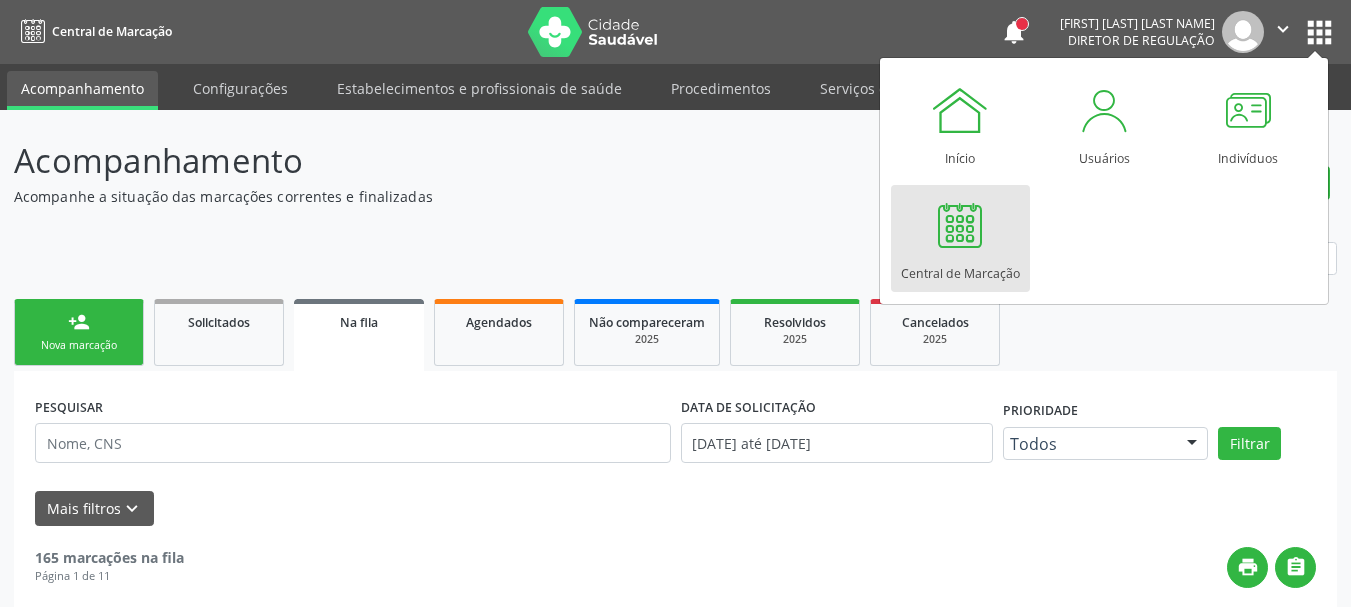 click on "Central de Marcação" at bounding box center [960, 238] 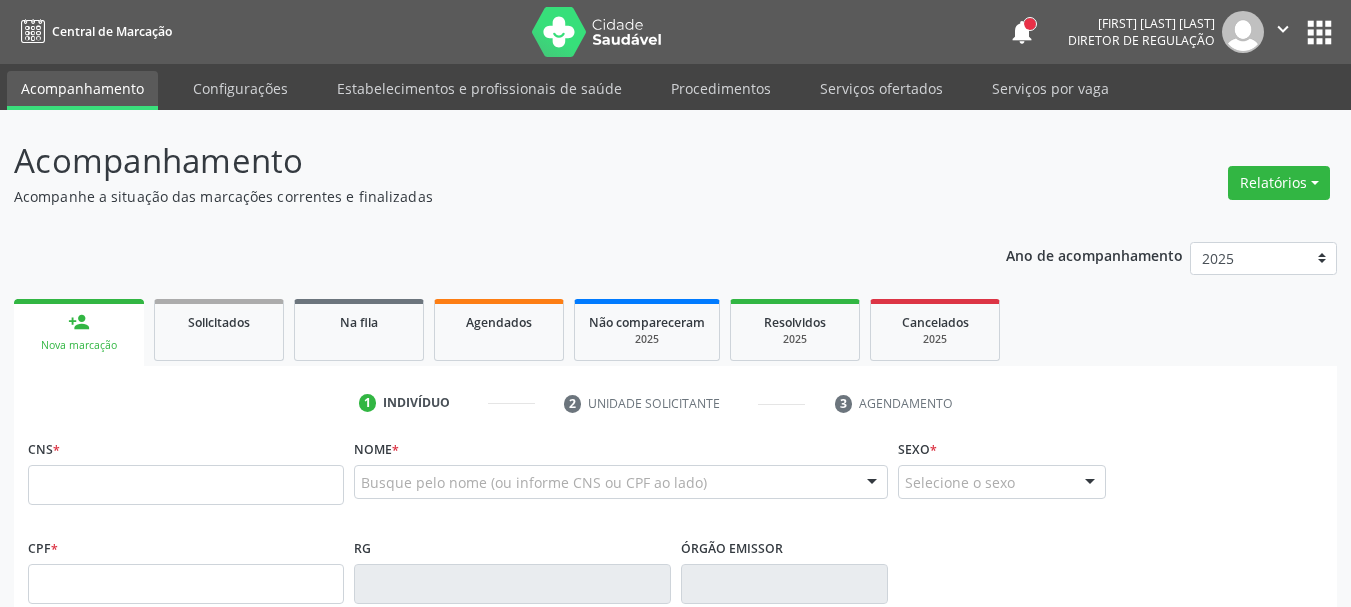 scroll, scrollTop: 0, scrollLeft: 0, axis: both 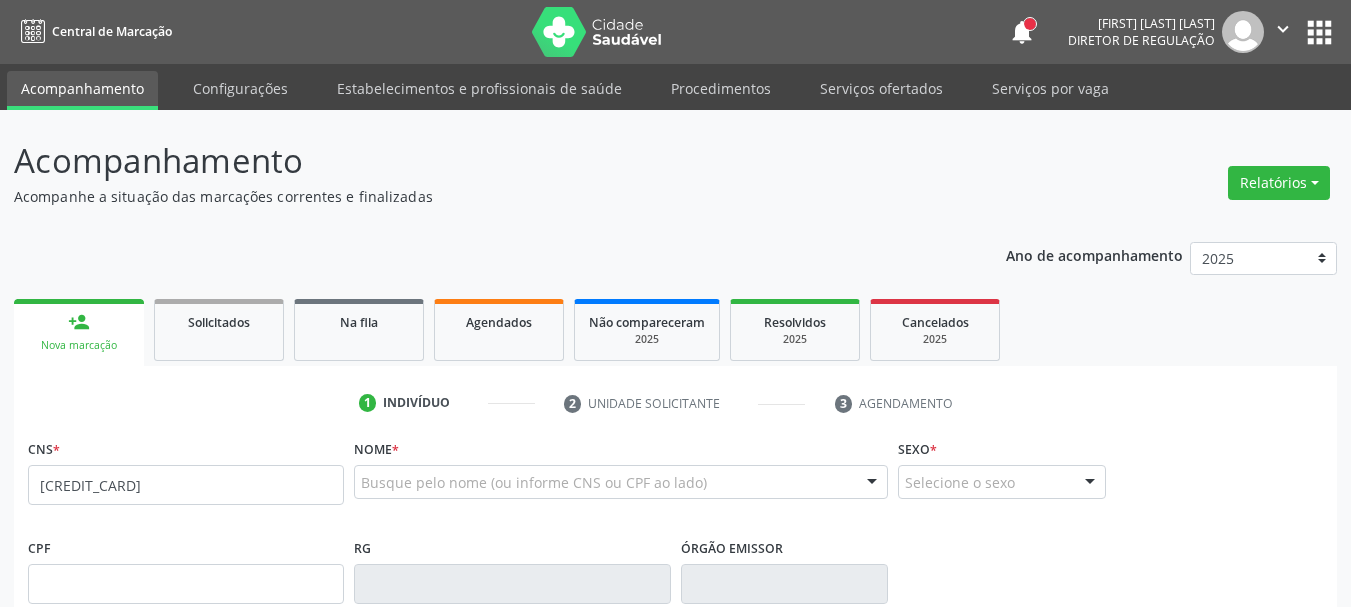 type on "700 2014 1014 8826" 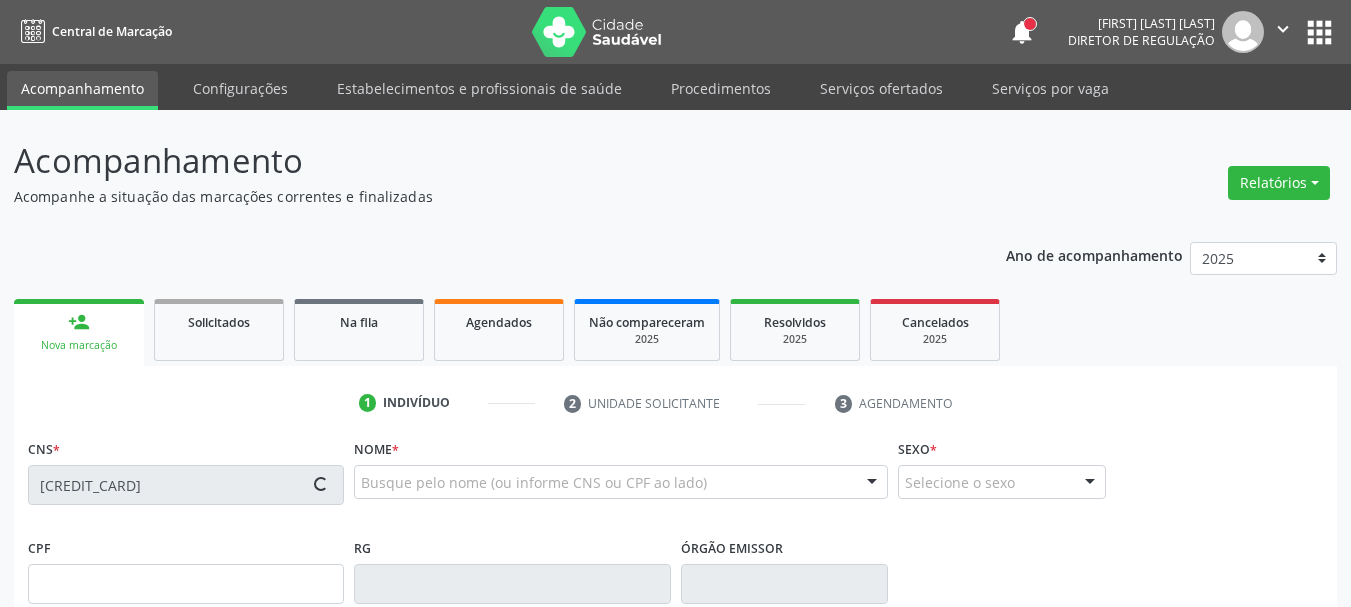 type on "14/01/2008" 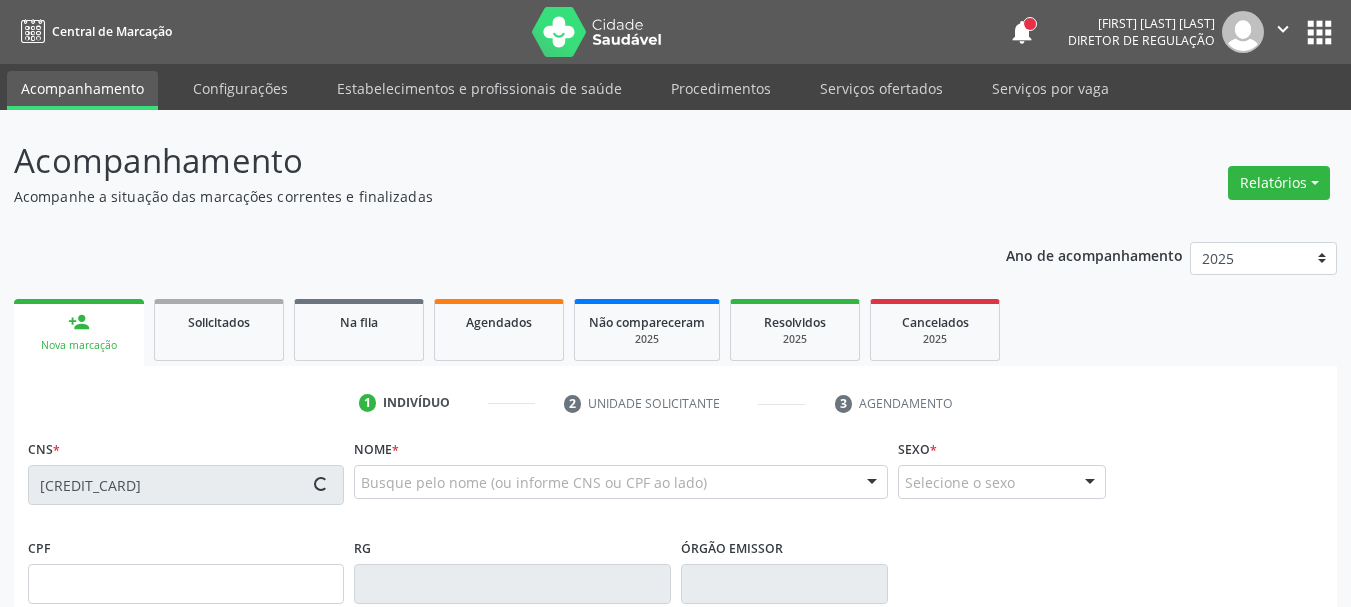 type on "Micherlania Pereira Laurindo" 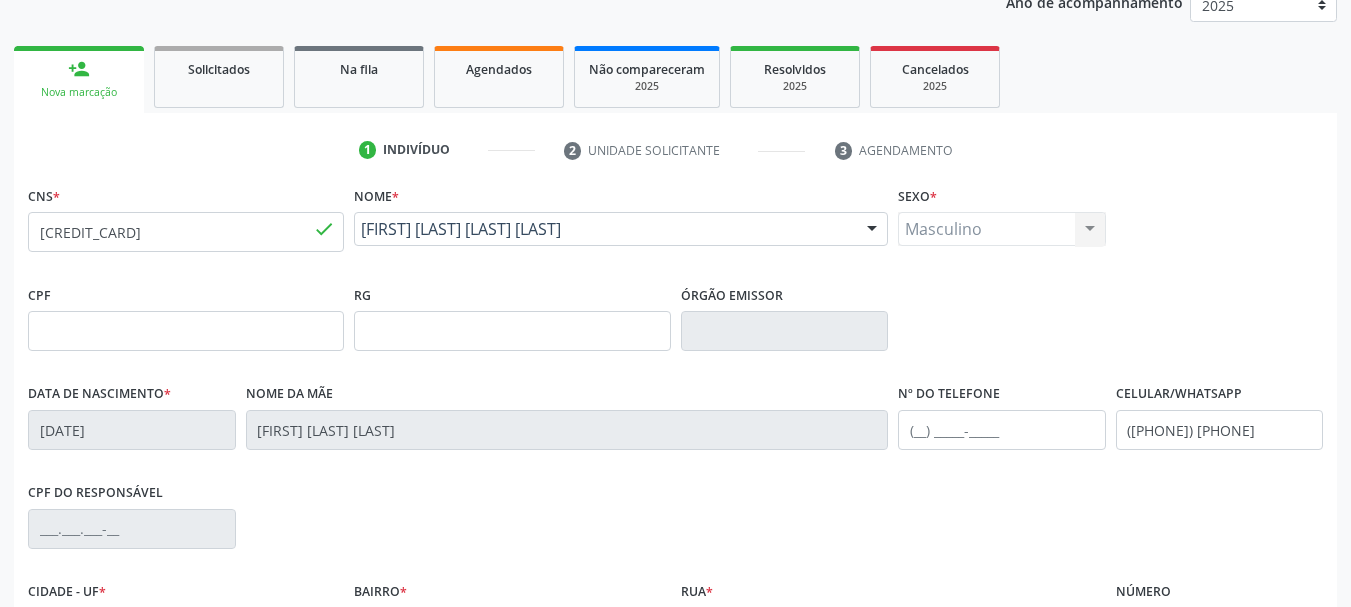 scroll, scrollTop: 300, scrollLeft: 0, axis: vertical 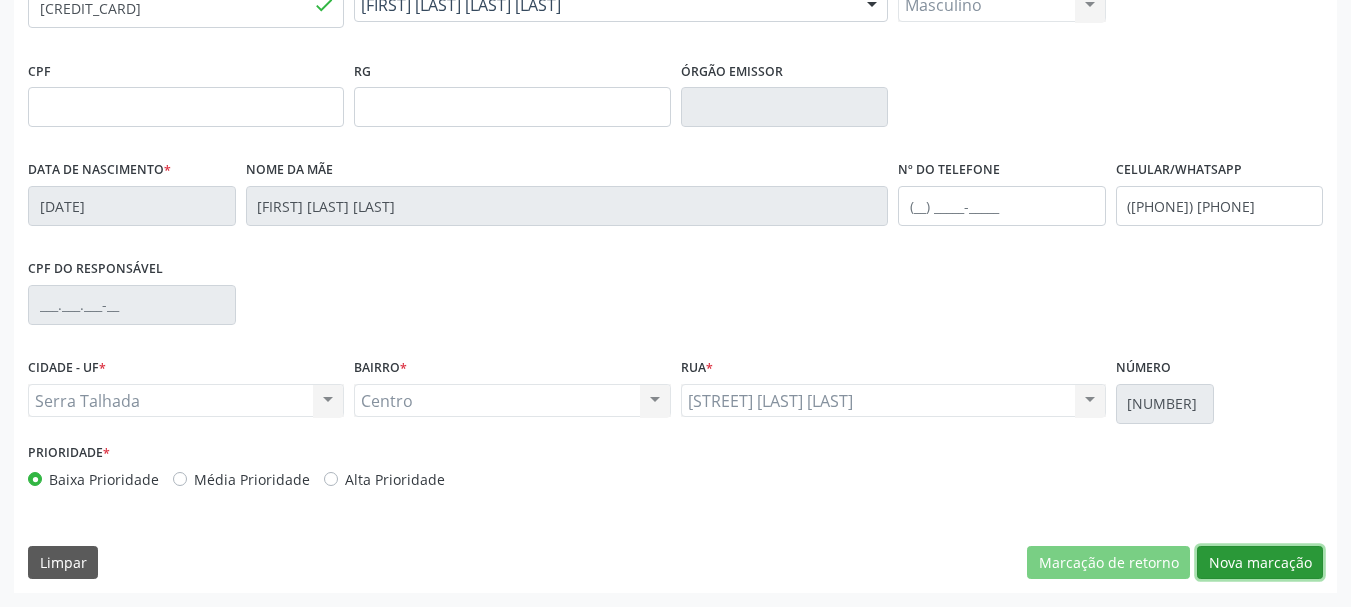 click on "Nova marcação" at bounding box center [1260, 563] 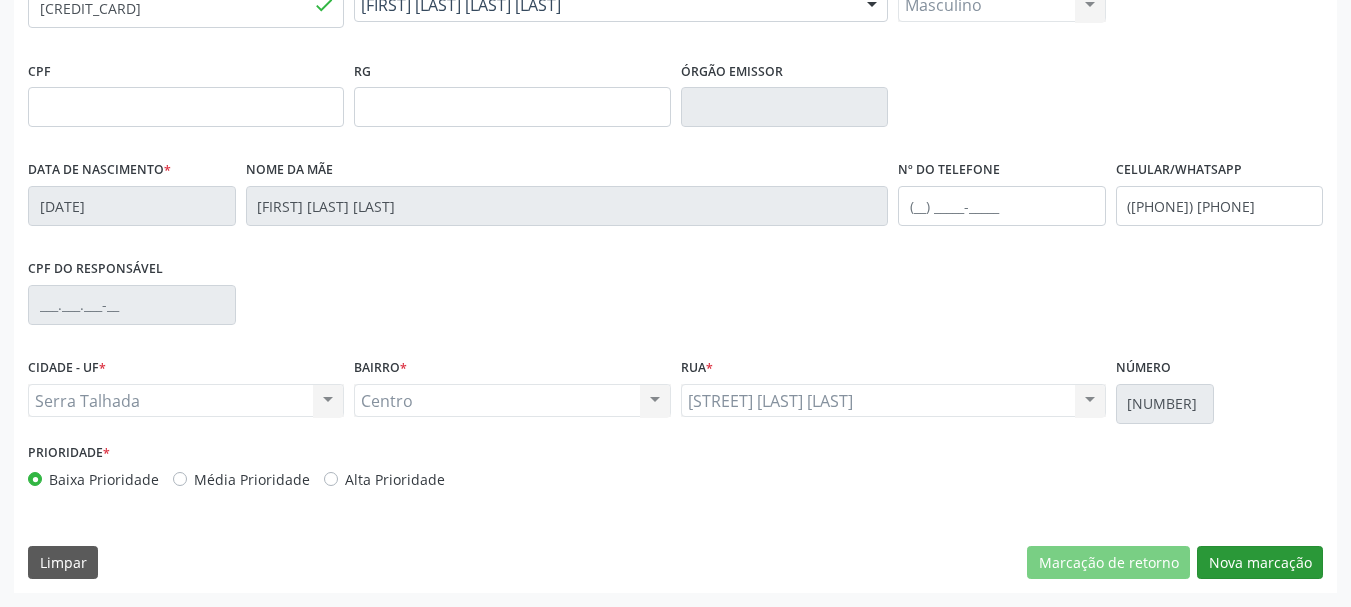 scroll, scrollTop: 299, scrollLeft: 0, axis: vertical 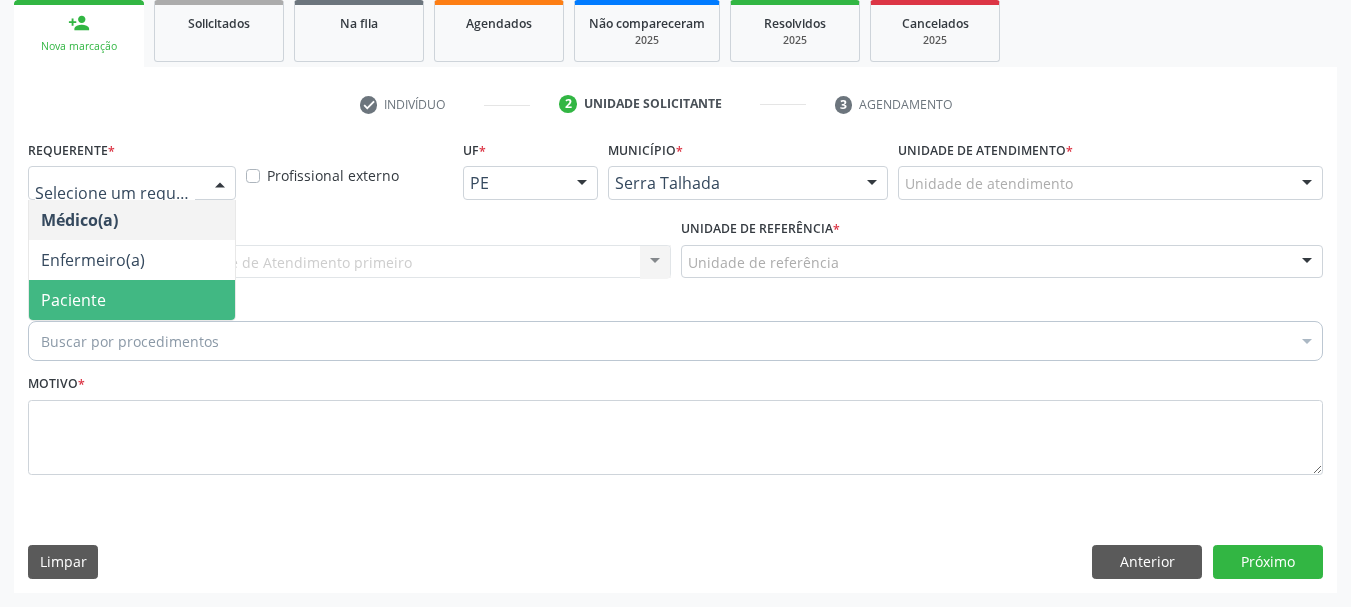 click on "Paciente" at bounding box center [73, 300] 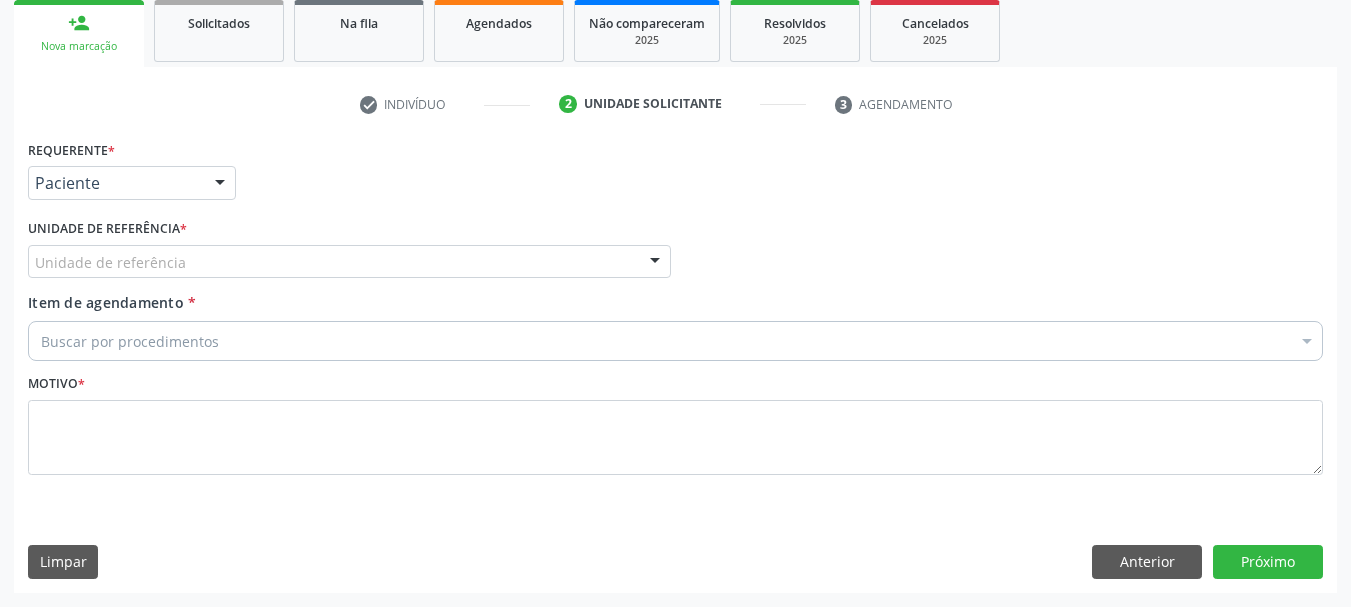 click on "Unidade de referência" at bounding box center (349, 262) 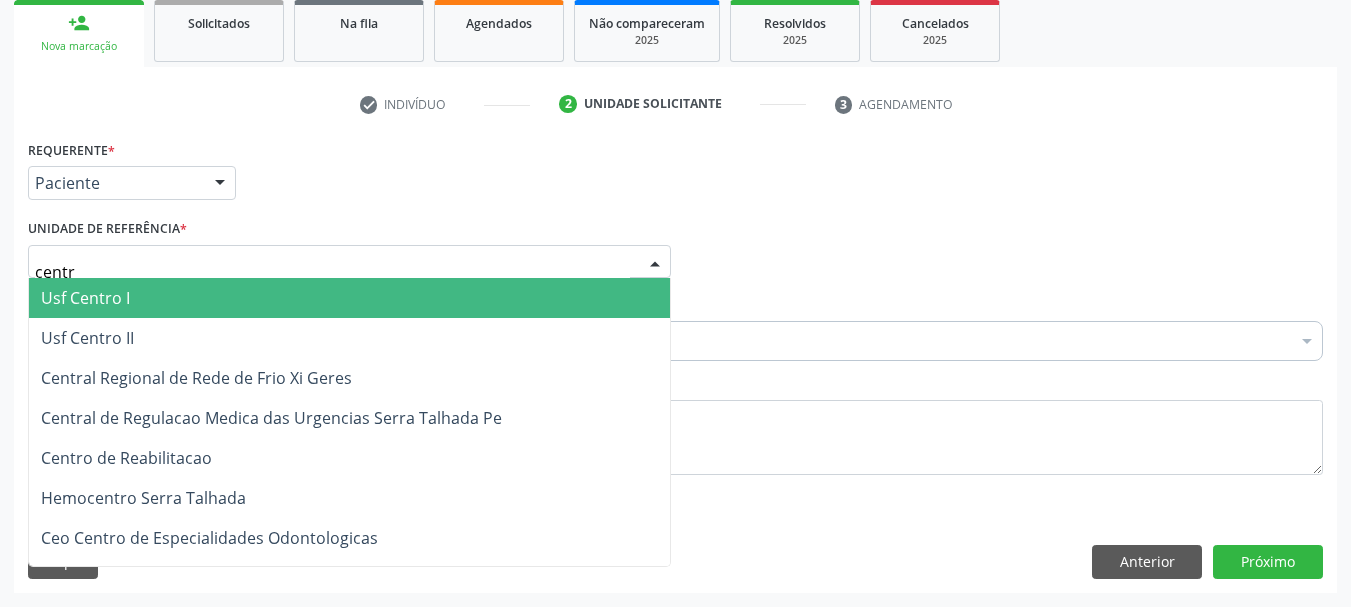 type on "centro" 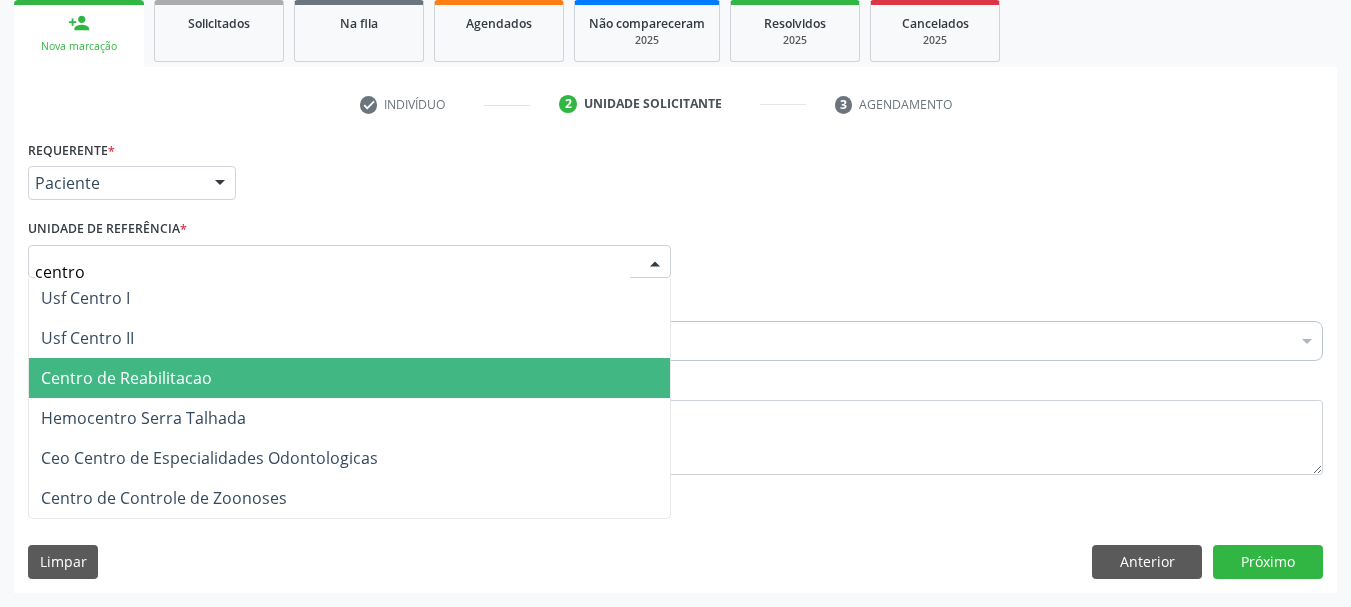 click on "Centro de Reabilitacao" at bounding box center (126, 378) 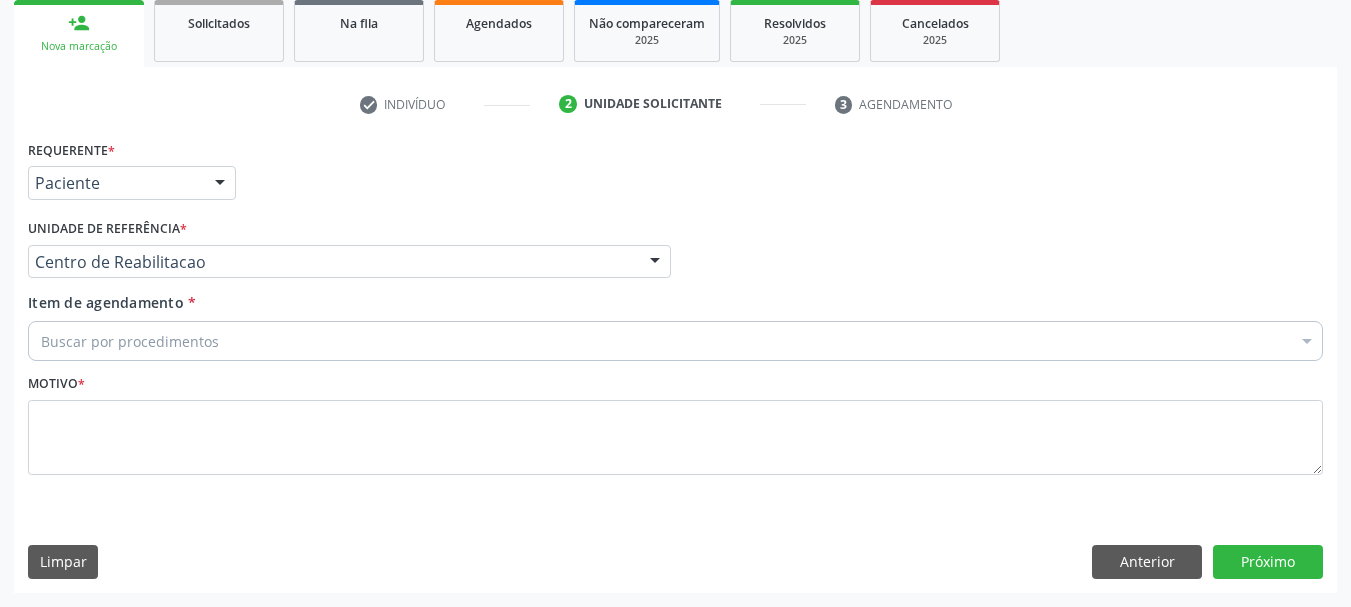 click on "Buscar por procedimentos" at bounding box center (675, 341) 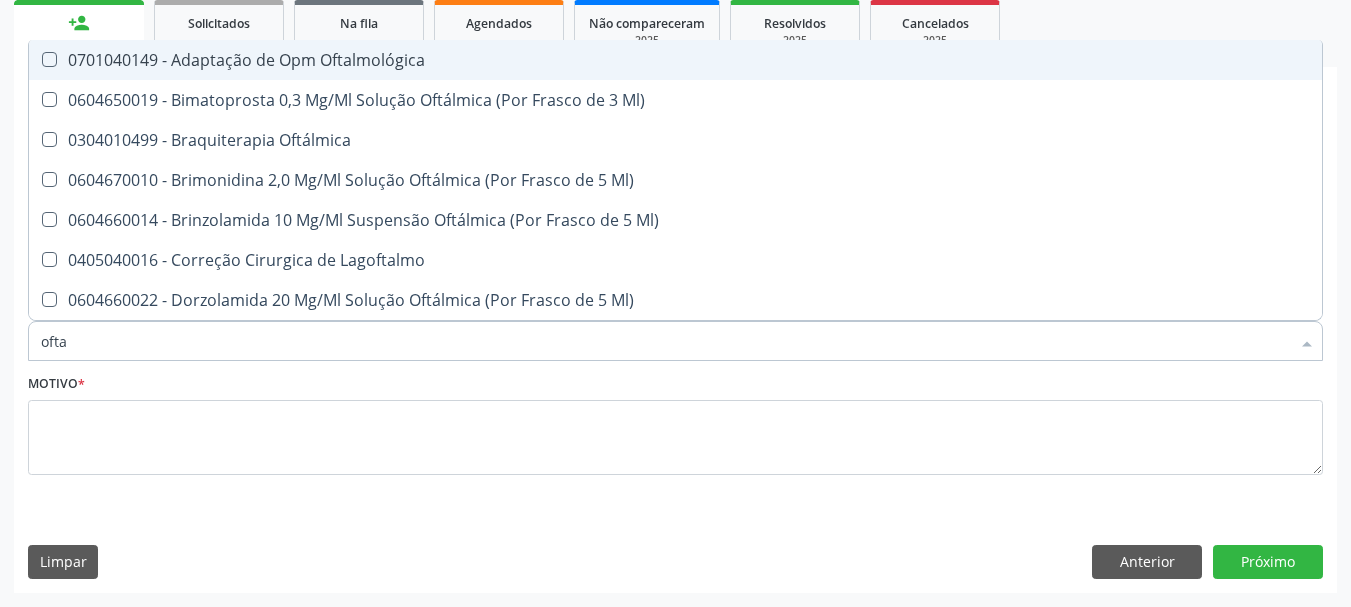 type on "oftal" 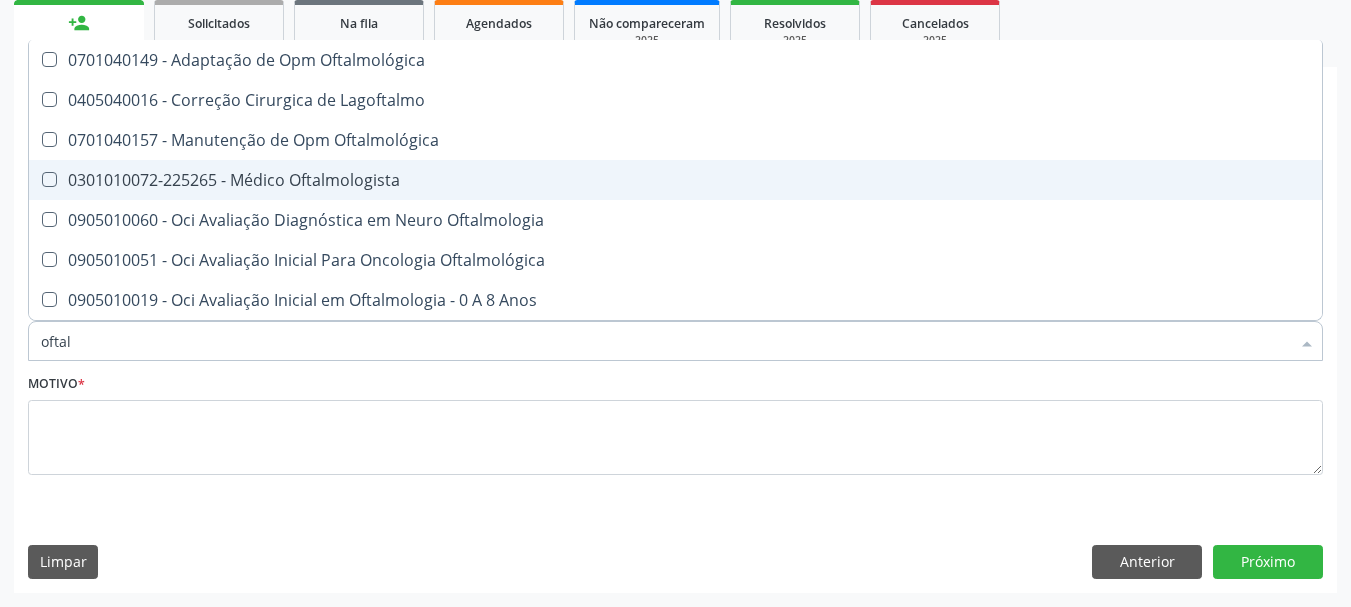 click on "0301010072-225265 - Médico Oftalmologista" at bounding box center [675, 180] 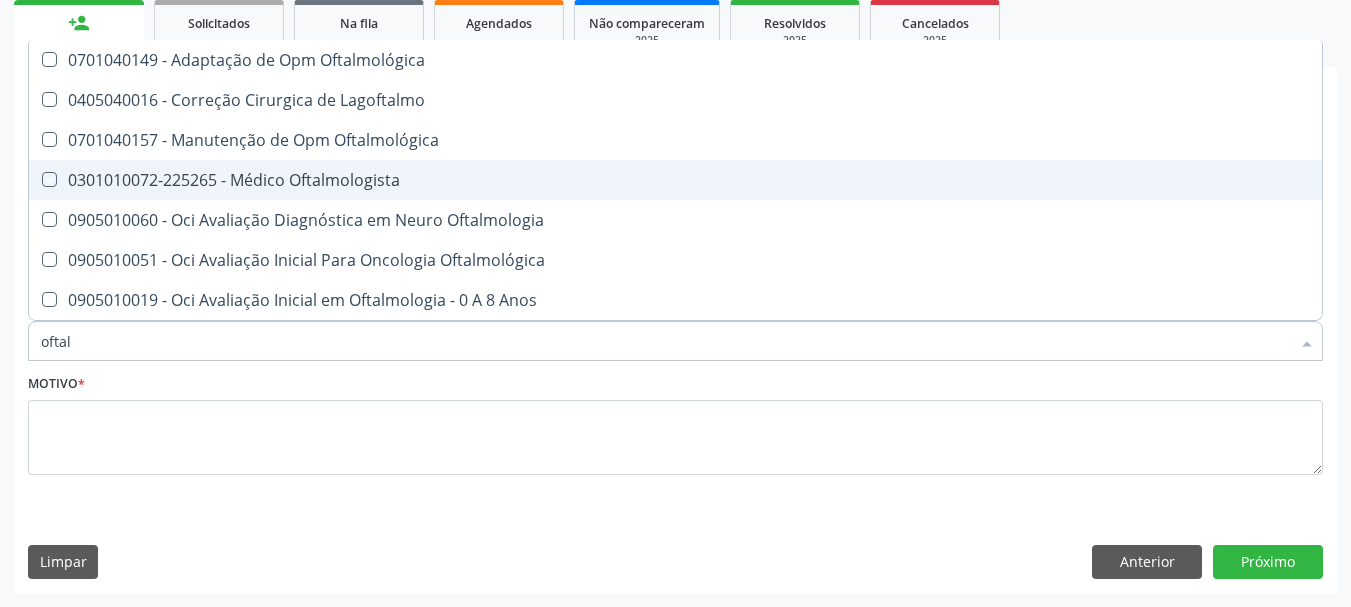 checkbox on "true" 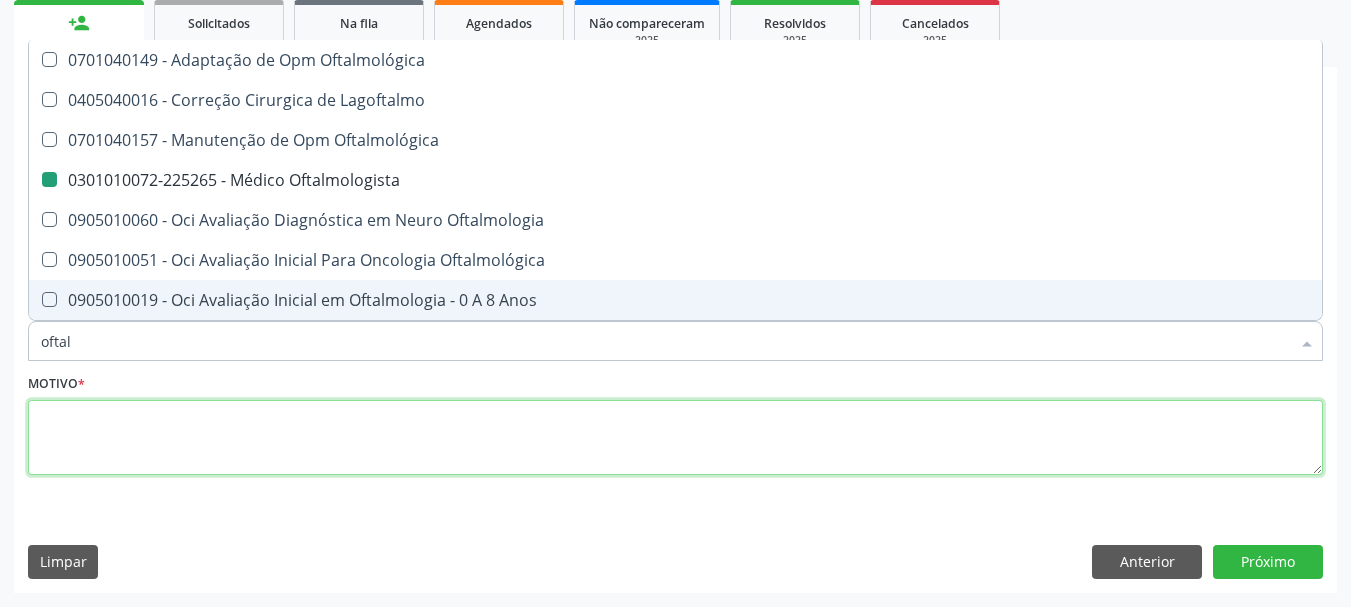 click at bounding box center (675, 438) 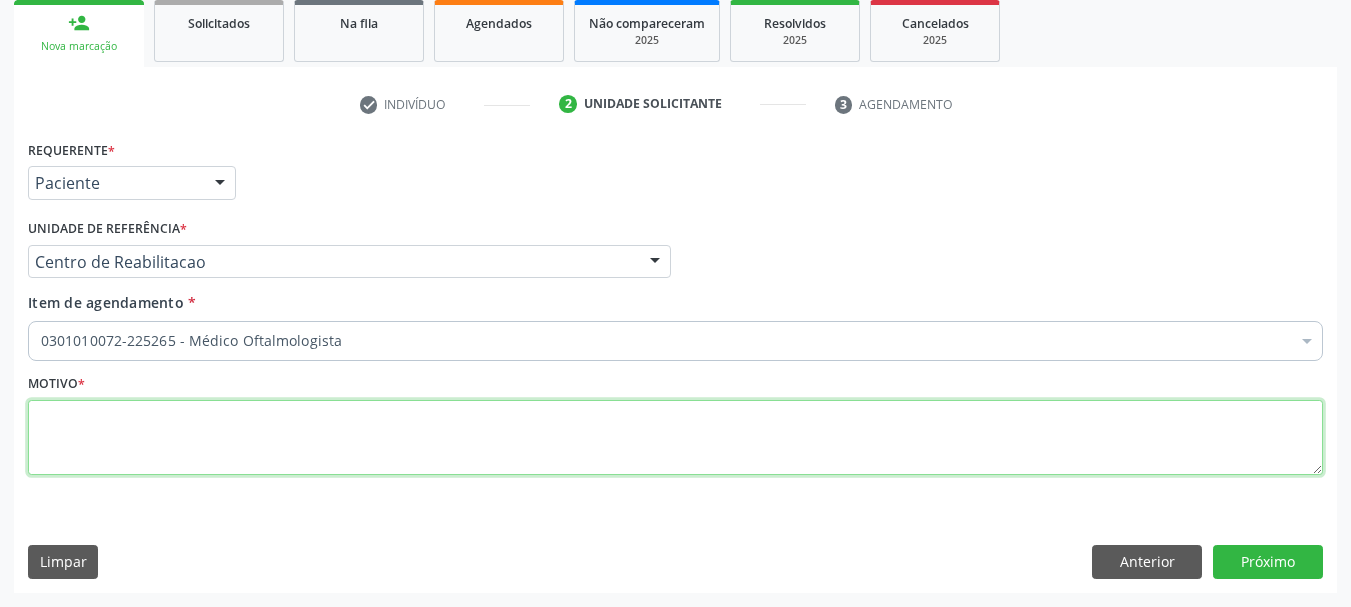 checkbox on "true" 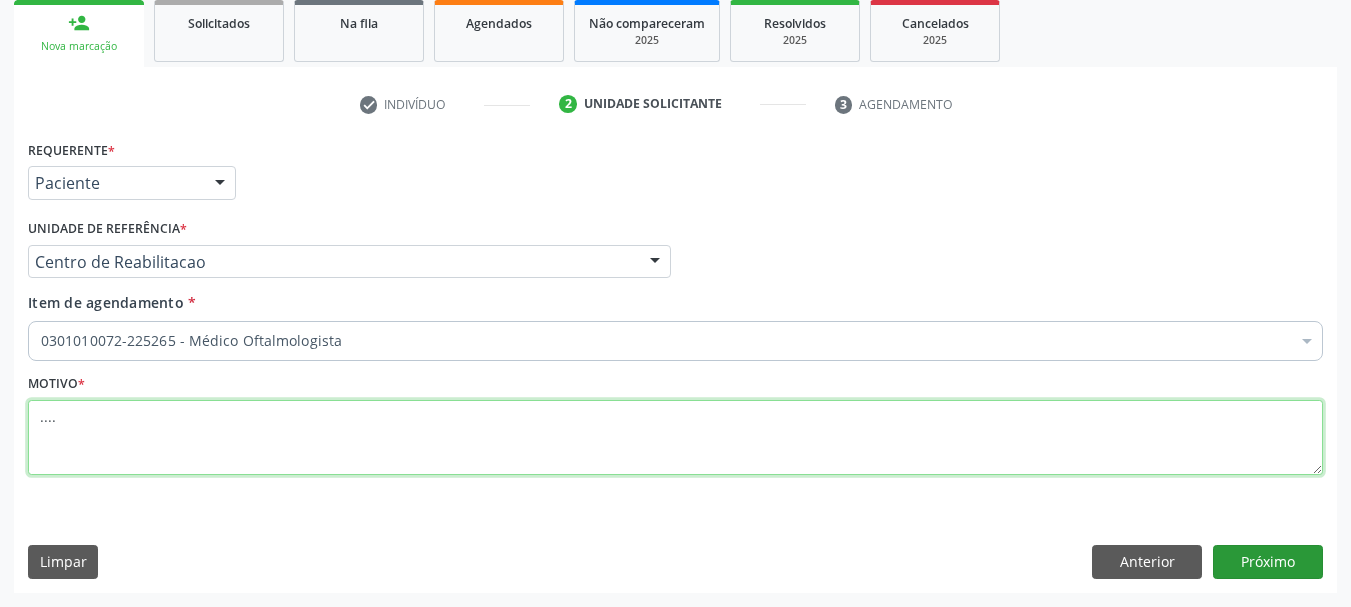 type on "...." 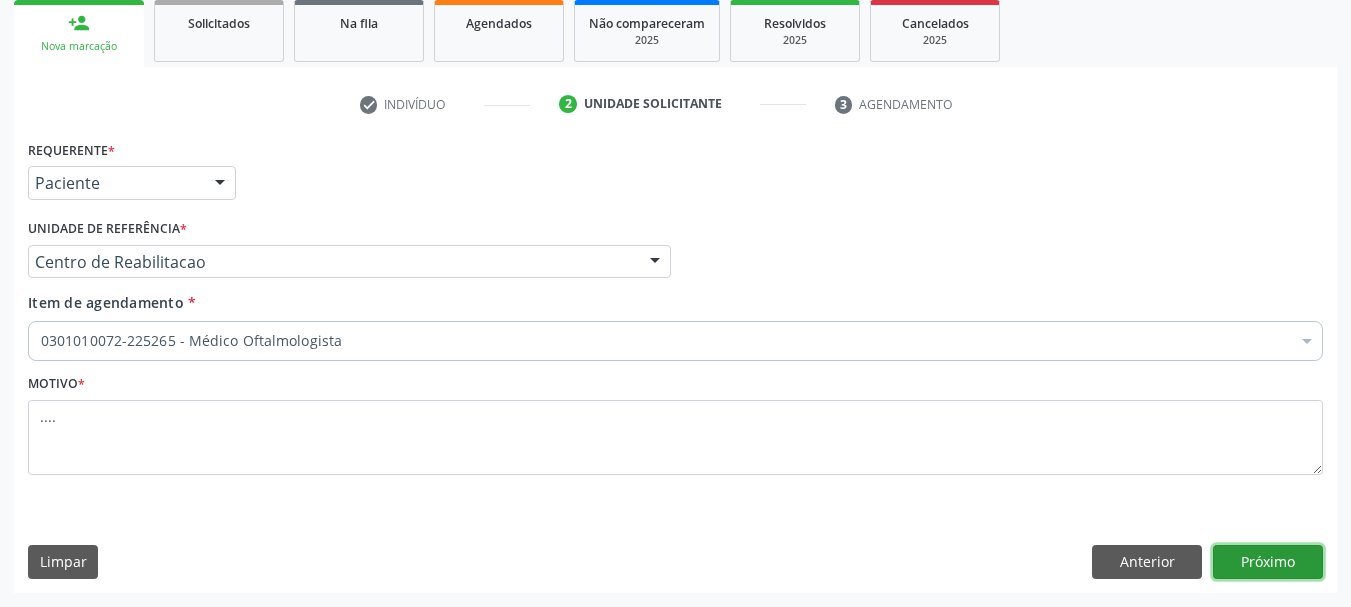 click on "Próximo" at bounding box center (1268, 562) 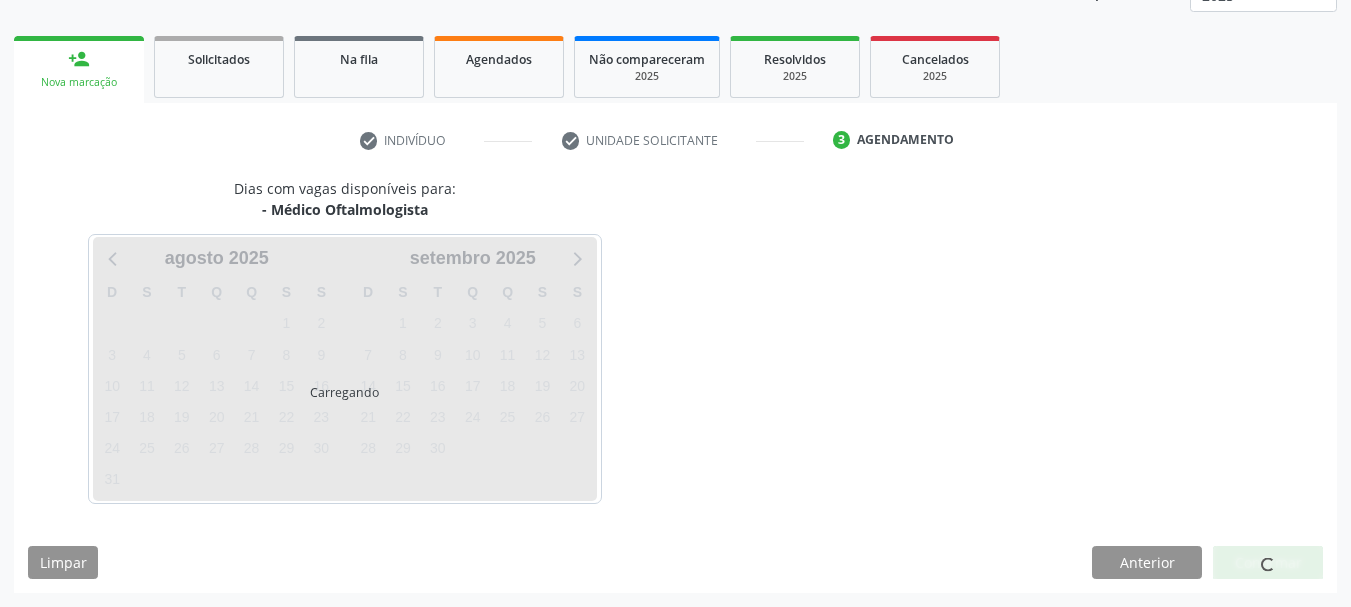 scroll, scrollTop: 263, scrollLeft: 0, axis: vertical 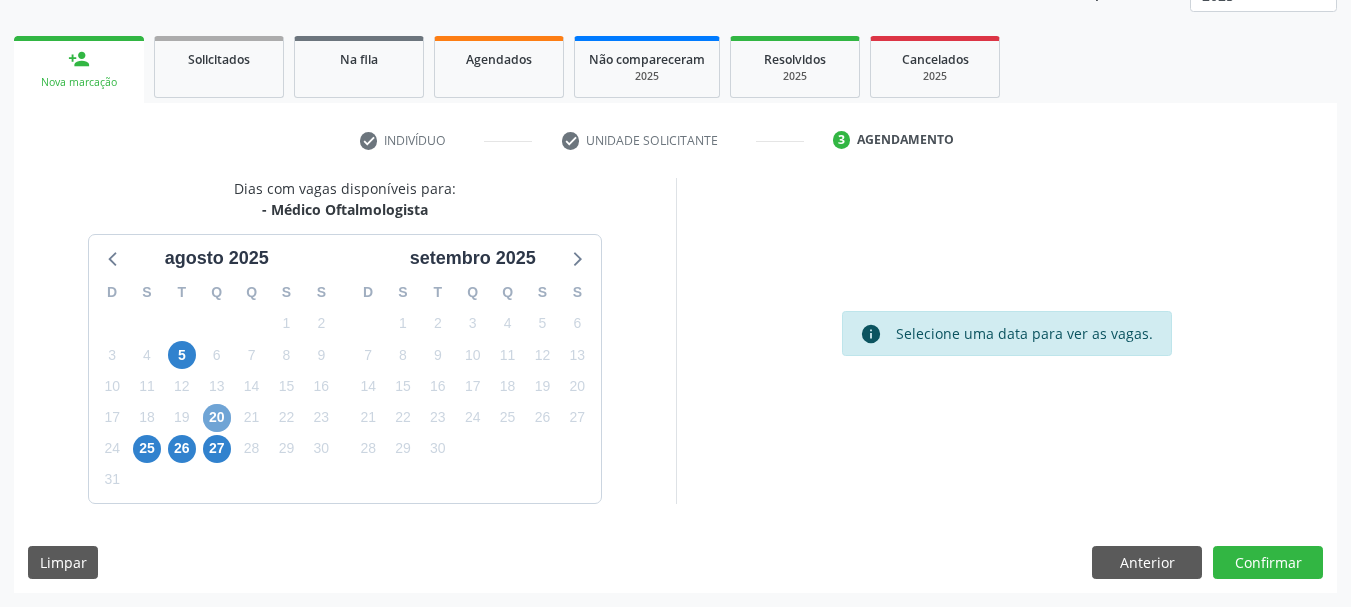 click on "20" at bounding box center [217, 418] 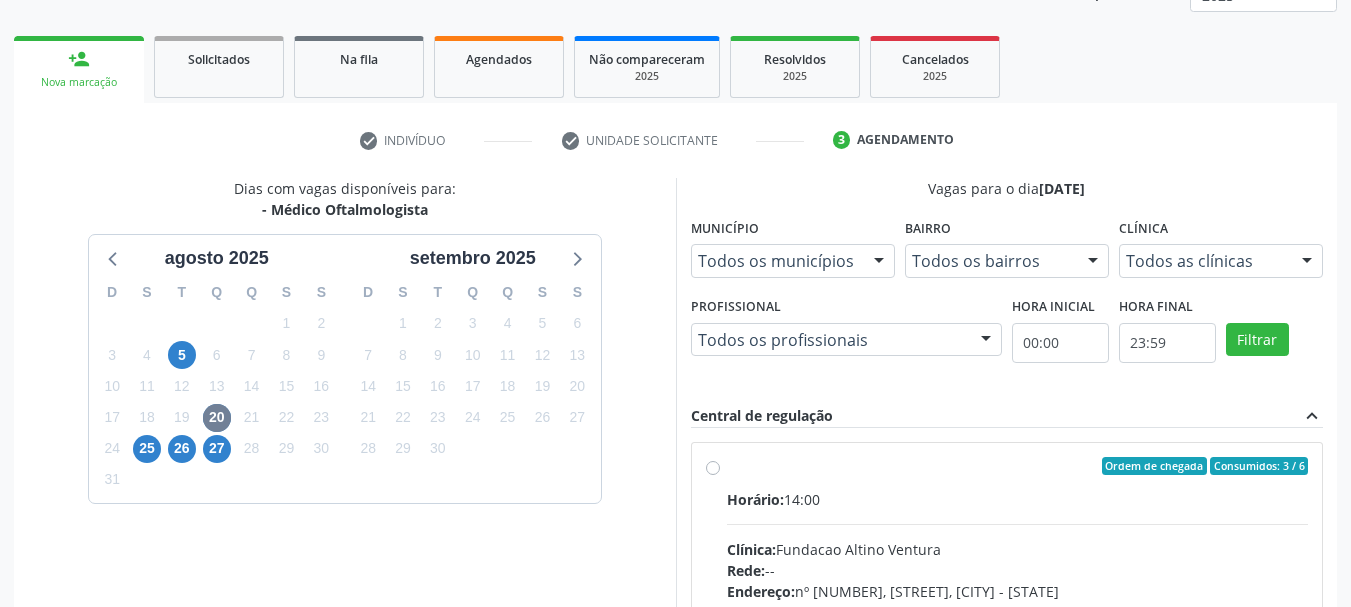 click on "Ordem de chegada
Consumidos: 3 / 6
Horário:   14:00
Clínica:  Fundacao Altino Ventura
Rede:
--
Endereço:   nº 335, Nossa Senhora da Con, Serra Talhada - PE
Telefone:   --
Profissional:
Bruna Vieira Oliveira Carvalho Ventura
Informações adicionais sobre o atendimento
Idade de atendimento:
de 0 a 120 anos
Gênero(s) atendido(s):
Masculino e Feminino
Informações adicionais:
--" at bounding box center (1018, 610) 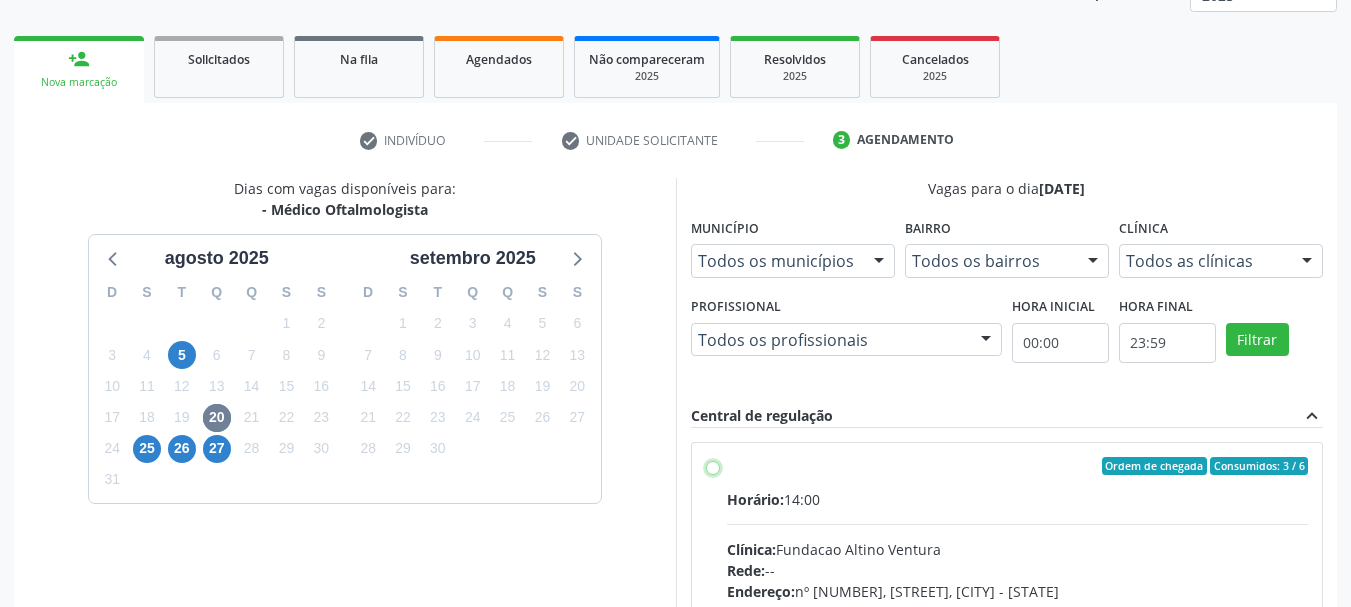click on "Ordem de chegada
Consumidos: 3 / 6
Horário:   14:00
Clínica:  Fundacao Altino Ventura
Rede:
--
Endereço:   nº 335, Nossa Senhora da Con, Serra Talhada - PE
Telefone:   --
Profissional:
Bruna Vieira Oliveira Carvalho Ventura
Informações adicionais sobre o atendimento
Idade de atendimento:
de 0 a 120 anos
Gênero(s) atendido(s):
Masculino e Feminino
Informações adicionais:
--" at bounding box center [713, 466] 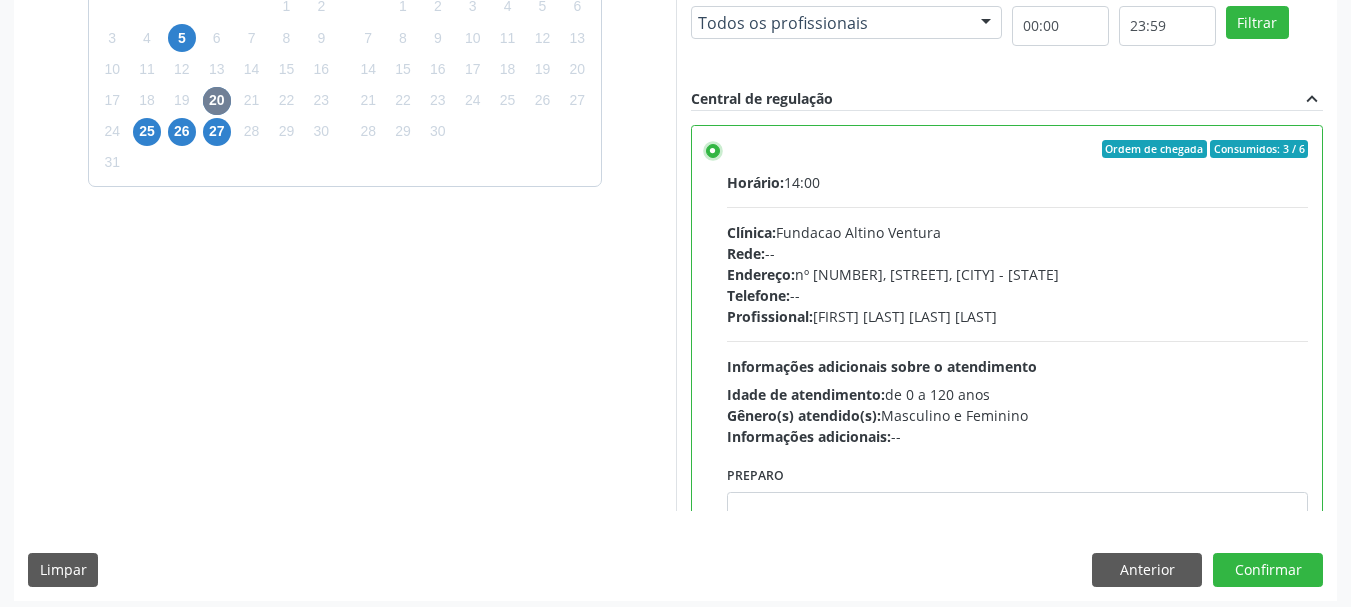 scroll, scrollTop: 588, scrollLeft: 0, axis: vertical 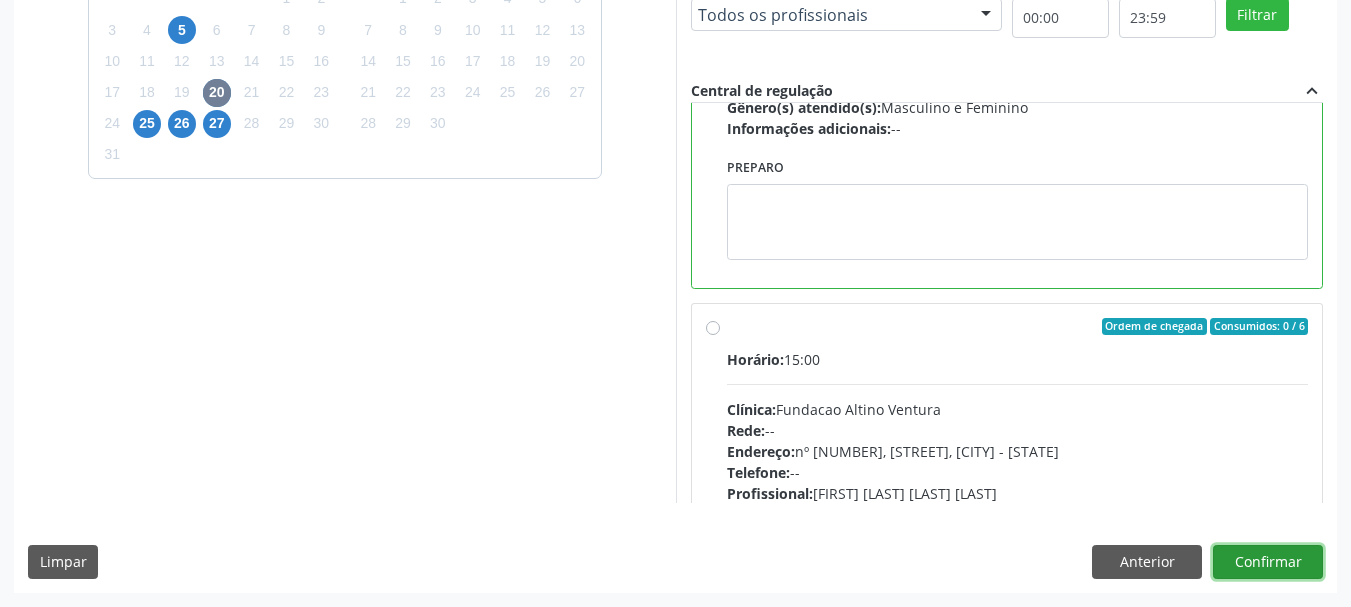 click on "Confirmar" at bounding box center (1268, 562) 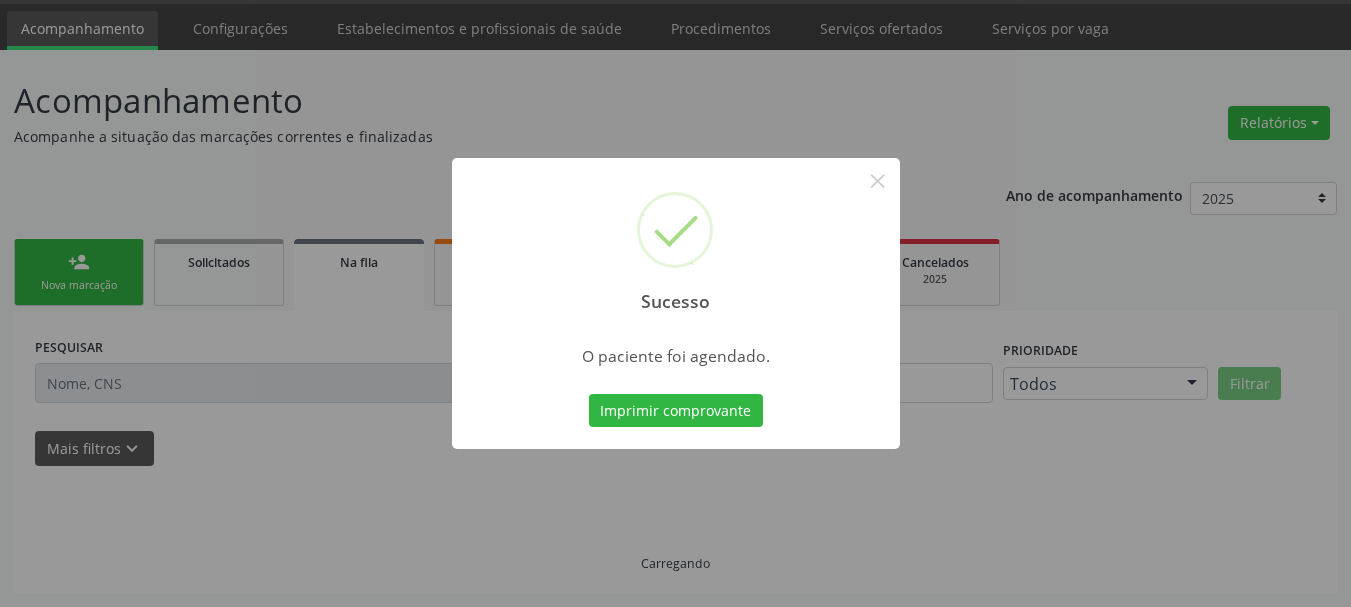 scroll, scrollTop: 60, scrollLeft: 0, axis: vertical 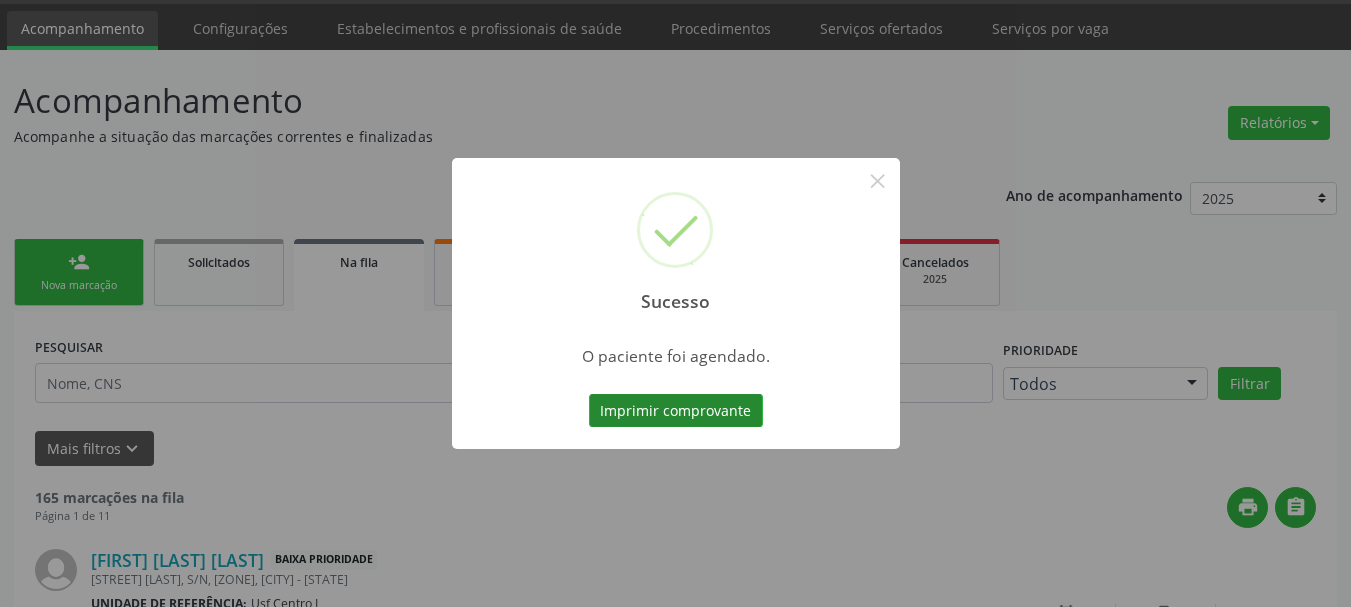 click on "Imprimir comprovante" at bounding box center [676, 411] 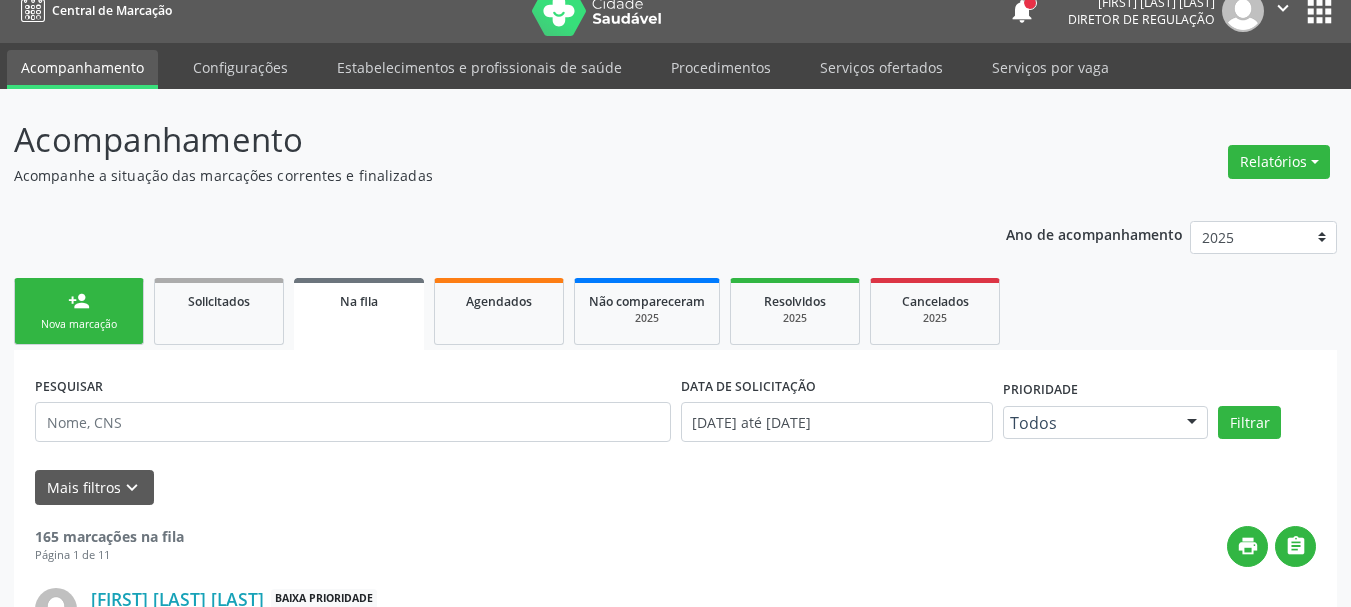 scroll, scrollTop: 0, scrollLeft: 0, axis: both 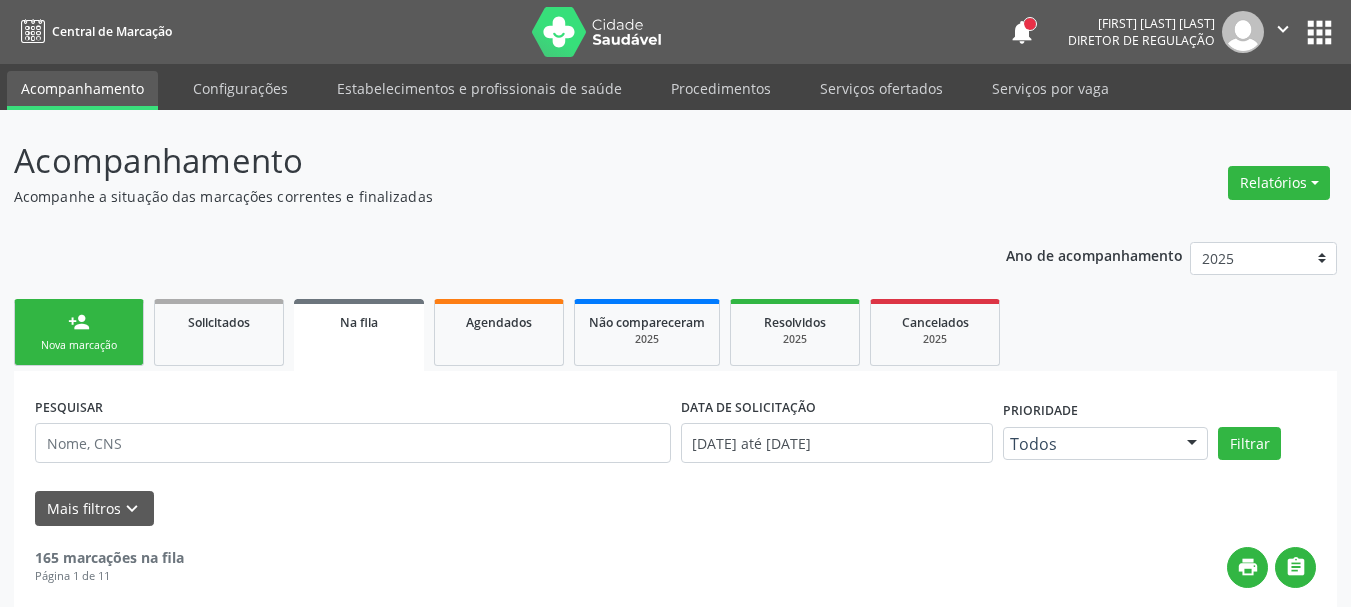 click on "apps" at bounding box center (1319, 32) 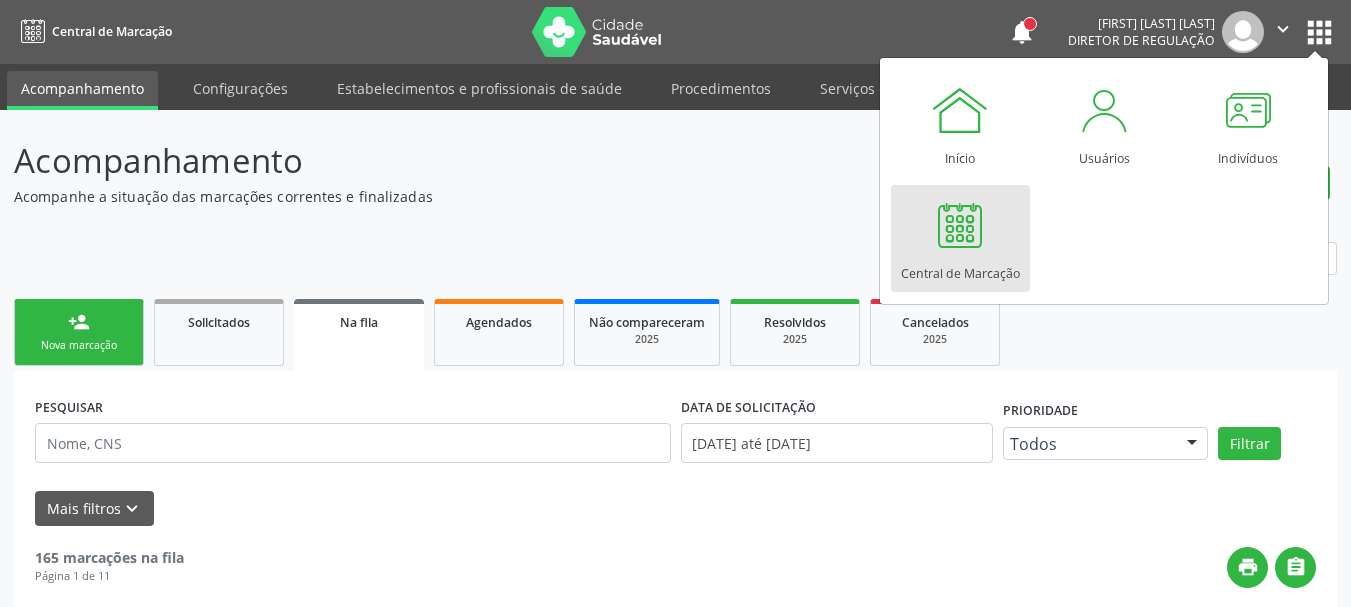 click on "Central de Marcação" at bounding box center [960, 268] 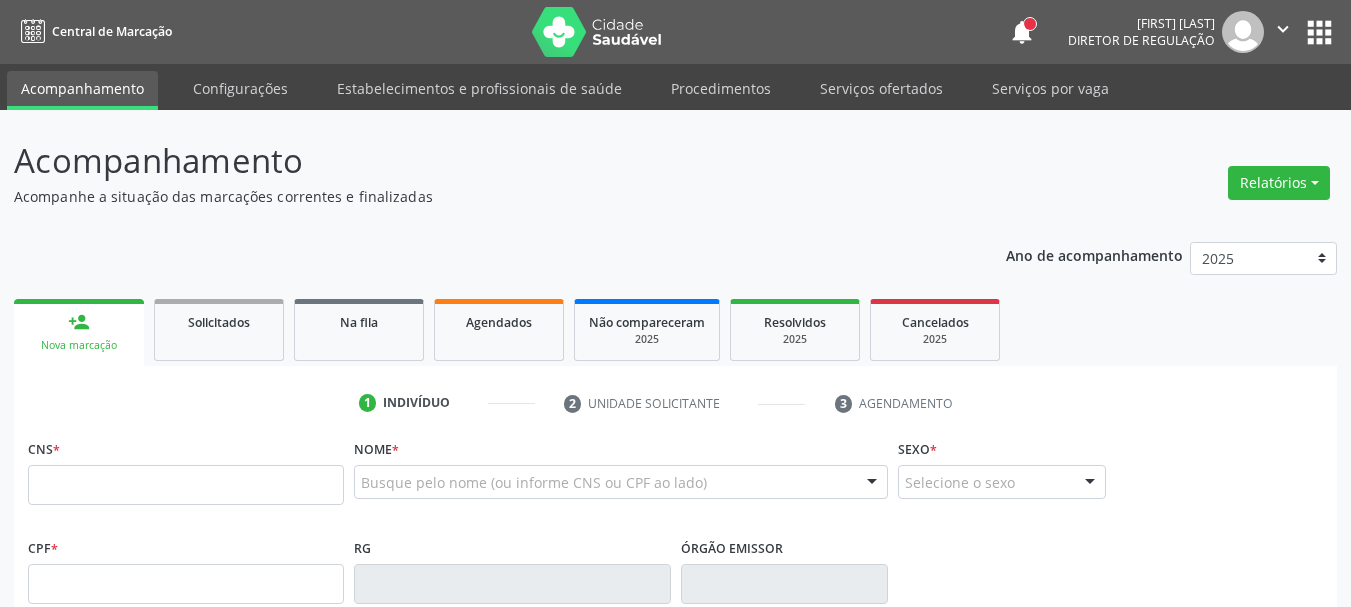 scroll, scrollTop: 0, scrollLeft: 0, axis: both 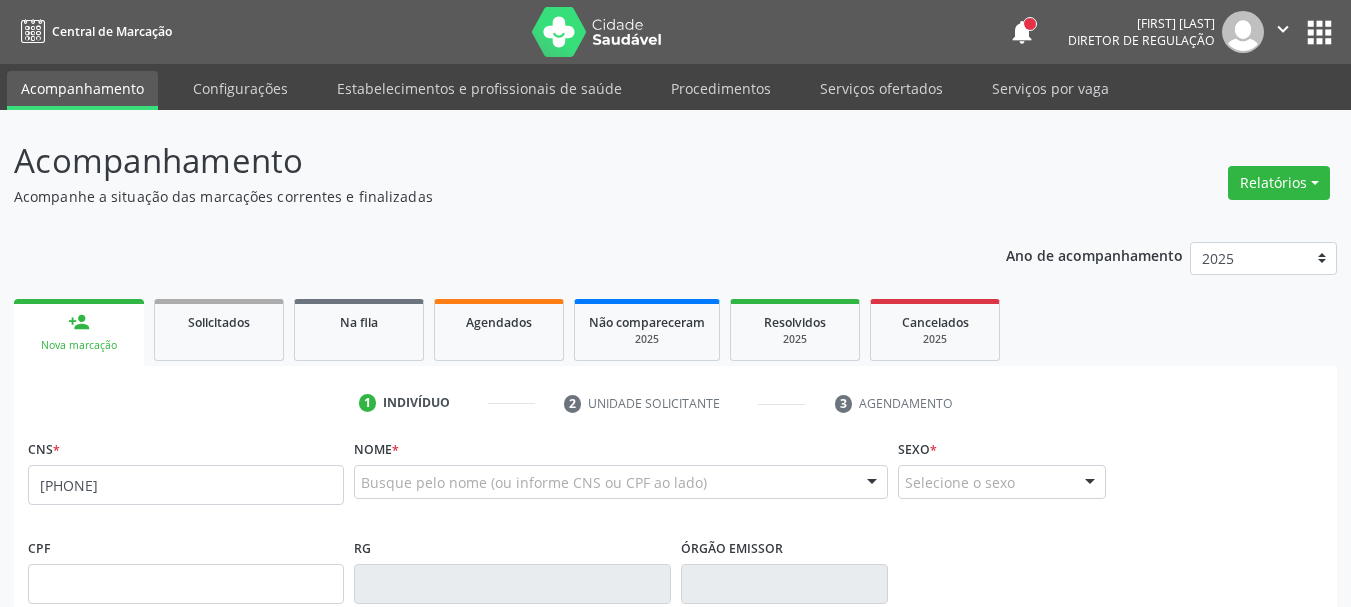 type on "898 0049 9770 8161" 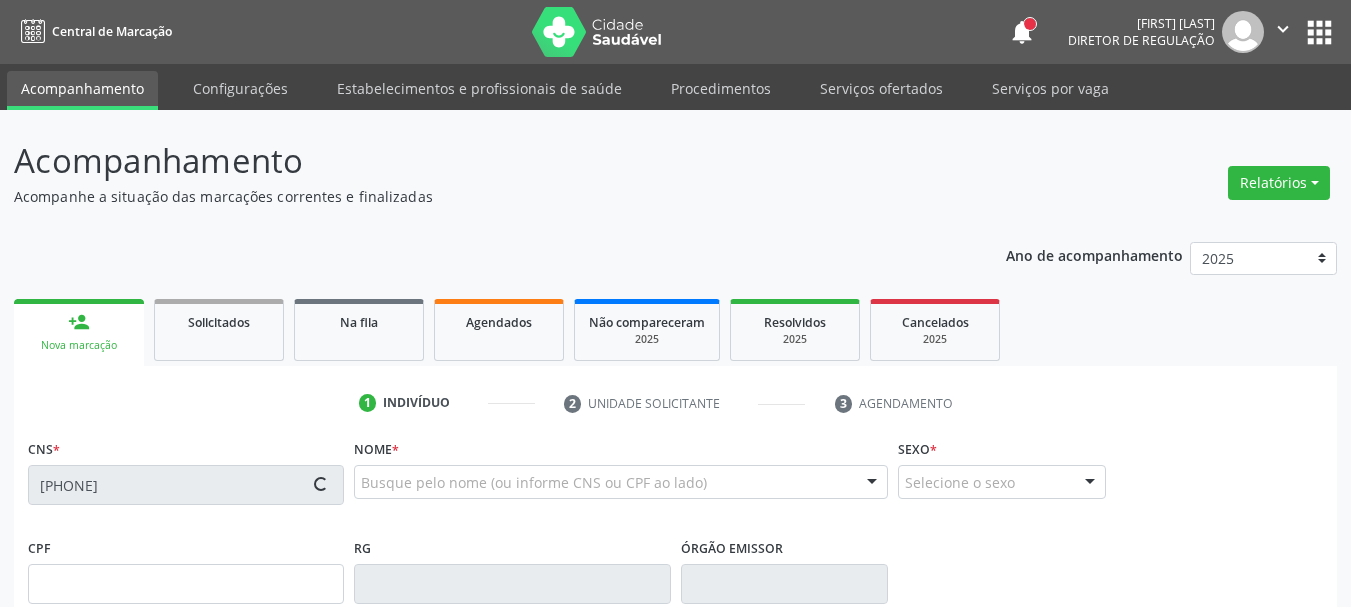 scroll, scrollTop: 100, scrollLeft: 0, axis: vertical 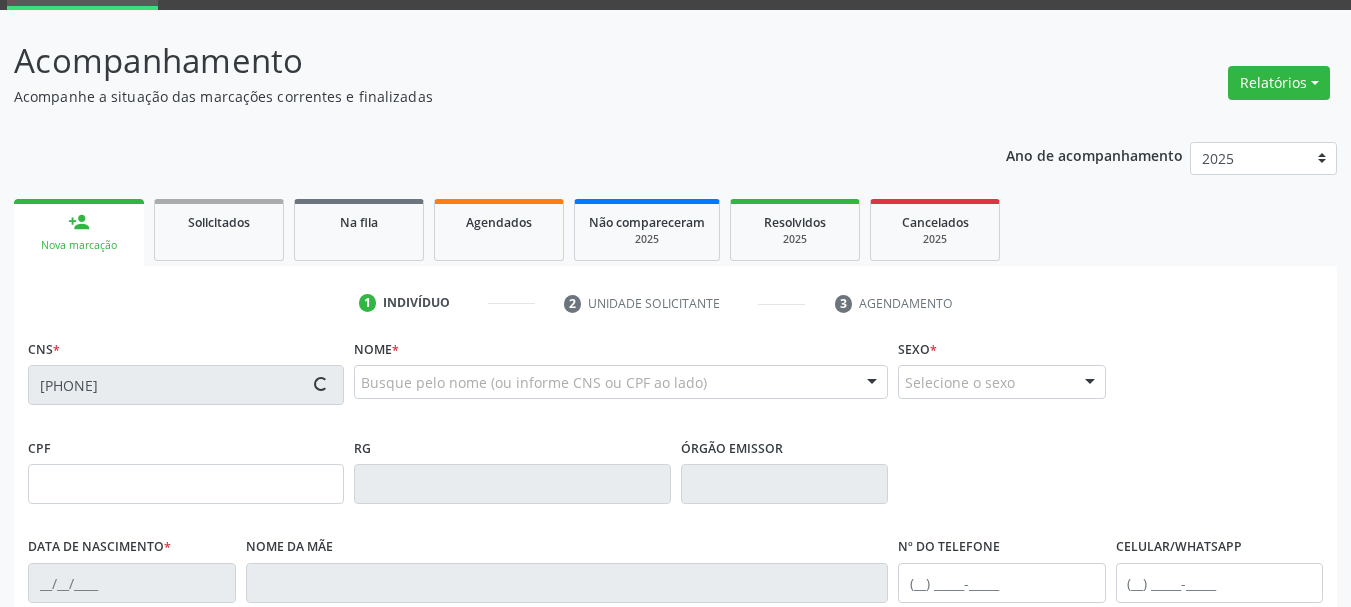 type on "08/02/2011" 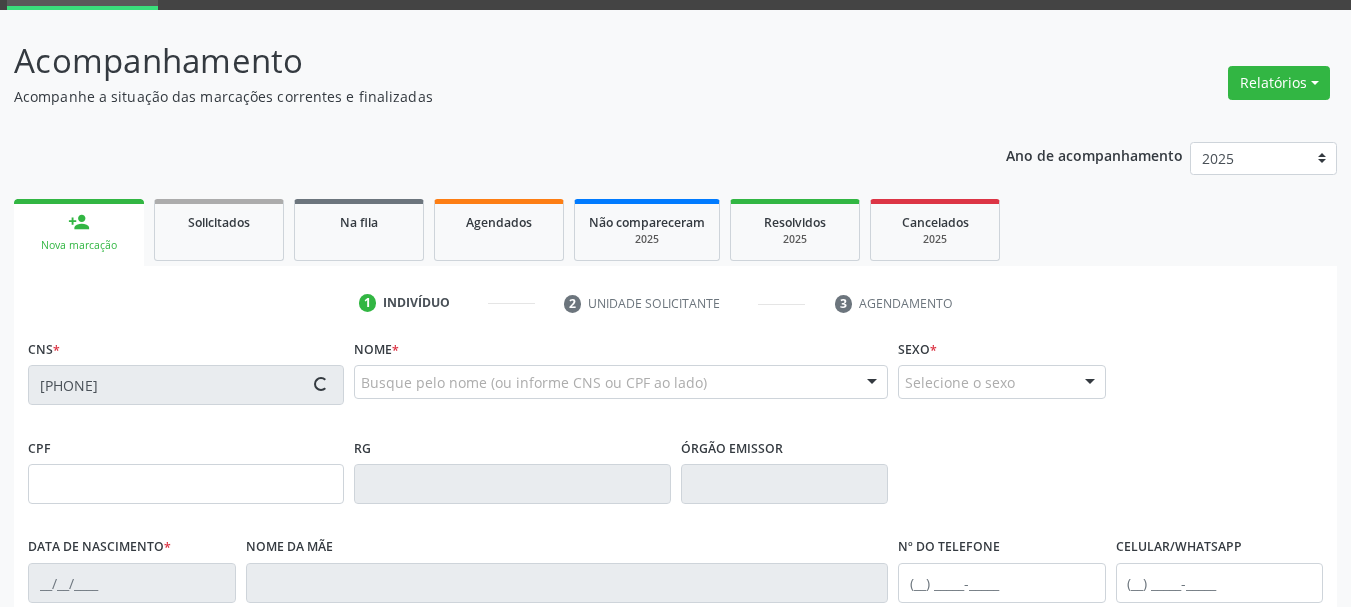 type on "Micherlania Pereira Laurindo de Lima" 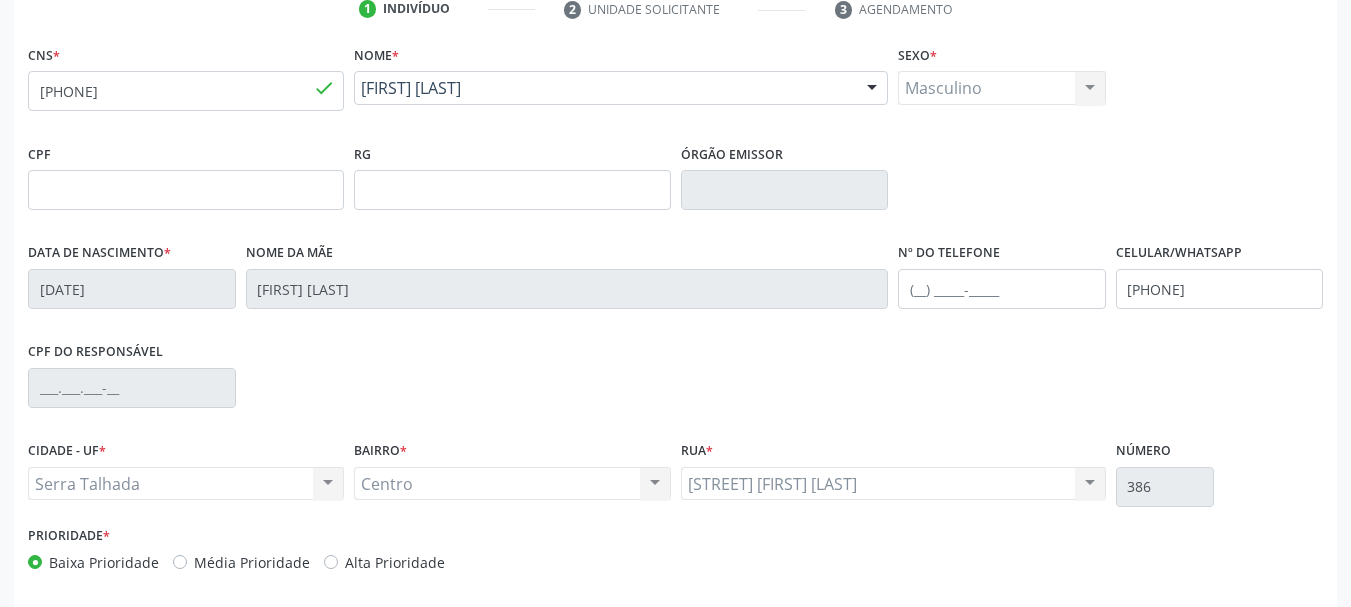 scroll, scrollTop: 400, scrollLeft: 0, axis: vertical 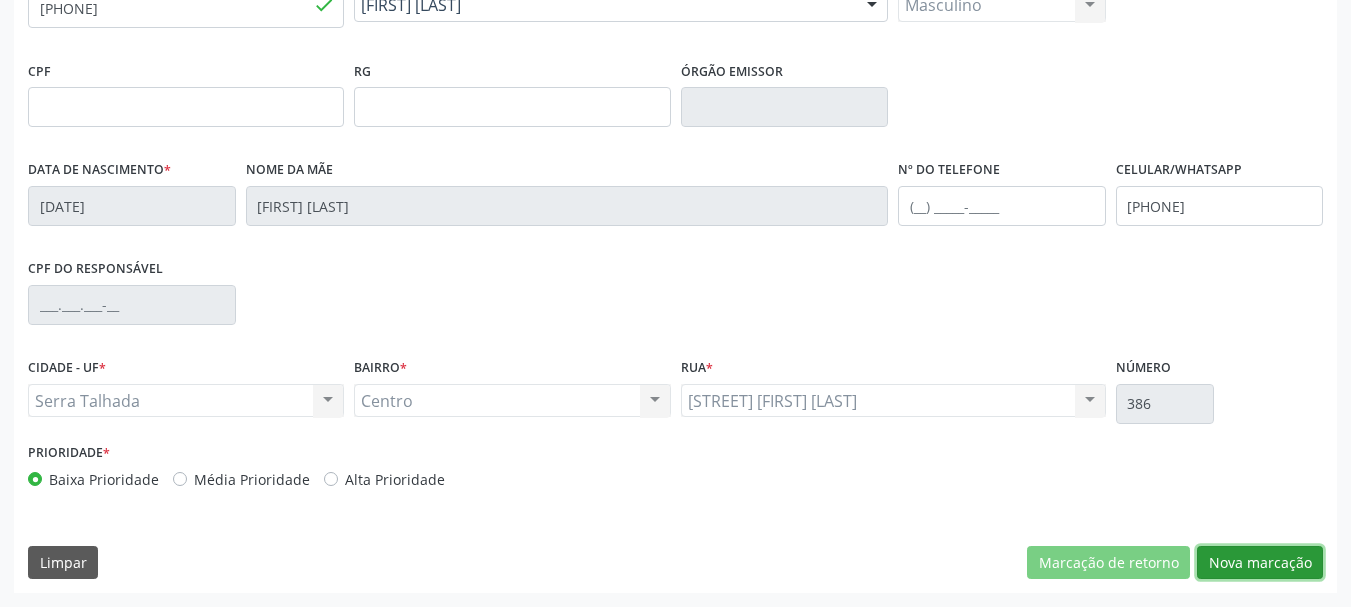 drag, startPoint x: 1307, startPoint y: 570, endPoint x: 1274, endPoint y: 564, distance: 33.54102 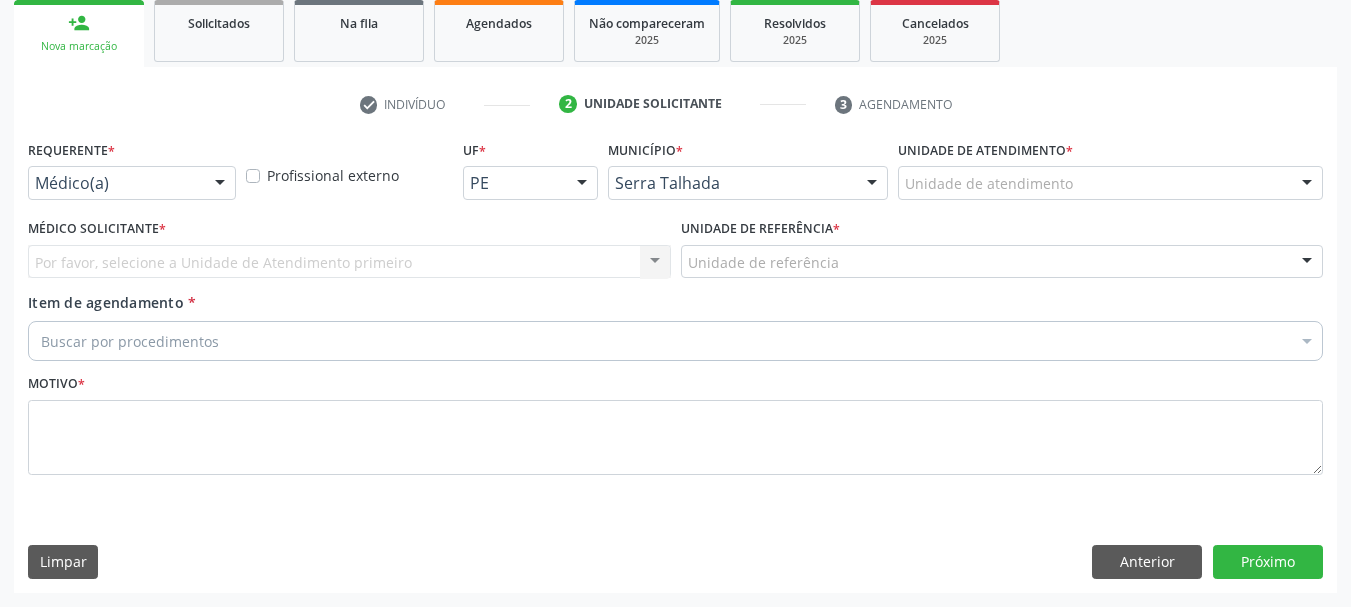 scroll, scrollTop: 299, scrollLeft: 0, axis: vertical 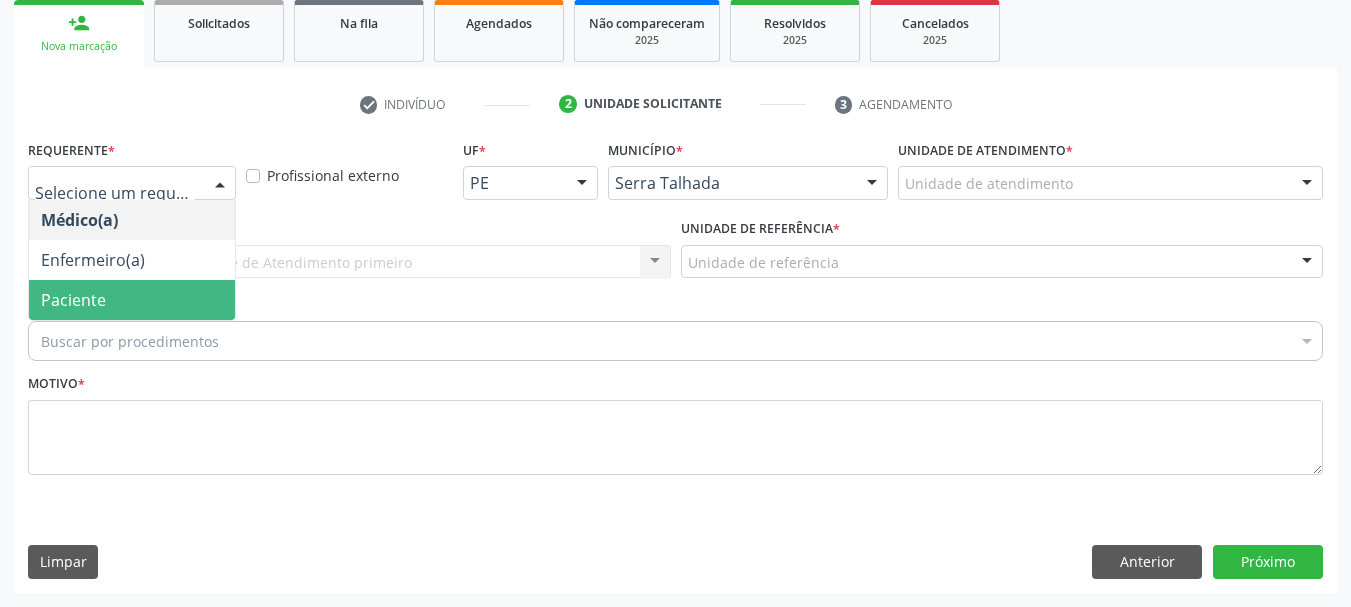 click on "Paciente" at bounding box center (132, 300) 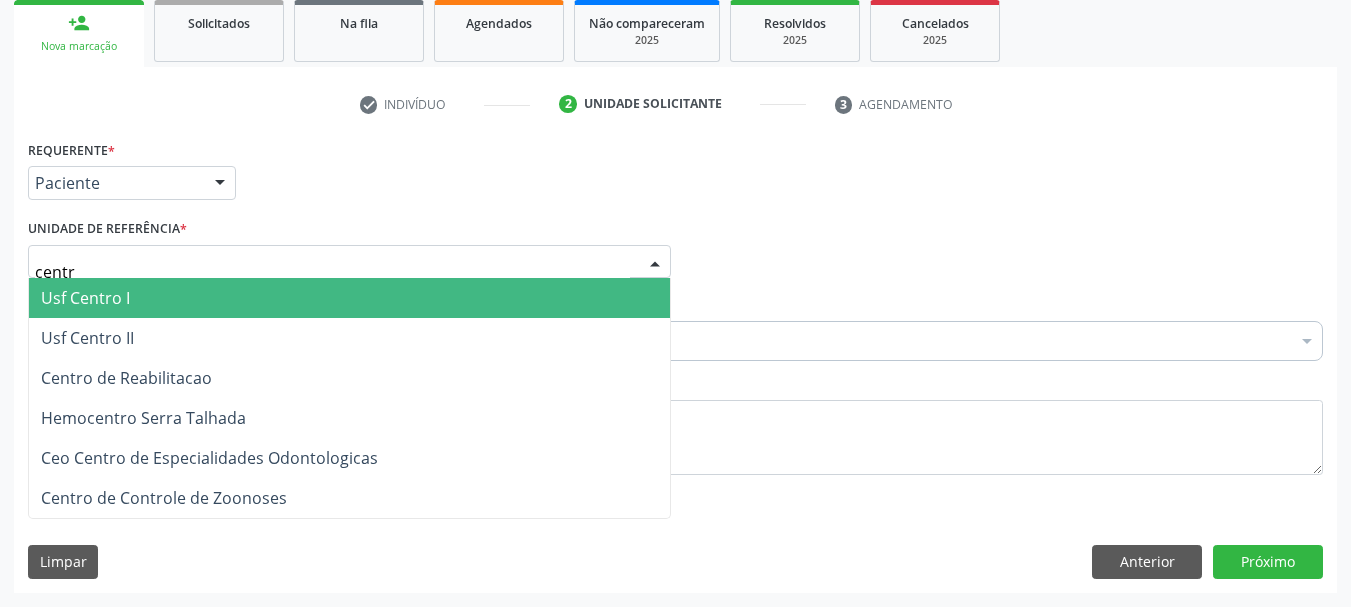 type on "centro" 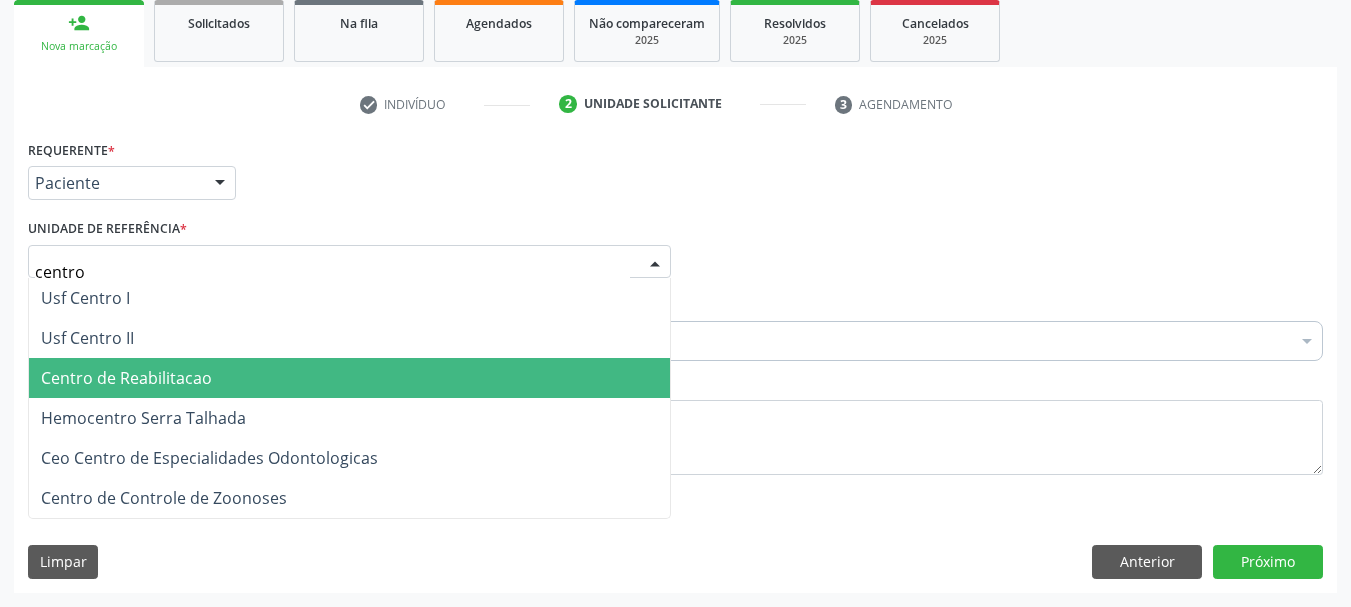 click on "Centro de Reabilitacao" at bounding box center (126, 378) 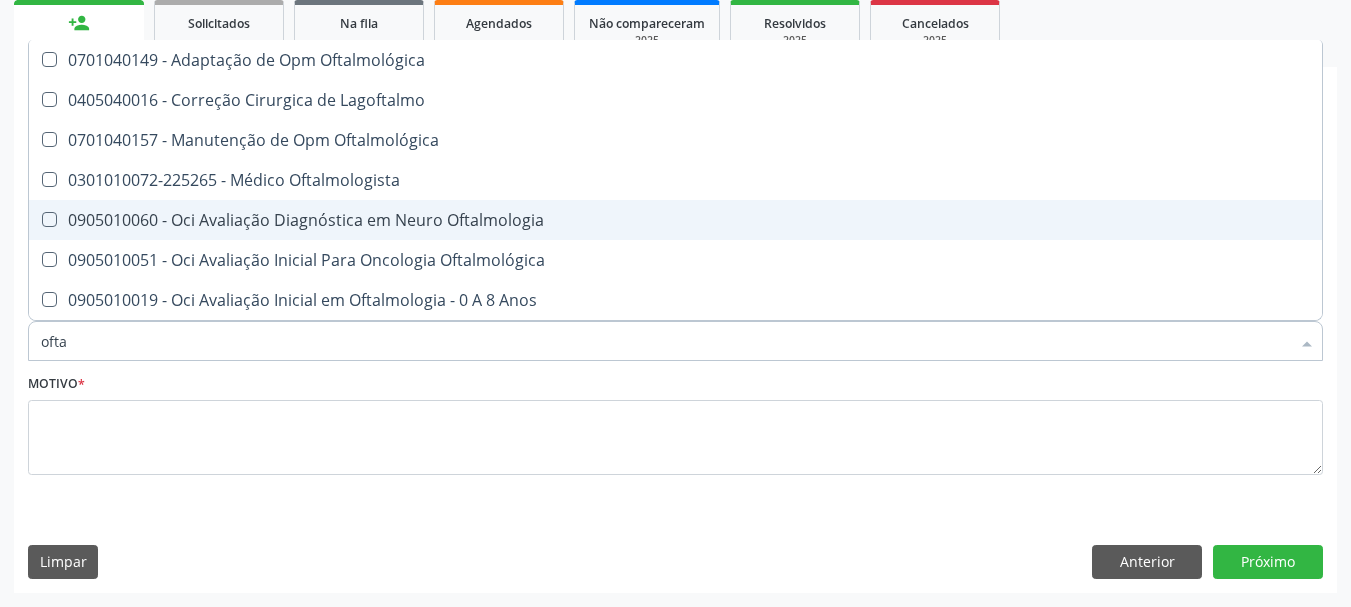 type on "oftal" 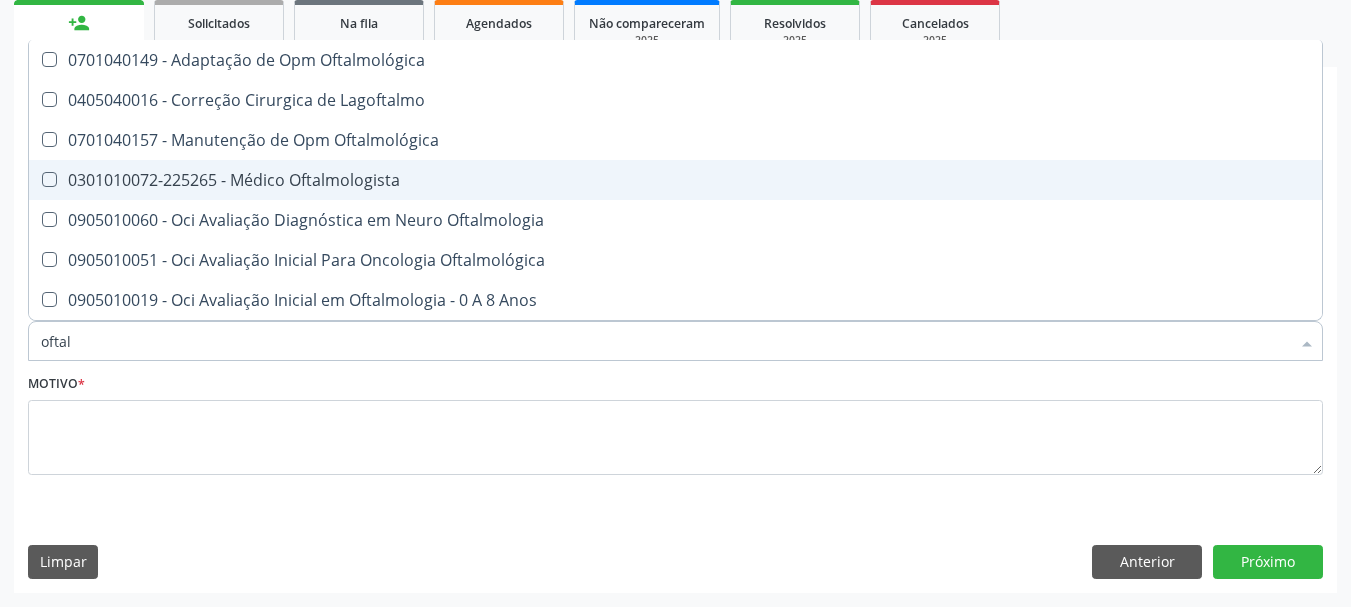 click on "0301010072-225265 - Médico Oftalmologista" at bounding box center [675, 180] 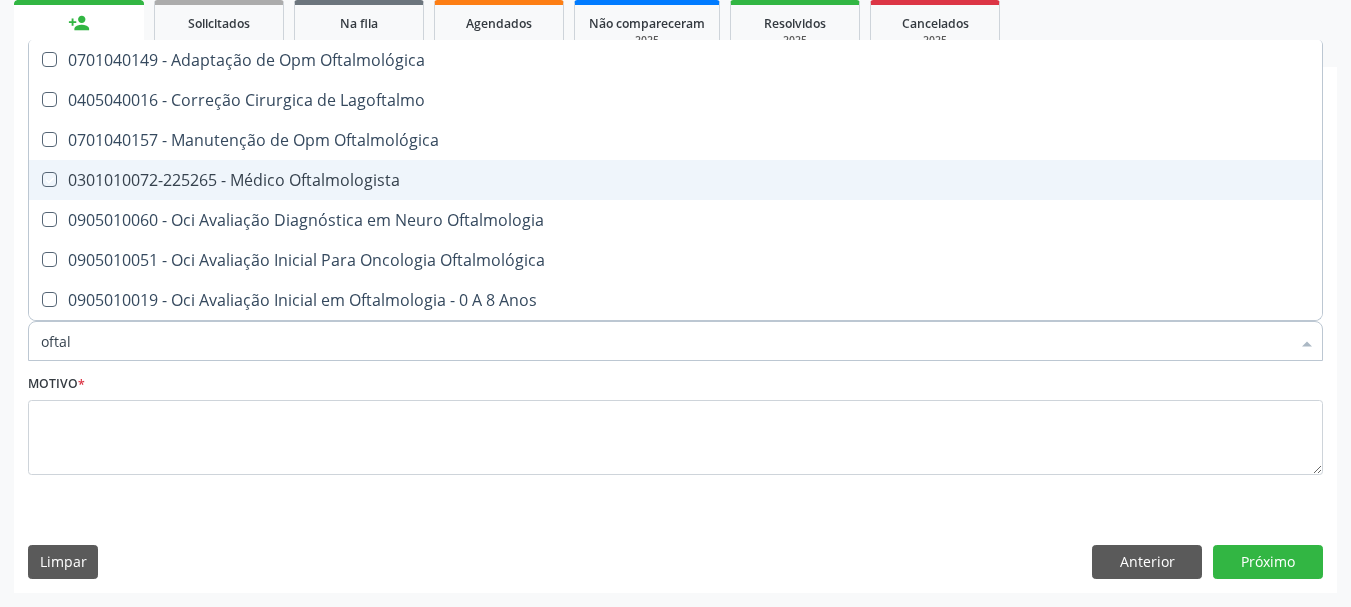 checkbox on "true" 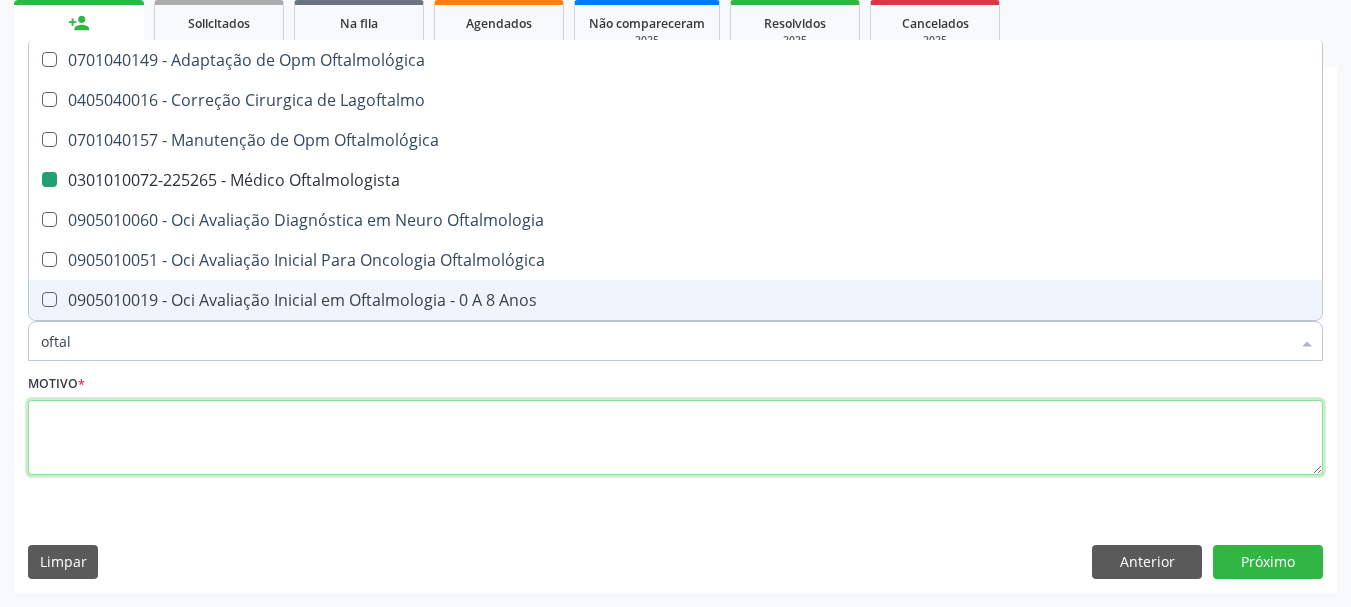 click at bounding box center (675, 438) 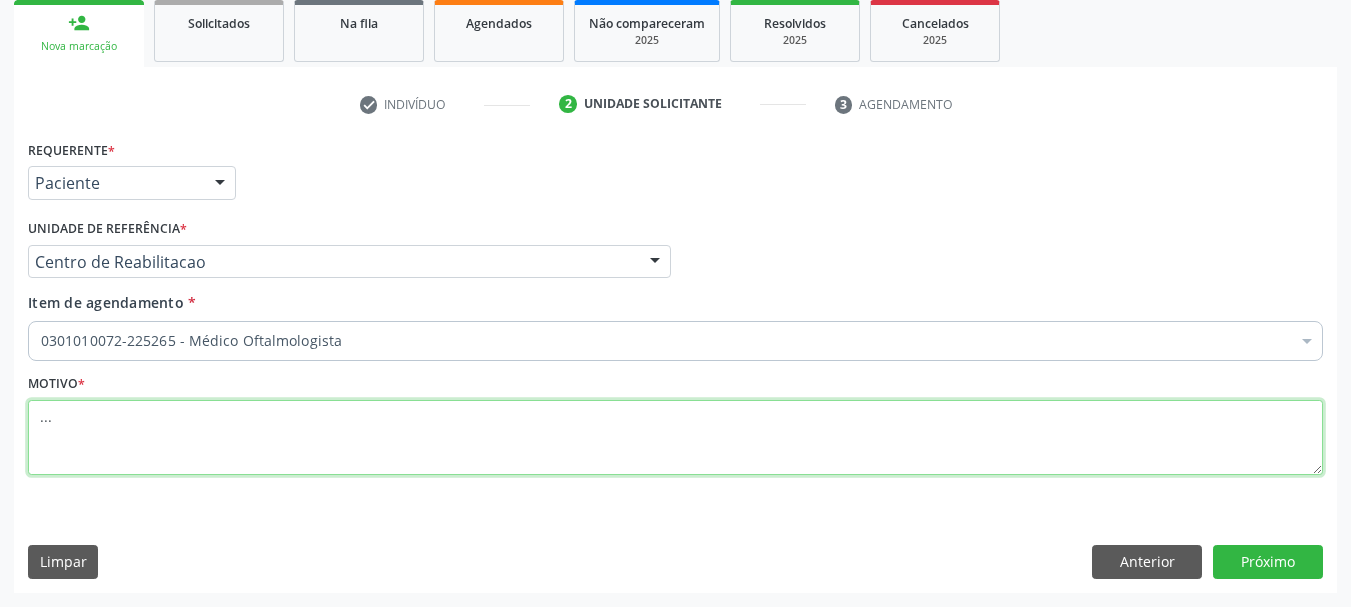 type on "..." 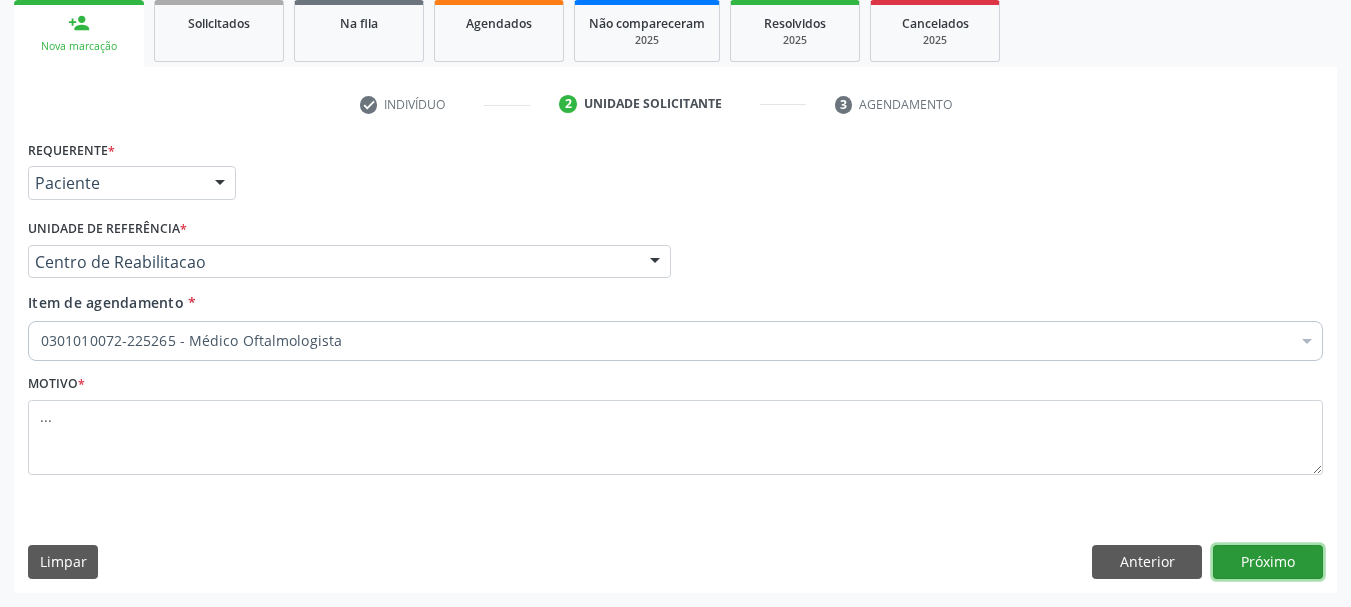 click on "Próximo" at bounding box center (1268, 562) 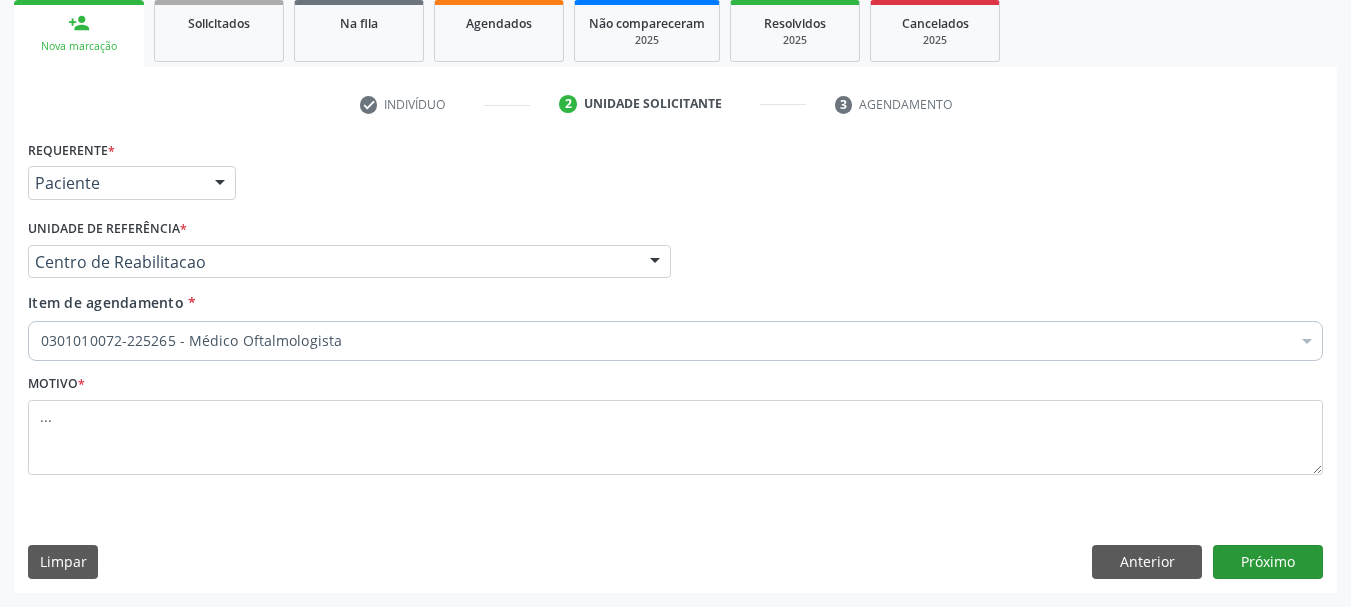 scroll, scrollTop: 263, scrollLeft: 0, axis: vertical 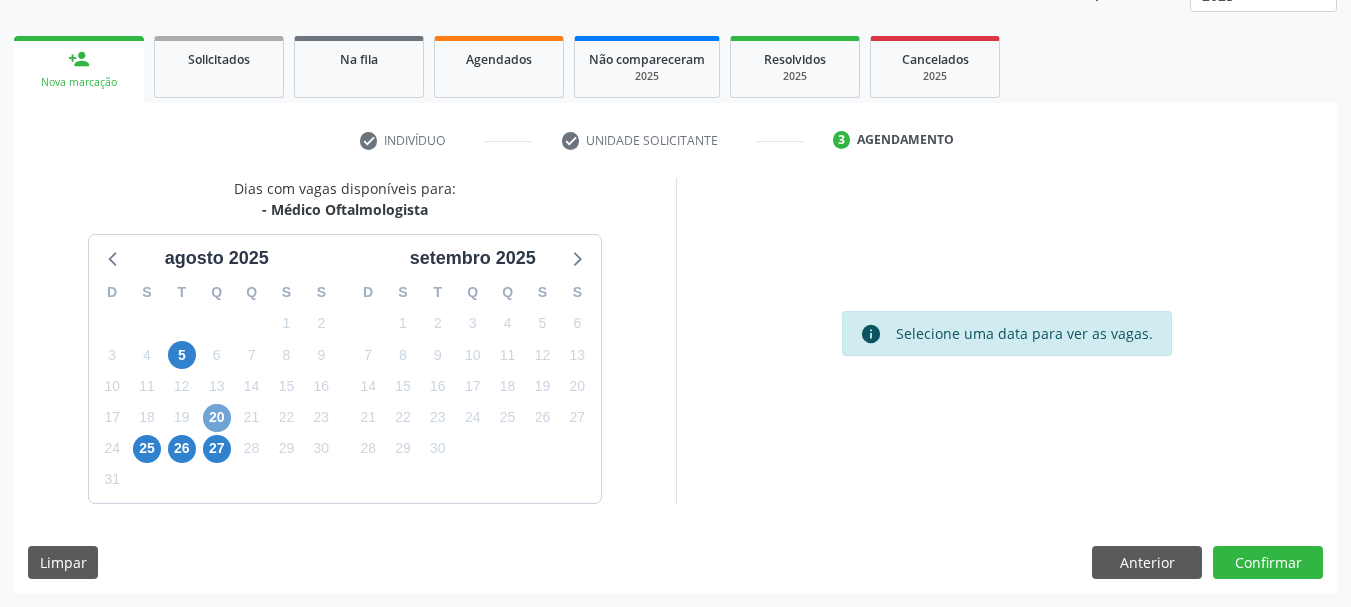 click on "20" at bounding box center (217, 418) 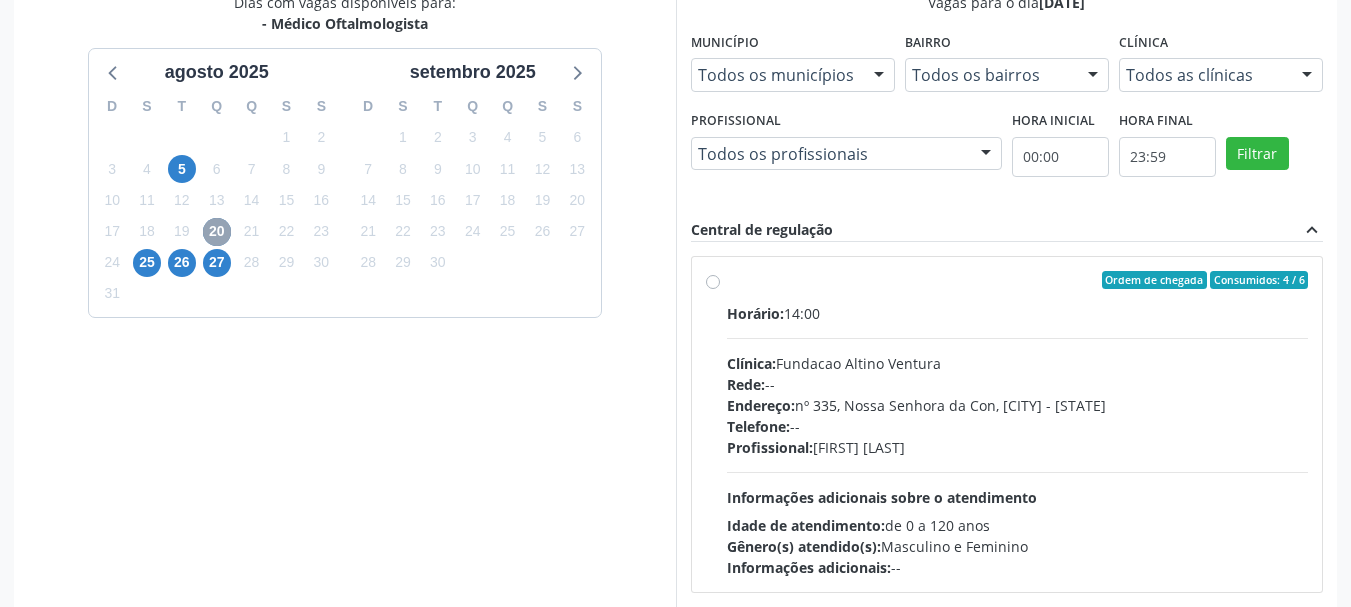 scroll, scrollTop: 463, scrollLeft: 0, axis: vertical 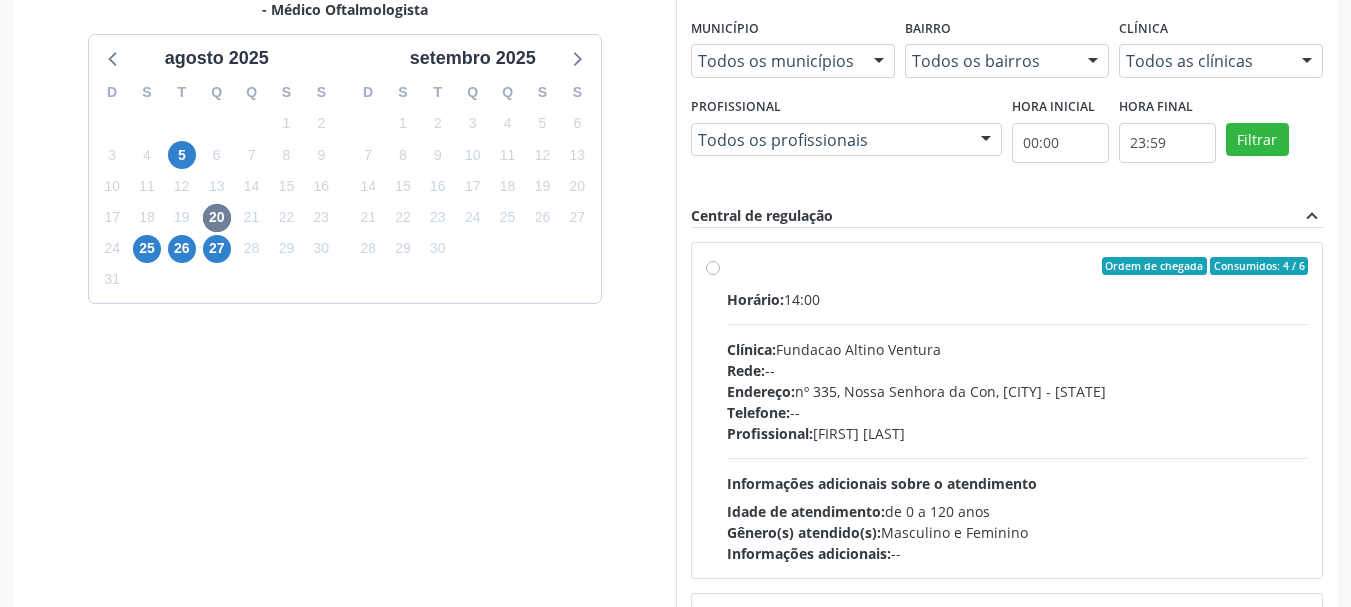 click on "Ordem de chegada
Consumidos: 4 / 6
Horário:   14:00
Clínica:  Fundacao Altino Ventura
Rede:
--
Endereço:   nº 335, Nossa Senhora da Con, Serra Talhada - PE
Telefone:   --
Profissional:
Bruna Vieira Oliveira Carvalho Ventura
Informações adicionais sobre o atendimento
Idade de atendimento:
de 0 a 120 anos
Gênero(s) atendido(s):
Masculino e Feminino
Informações adicionais:
--" at bounding box center [1007, 410] 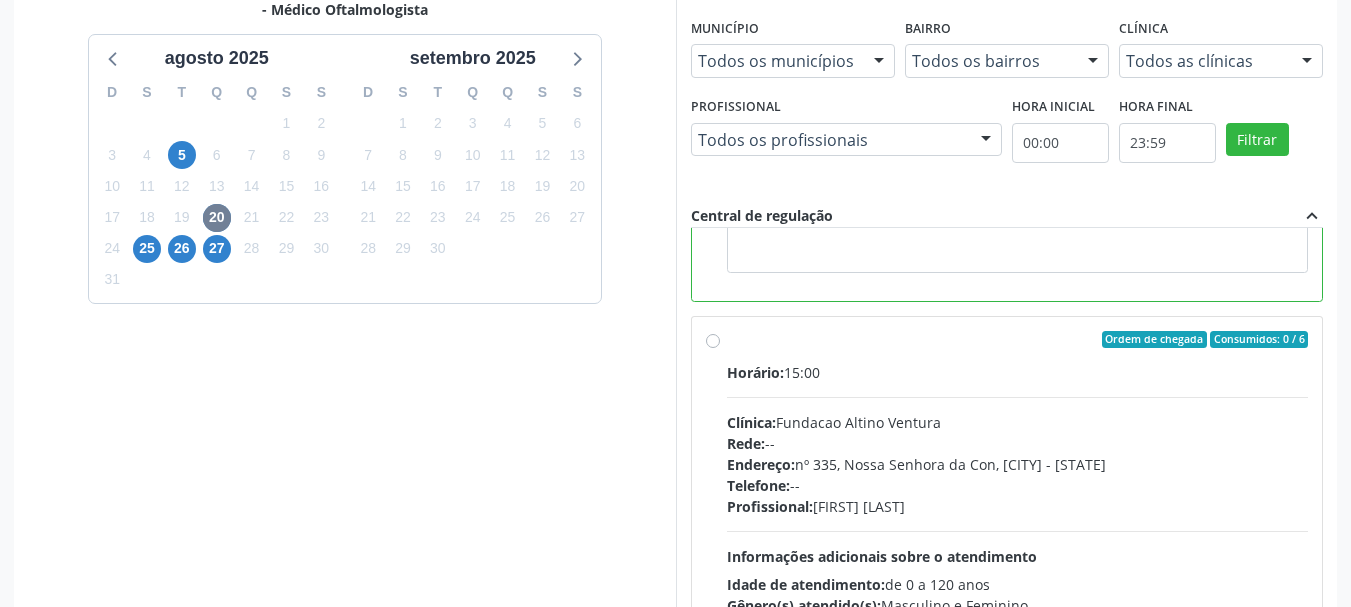 scroll, scrollTop: 450, scrollLeft: 0, axis: vertical 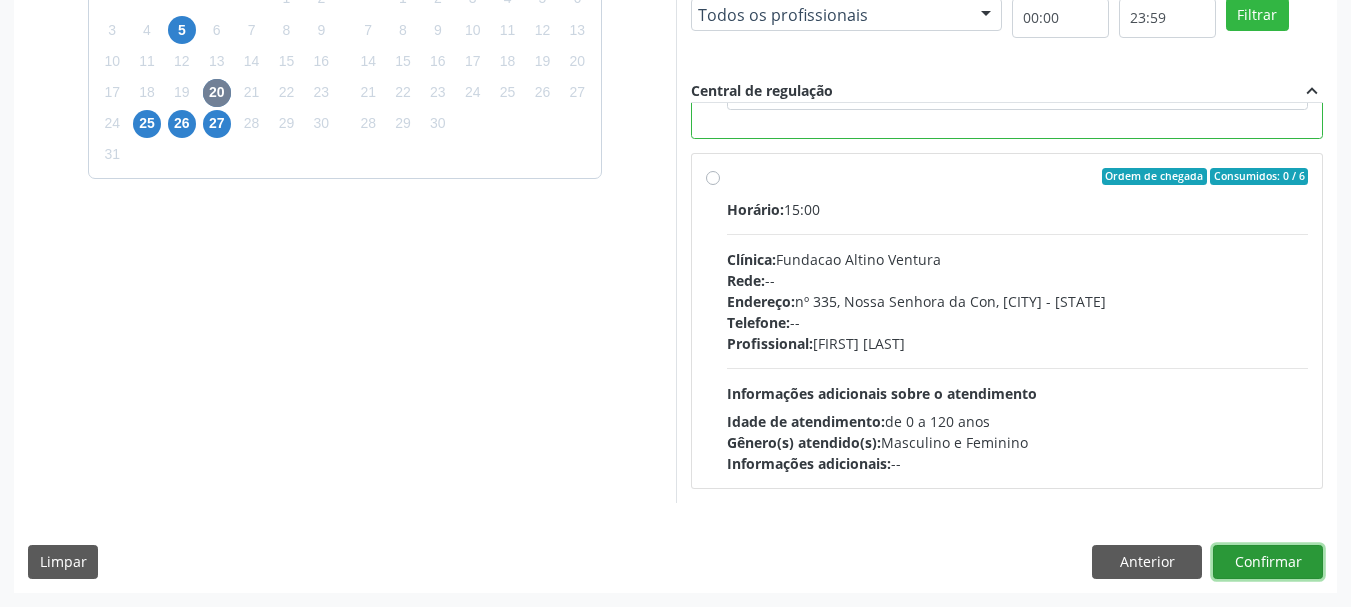 click on "Confirmar" at bounding box center [1268, 562] 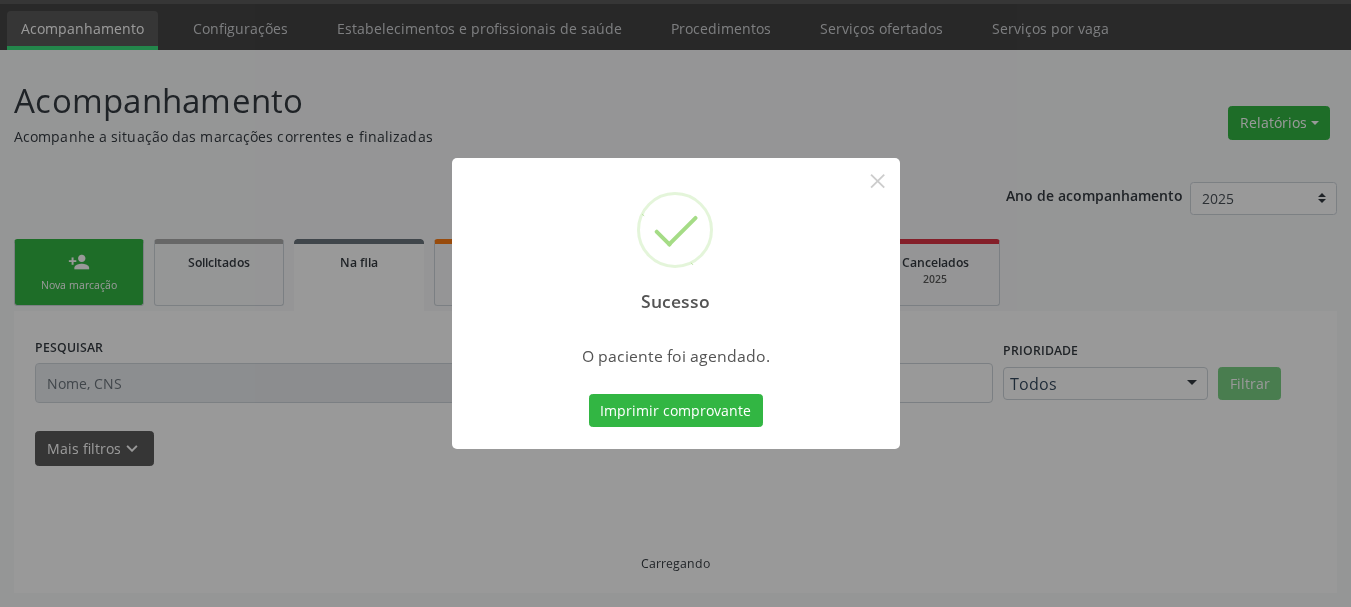 scroll, scrollTop: 60, scrollLeft: 0, axis: vertical 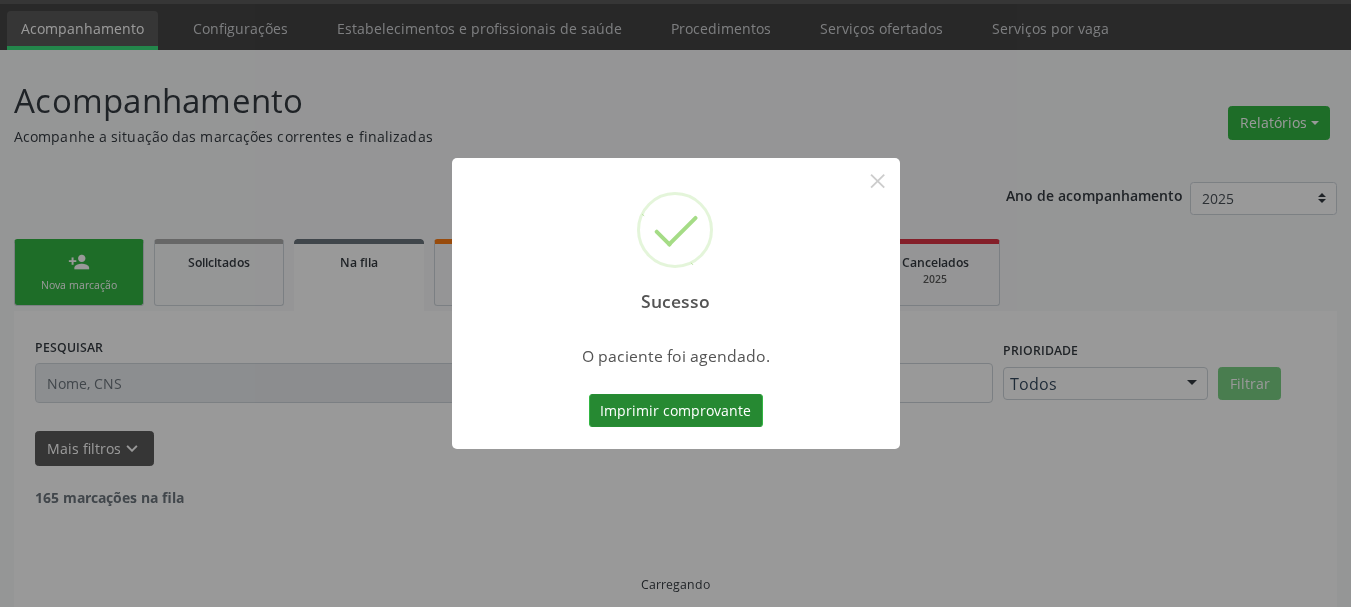 click on "Imprimir comprovante" at bounding box center [676, 411] 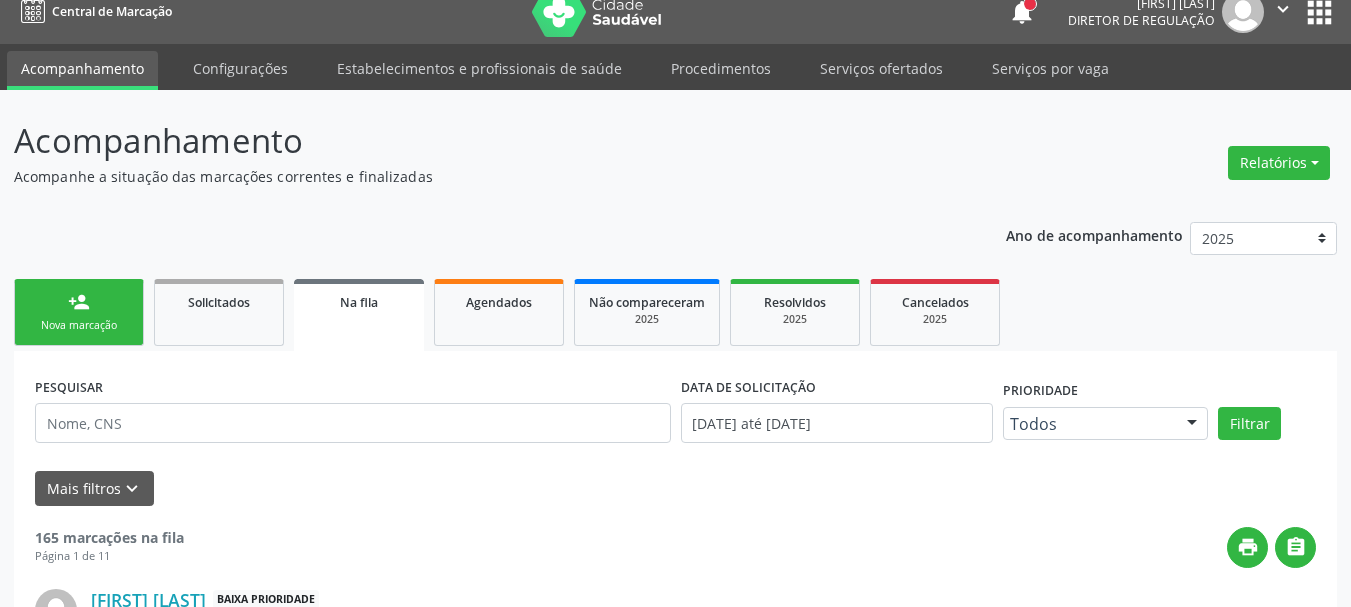 scroll, scrollTop: 0, scrollLeft: 0, axis: both 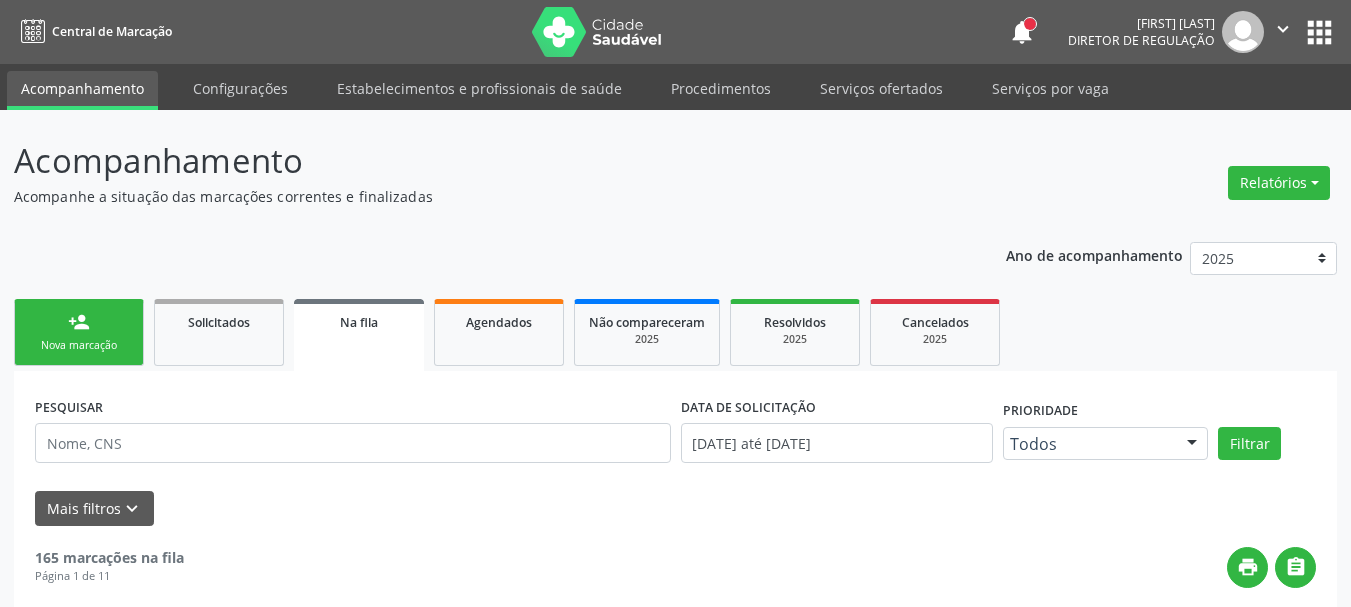 click on "apps" at bounding box center (1319, 32) 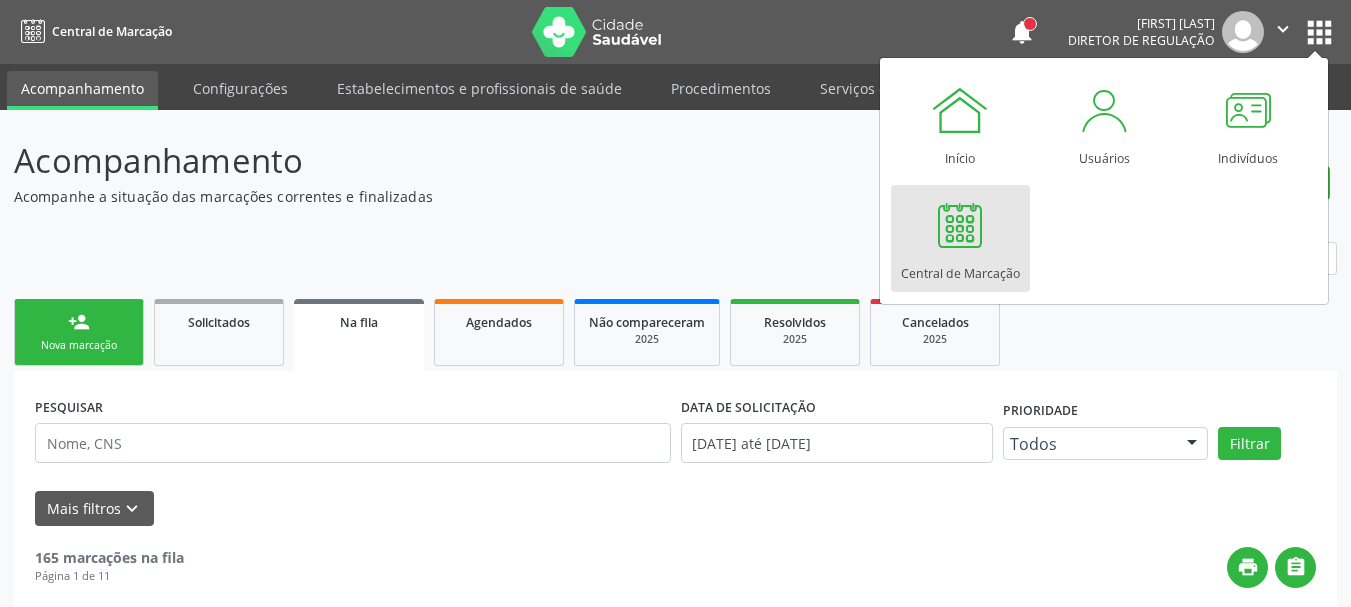 click at bounding box center [960, 225] 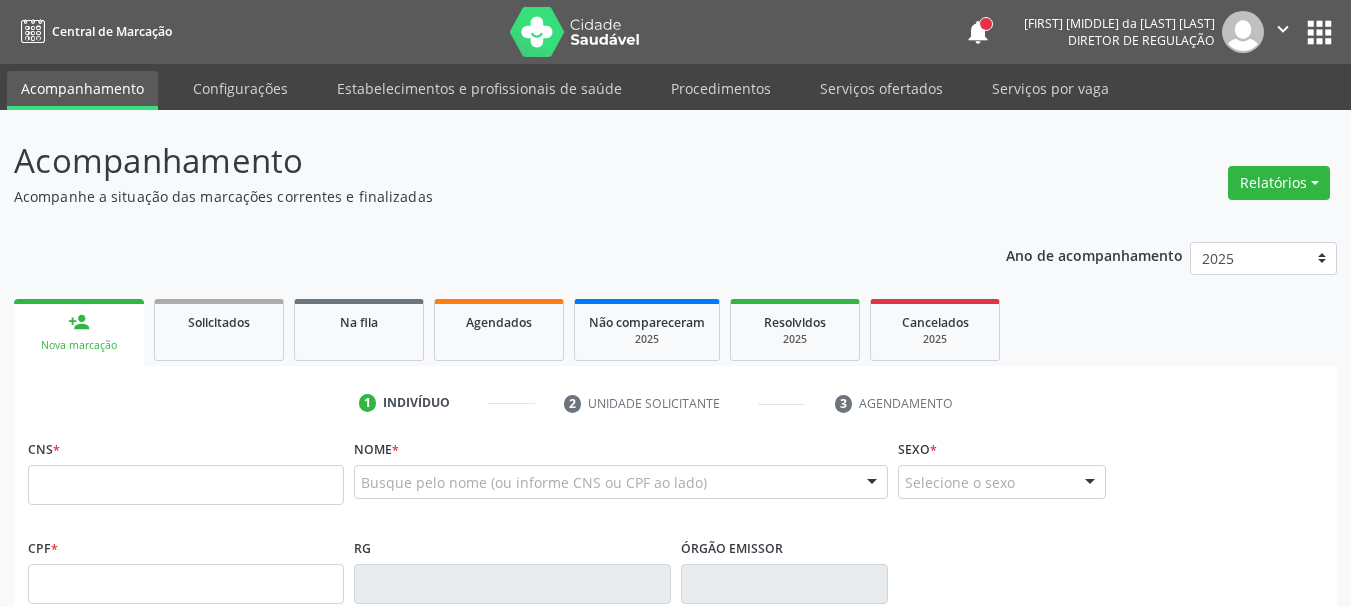 scroll, scrollTop: 0, scrollLeft: 0, axis: both 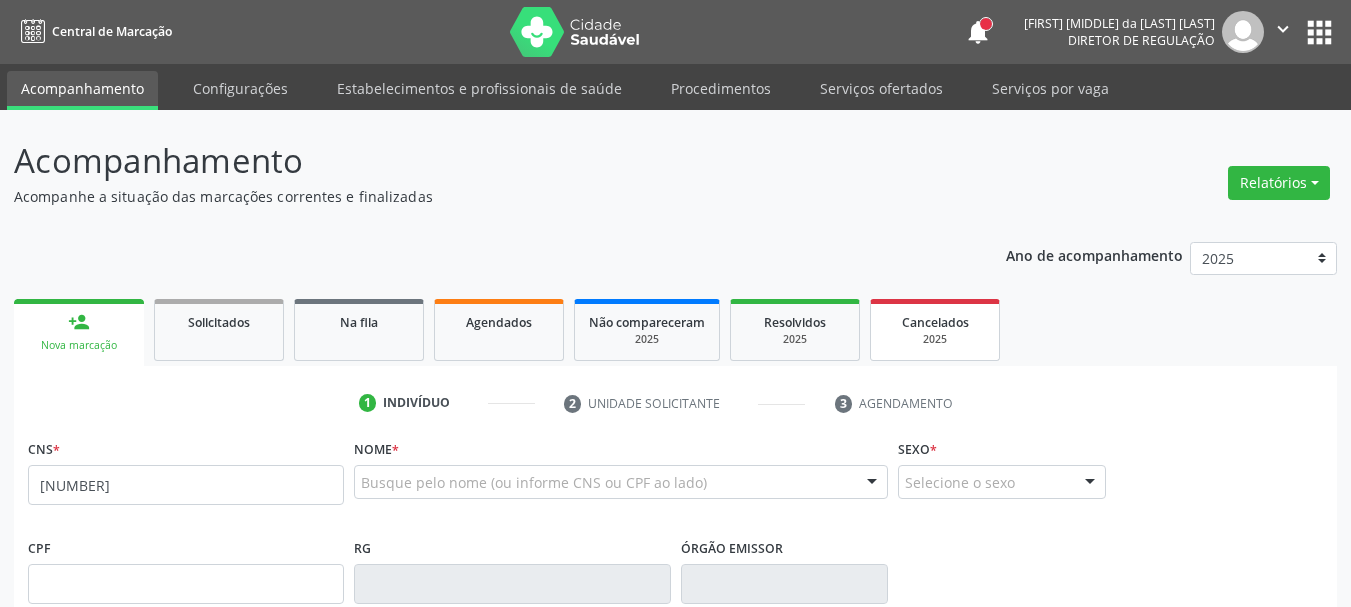 type on "[NUMBER]" 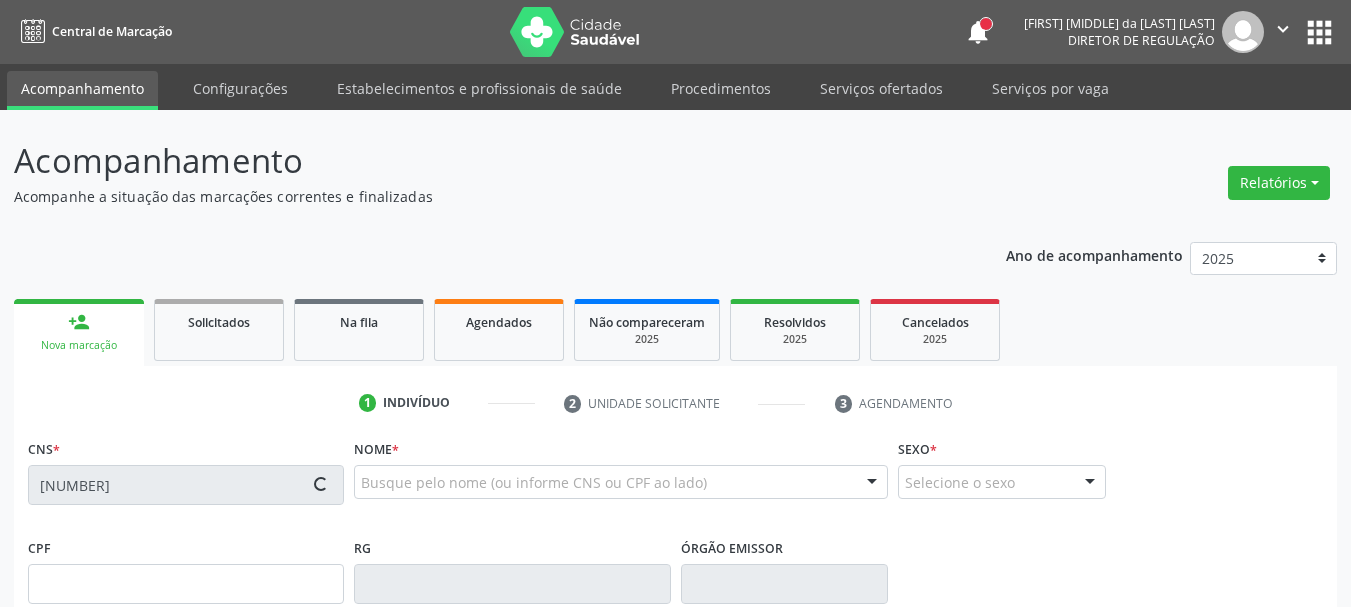 scroll, scrollTop: 200, scrollLeft: 0, axis: vertical 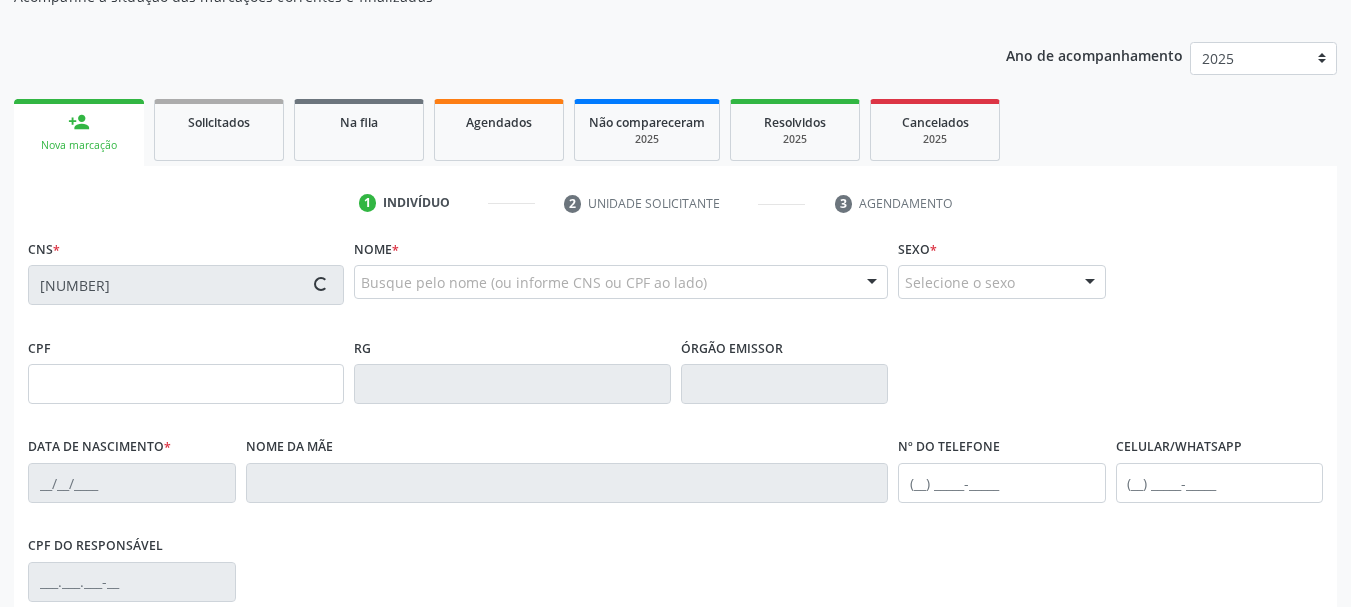 type on "[NUMBER]" 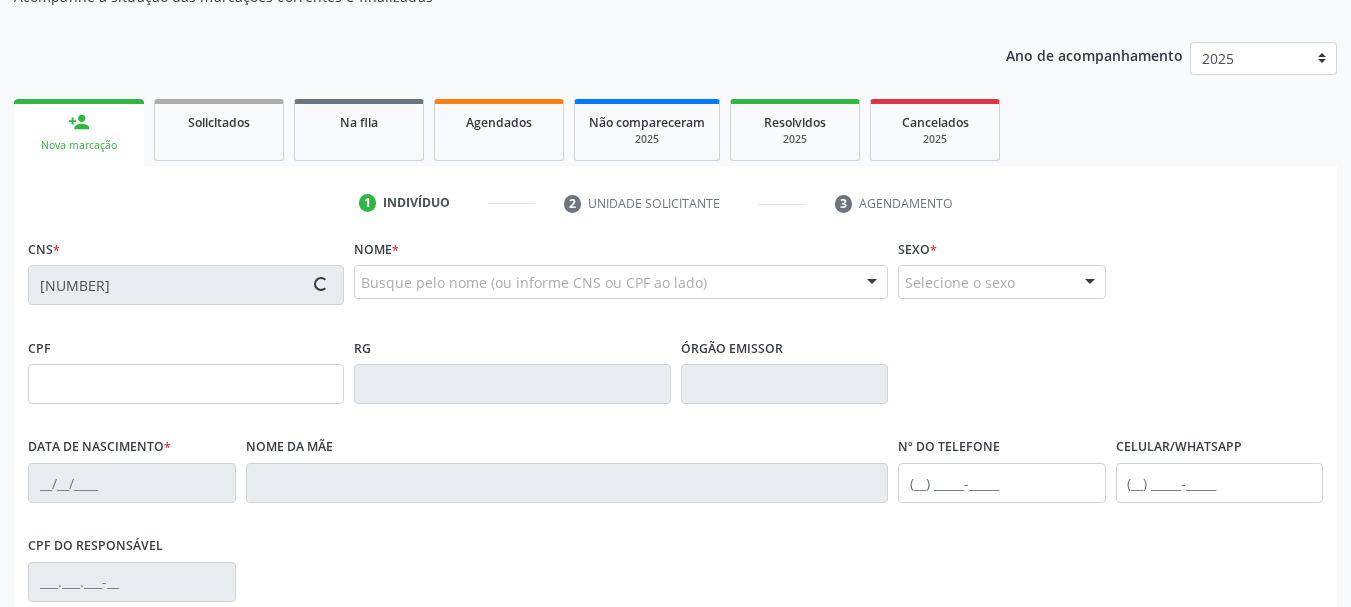 type on "[DATE]" 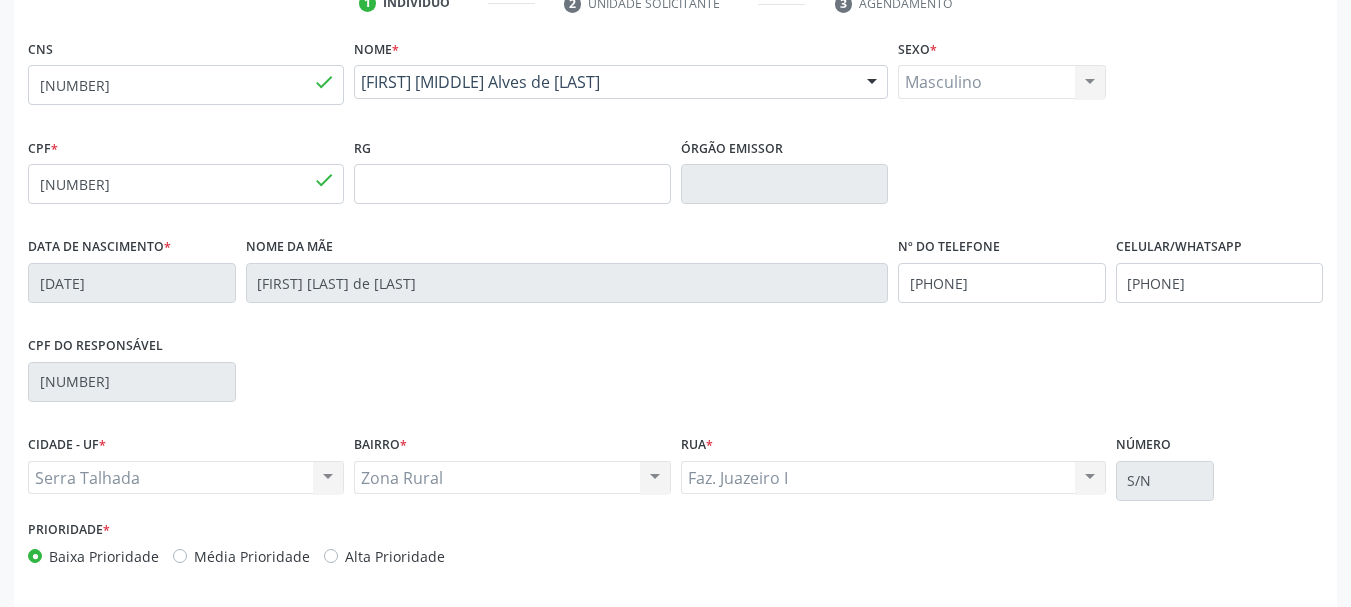 scroll, scrollTop: 477, scrollLeft: 0, axis: vertical 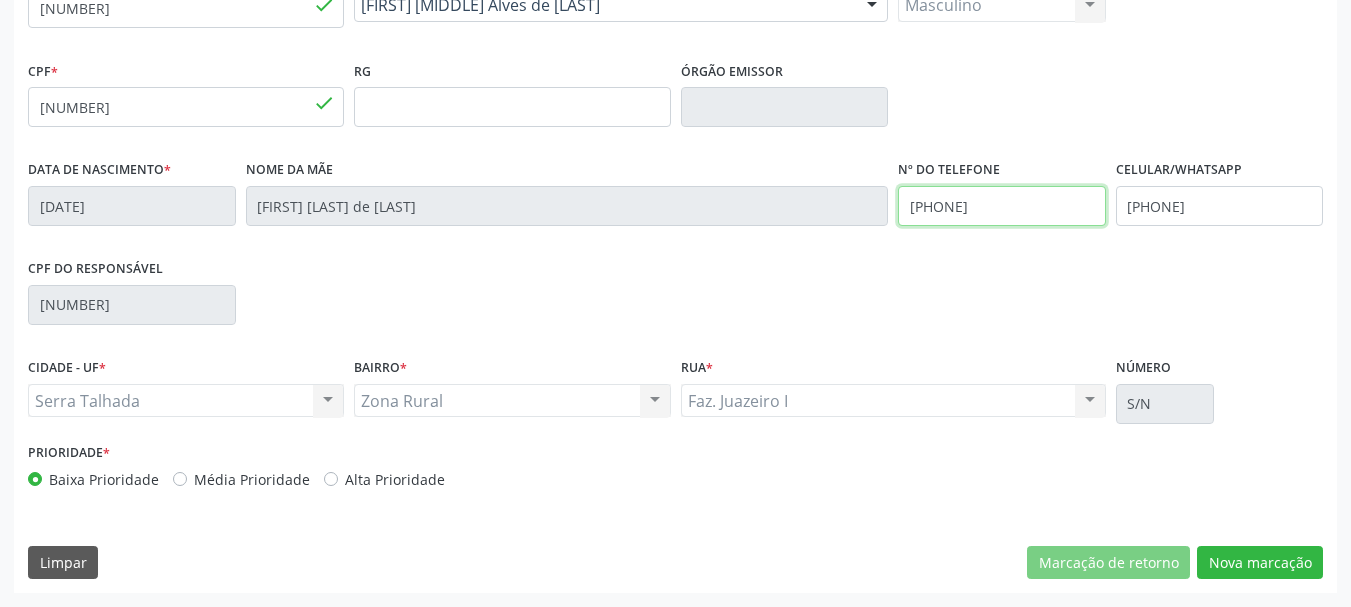 drag, startPoint x: 1068, startPoint y: 213, endPoint x: 650, endPoint y: 228, distance: 418.26904 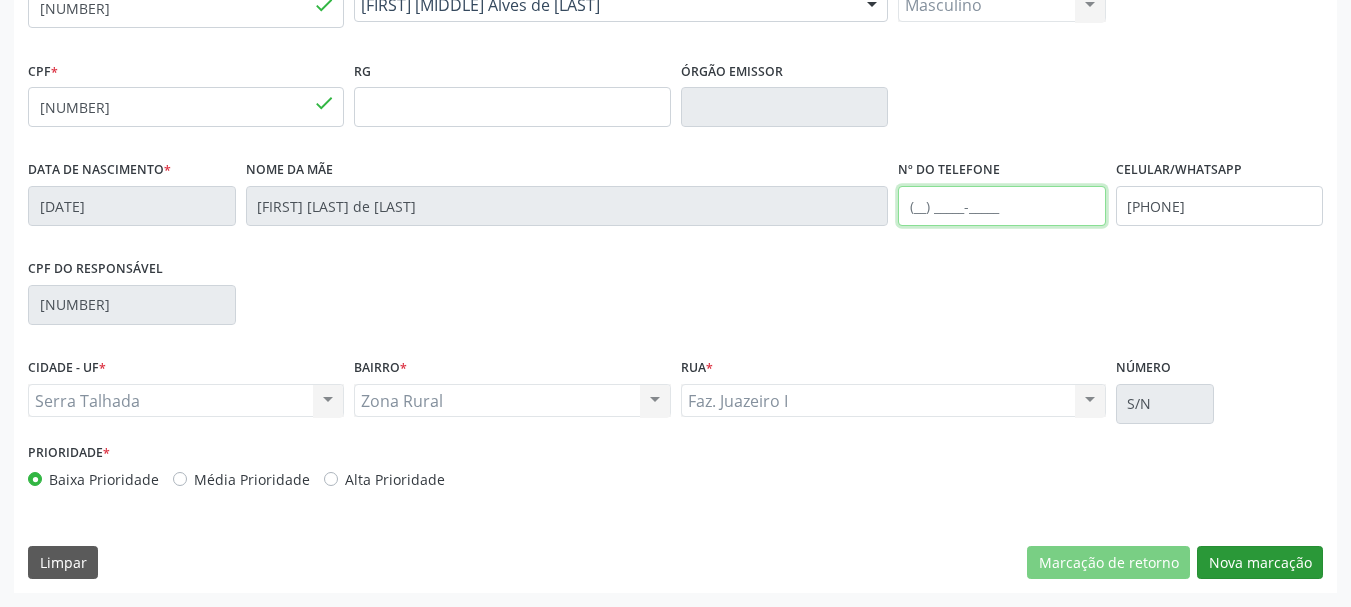 type 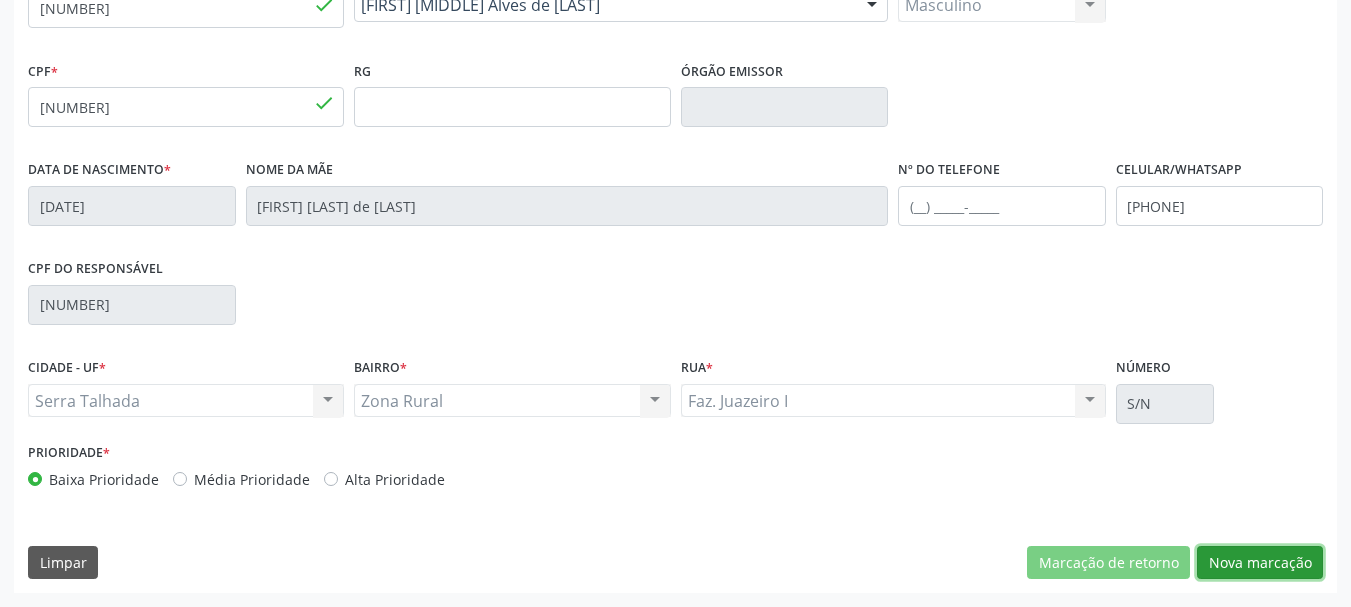drag, startPoint x: 1246, startPoint y: 550, endPoint x: 1234, endPoint y: 552, distance: 12.165525 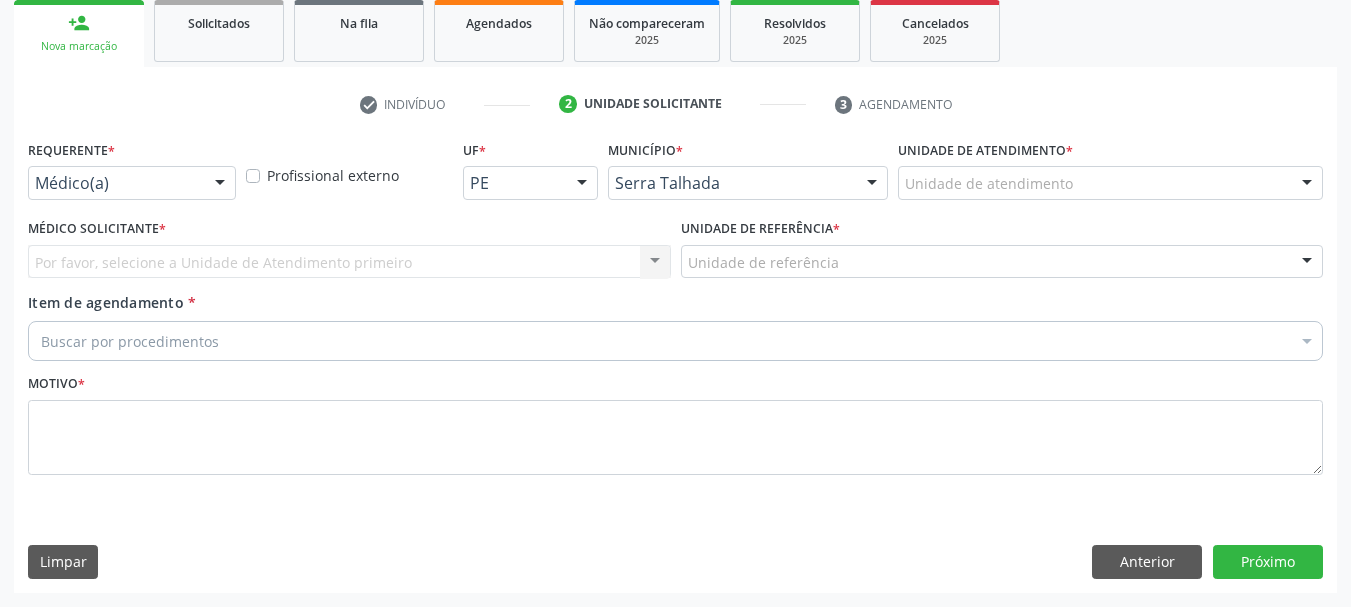 scroll, scrollTop: 299, scrollLeft: 0, axis: vertical 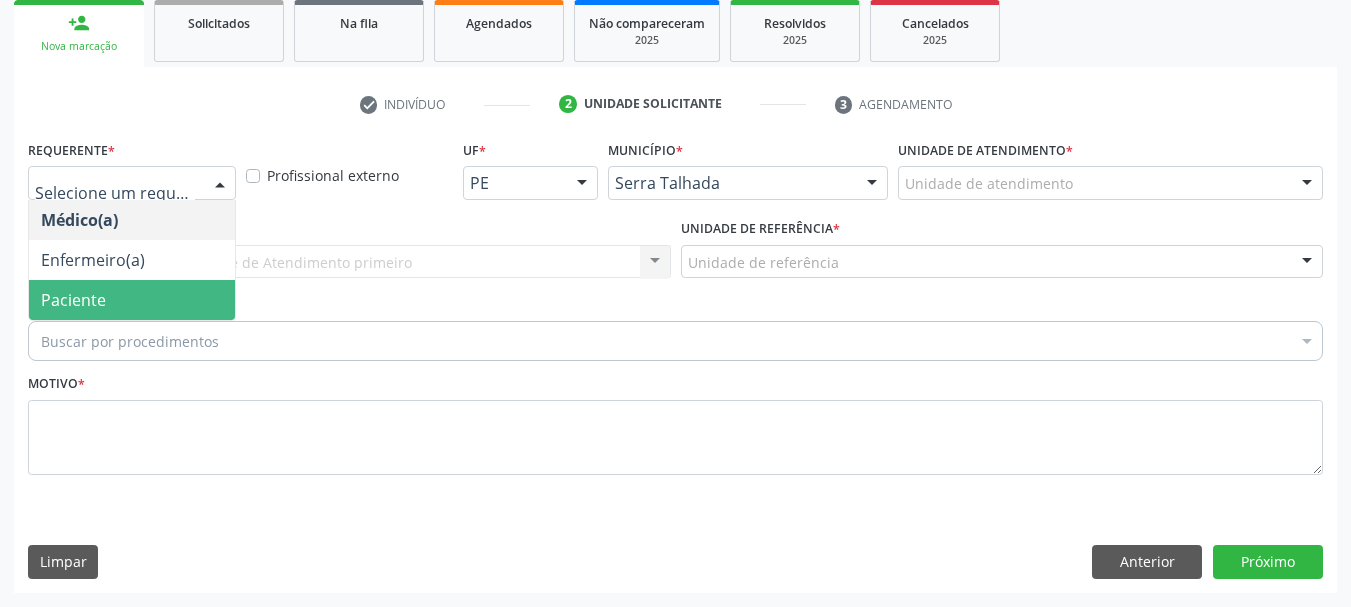 click on "Paciente" at bounding box center (132, 300) 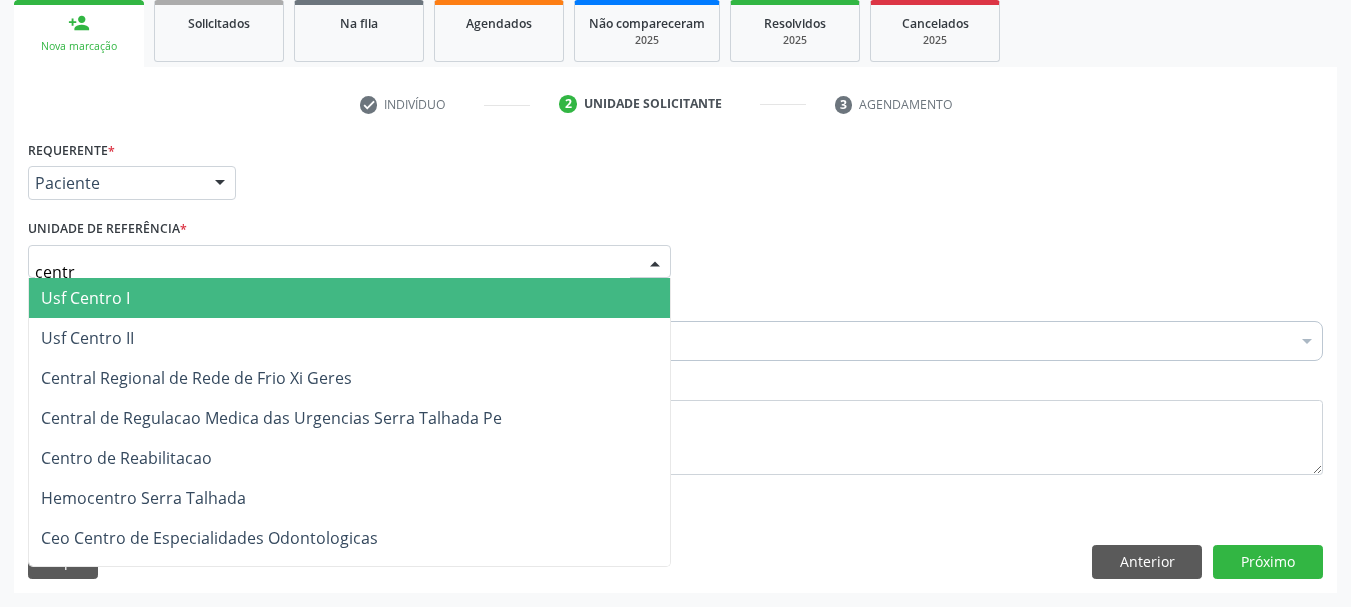 type on "centro" 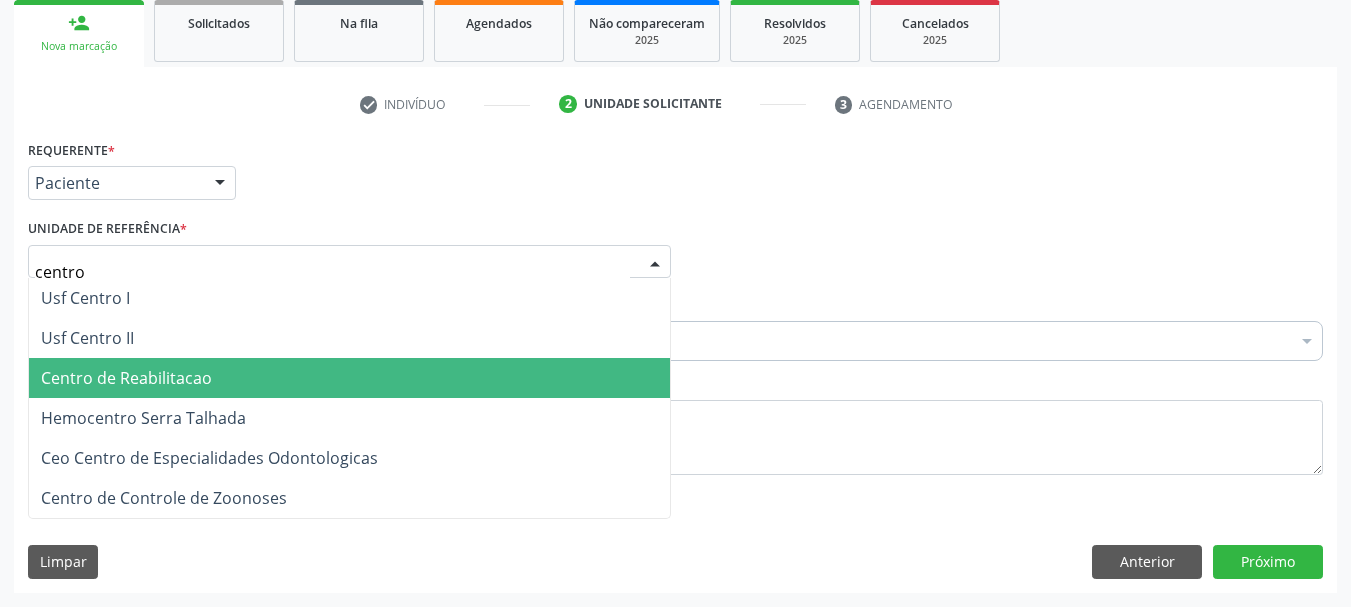 click on "Centro de Reabilitacao" at bounding box center (126, 378) 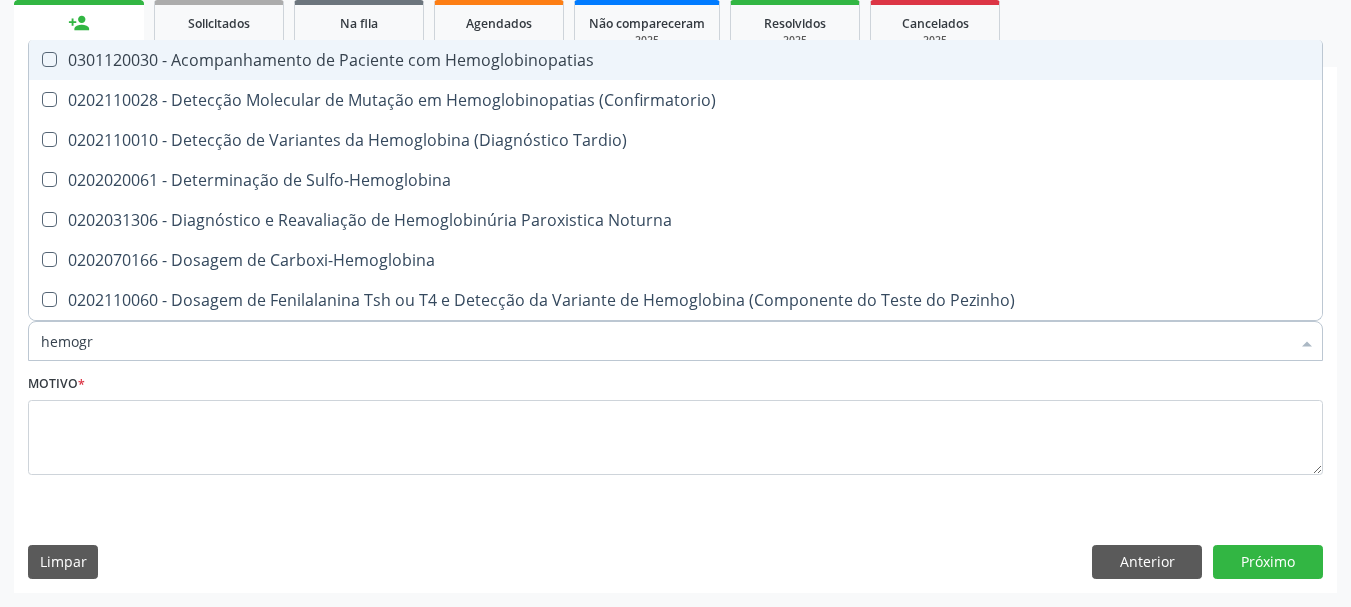 type on "hemogra" 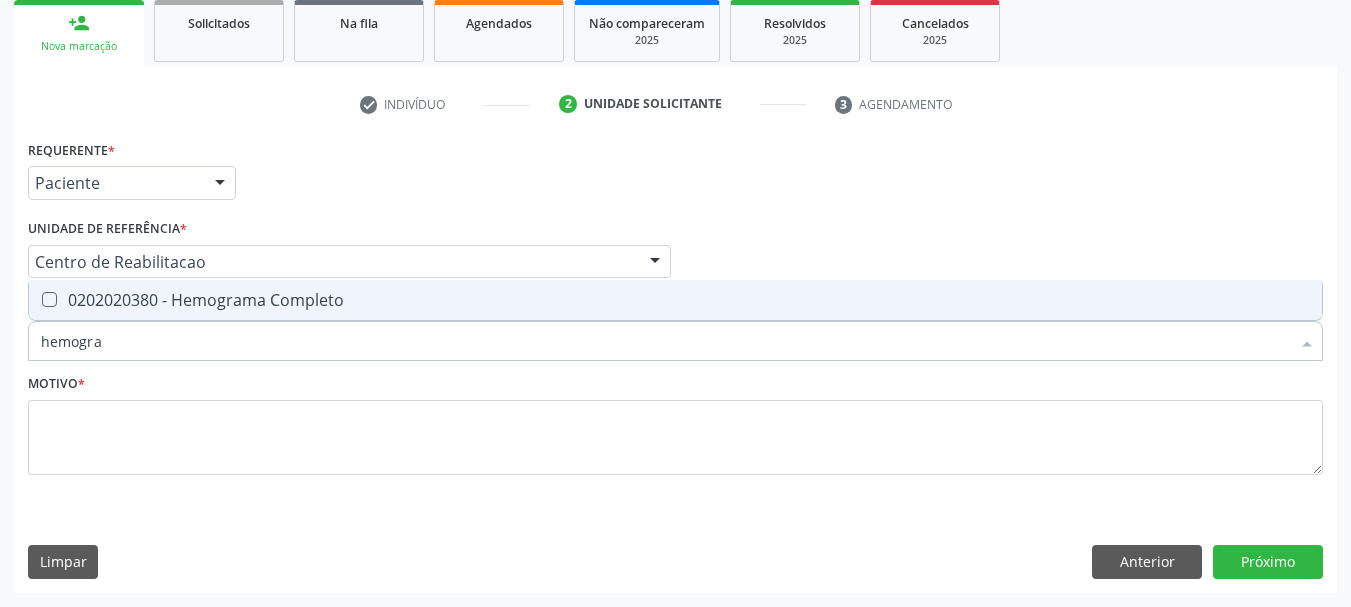 click on "0202020380 - Hemograma Completo" at bounding box center (675, 300) 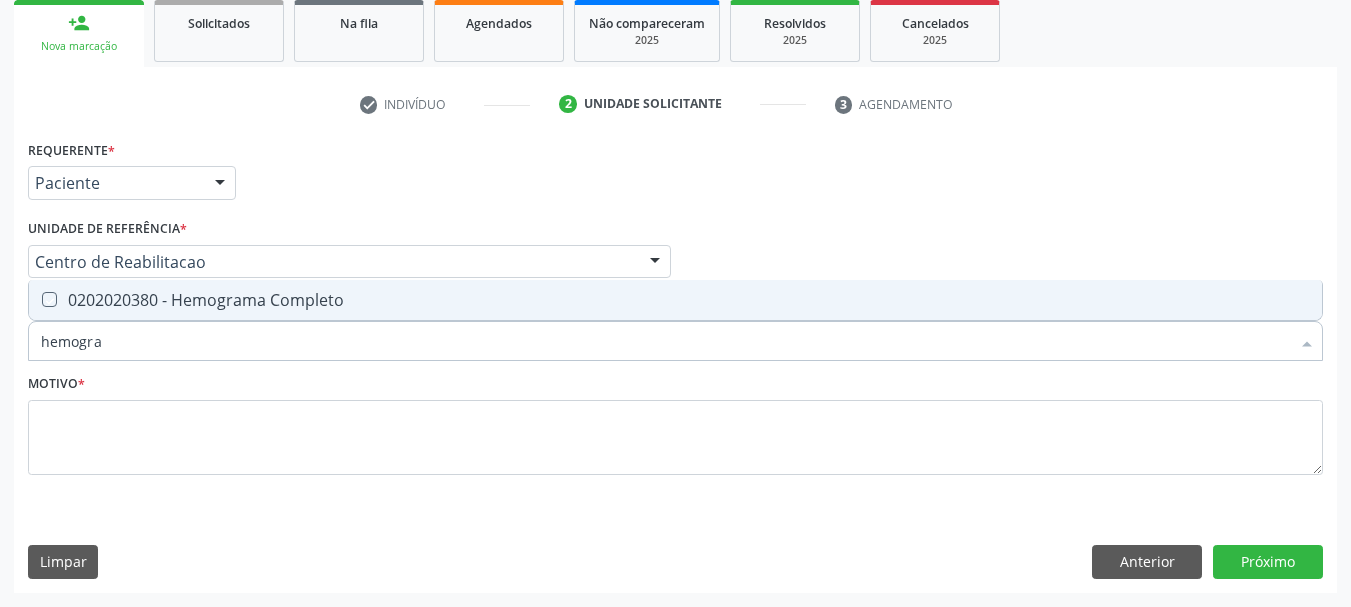 checkbox on "true" 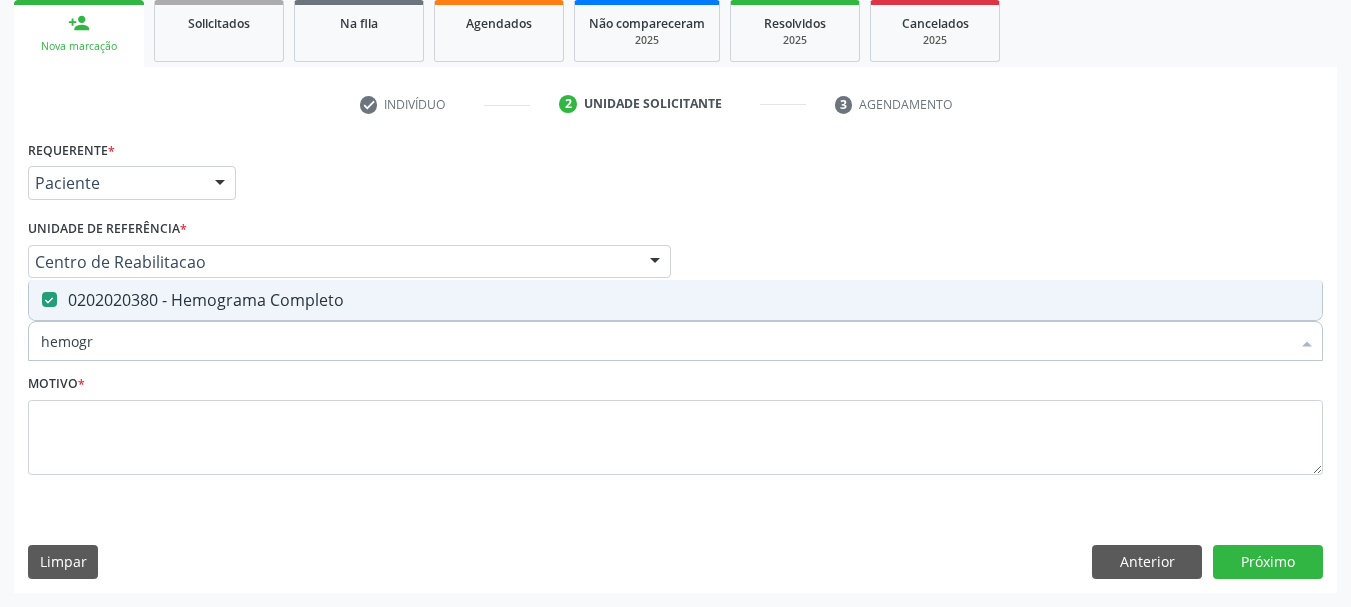 type on "hemog" 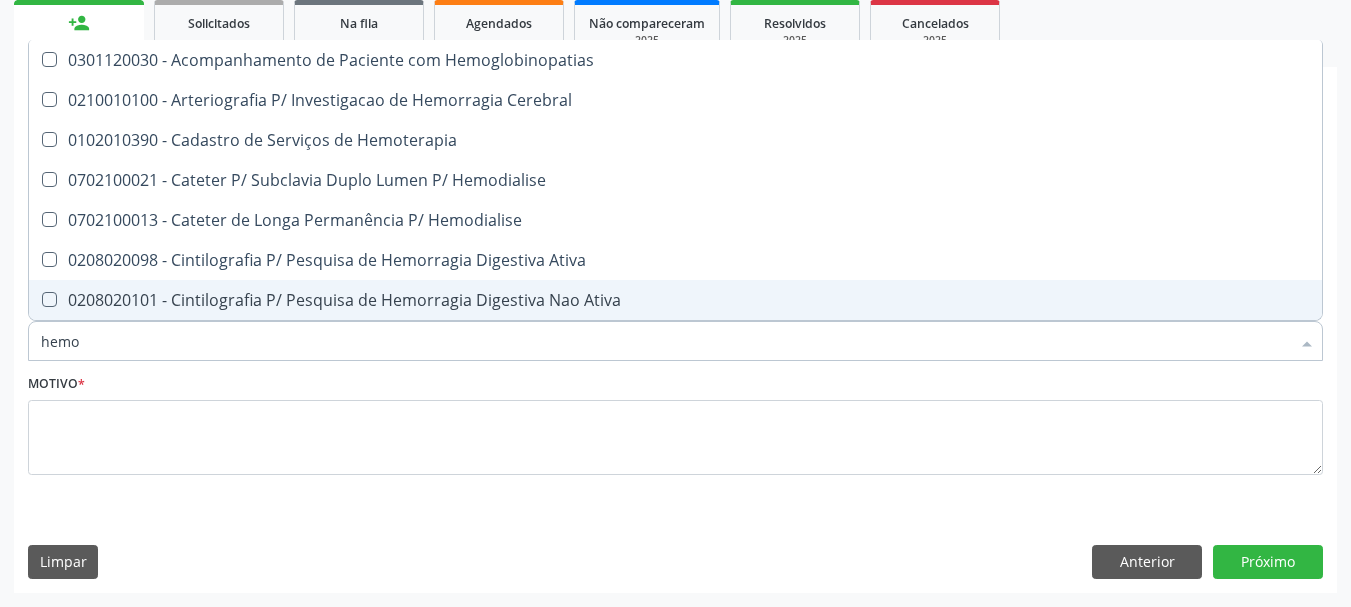 type on "hem" 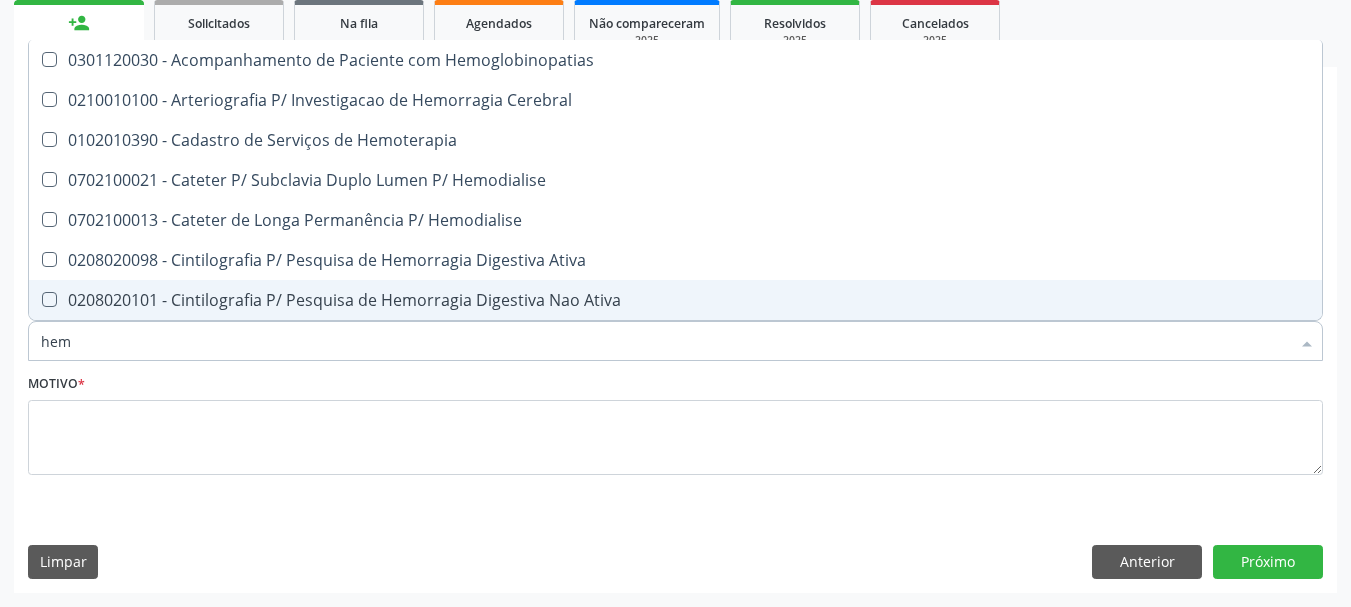 checkbox on "false" 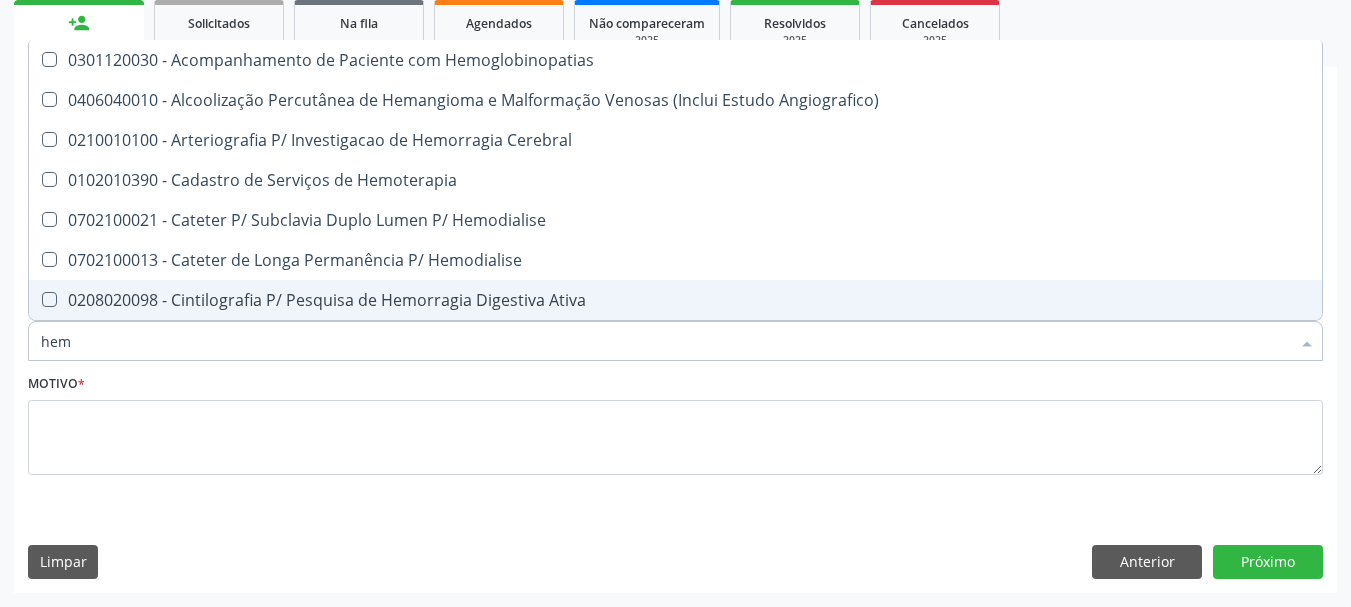 type on "he" 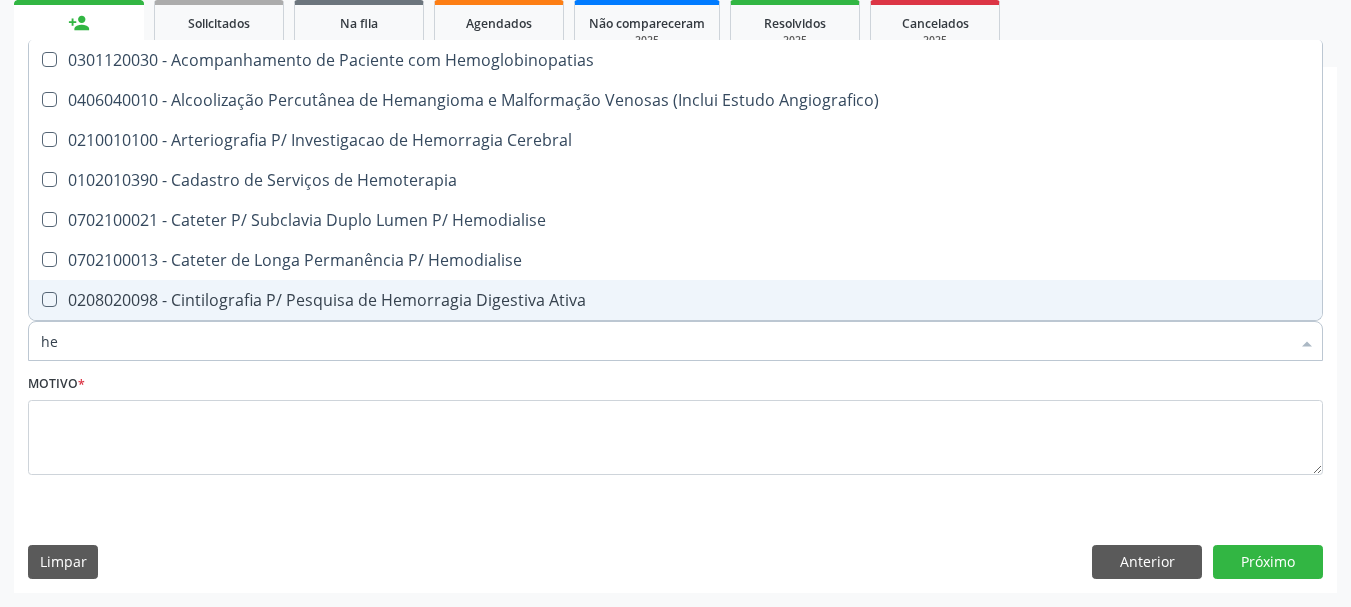 type on "h" 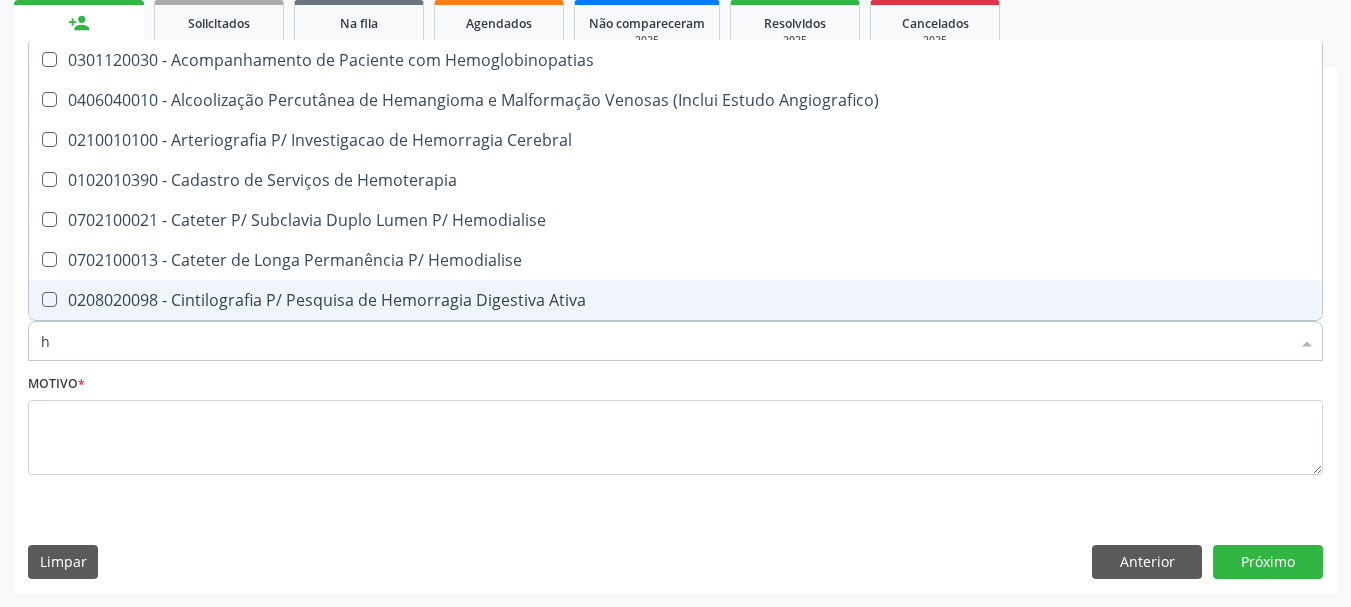 checkbox on "false" 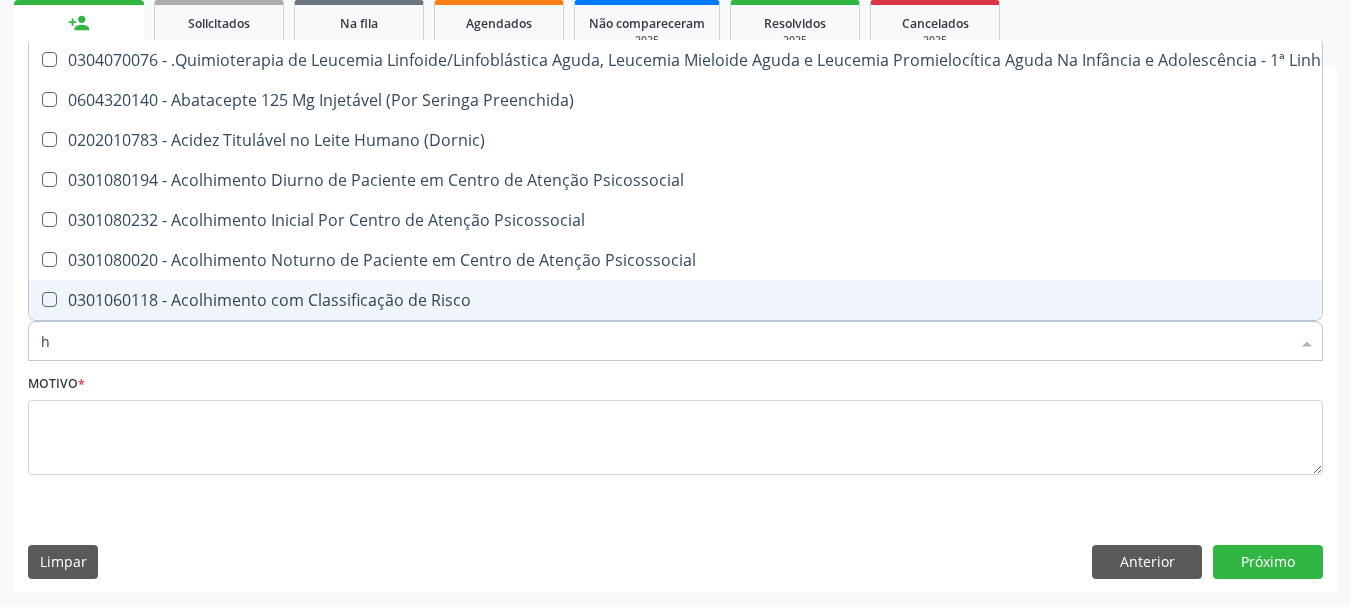 type 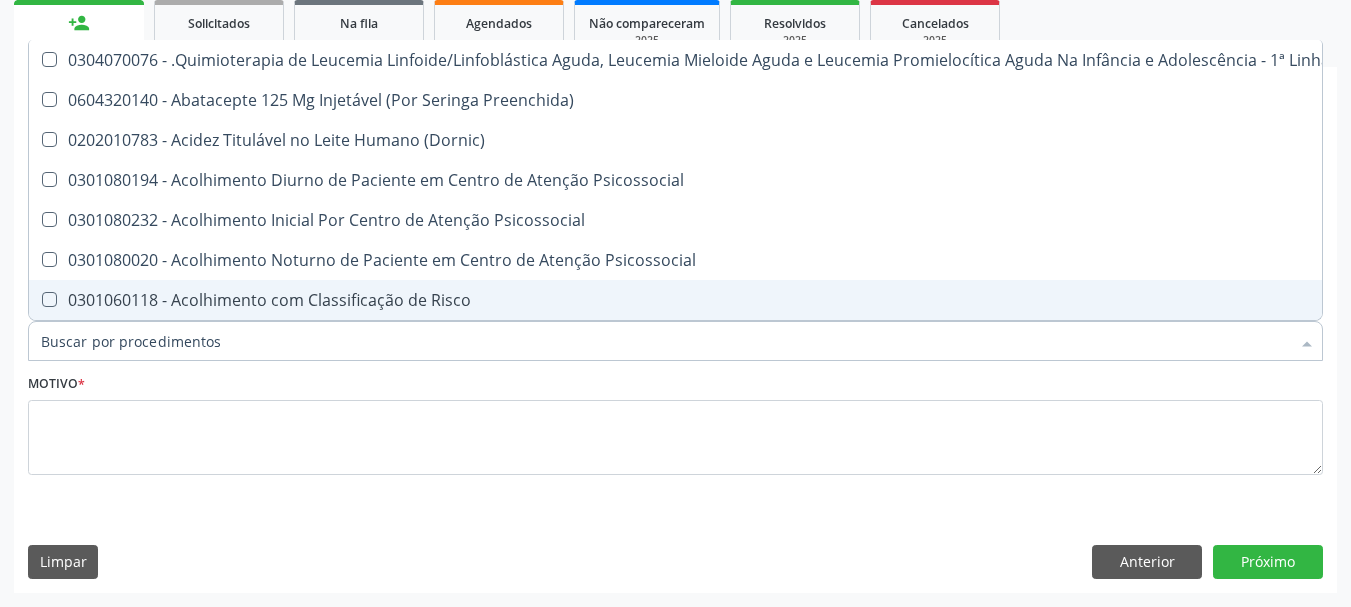 checkbox on "false" 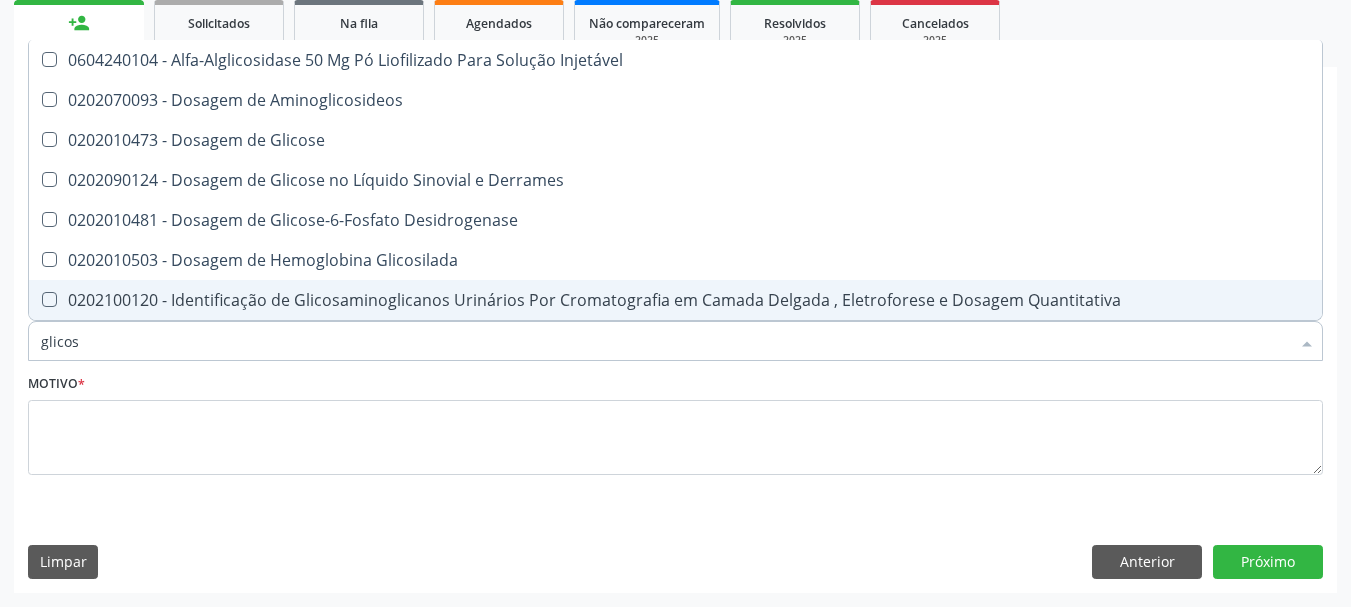type on "glicose" 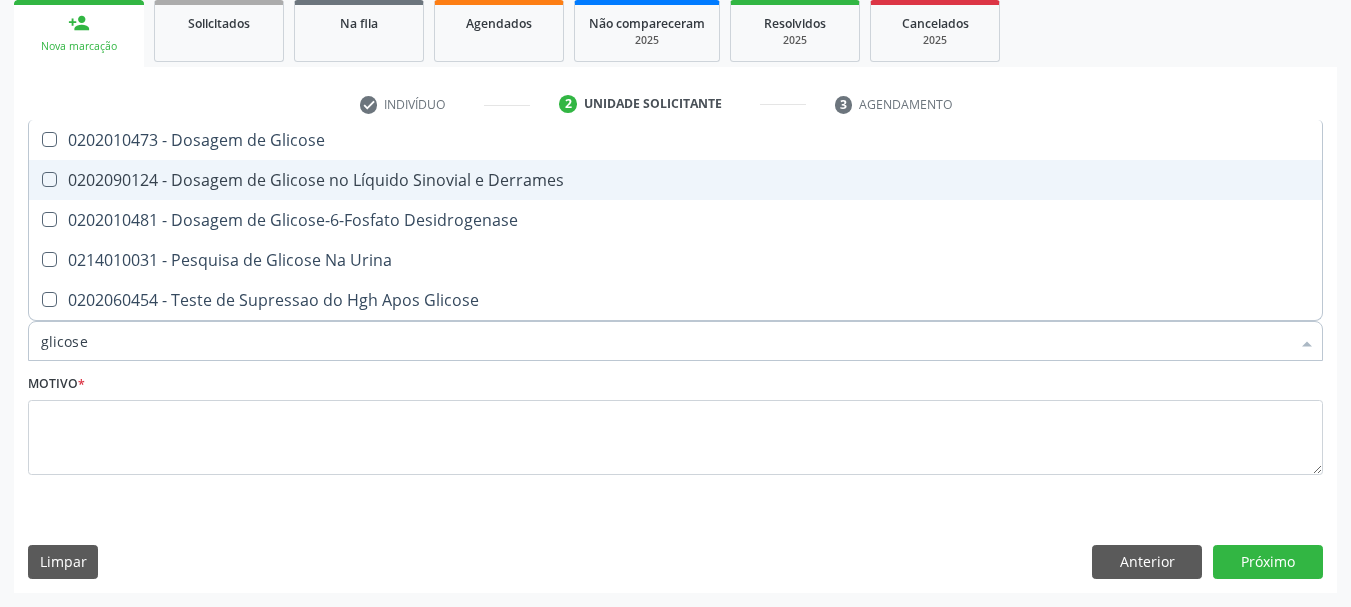 click on "0202010473 - Dosagem de Glicose" at bounding box center (675, 140) 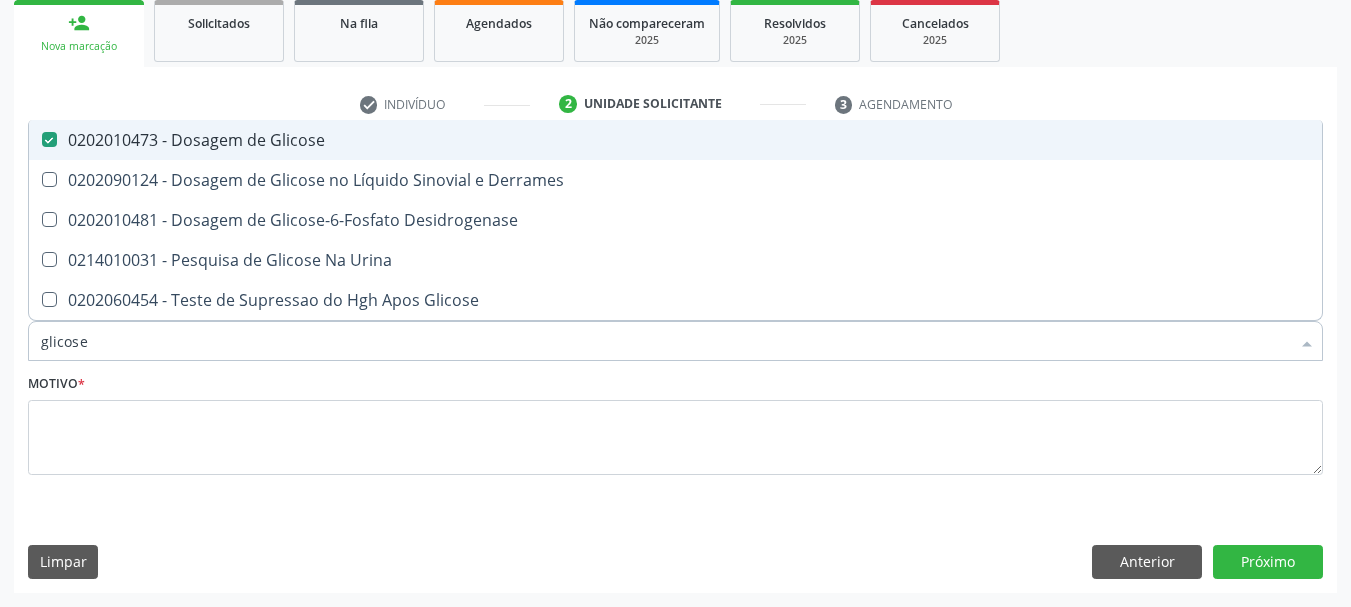 checkbox on "true" 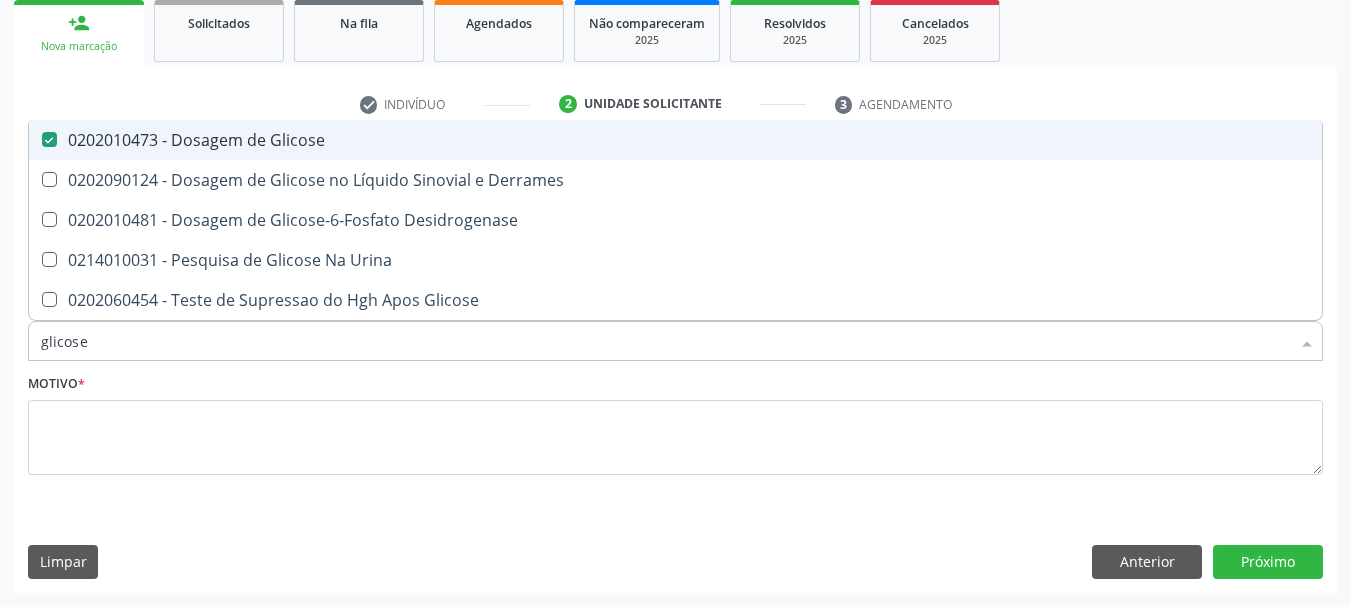 type on "glicos" 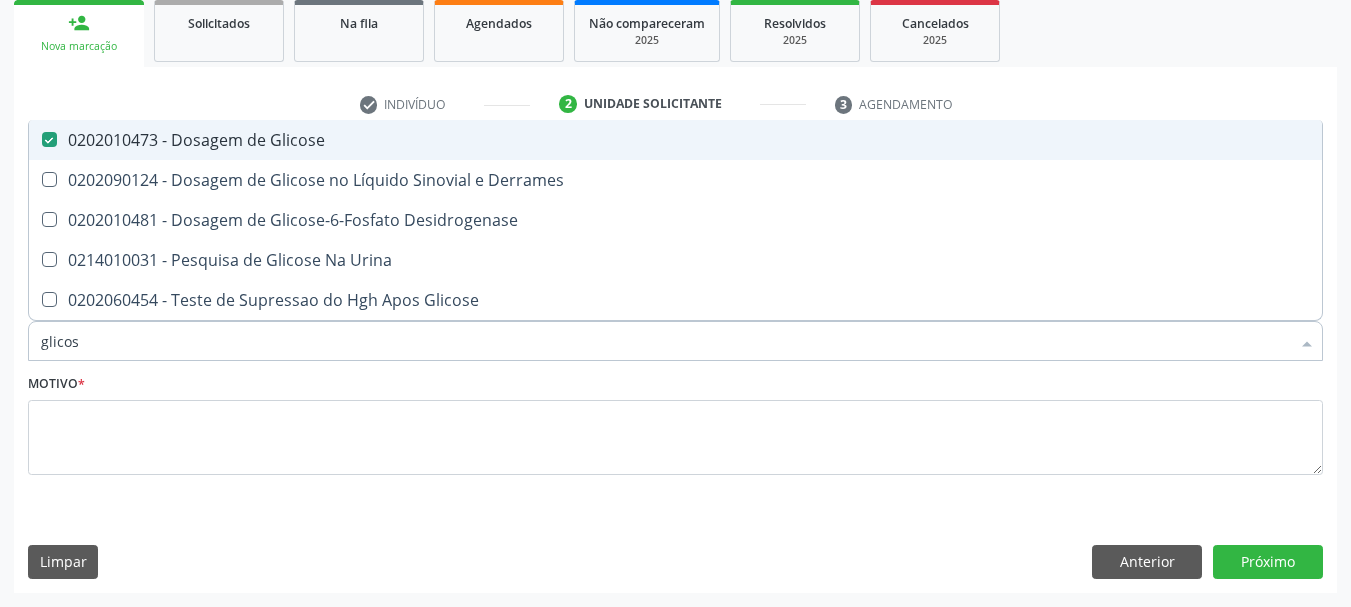 checkbox on "false" 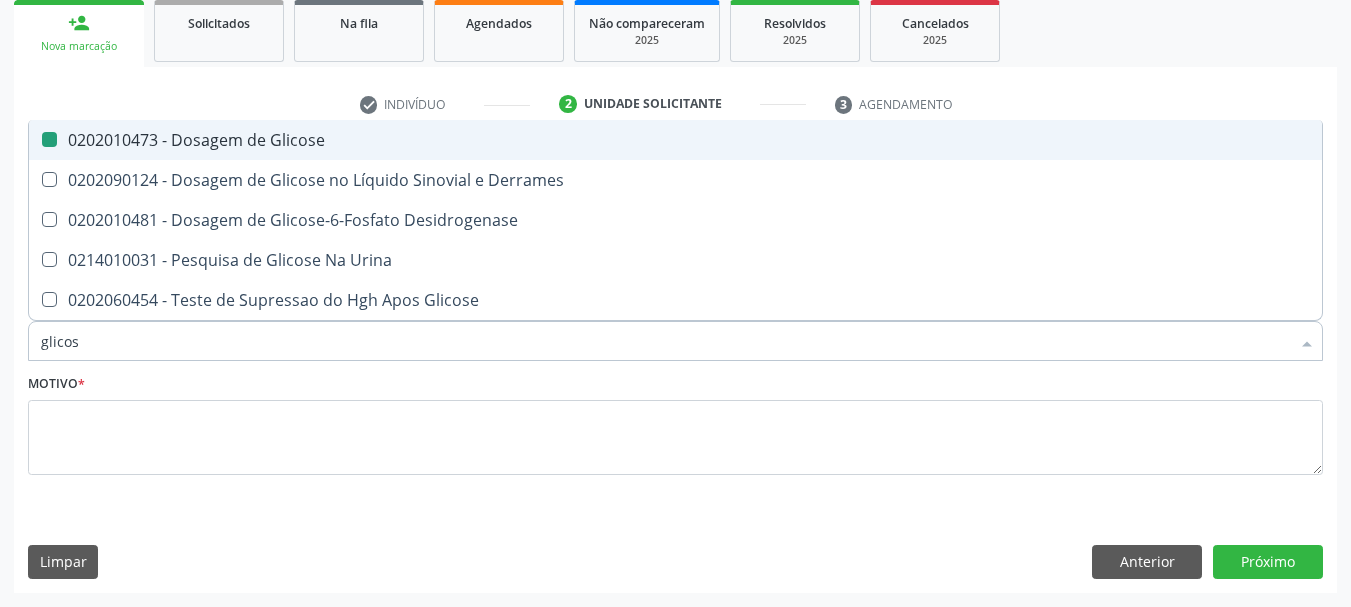 checkbox on "true" 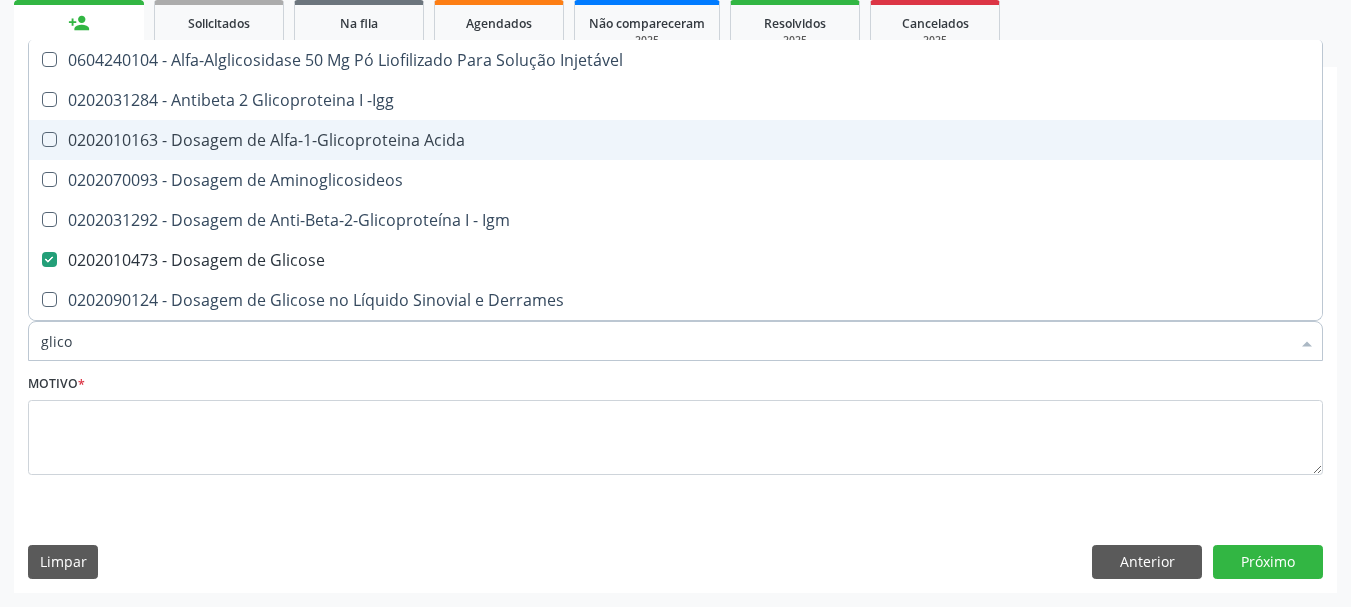 type on "glic" 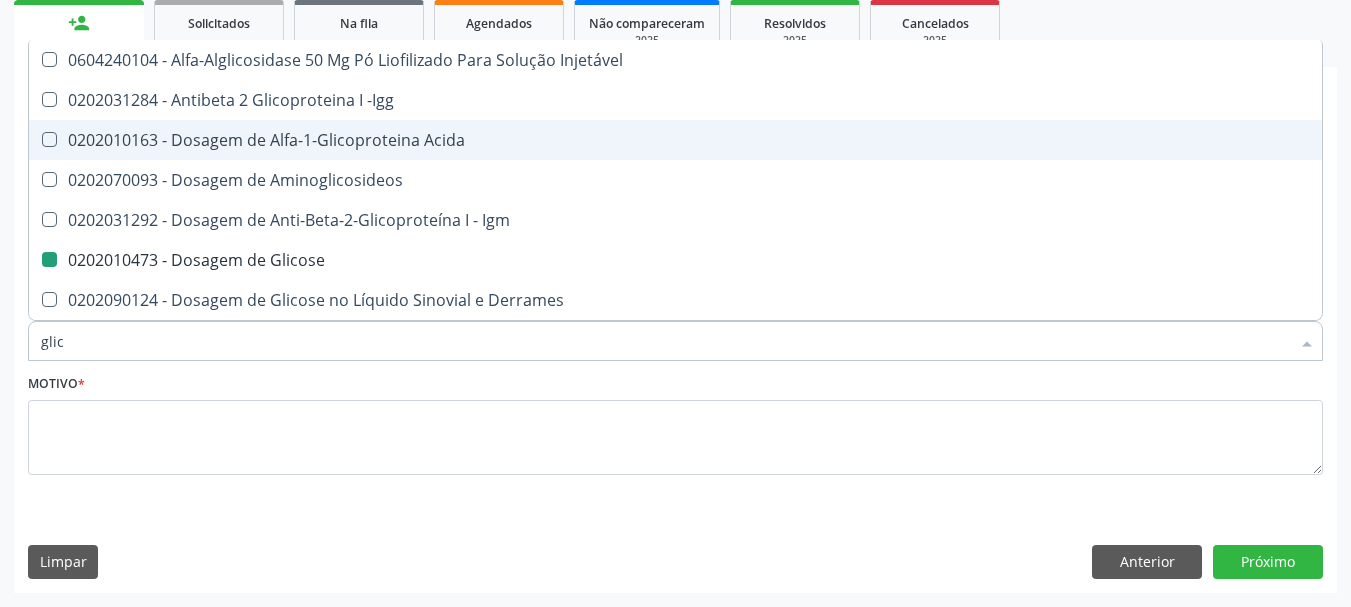 type on "gli" 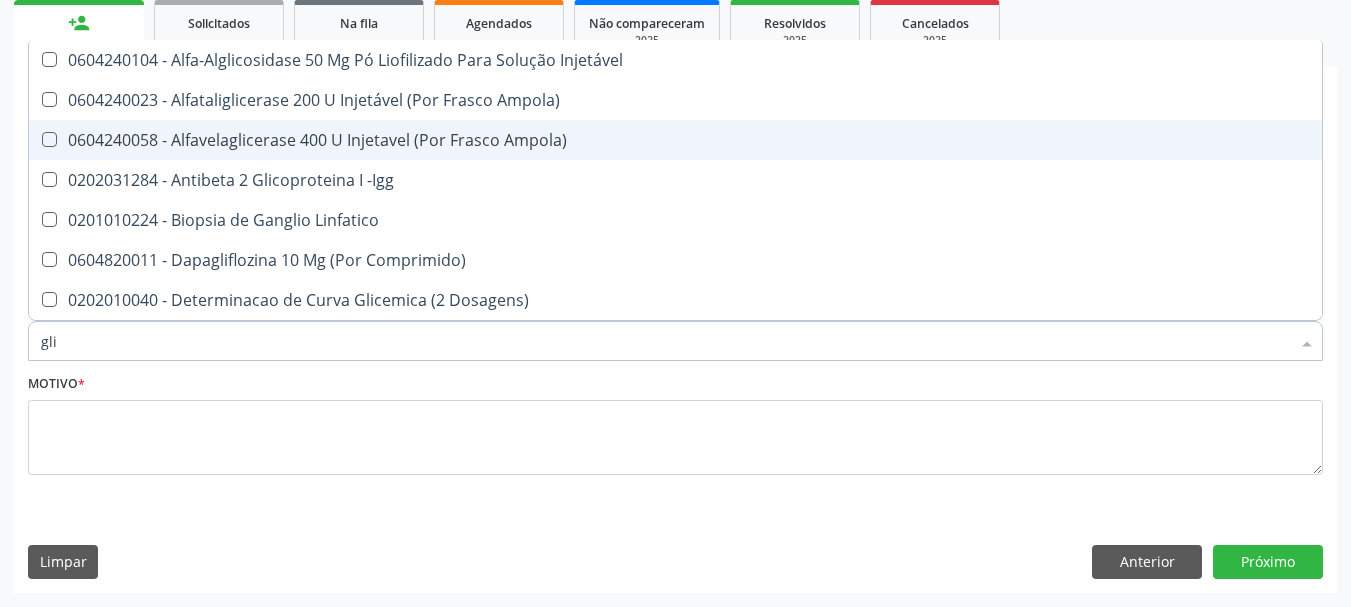 type on "gl" 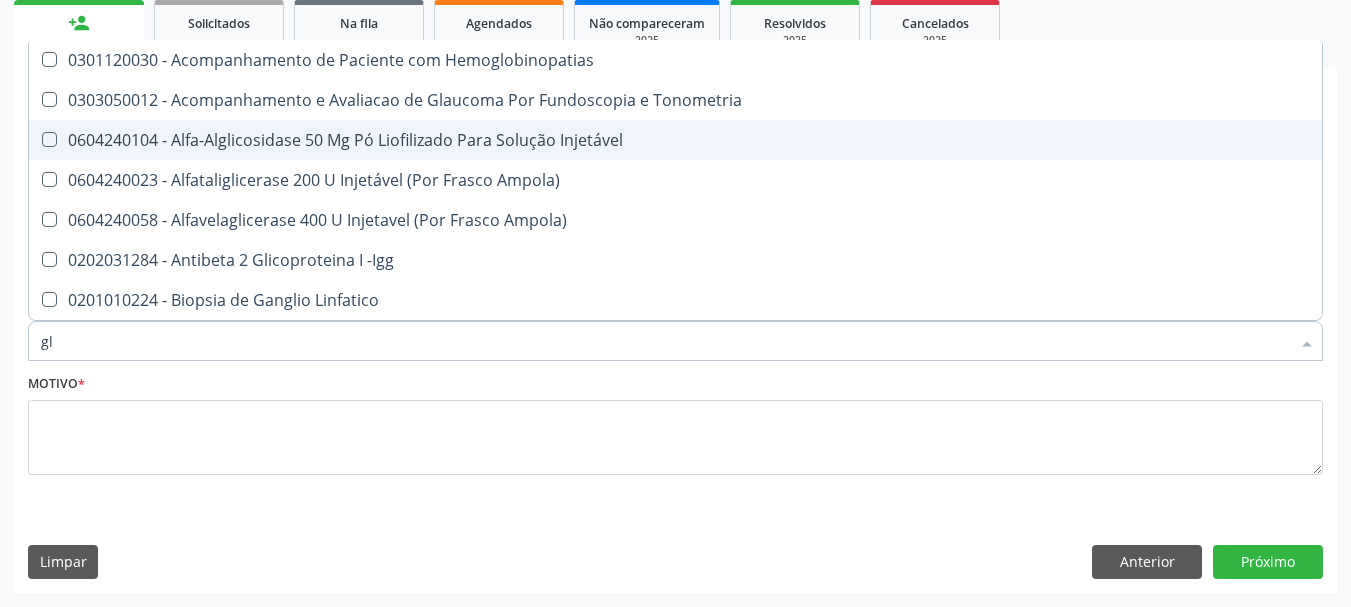 type on "g" 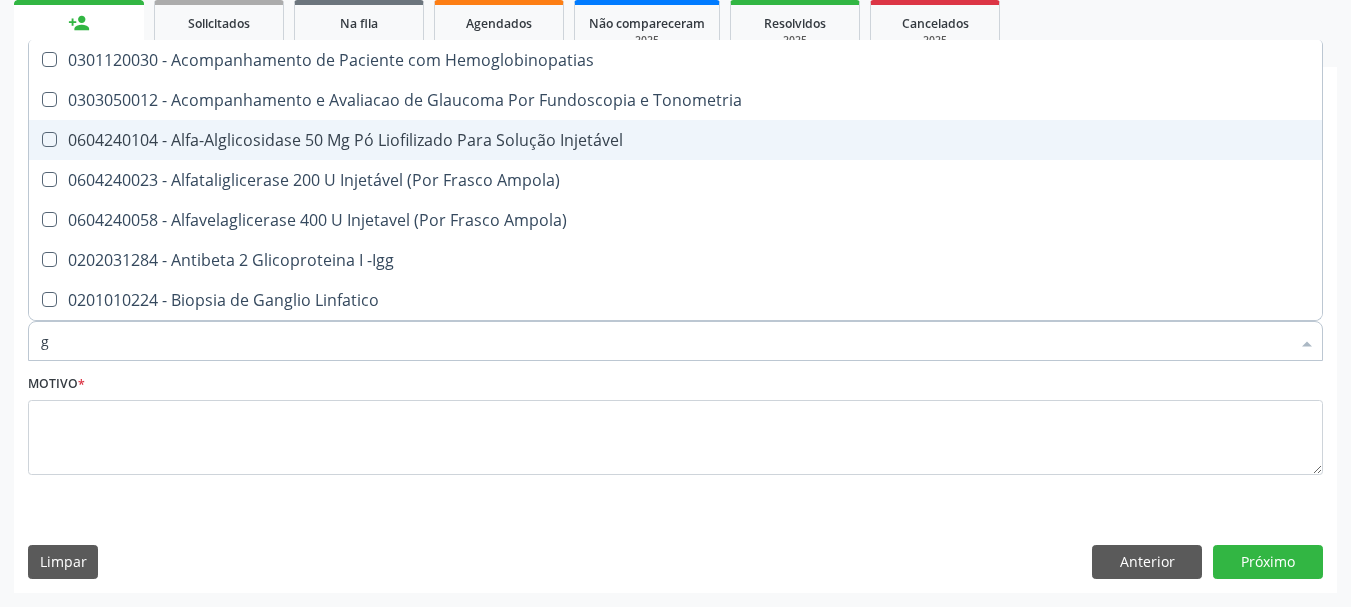 checkbox on "false" 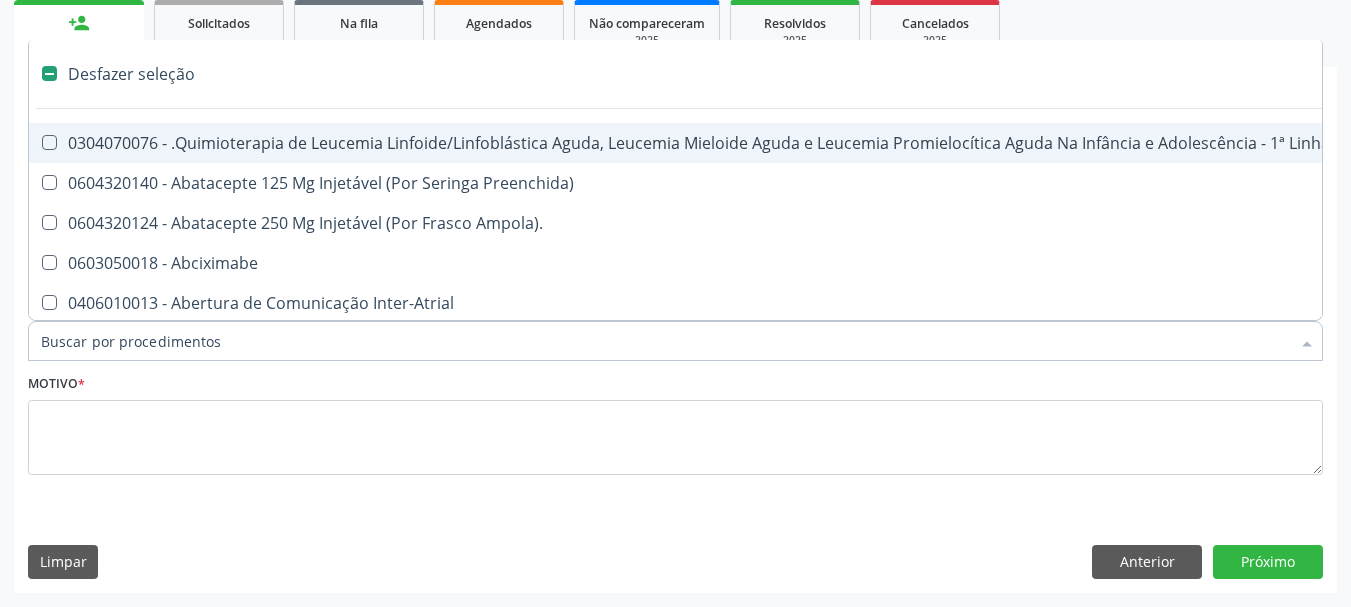 type on "g" 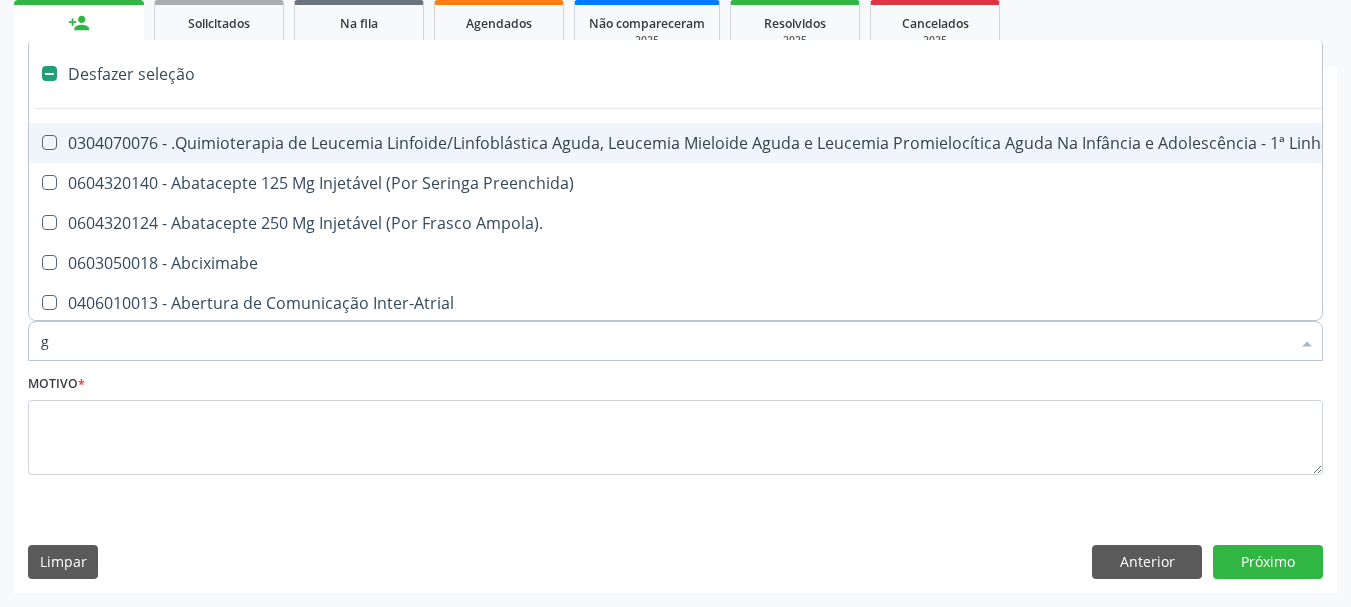 checkbox on "true" 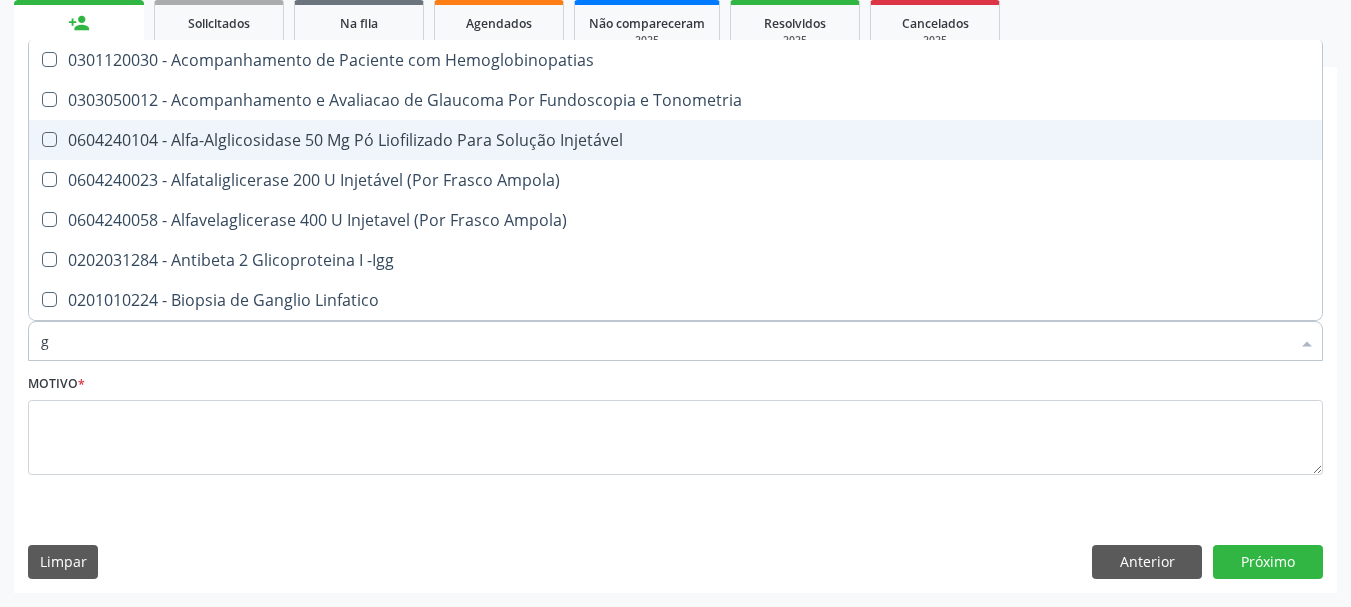 type on "gl" 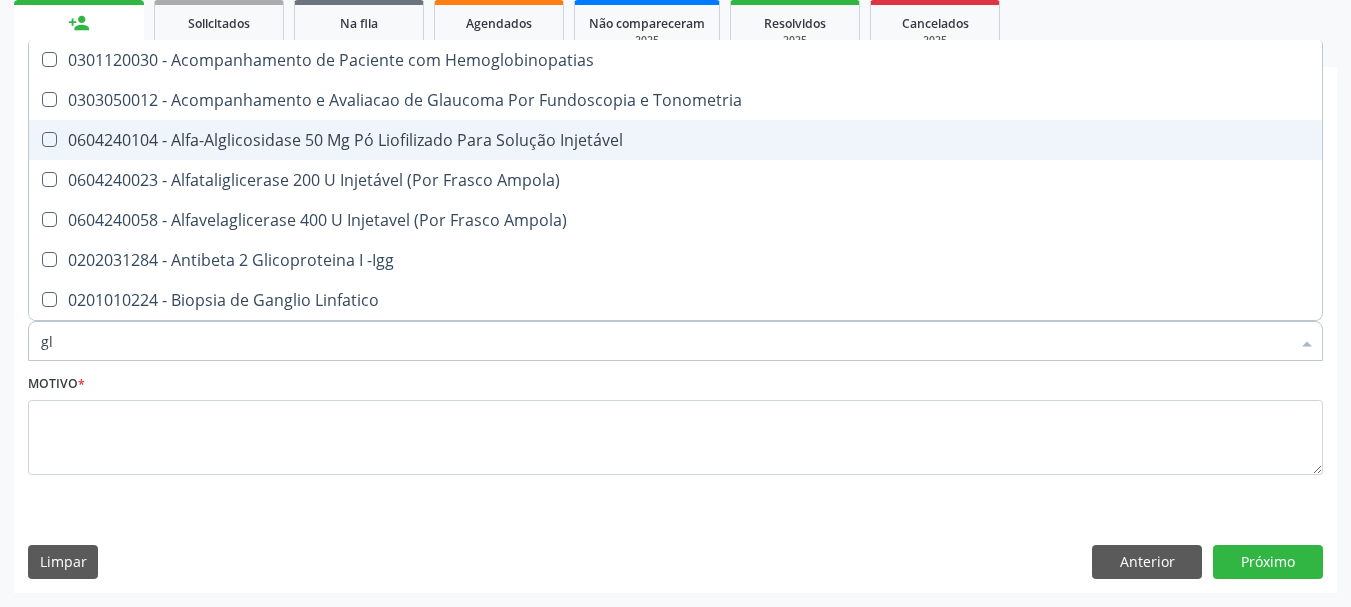 checkbox on "true" 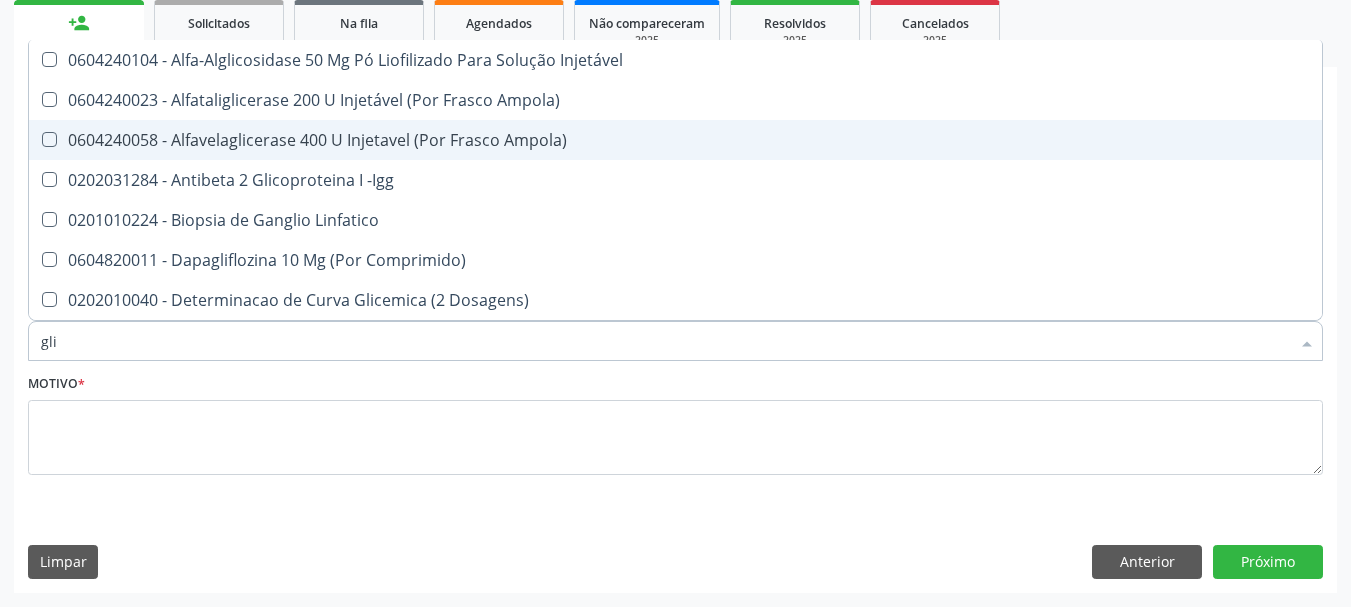 type on "glic" 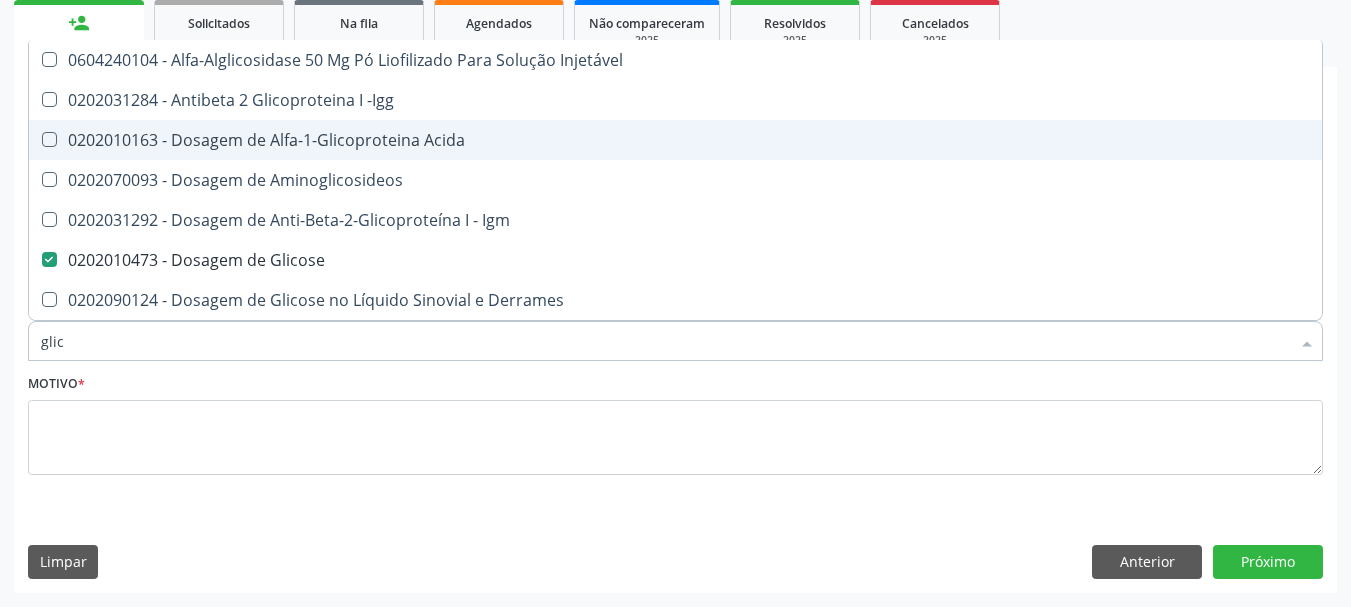 type on "glico" 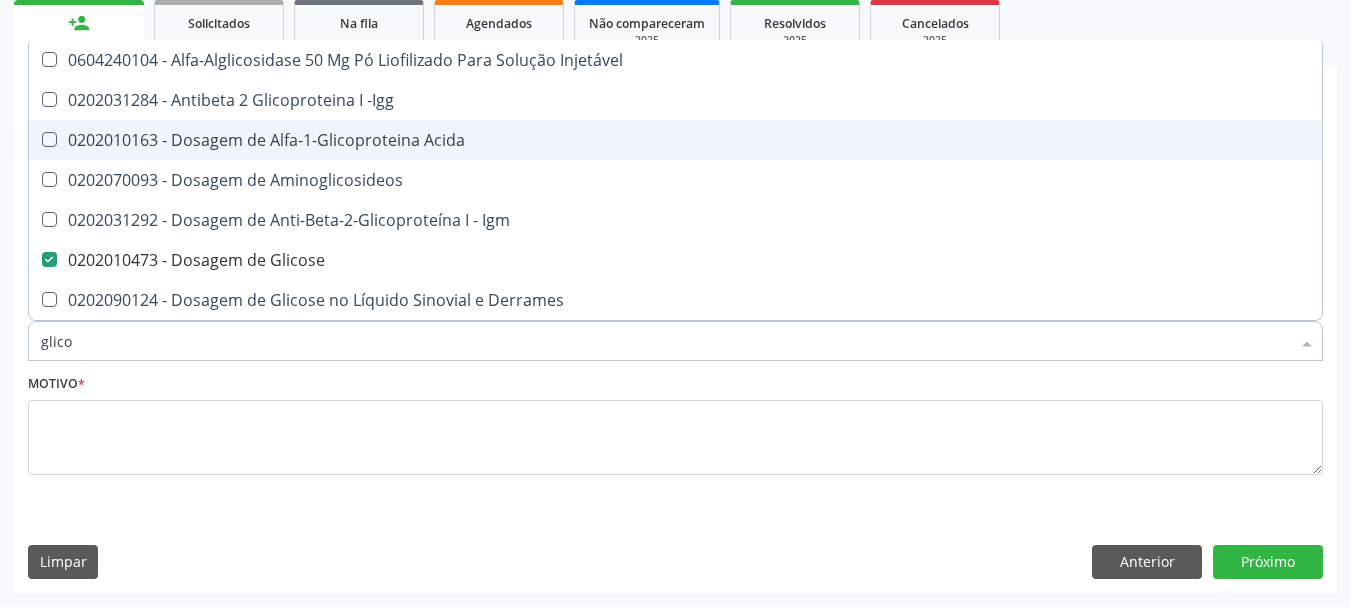 type on "glicos" 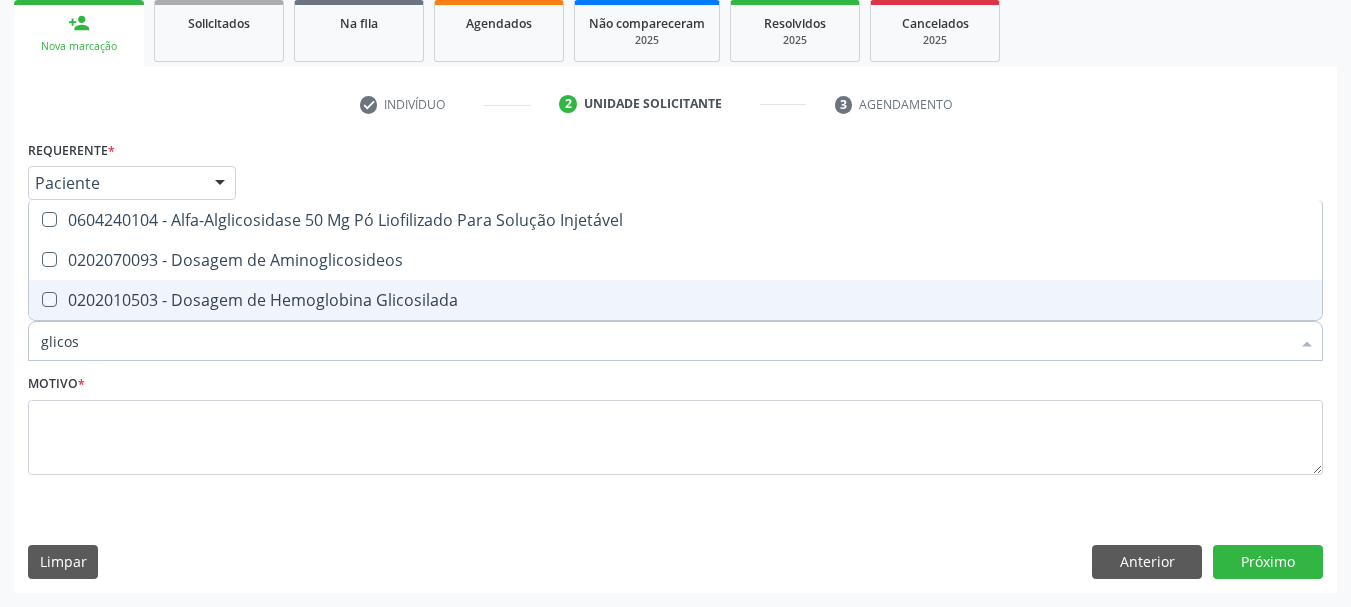 type on "glicosi" 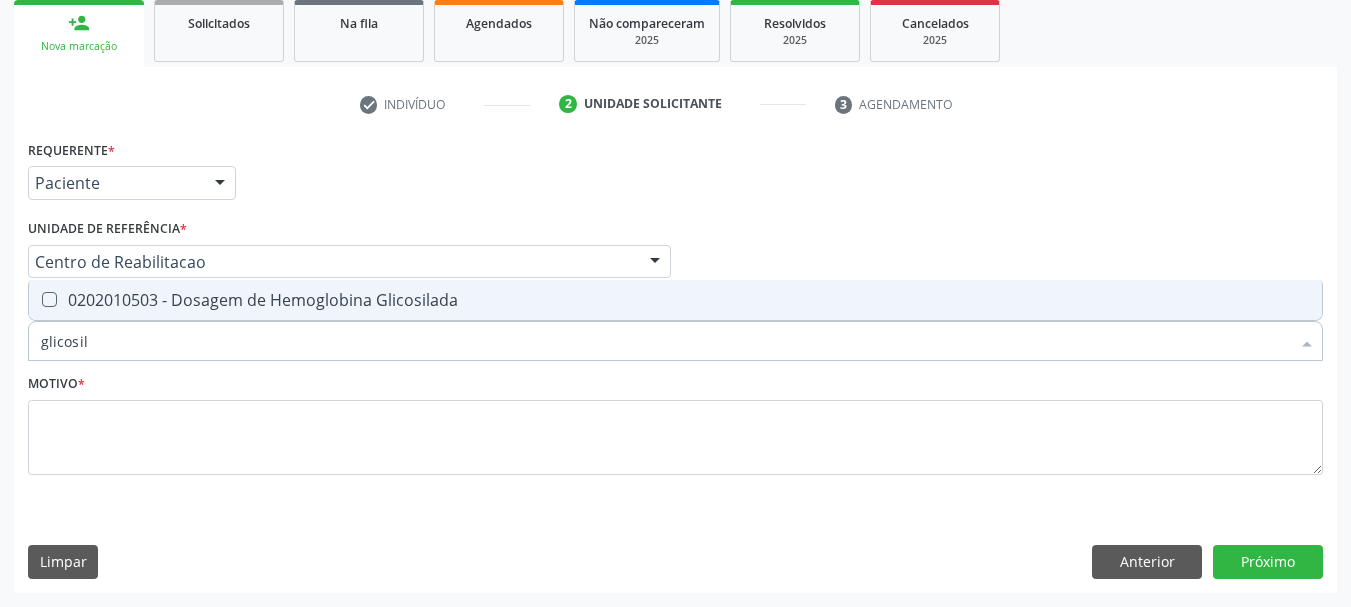 type on "glicosila" 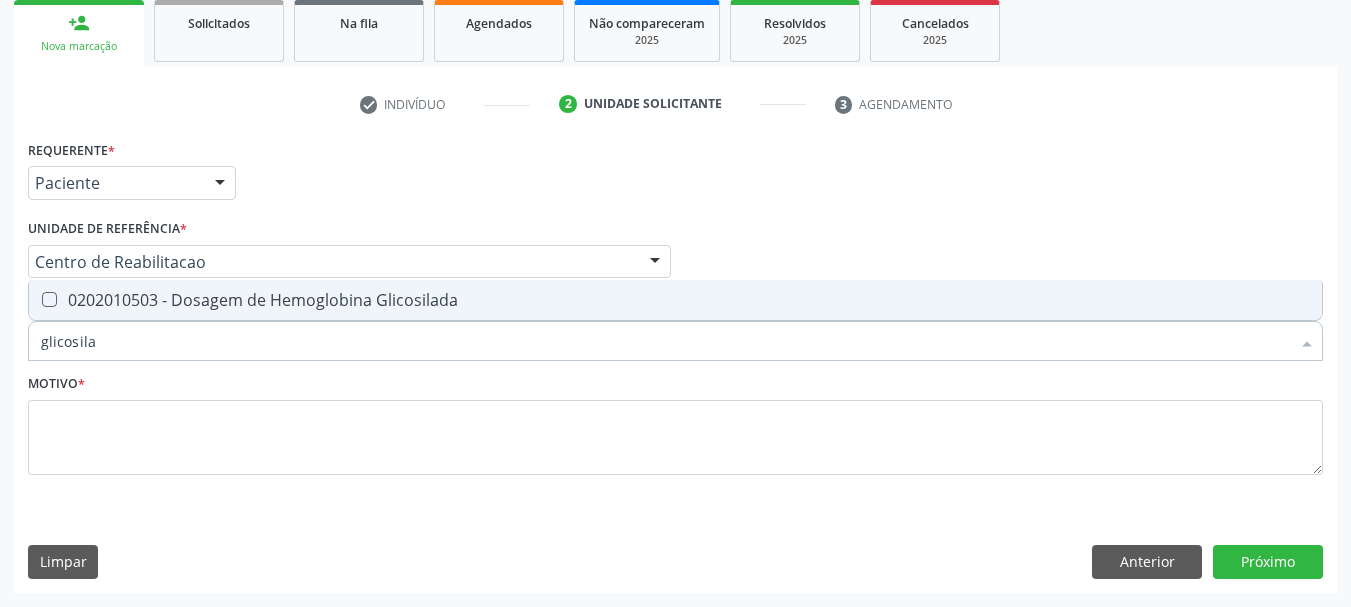 click on "0202010503 - Dosagem de Hemoglobina Glicosilada" at bounding box center (675, 300) 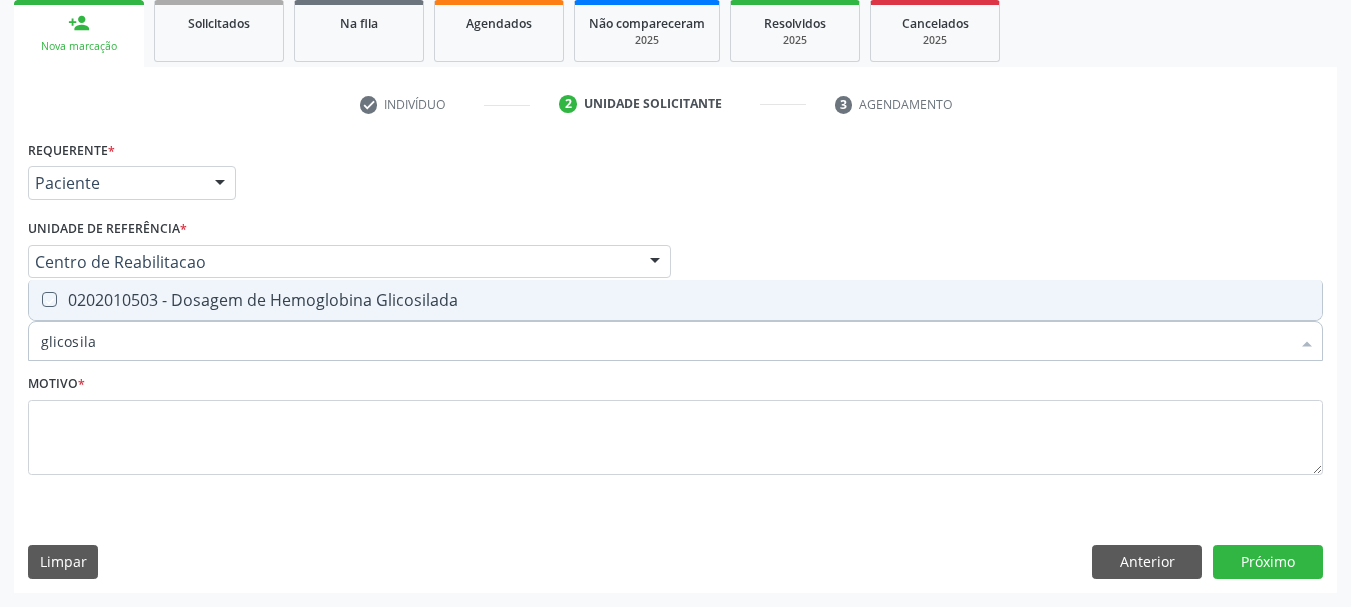 checkbox on "true" 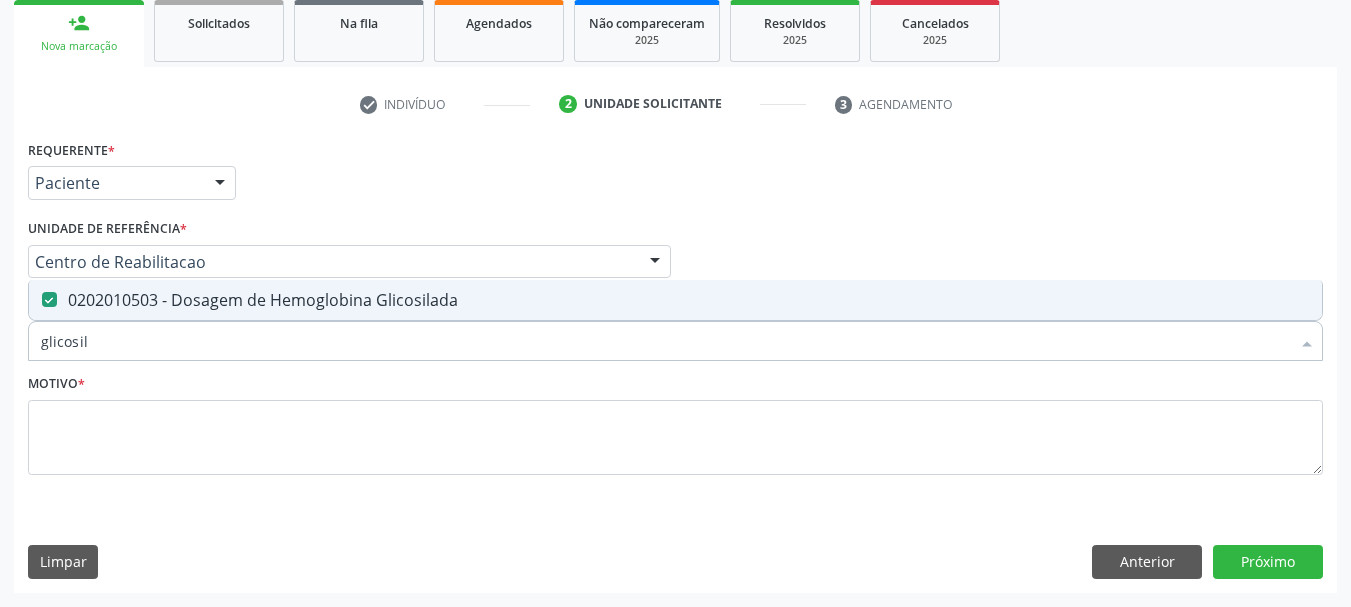 type on "glicosi" 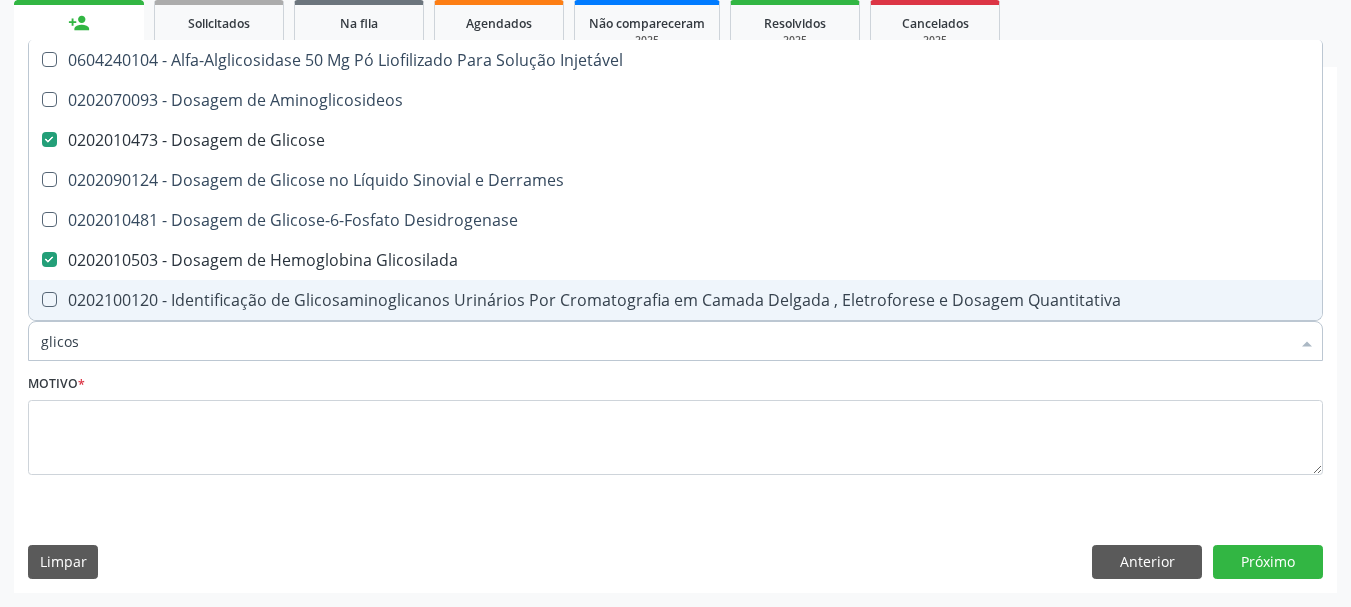 type on "glico" 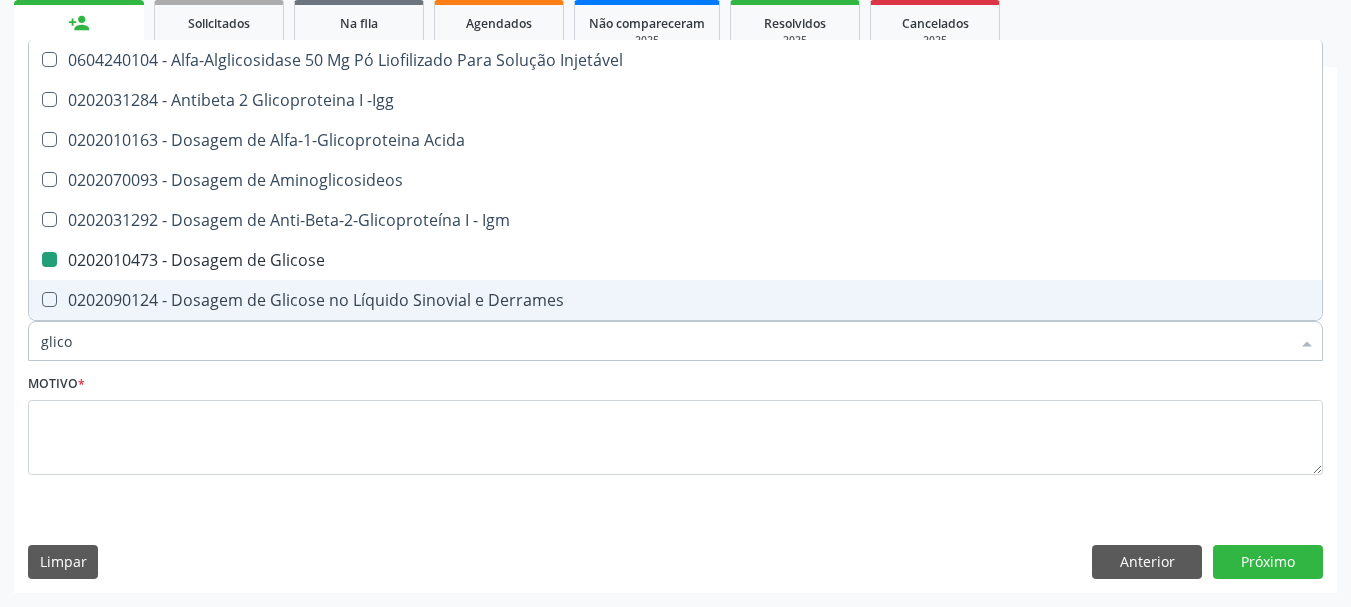type on "glic" 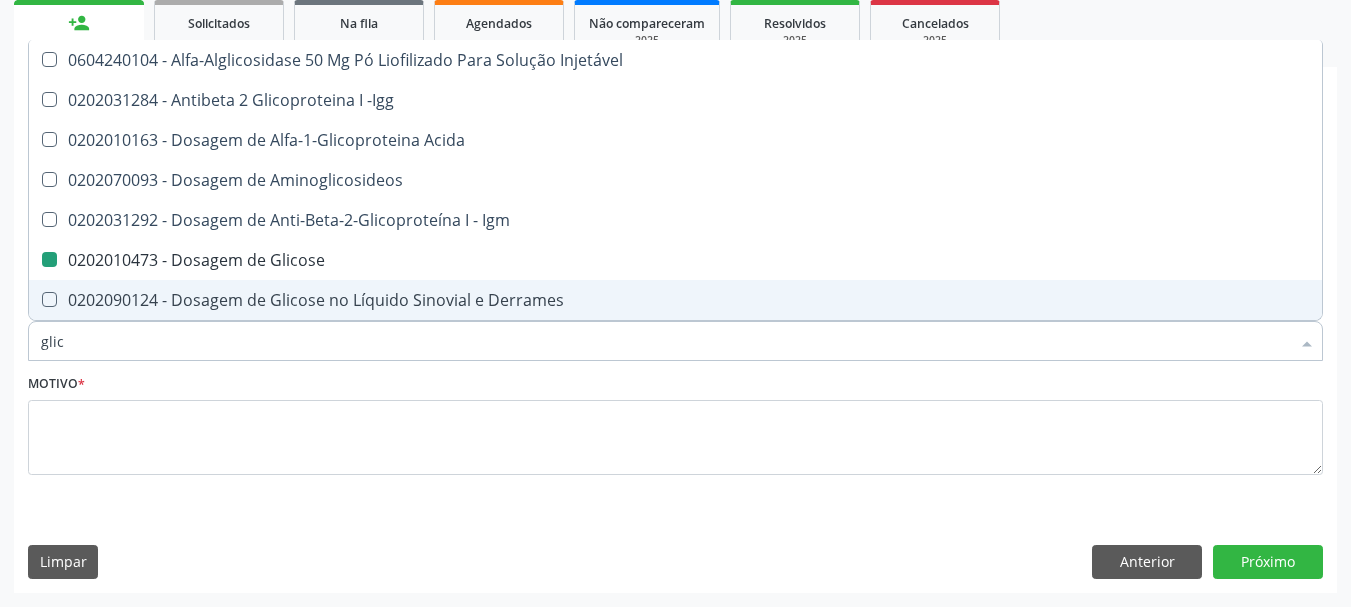 type on "gli" 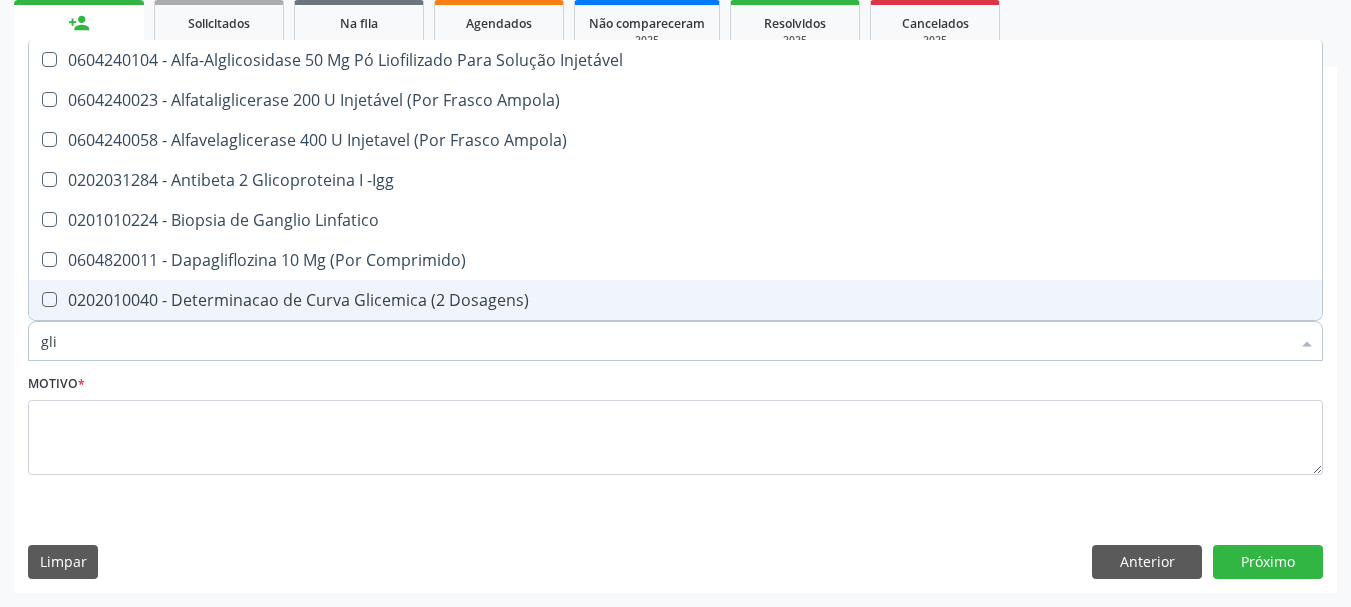 type on "gl" 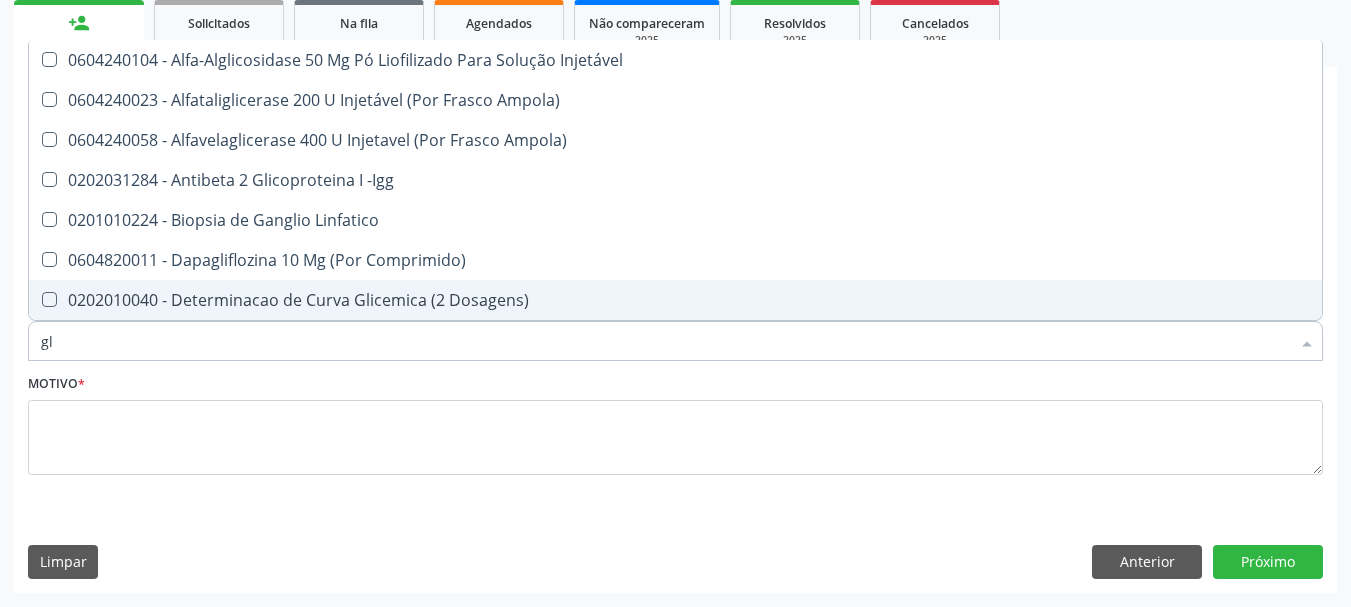 checkbox on "false" 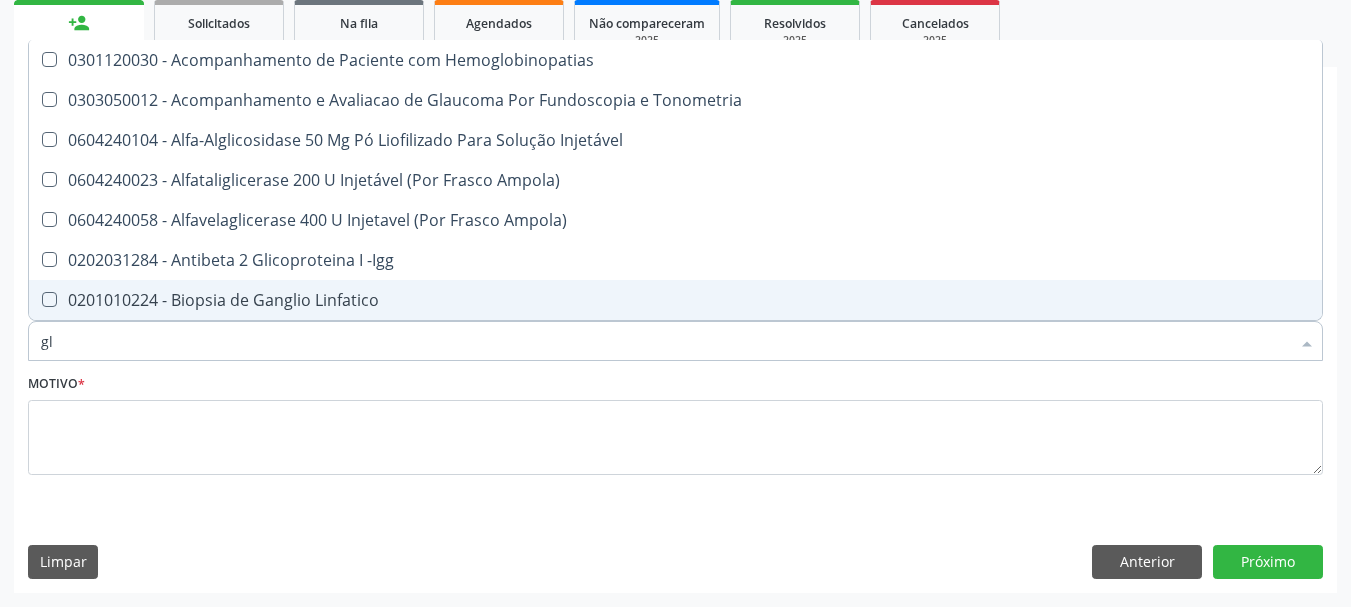 type on "g" 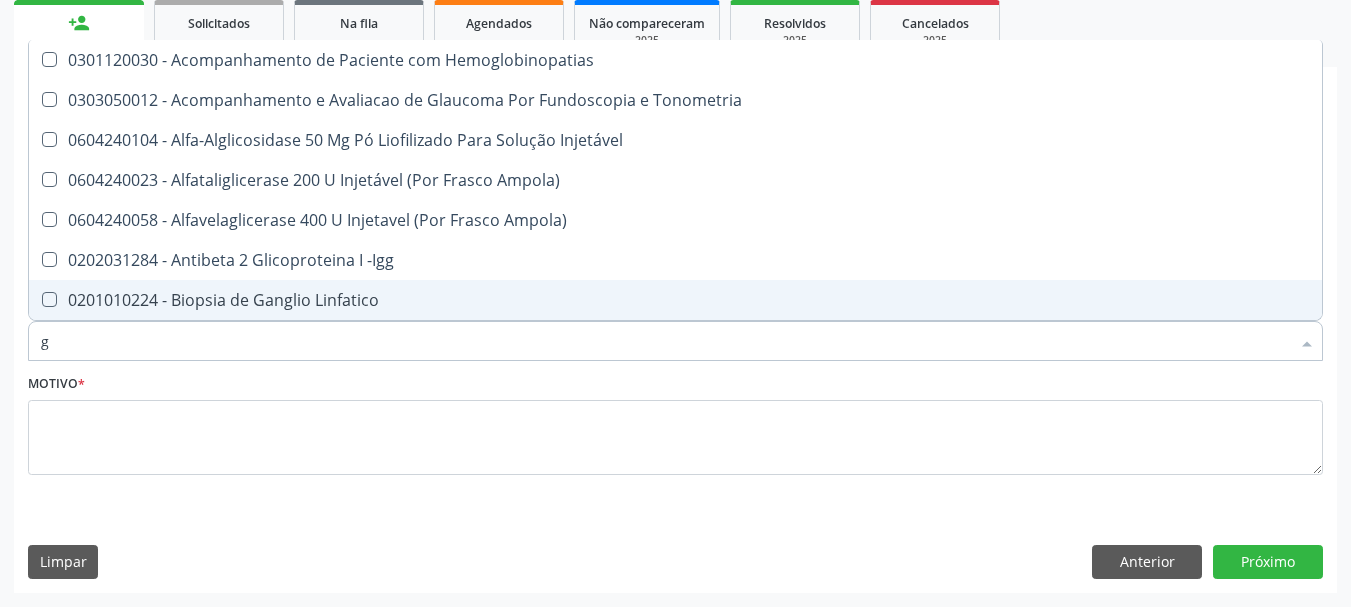checkbox on "false" 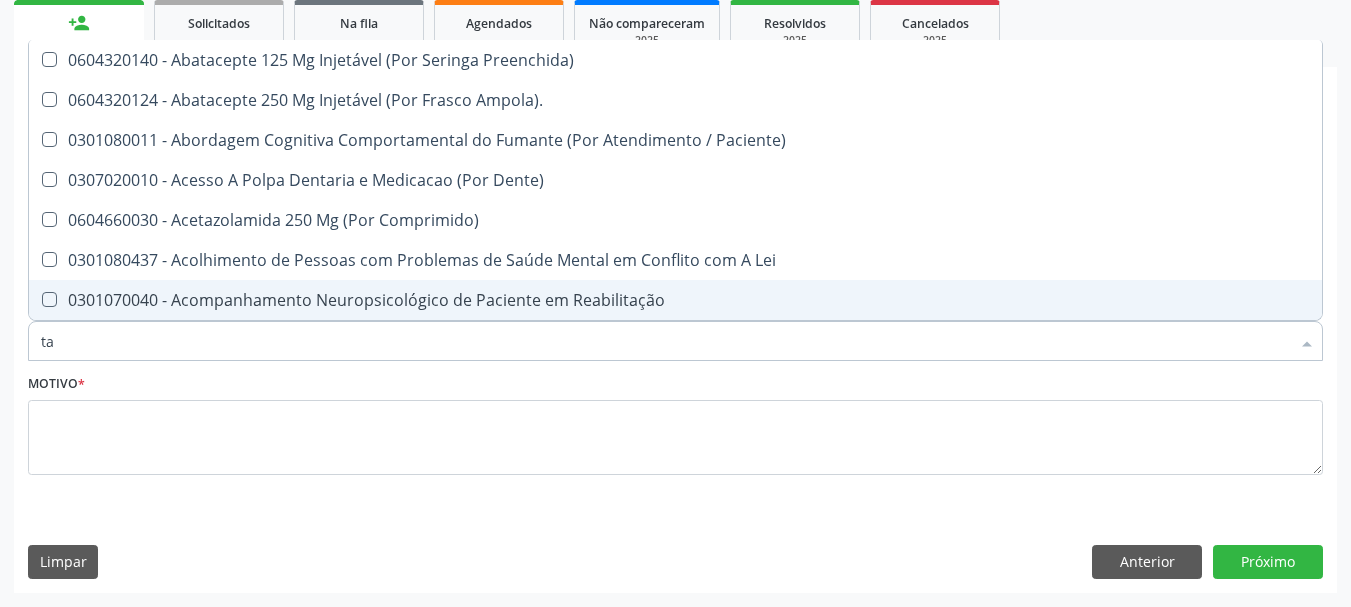 type on "tap" 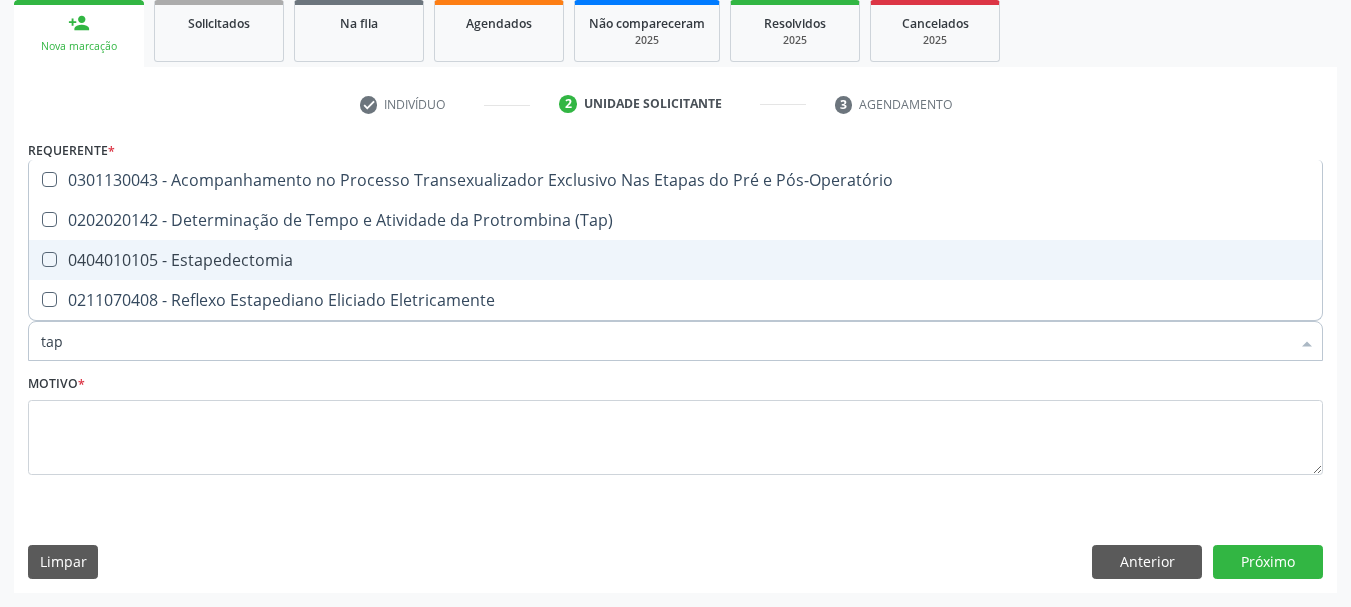 click on "0202020142 - Determinação de Tempo e Atividade da Protrombina (Tap)" at bounding box center [675, 220] 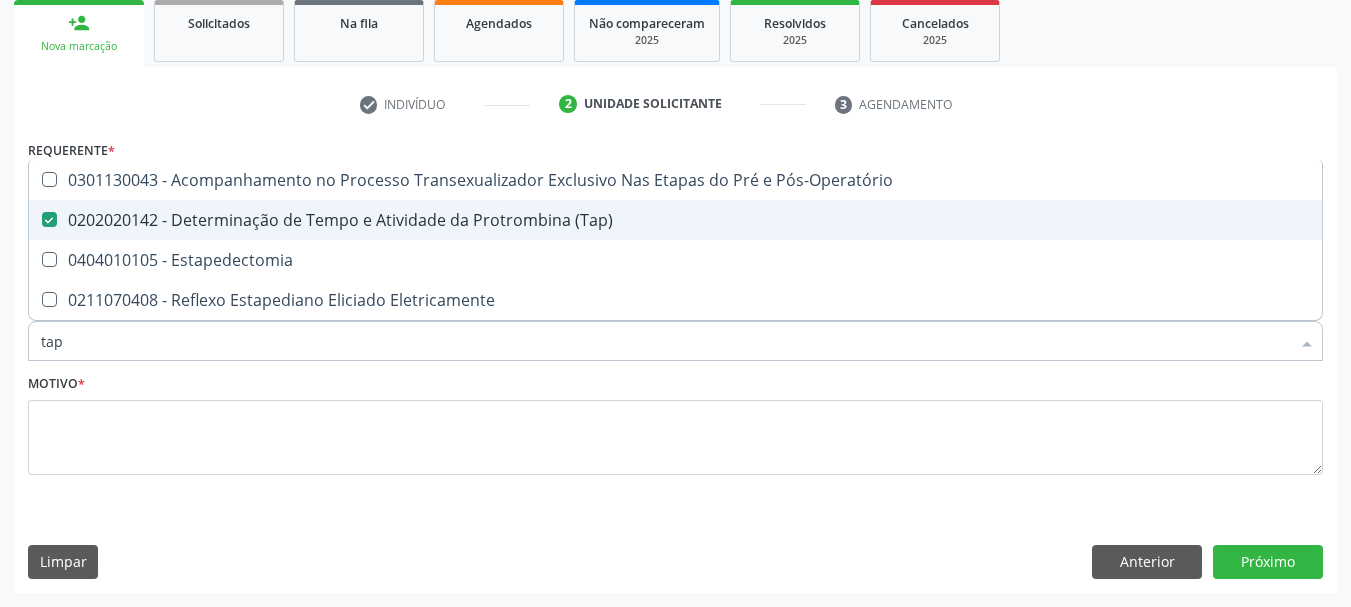 checkbox on "true" 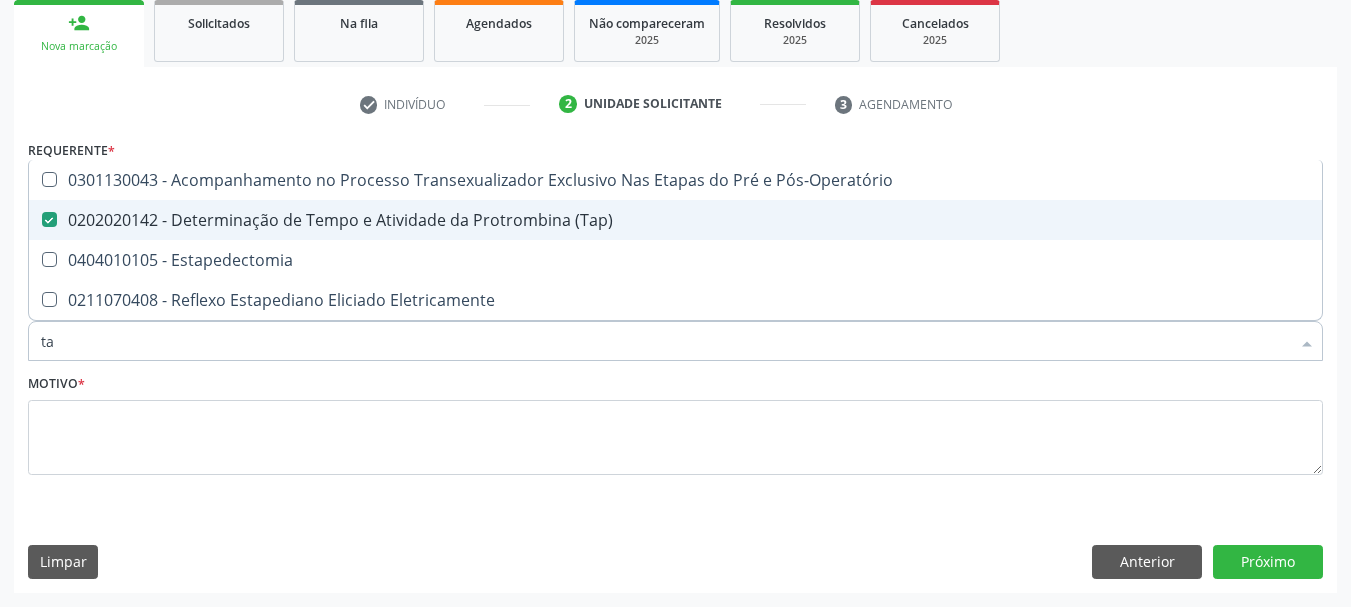 type on "t" 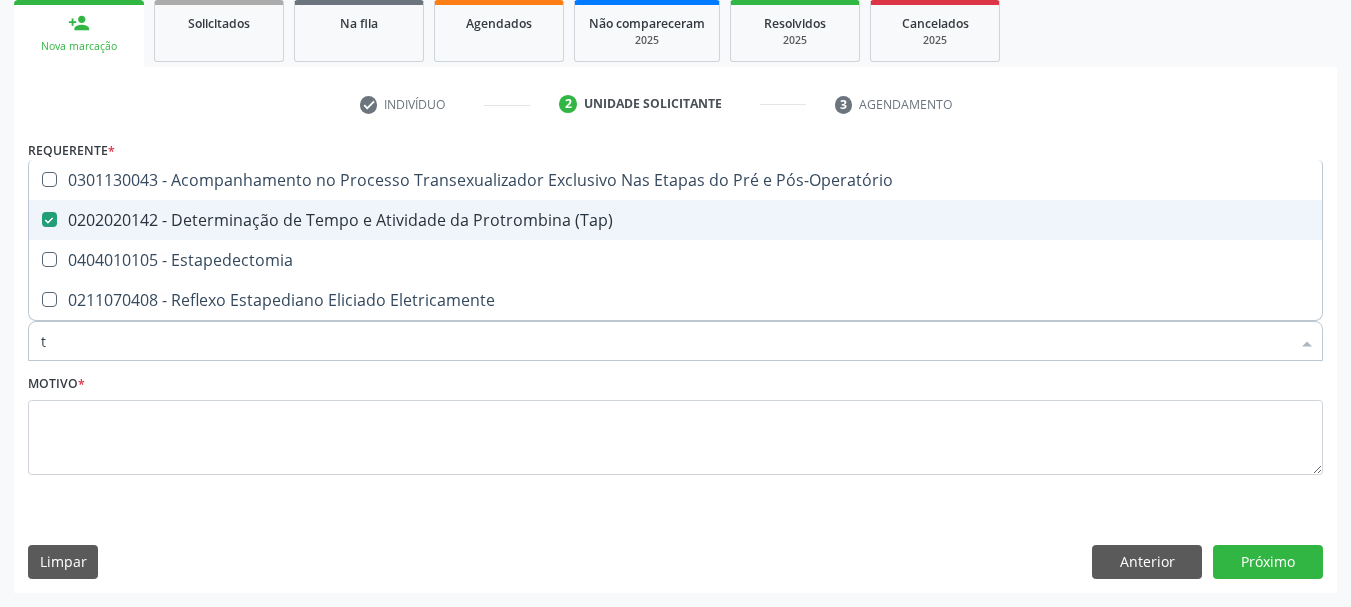 checkbox on "false" 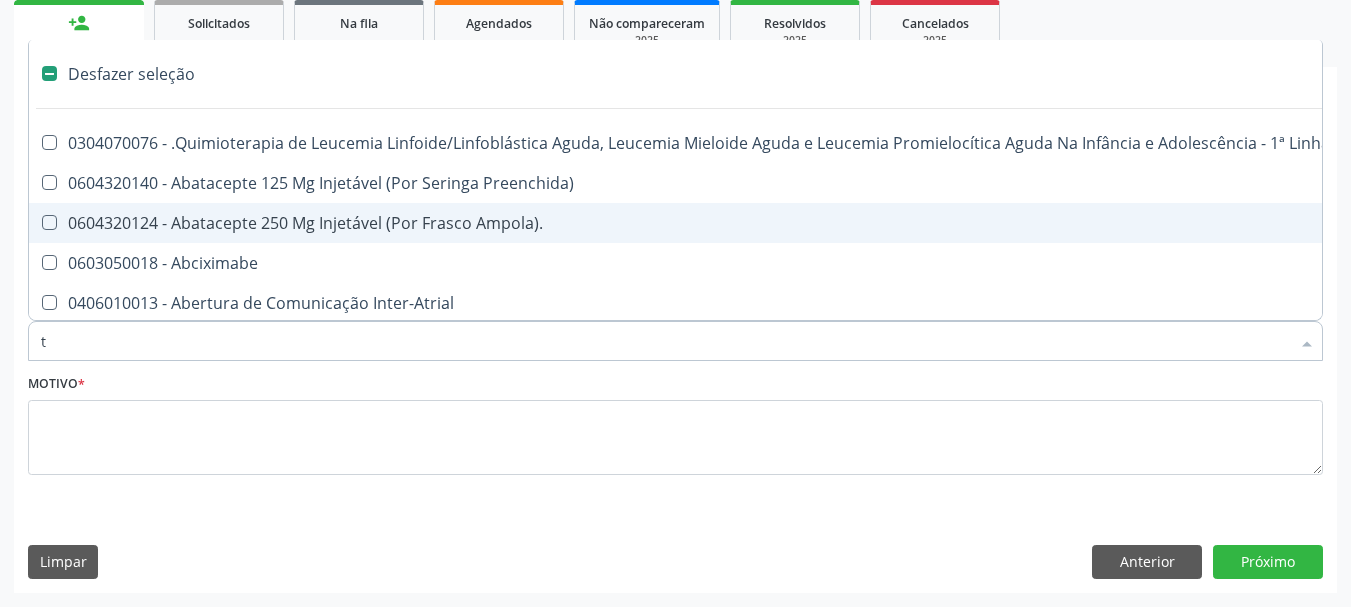 type on "te" 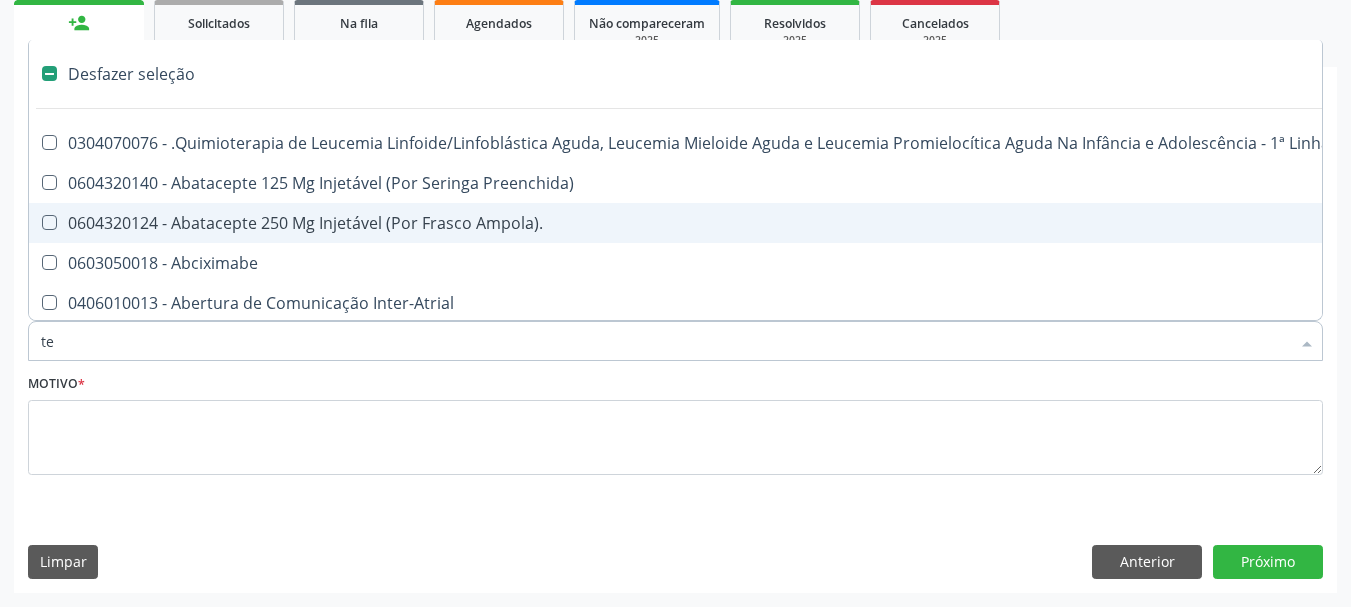 checkbox on "true" 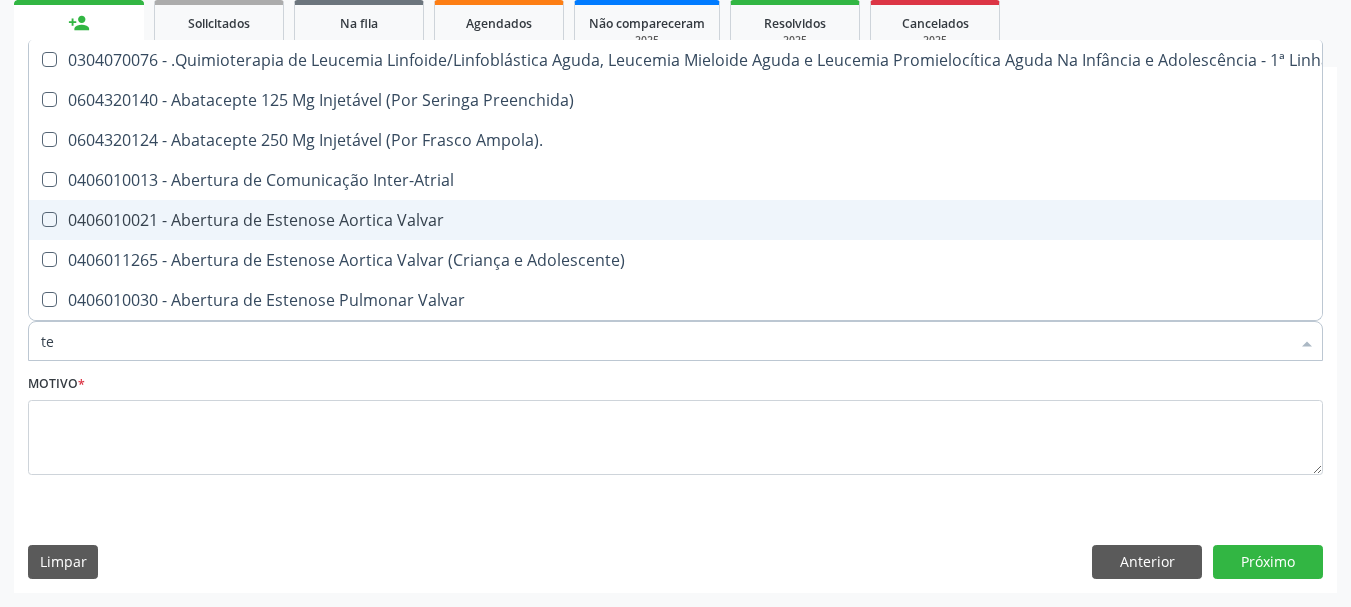 type on "tem" 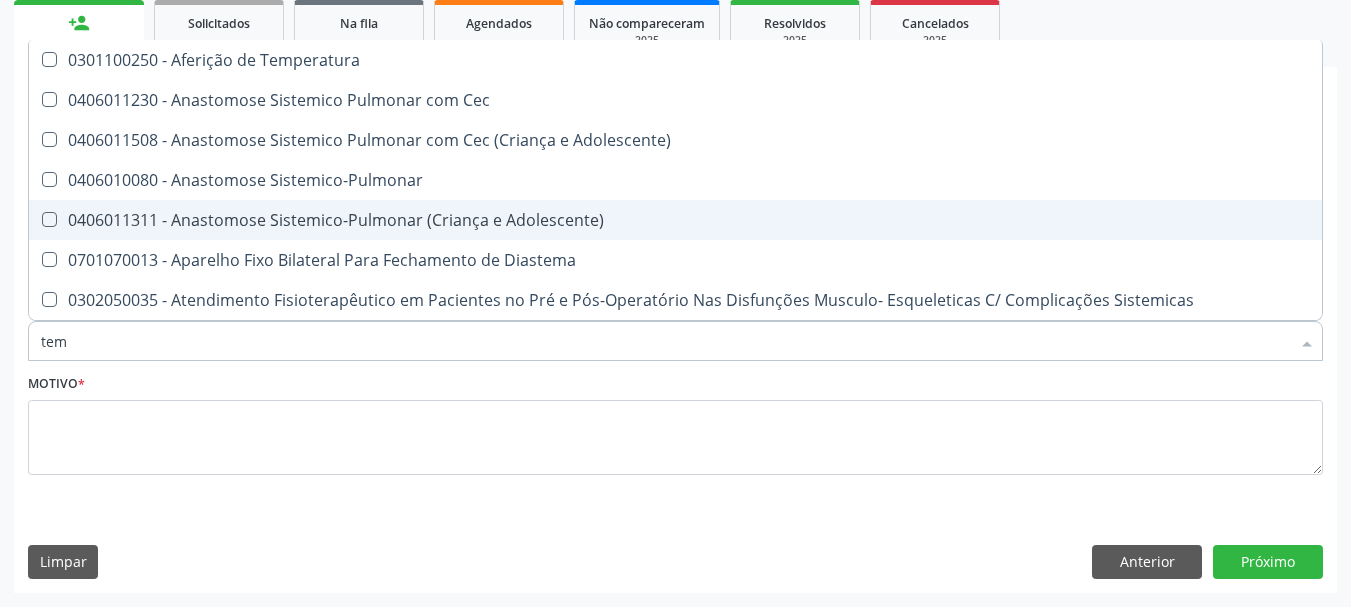 type on "temp" 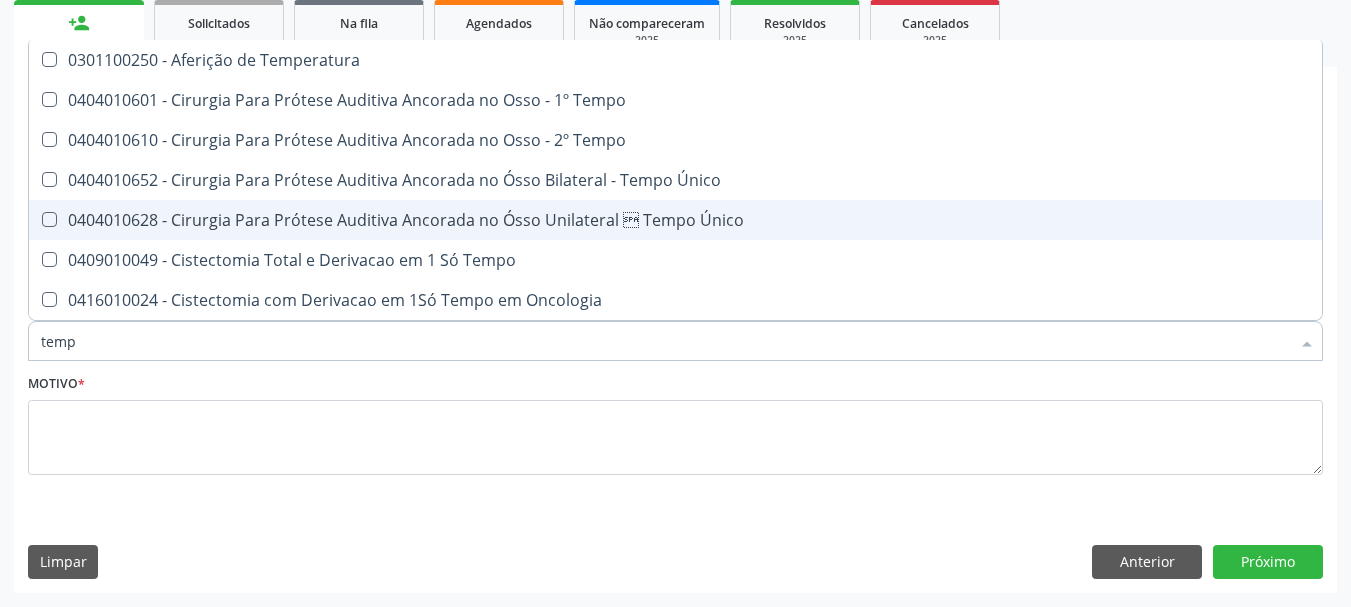 type on "tempo" 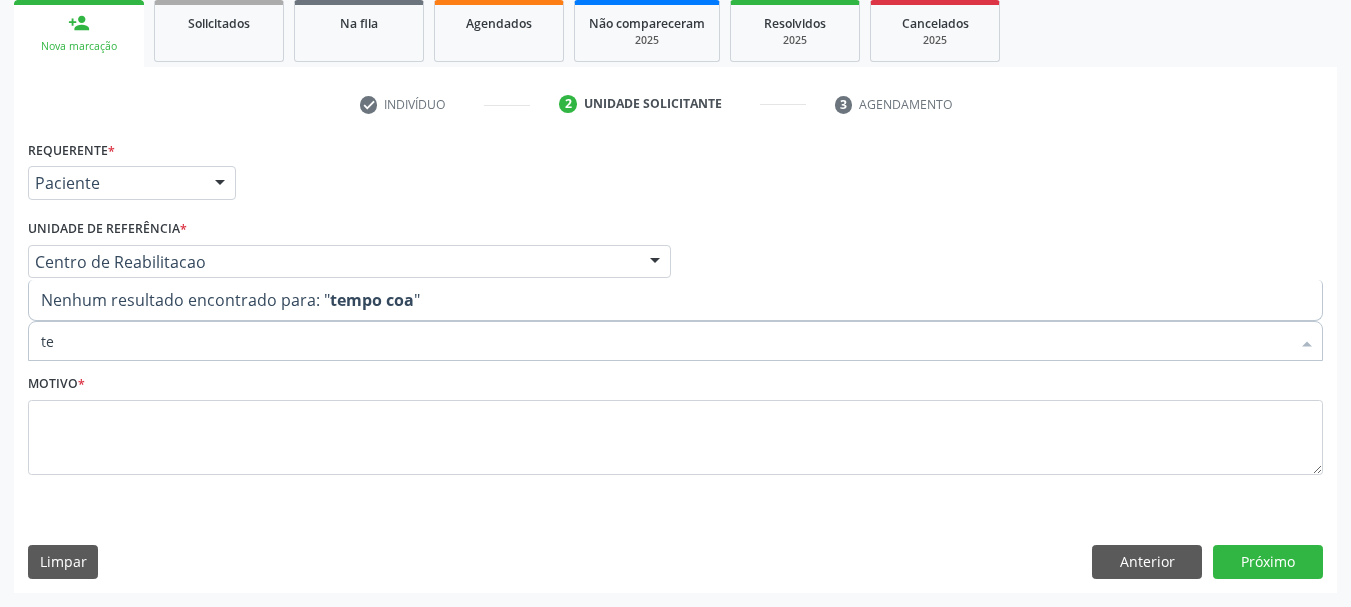 type on "t" 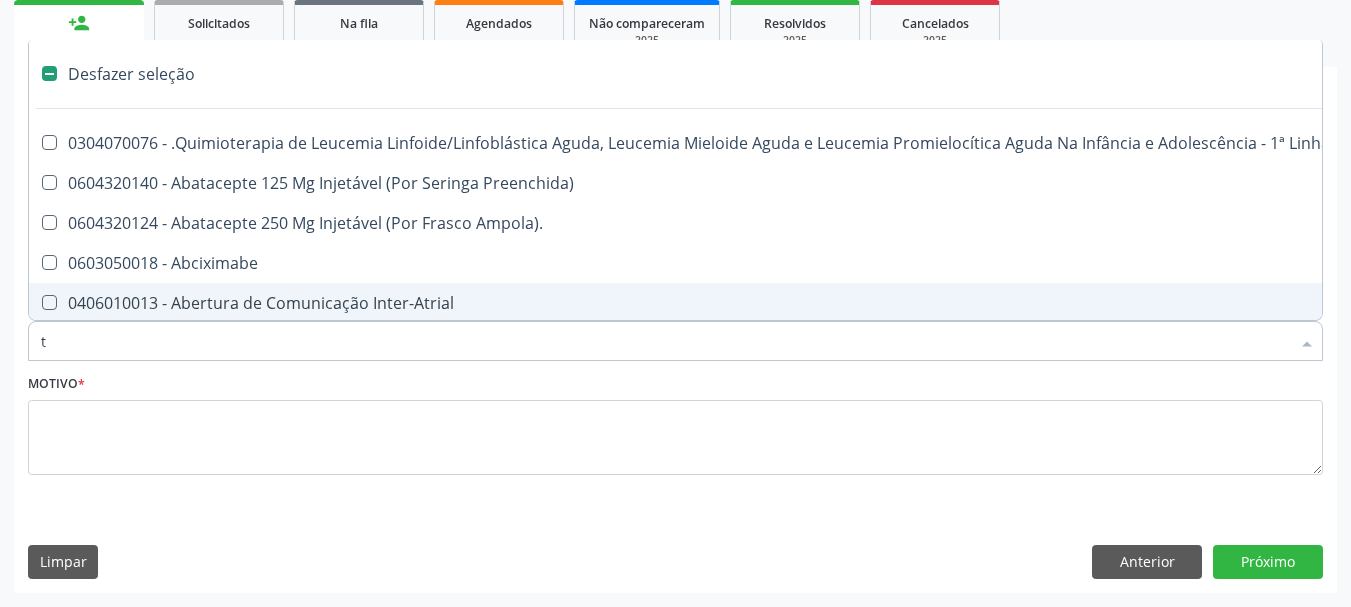 type on "te" 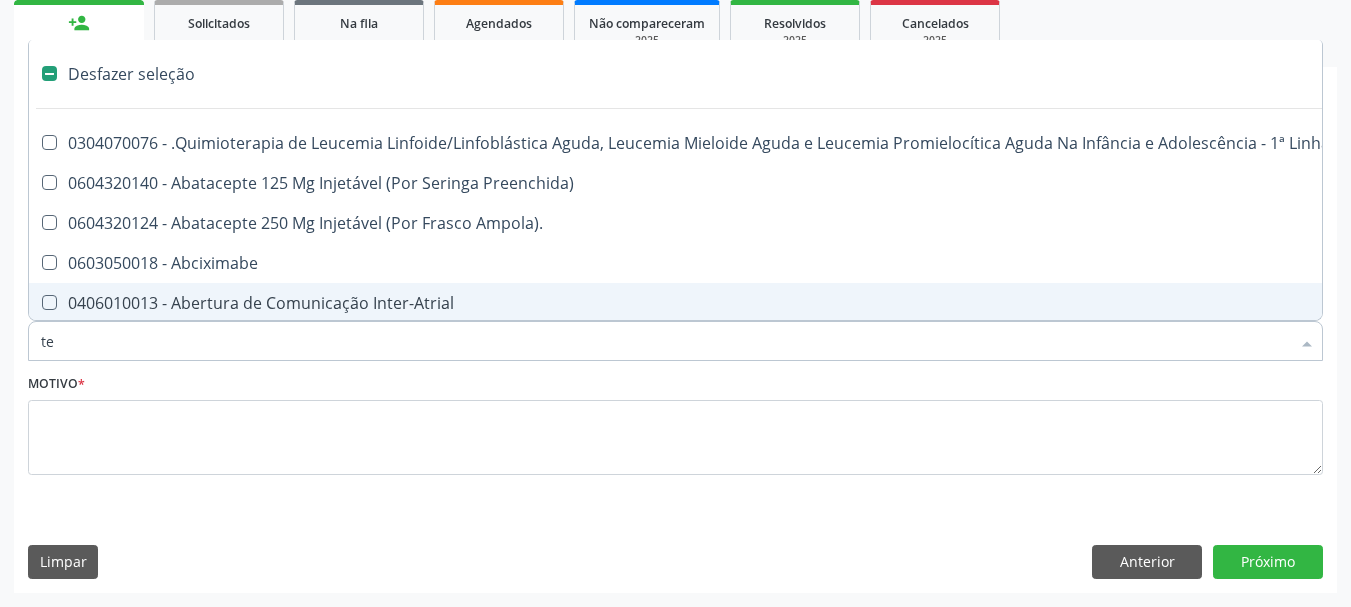checkbox on "true" 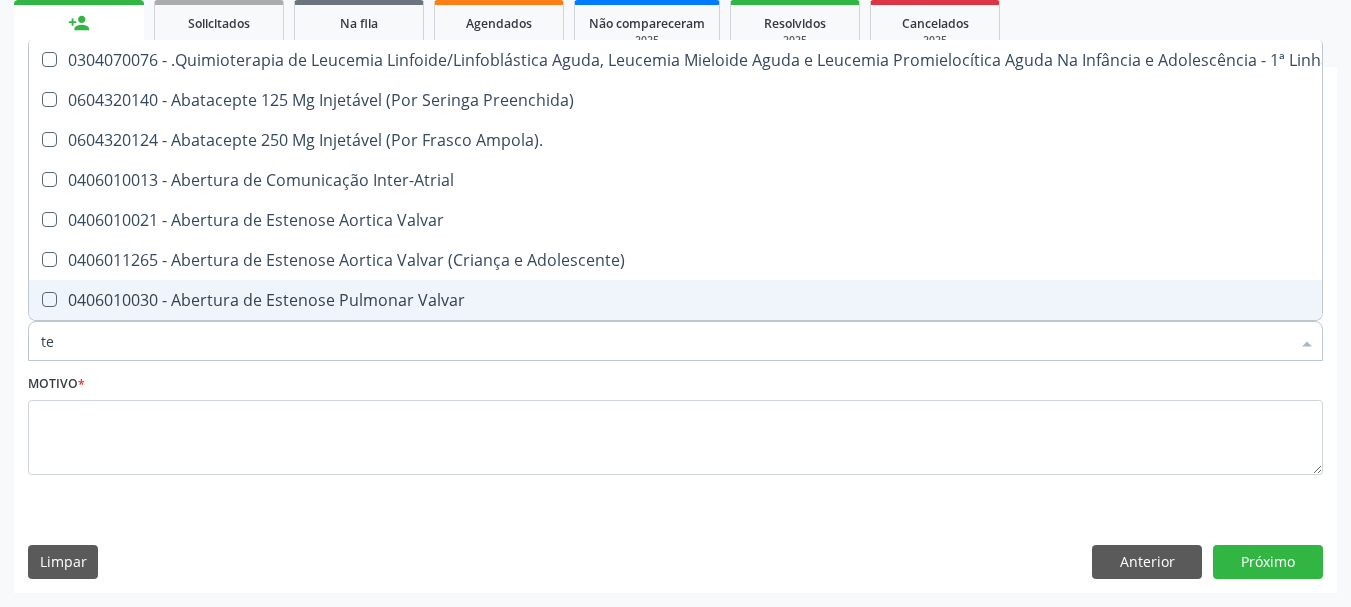 type on "tem" 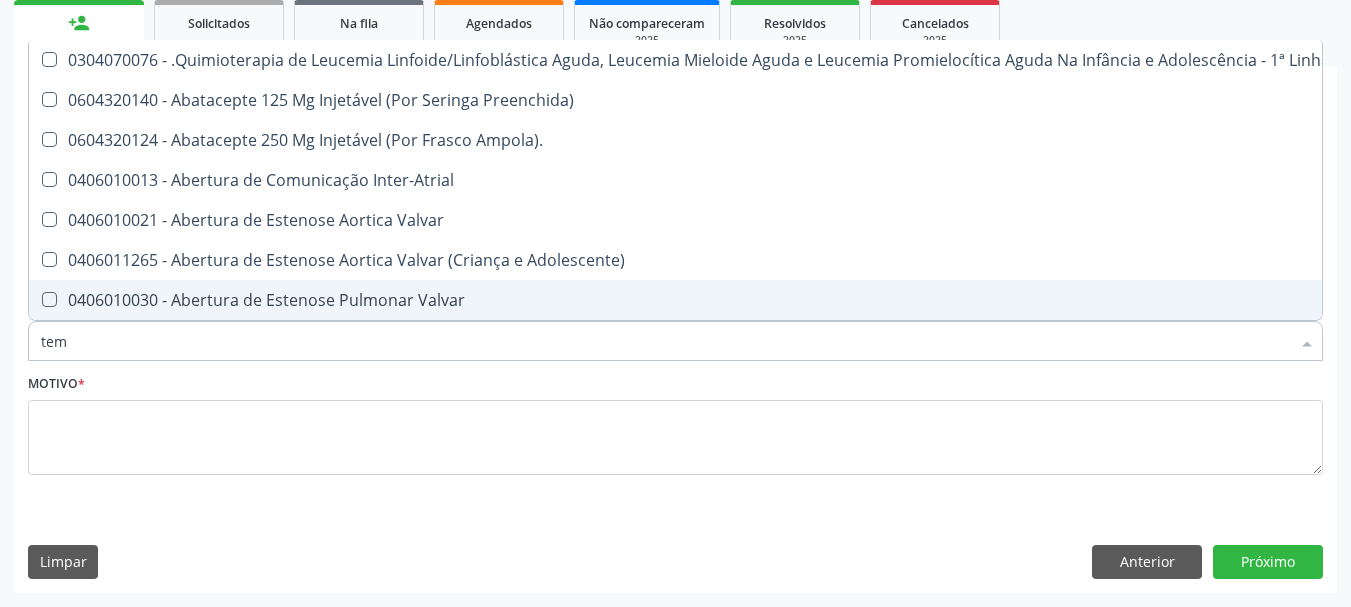 checkbox on "true" 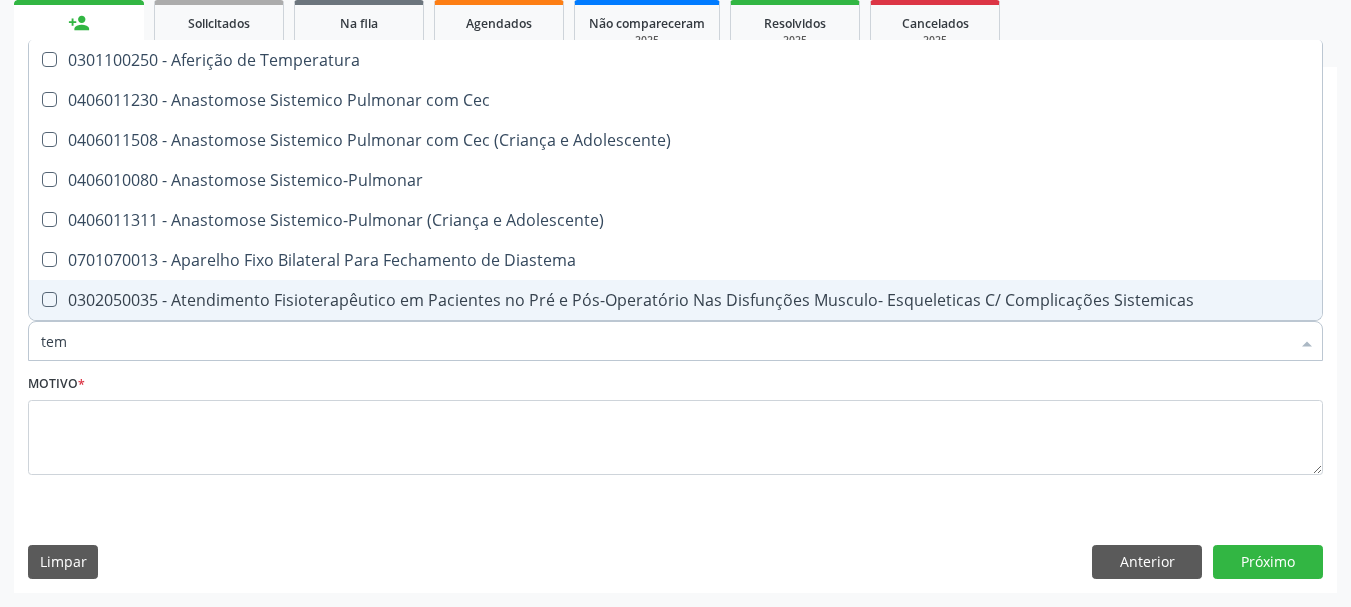 type on "temp" 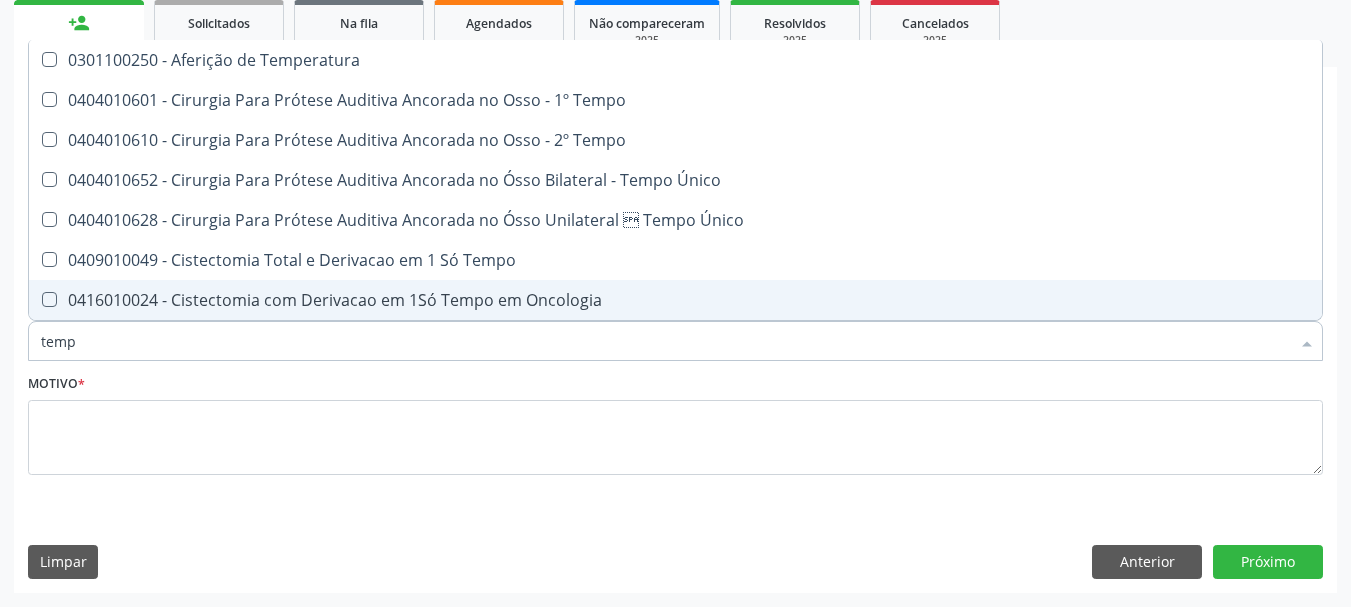 type on "tempo" 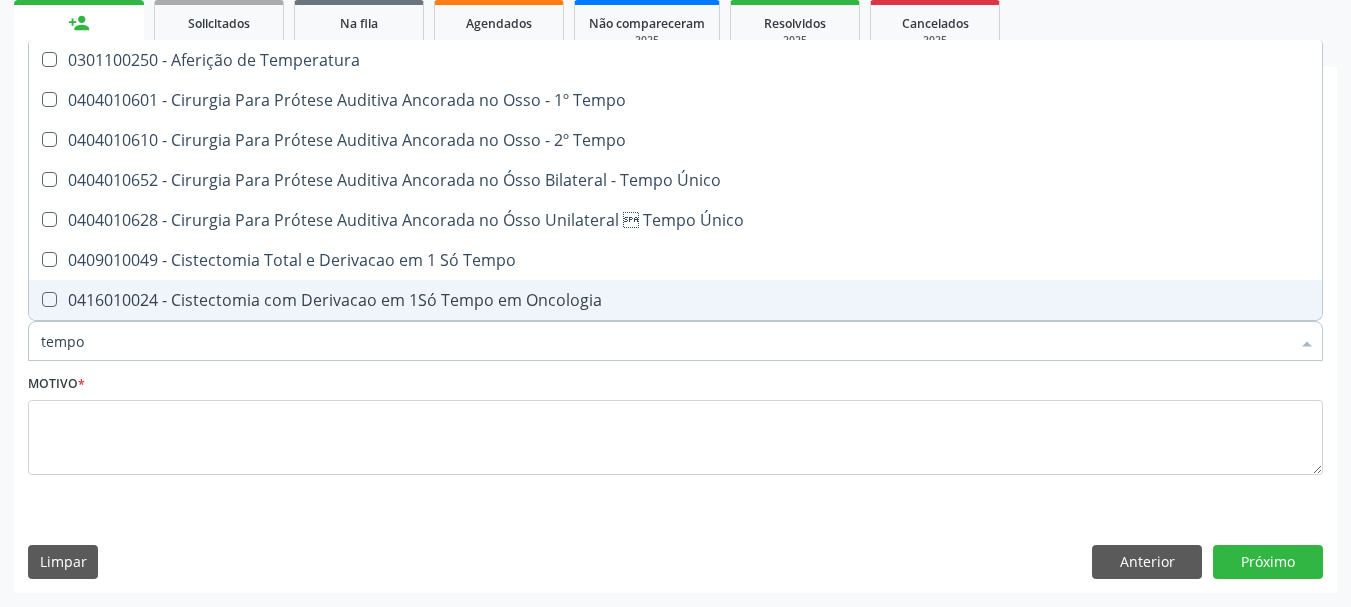 checkbox on "true" 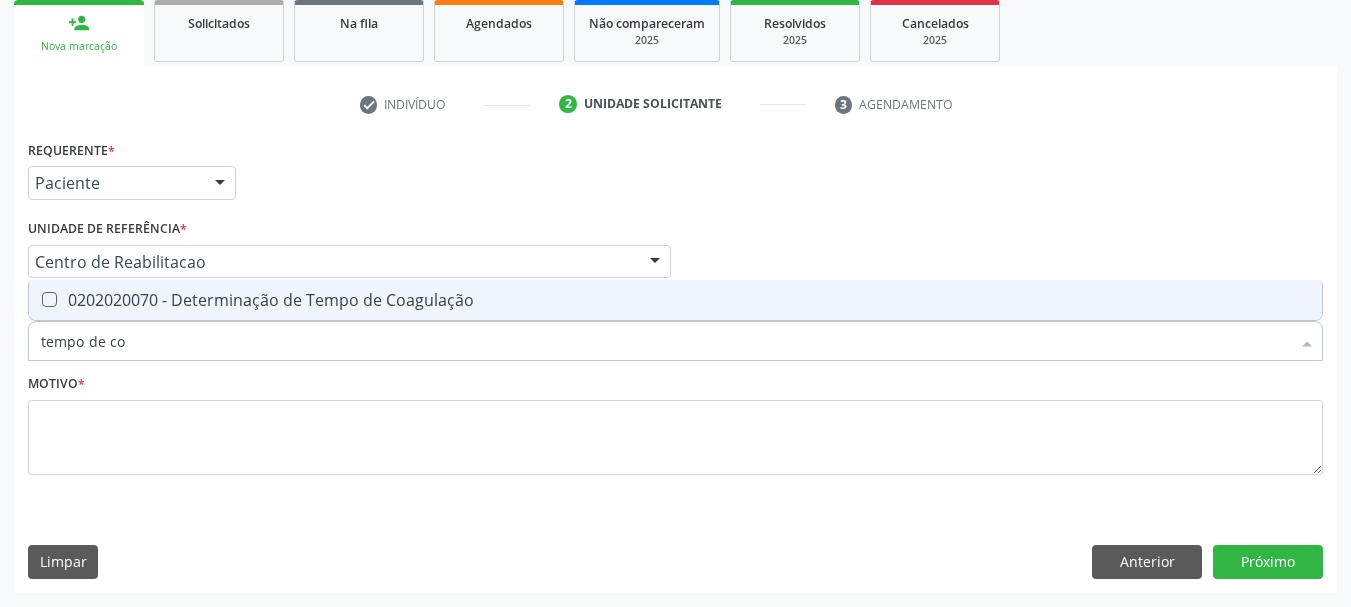type on "tempo de coa" 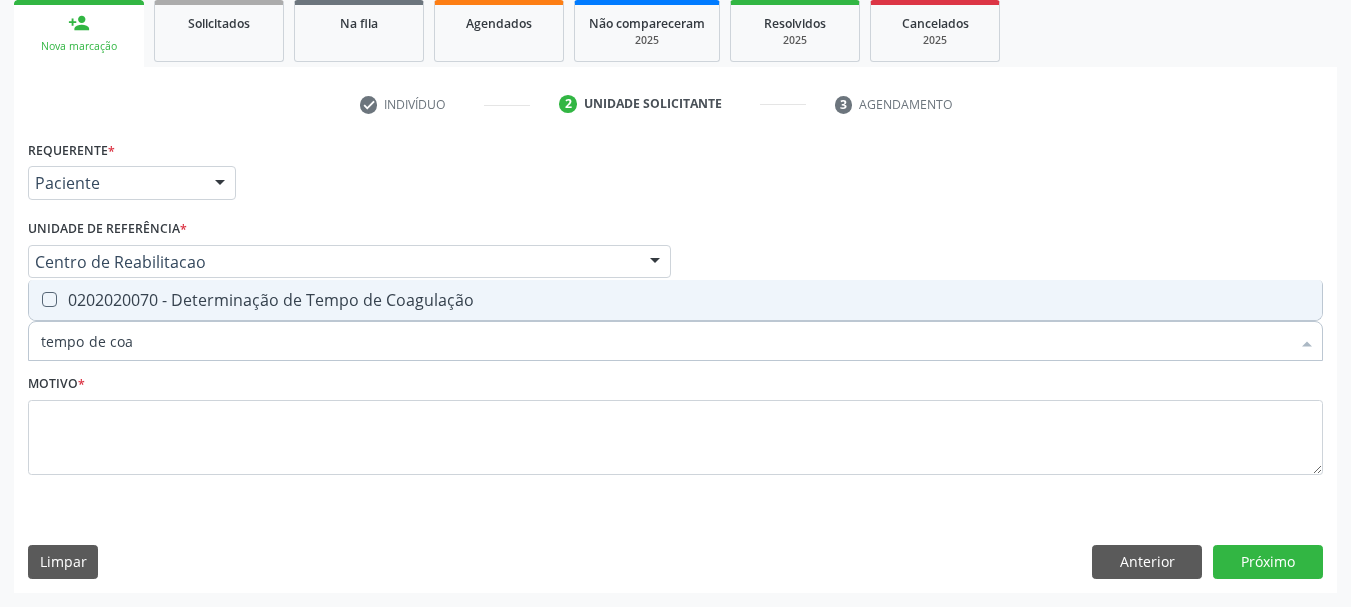 click on "0202020070 - Determinação de Tempo de Coagulação" at bounding box center [675, 300] 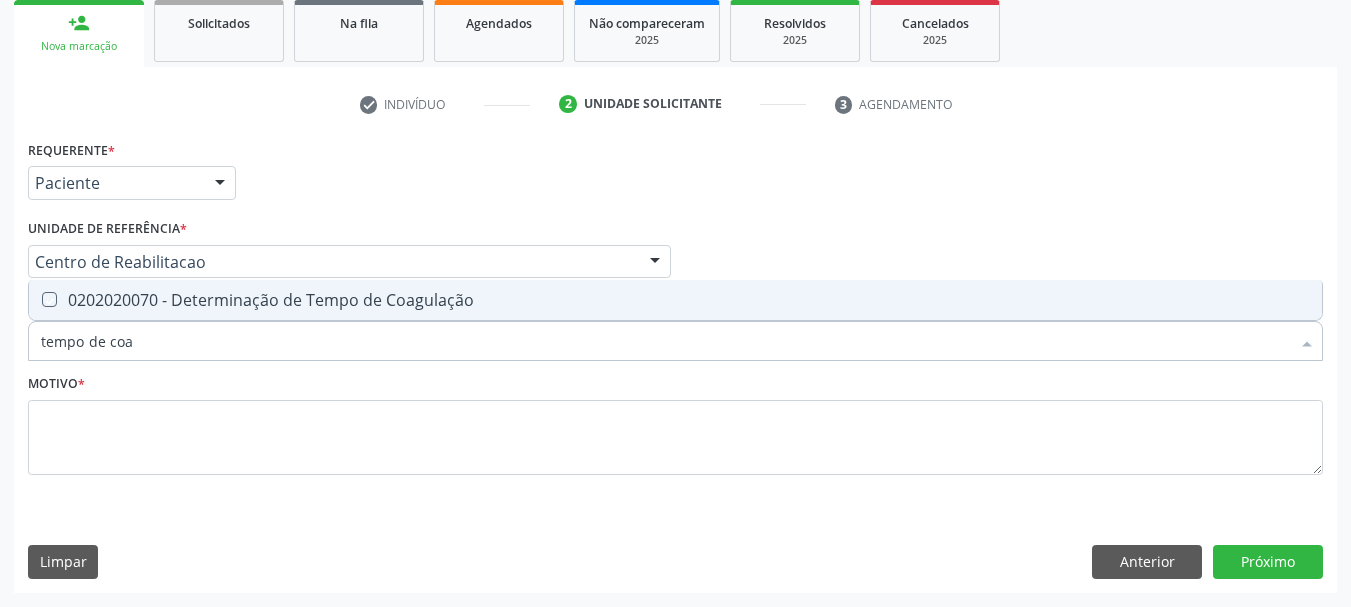 checkbox on "true" 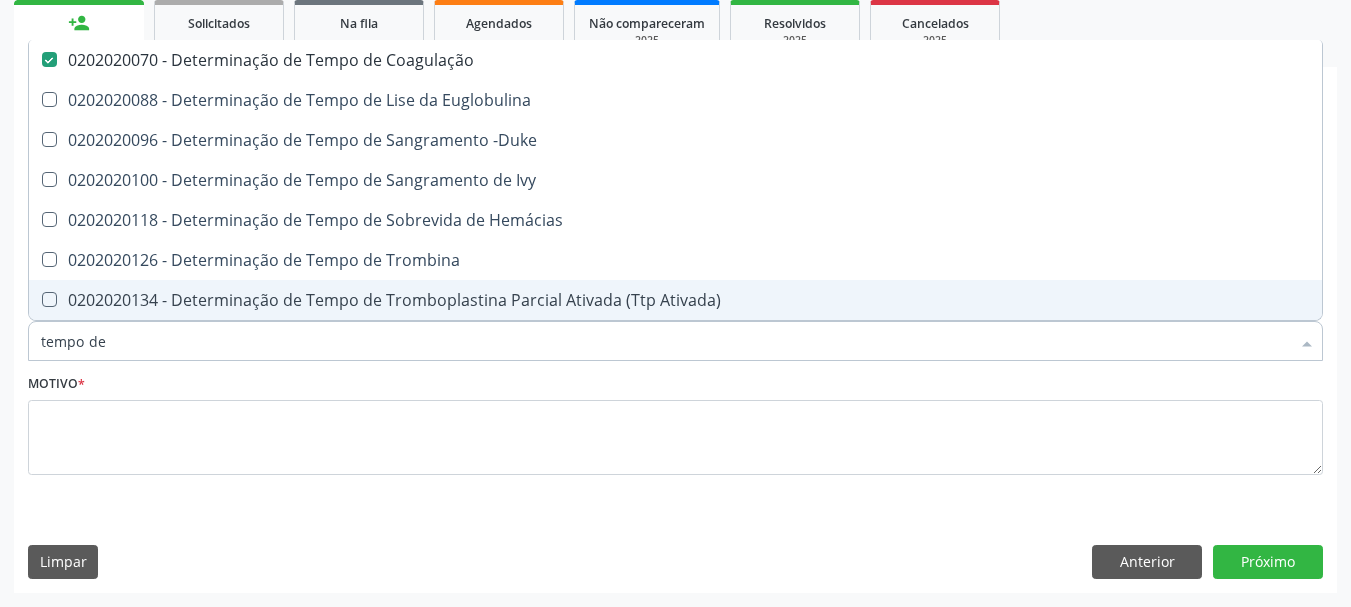 type on "tempo de s" 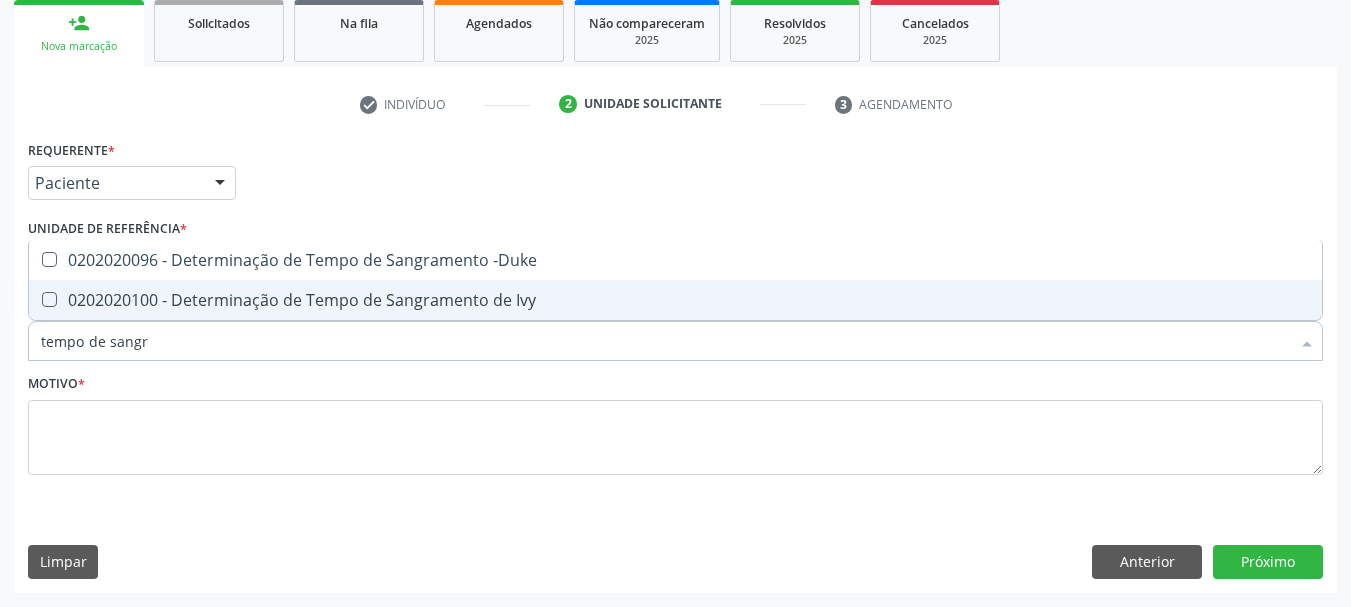 type on "tempo de sangra" 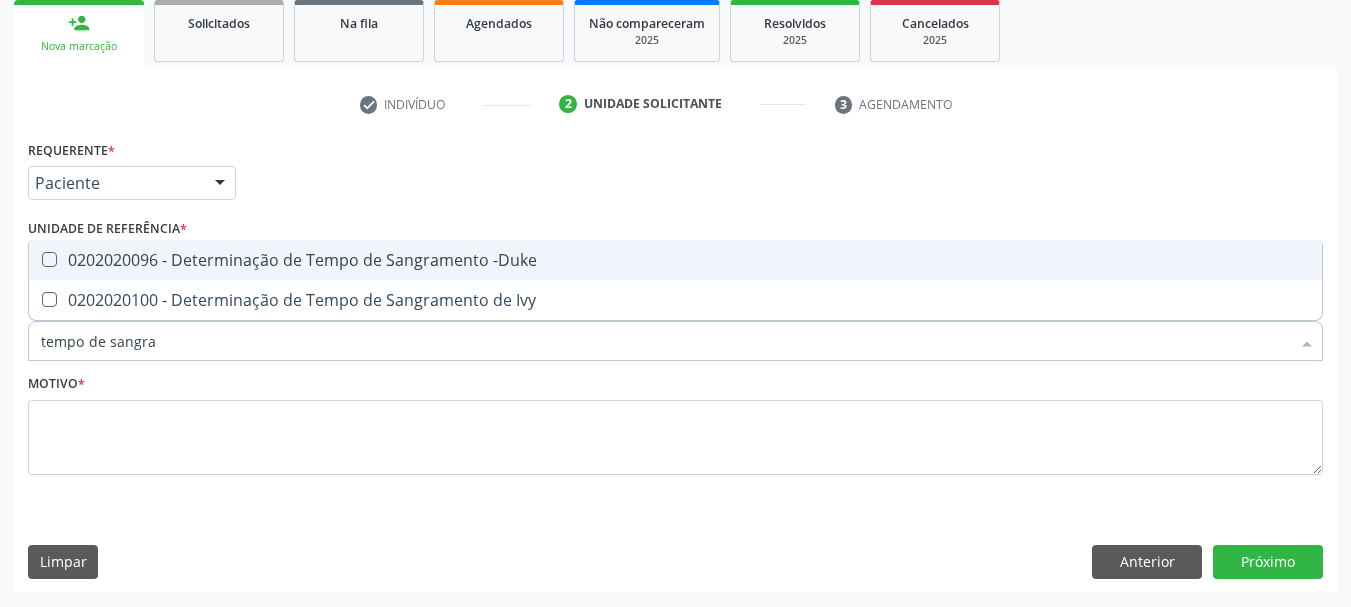 click on "0202020096 - Determinação de Tempo de Sangramento -Duke" at bounding box center [675, 260] 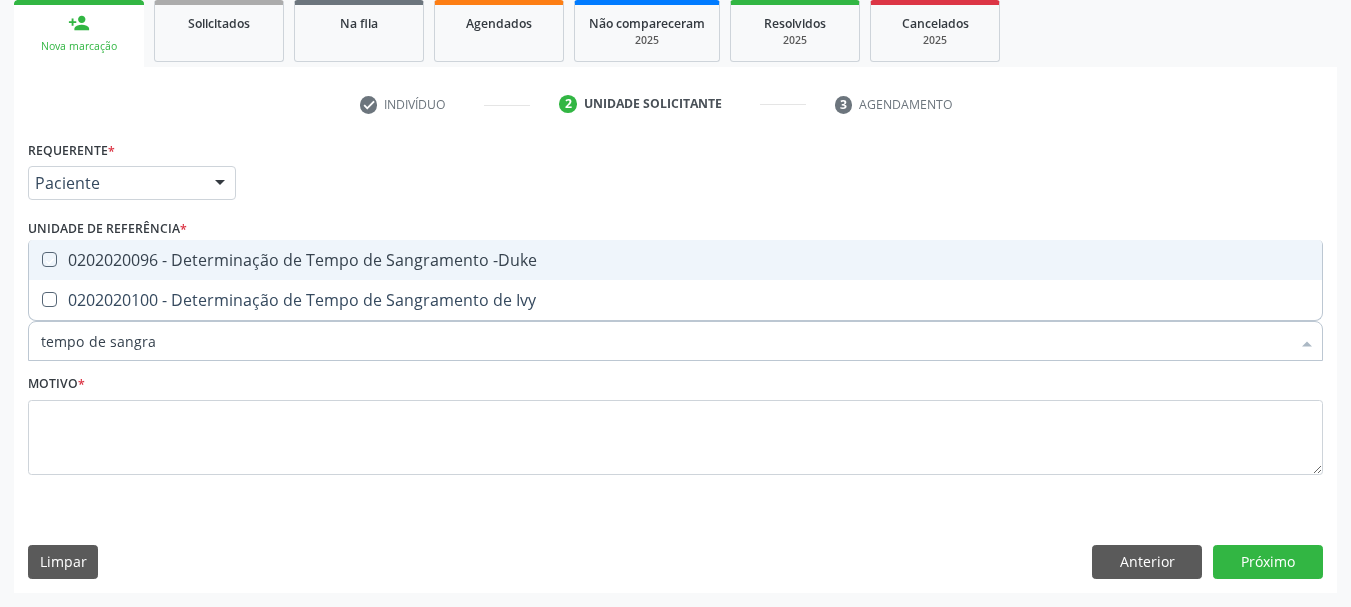 checkbox on "true" 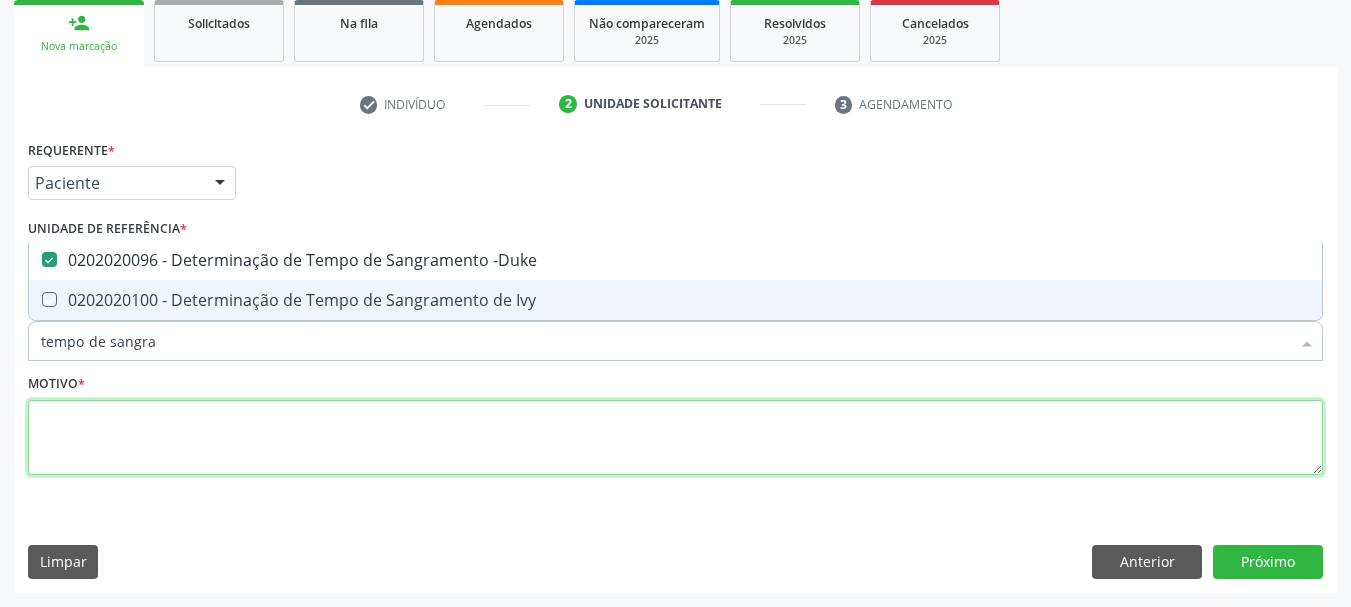 click at bounding box center (675, 438) 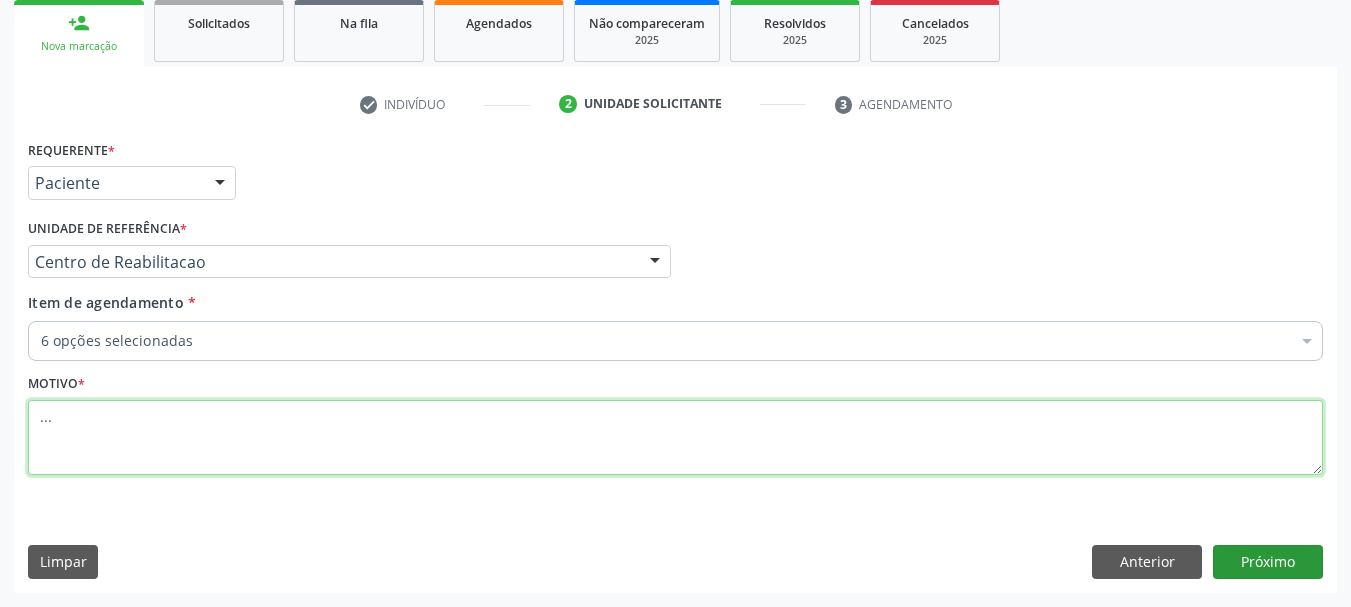 type on "..." 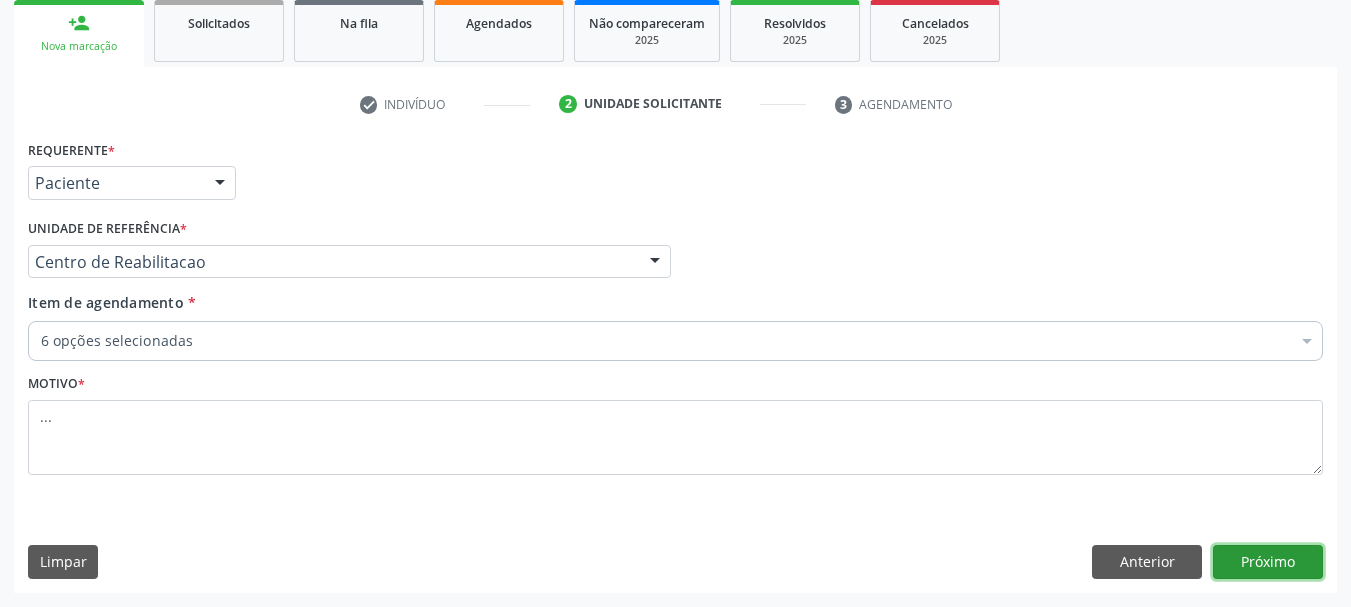 click on "Próximo" at bounding box center [1268, 562] 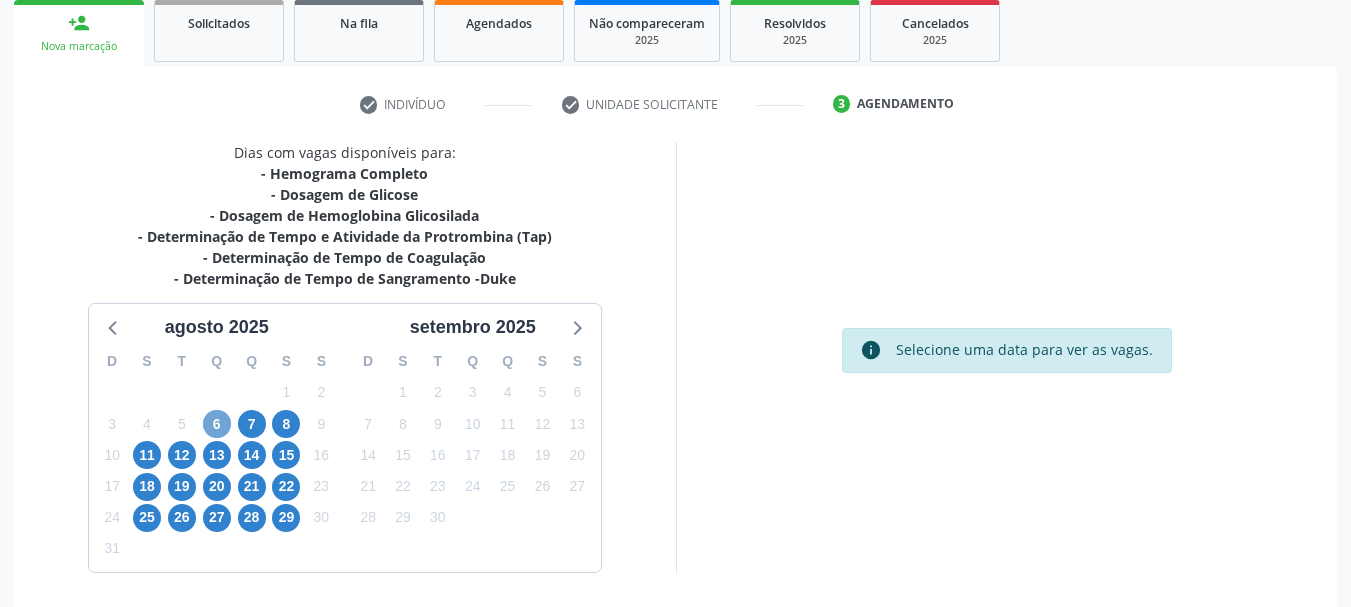 click on "6" at bounding box center (217, 424) 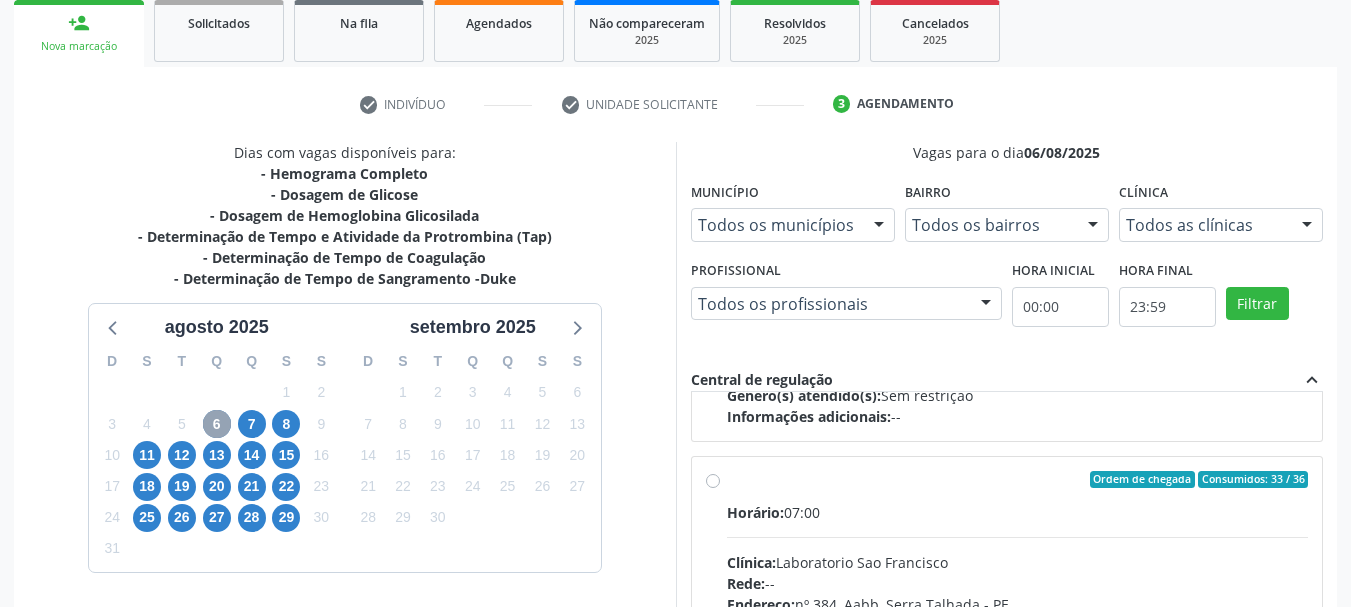 scroll, scrollTop: 300, scrollLeft: 0, axis: vertical 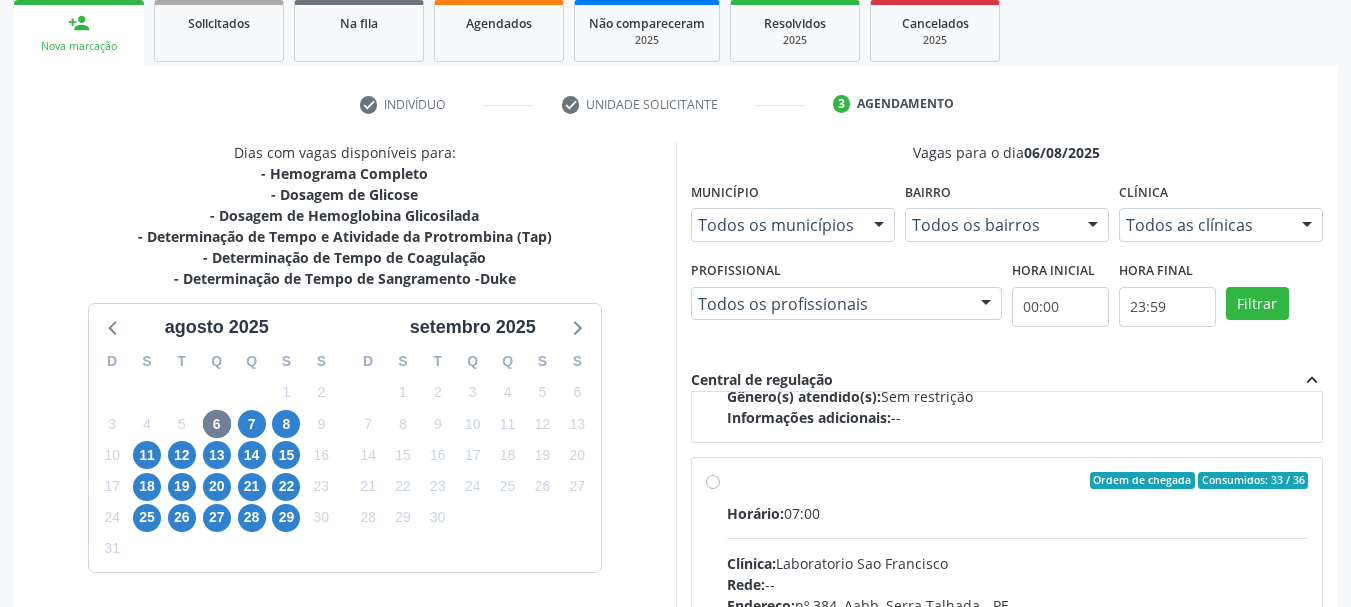 click on "Ordem de chegada
Consumidos: 33 / 36
Horário:   07:00
Clínica:  Laboratorio Sao Francisco
Rede:
--
Endereço:   nº 384, Aabb, Serra Talhada - PE
Telefone:   38312142
Profissional:
--
Informações adicionais sobre o atendimento
Idade de atendimento:
Sem restrição
Gênero(s) atendido(s):
Sem restrição
Informações adicionais:
--" at bounding box center (1018, 625) 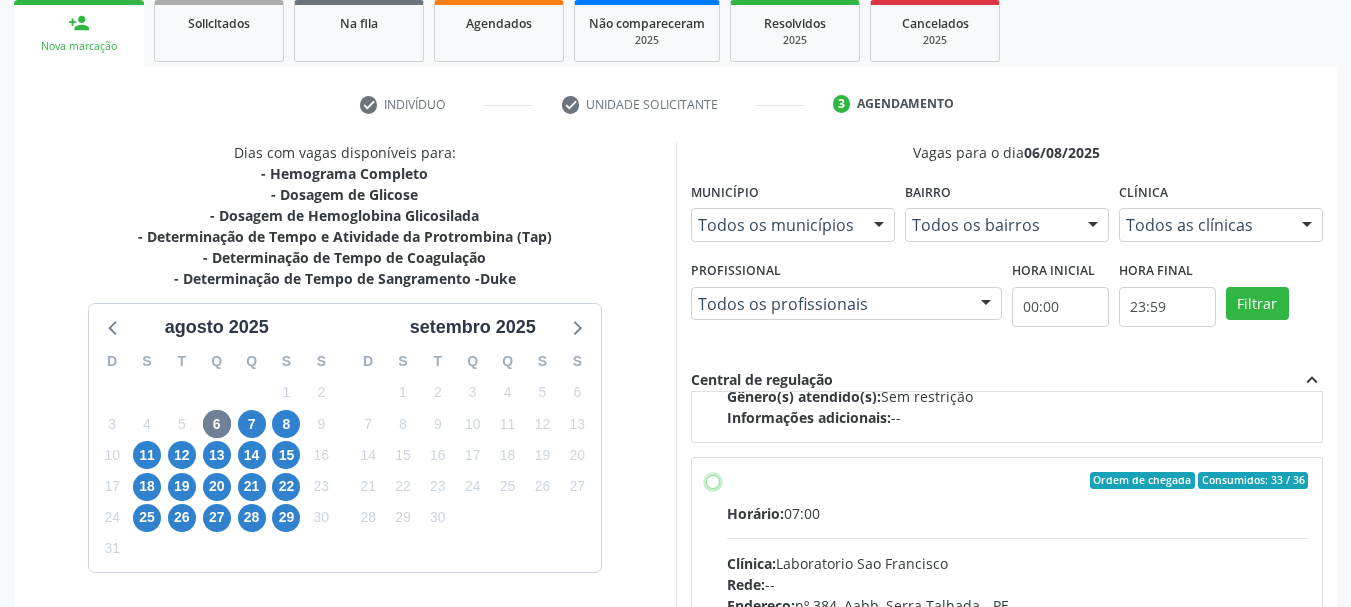 click on "Ordem de chegada
Consumidos: 33 / 36
Horário:   07:00
Clínica:  Laboratorio Sao Francisco
Rede:
--
Endereço:   nº 384, Aabb, Serra Talhada - PE
Telefone:   38312142
Profissional:
--
Informações adicionais sobre o atendimento
Idade de atendimento:
Sem restrição
Gênero(s) atendido(s):
Sem restrição
Informações adicionais:
--" at bounding box center [713, 481] 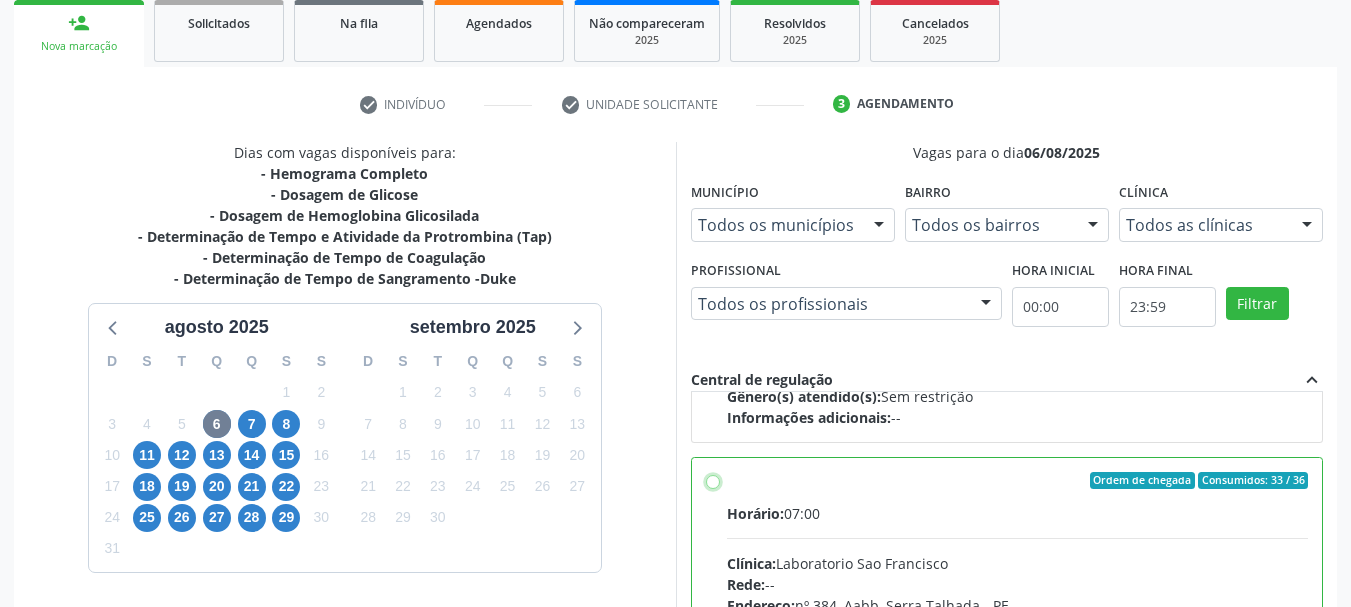 radio on "true" 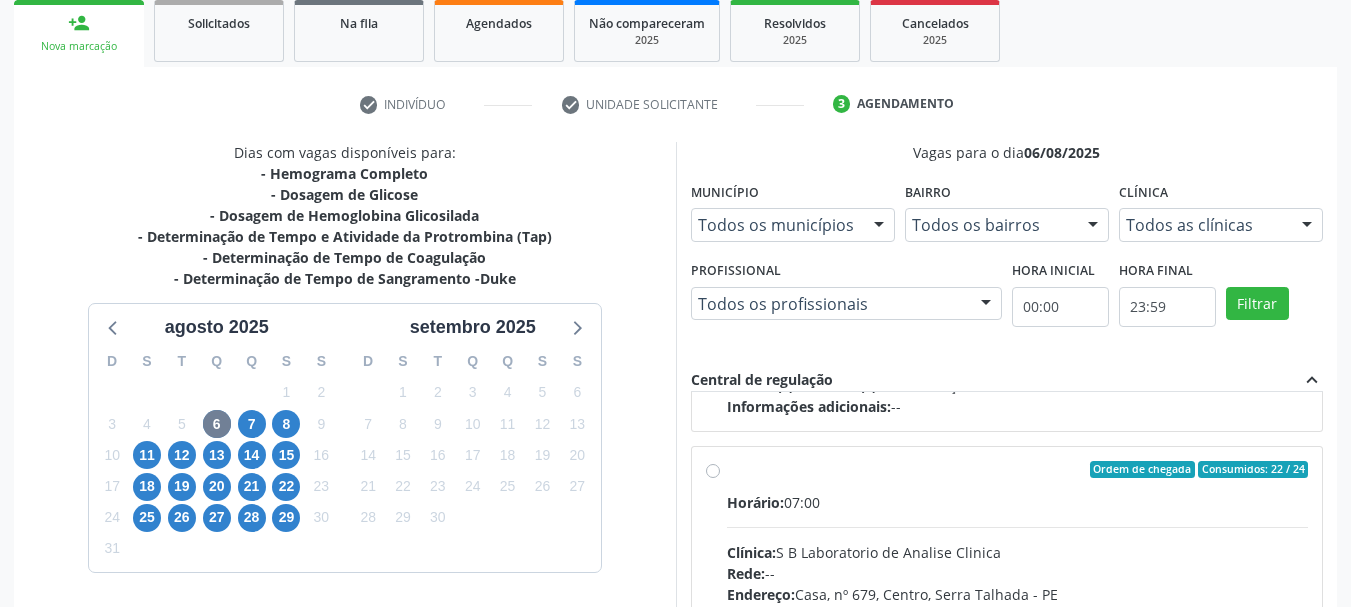 scroll, scrollTop: 1151, scrollLeft: 0, axis: vertical 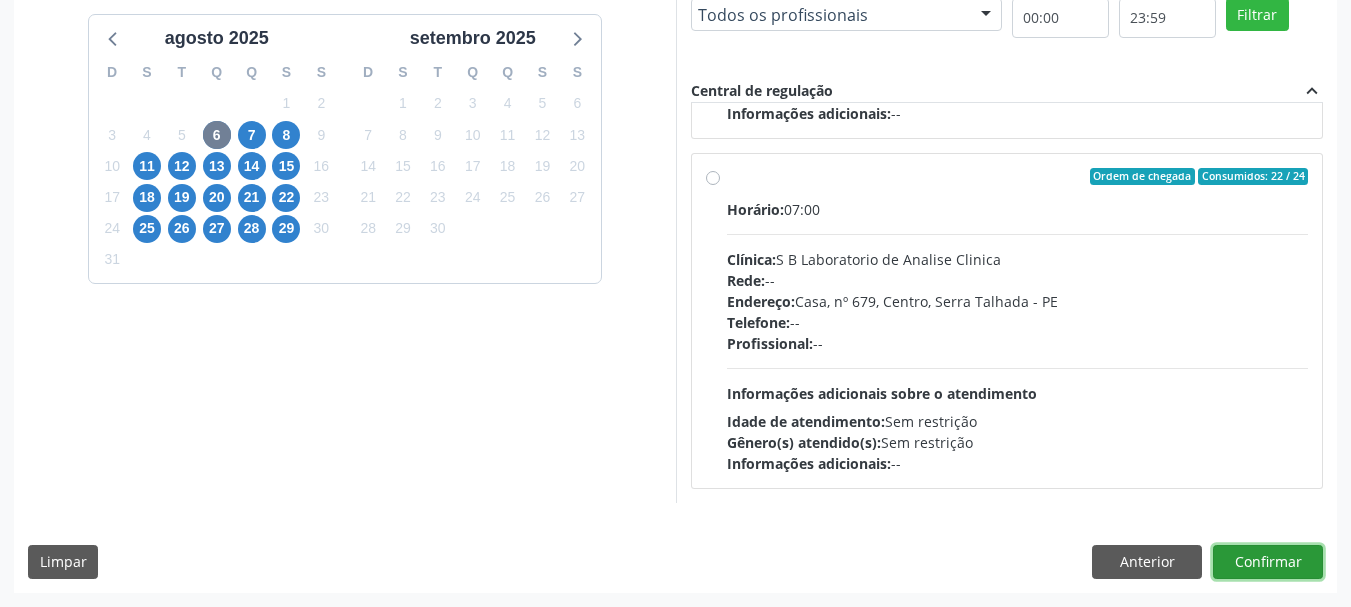 click on "Confirmar" at bounding box center (1268, 562) 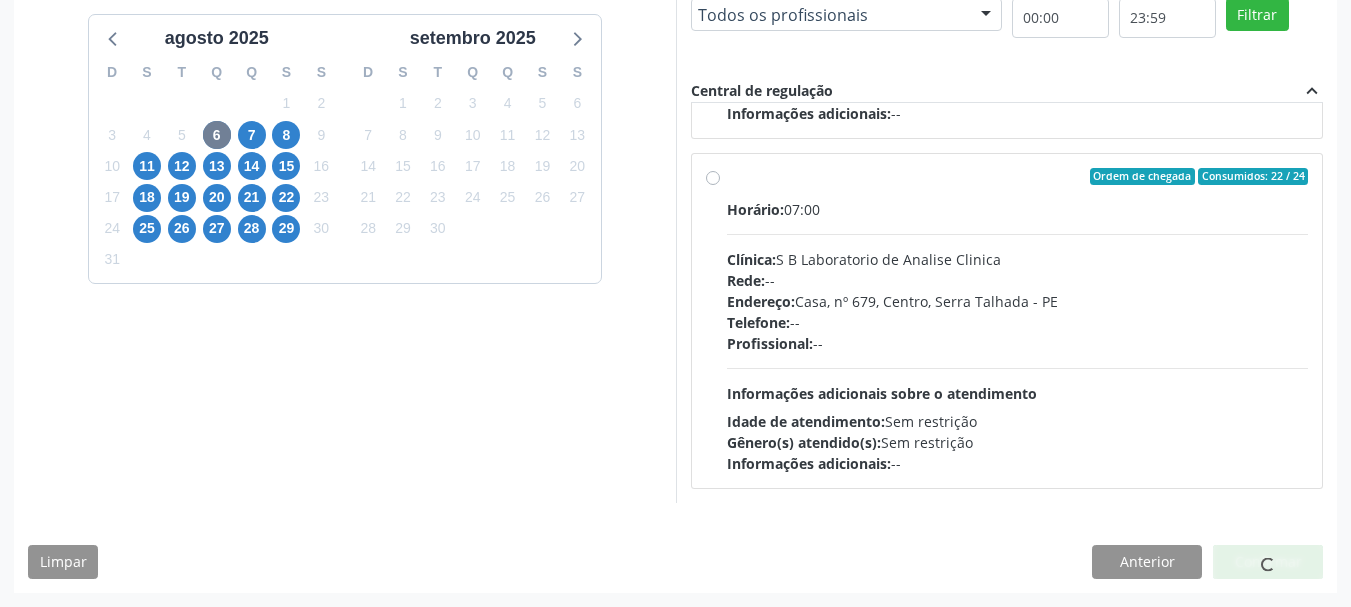 scroll, scrollTop: 60, scrollLeft: 0, axis: vertical 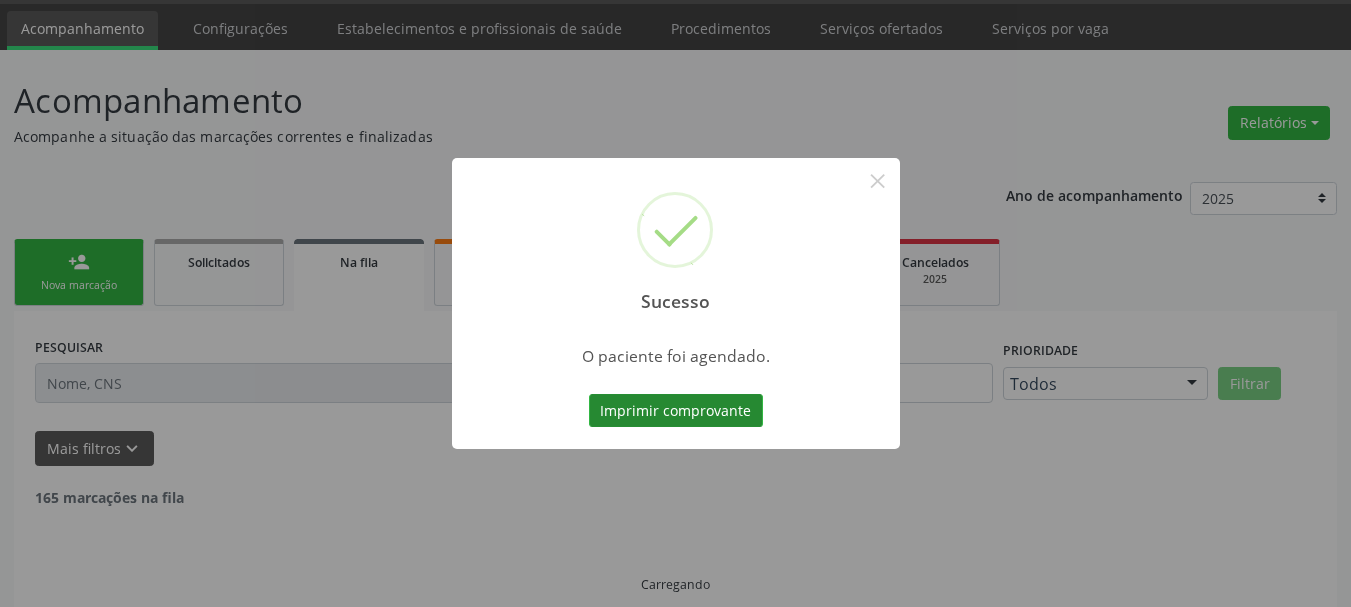 click on "Imprimir comprovante" at bounding box center [676, 411] 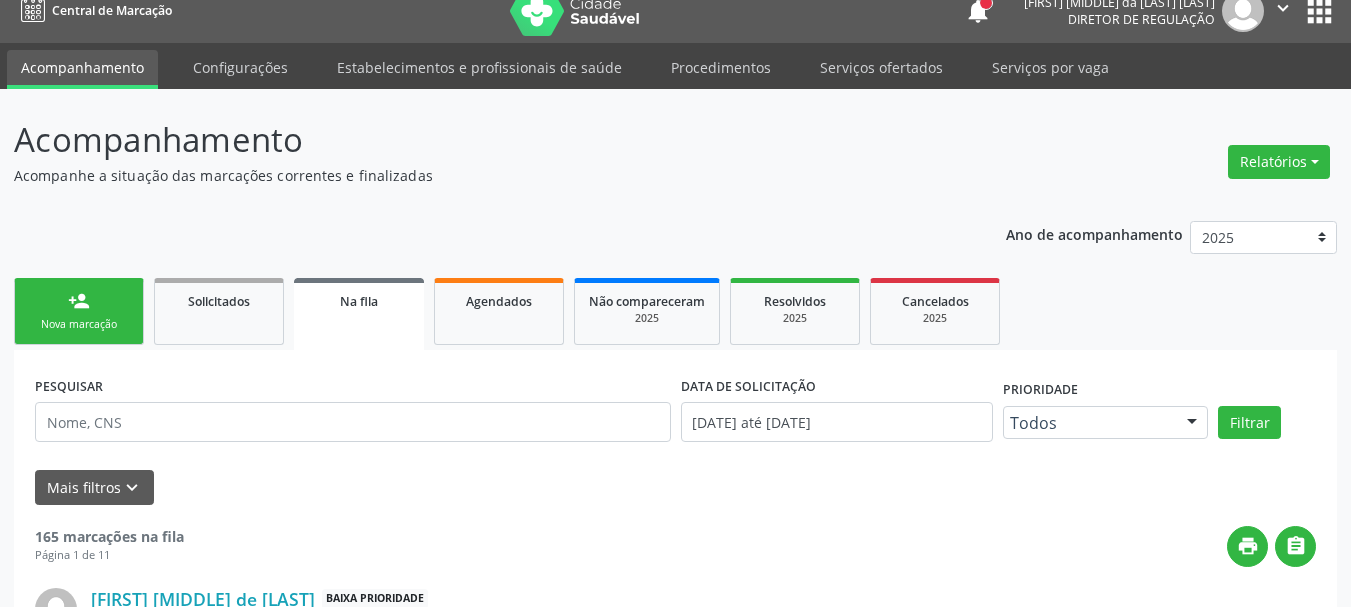 scroll, scrollTop: 0, scrollLeft: 0, axis: both 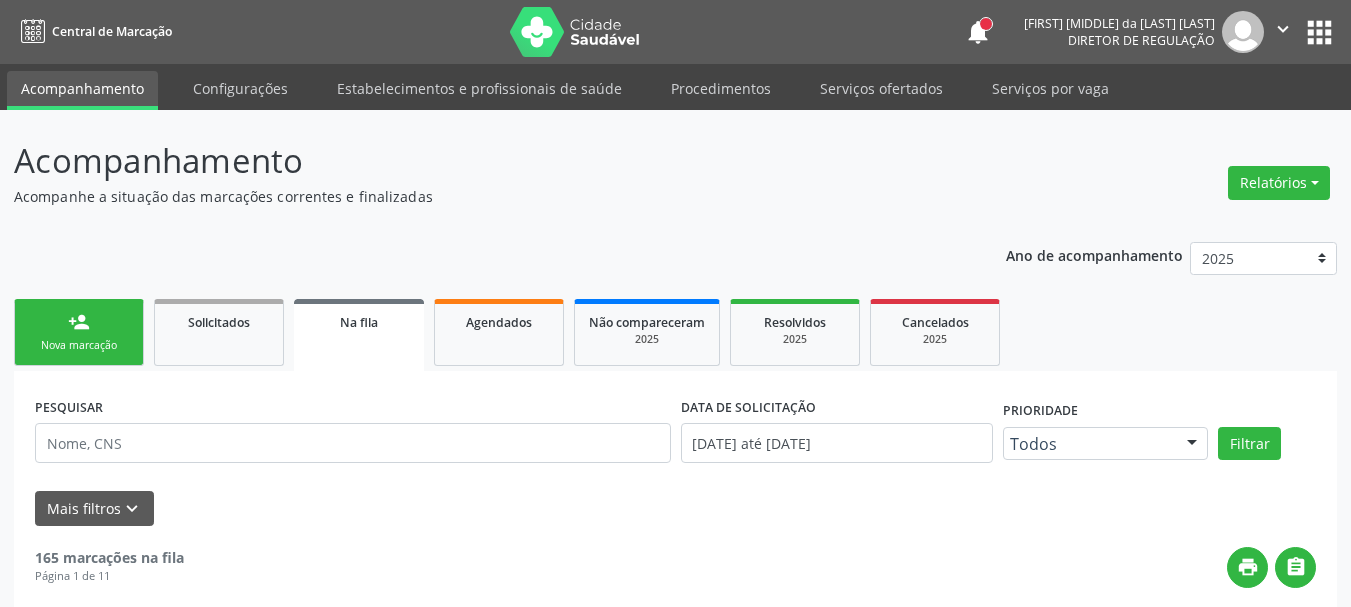 click on "apps" at bounding box center (1319, 32) 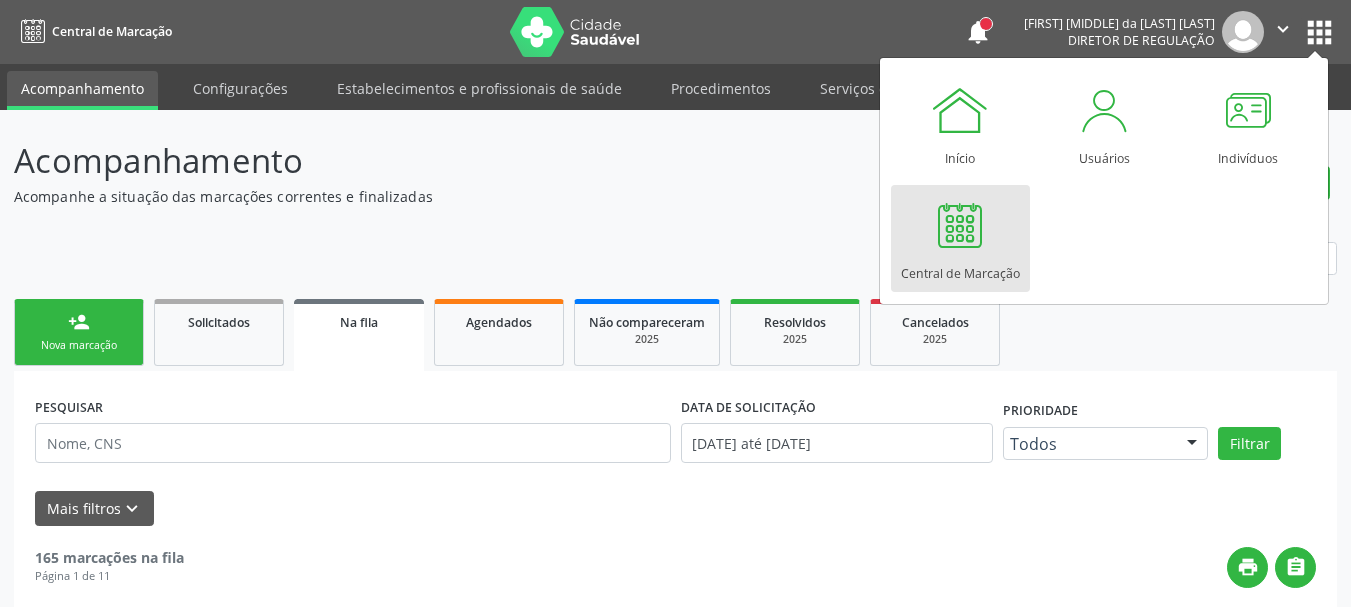 click on "Central de Marcação" at bounding box center (960, 268) 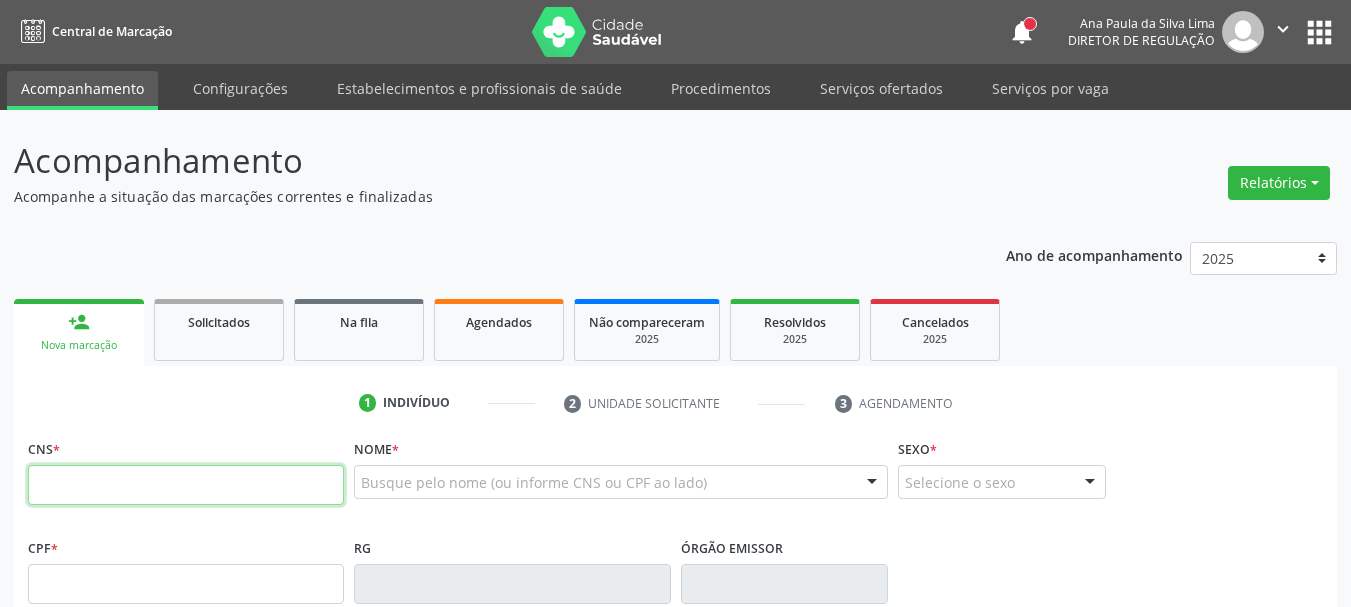 scroll, scrollTop: 0, scrollLeft: 0, axis: both 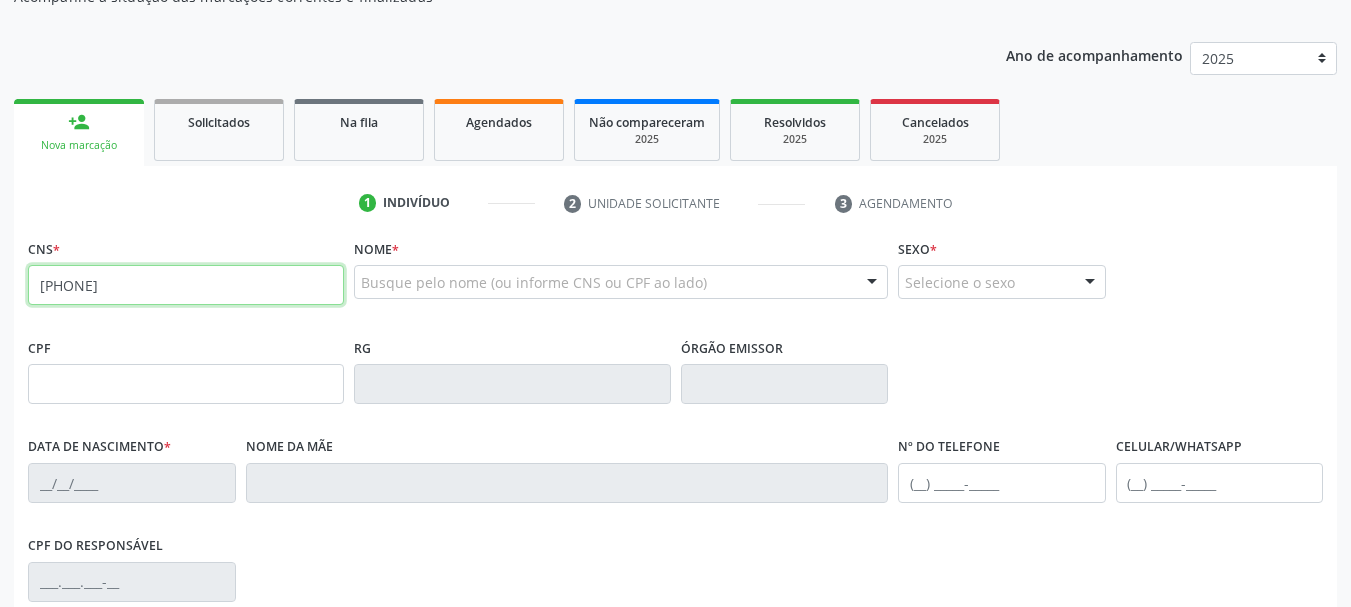 type on "[PHONE]" 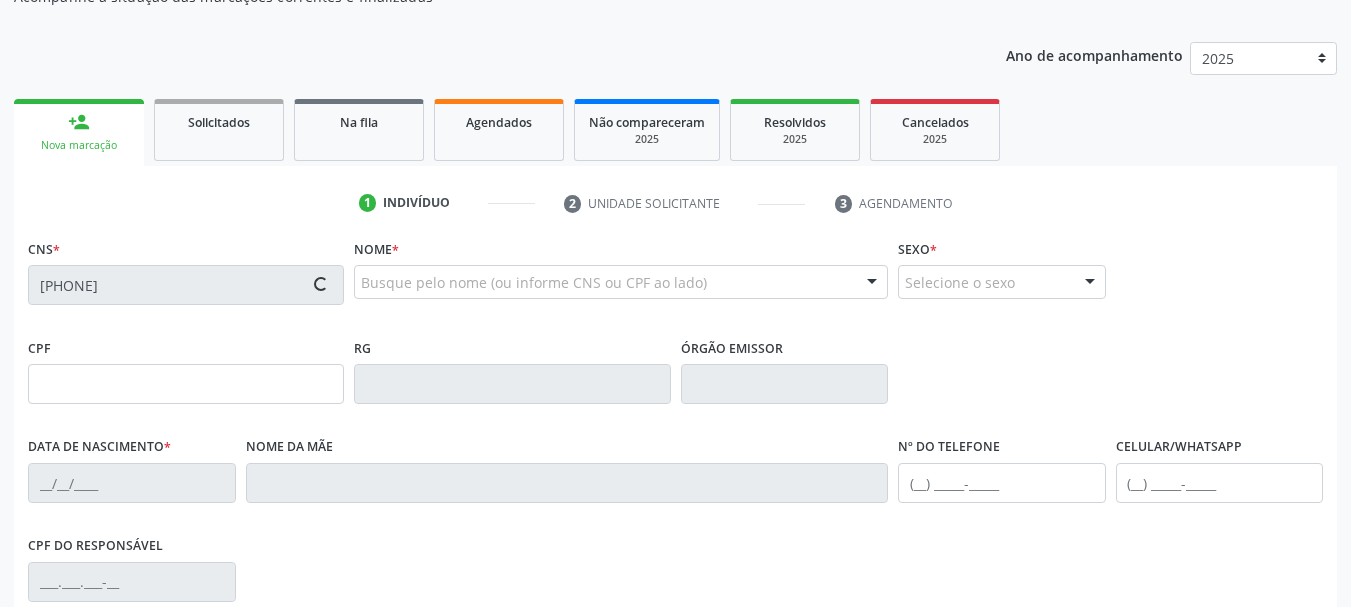 type on "[SSN]" 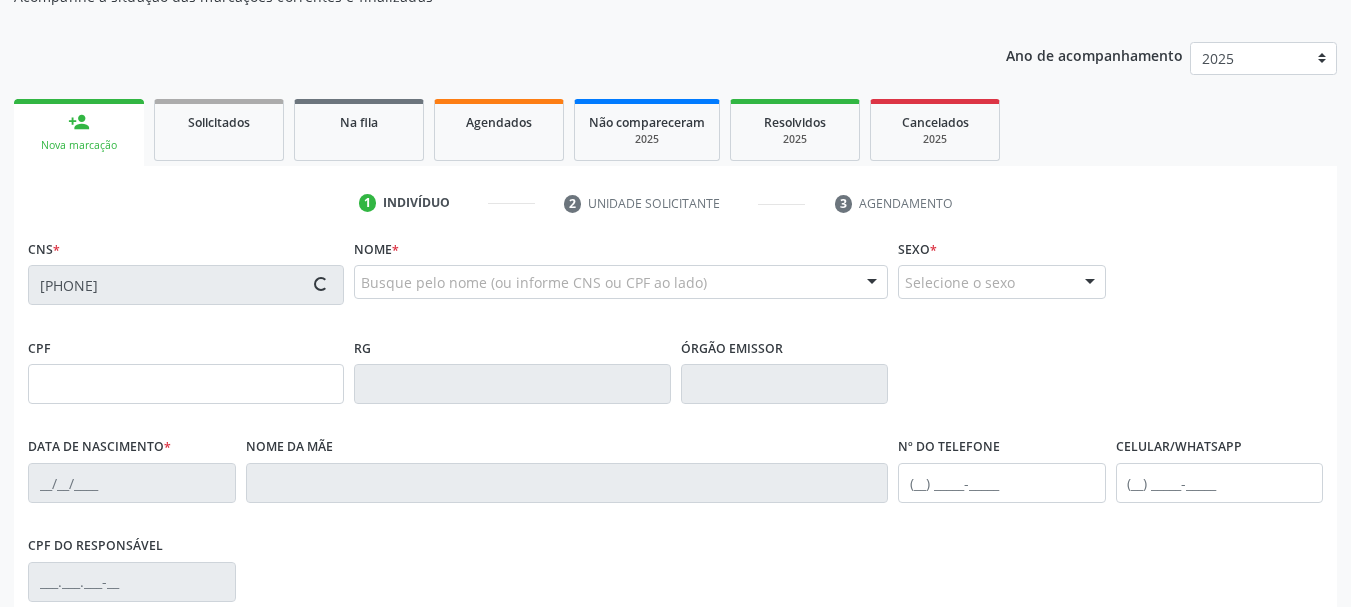 type on "[DATE]" 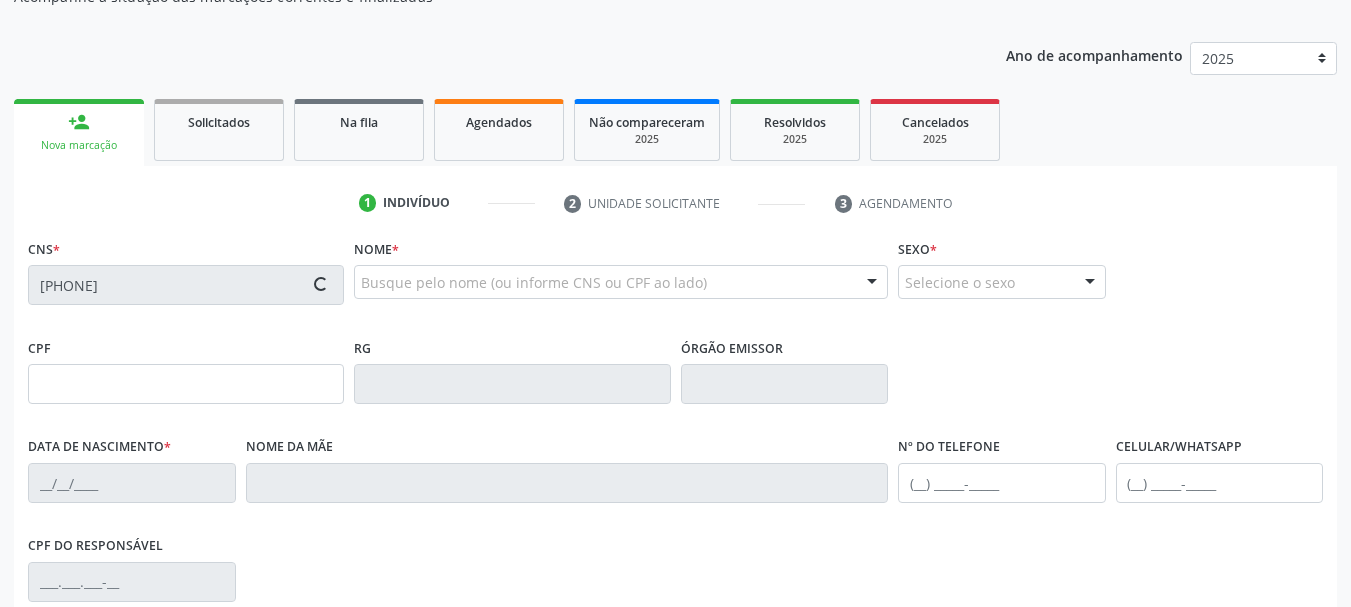 type on "([AREA]) [PHONE]" 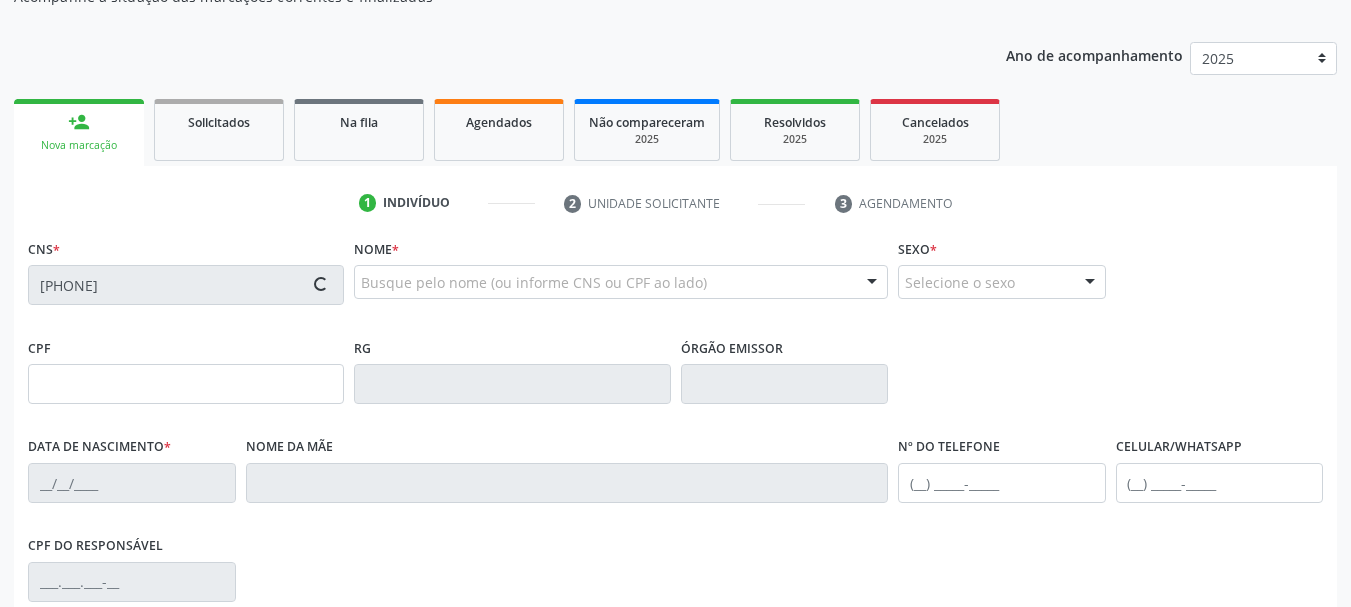 type on "1118" 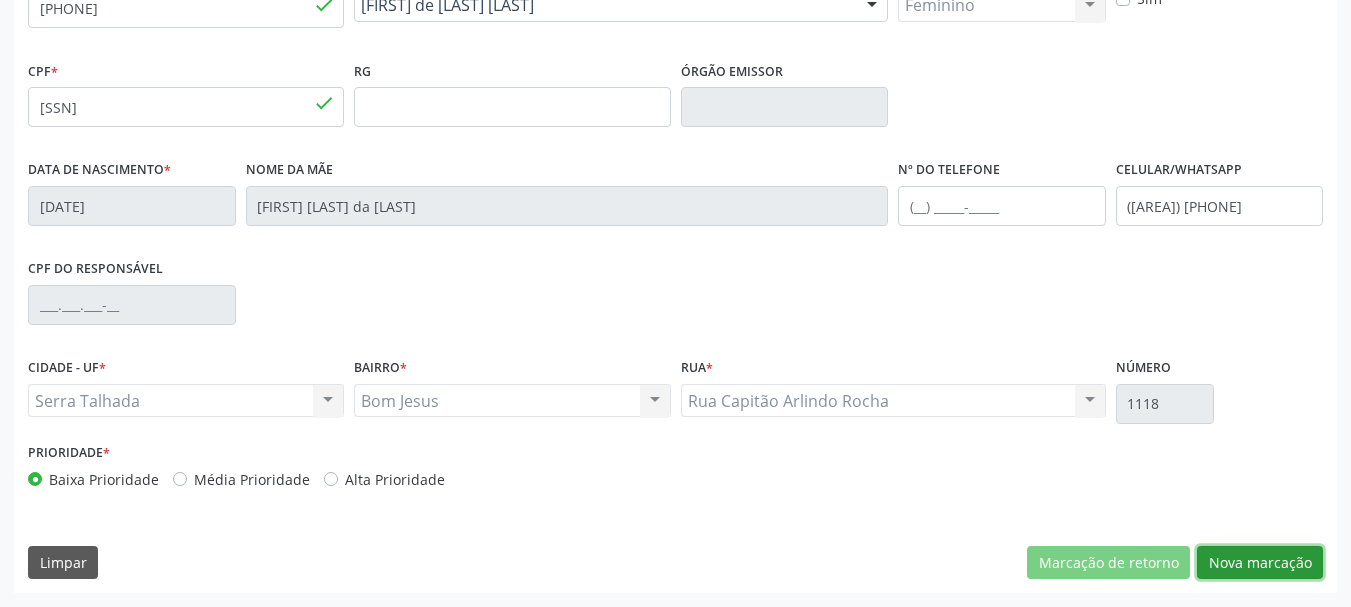 click on "Nova marcação" at bounding box center (1260, 563) 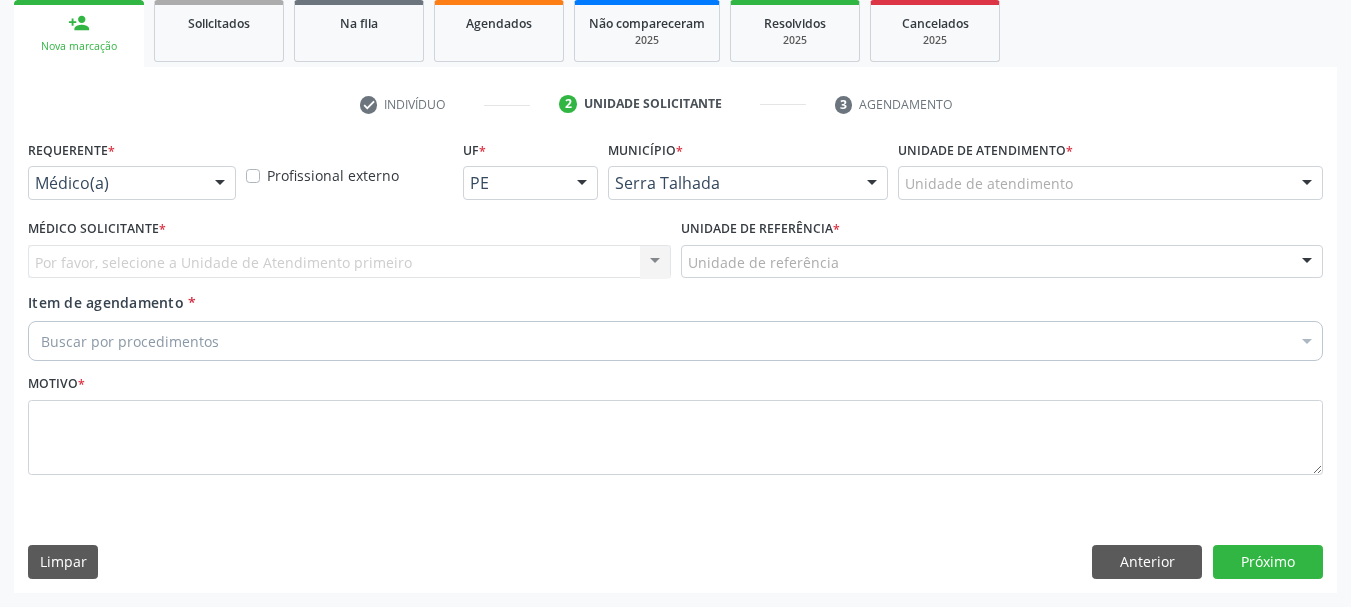 scroll, scrollTop: 299, scrollLeft: 0, axis: vertical 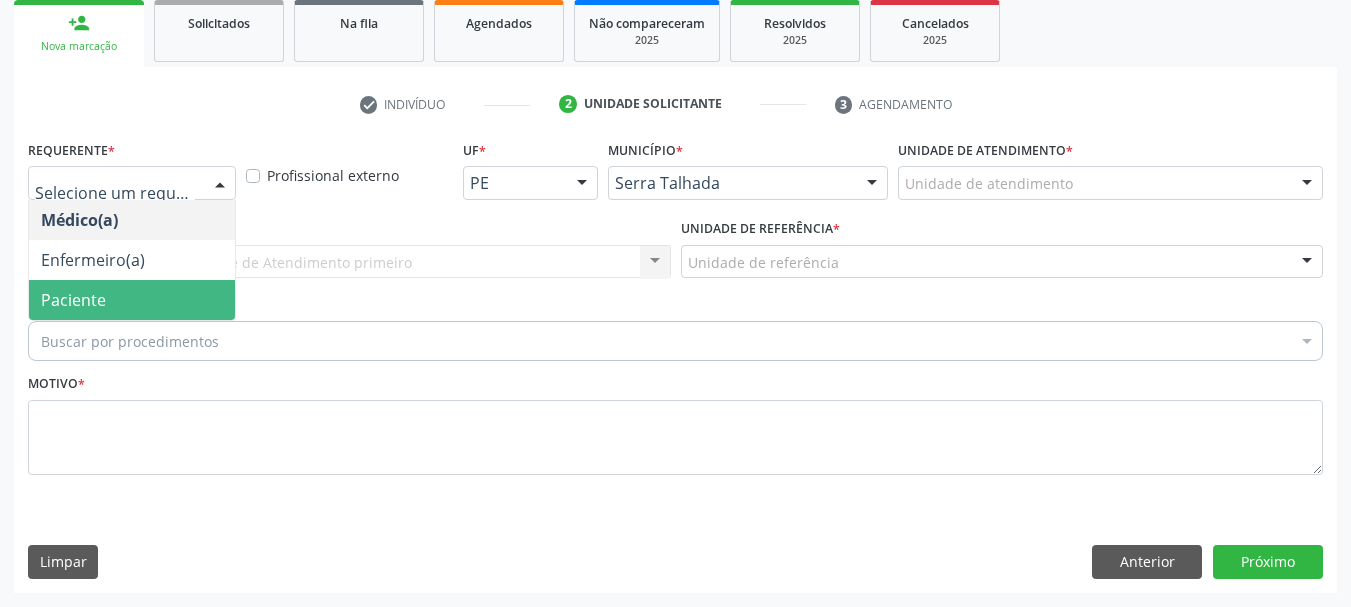click on "Paciente" at bounding box center (132, 300) 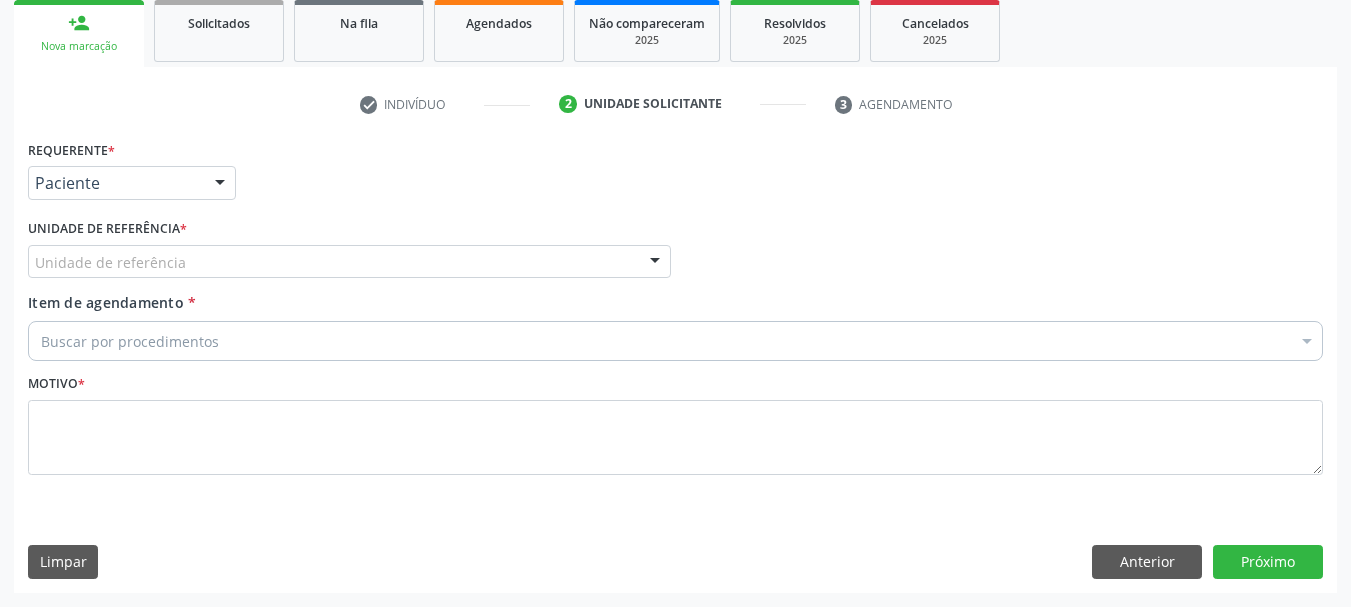 click on "Unidade de referência" at bounding box center [349, 262] 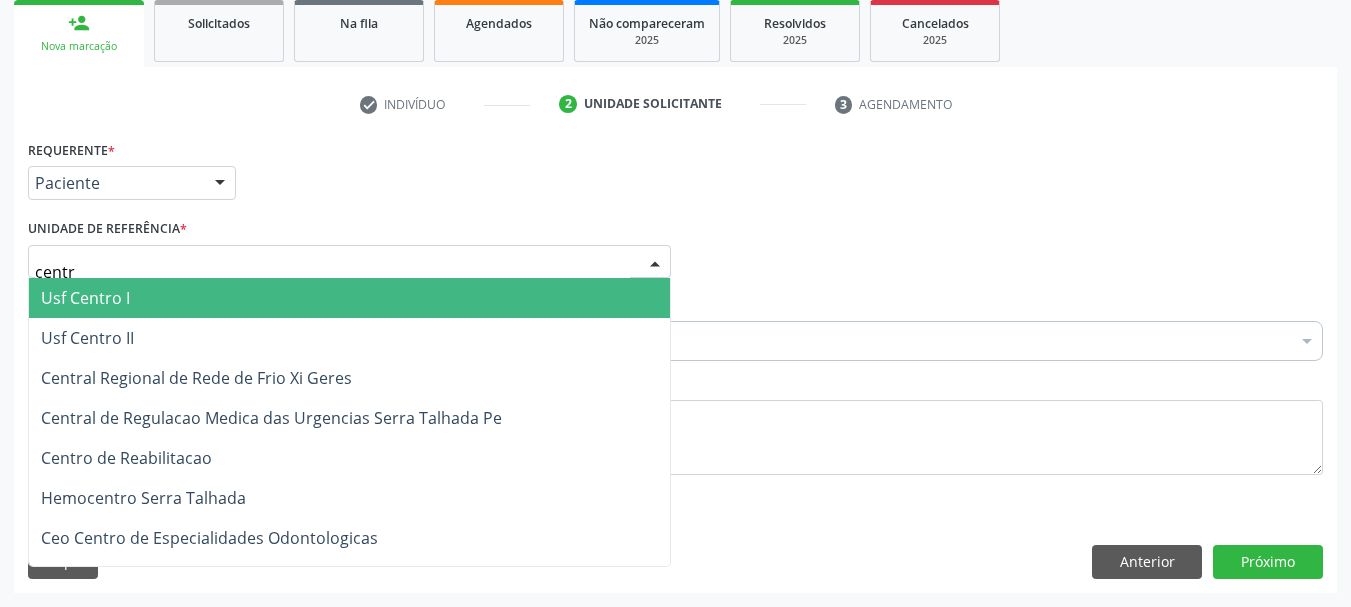 type on "centro" 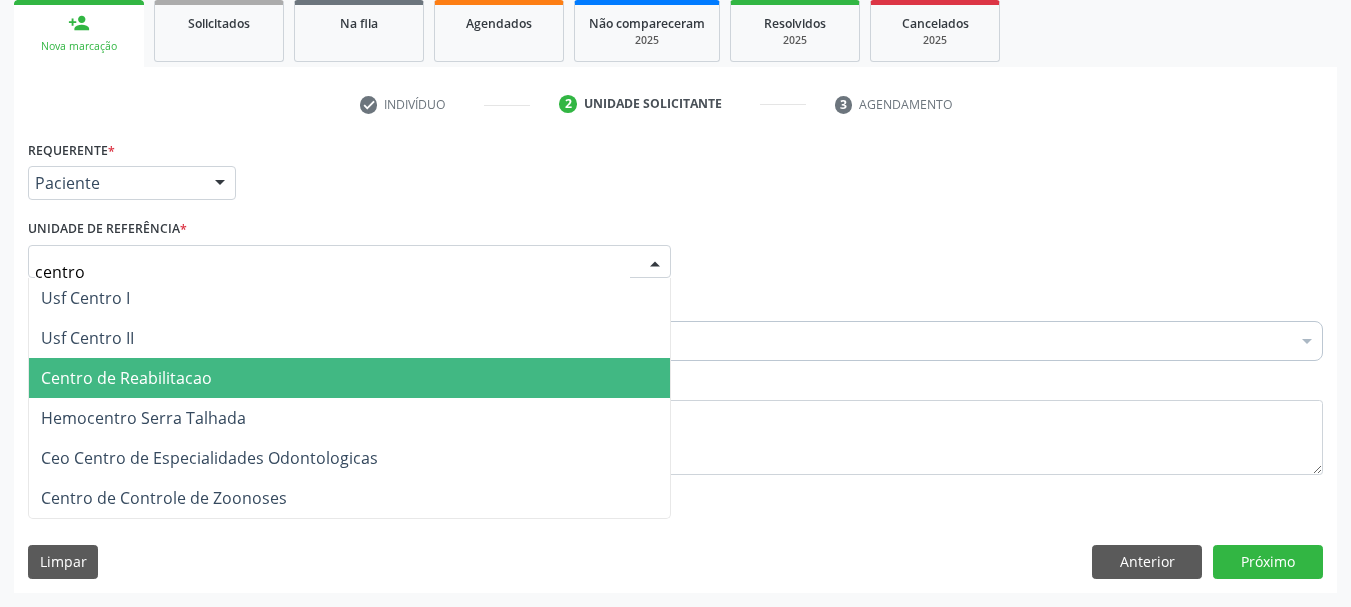 drag, startPoint x: 121, startPoint y: 383, endPoint x: 99, endPoint y: 375, distance: 23.409399 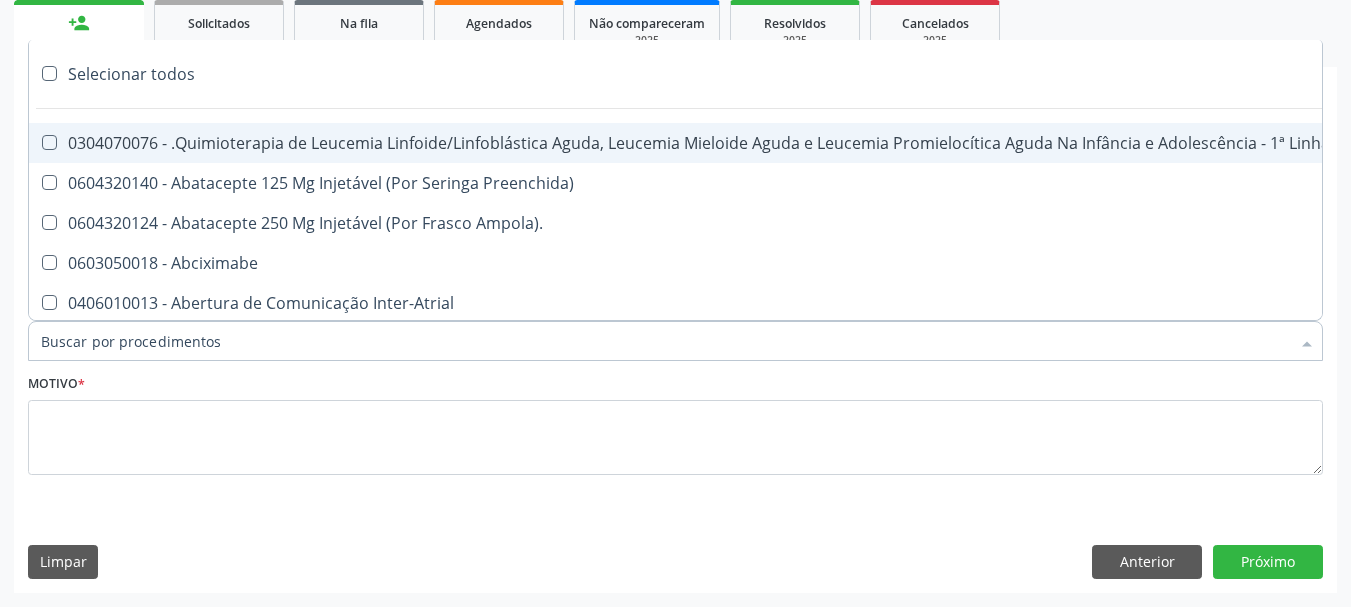click at bounding box center (675, 341) 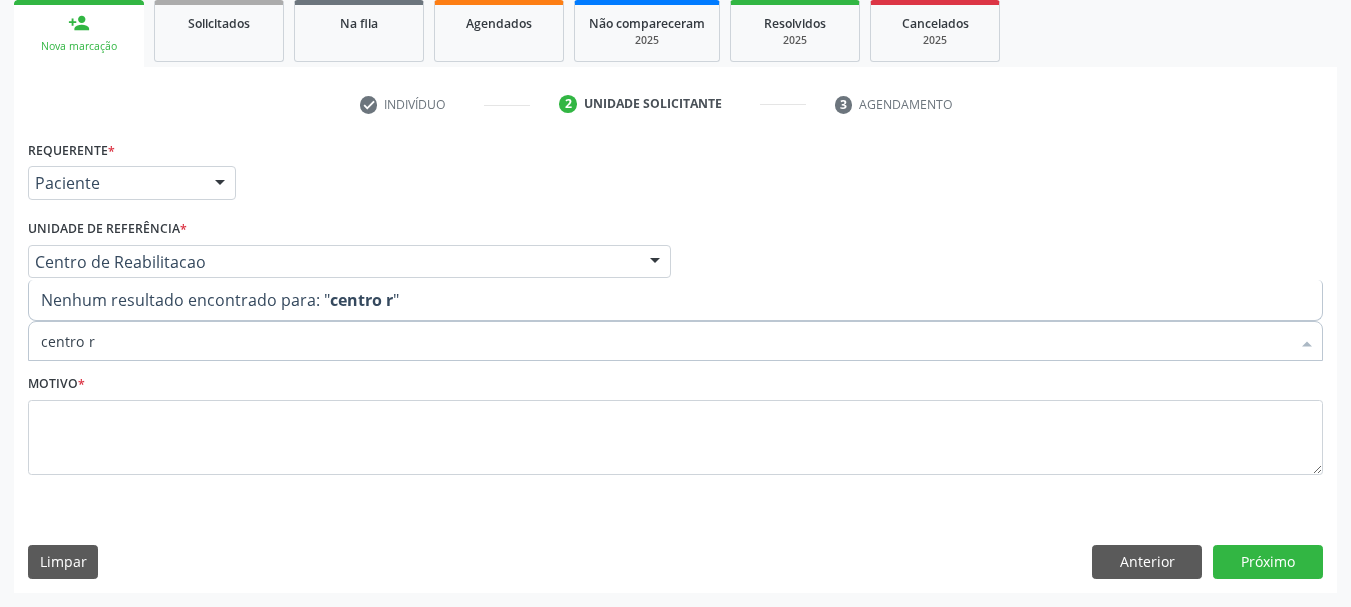 scroll, scrollTop: 0, scrollLeft: 0, axis: both 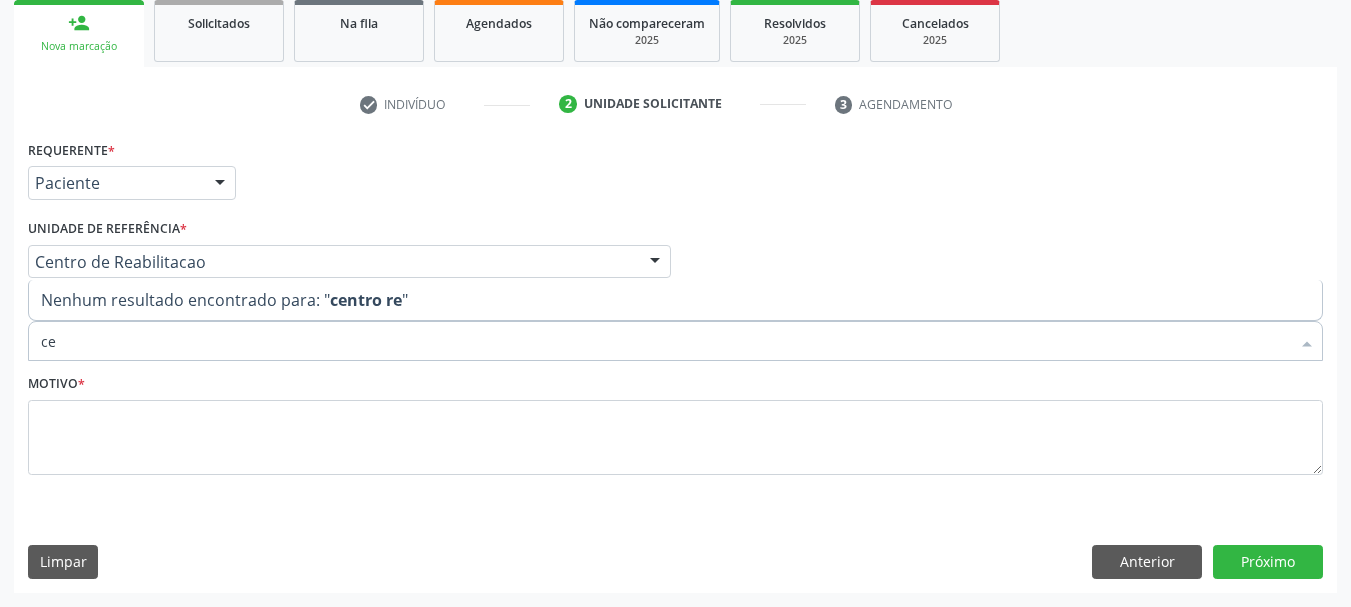 type on "c" 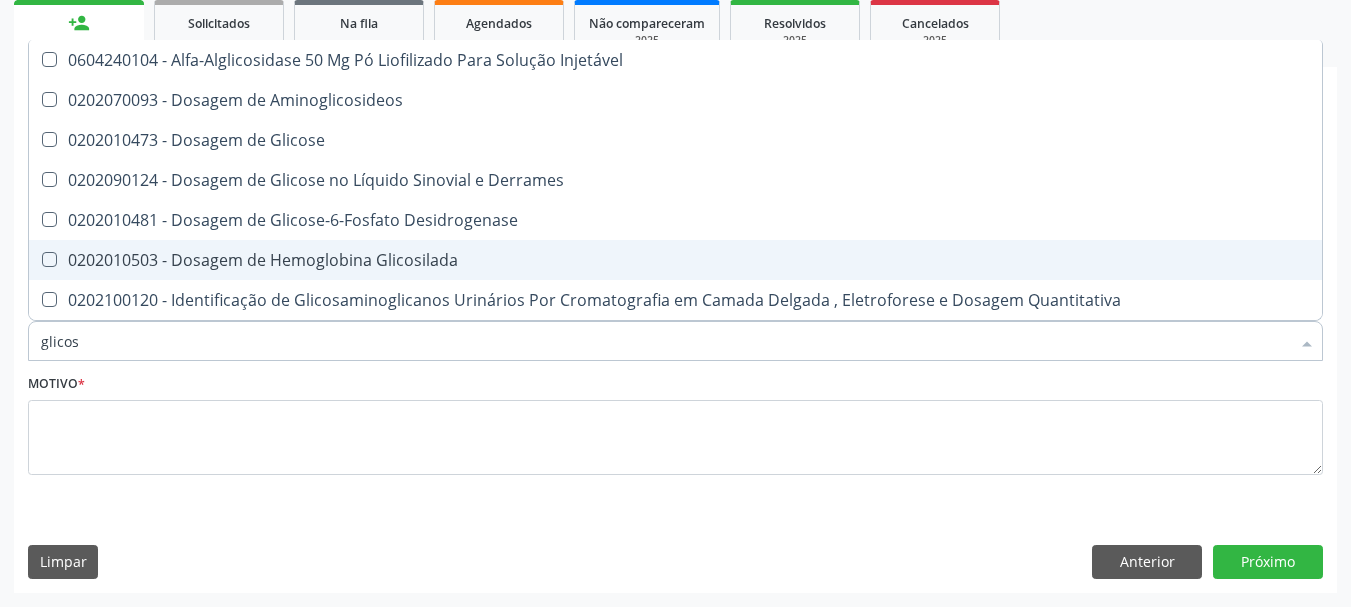 type on "glicose" 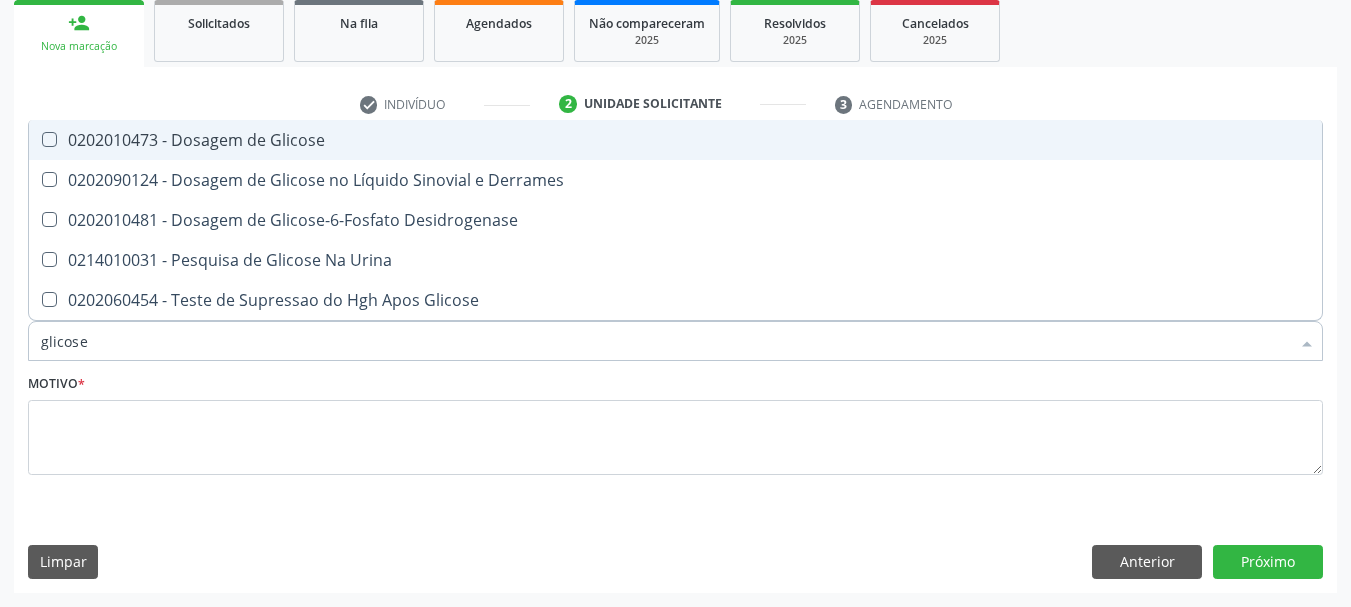 click on "0202010473 - Dosagem de Glicose" at bounding box center [675, 140] 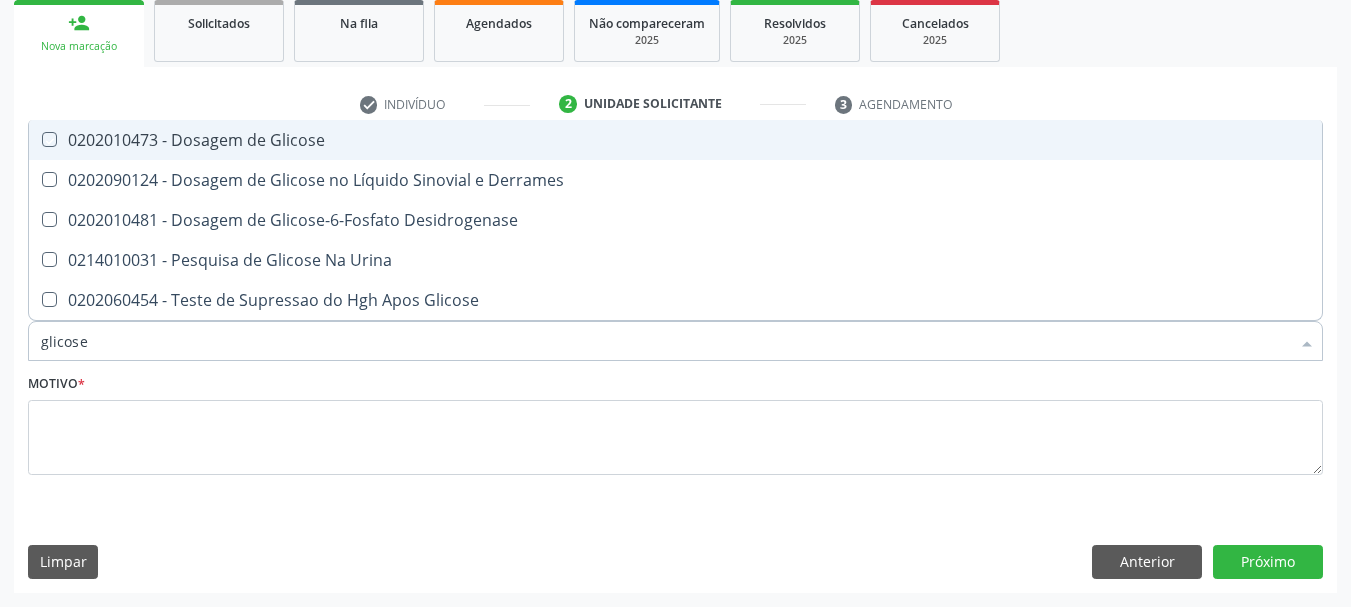 checkbox on "true" 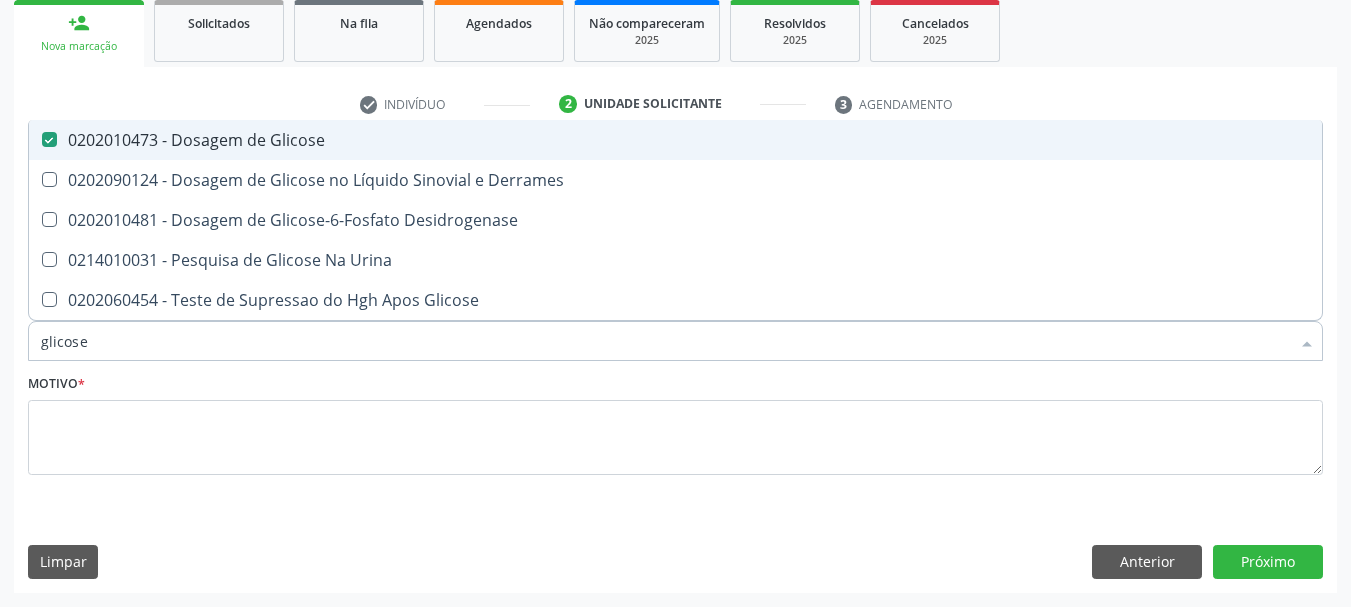 type on "glicos" 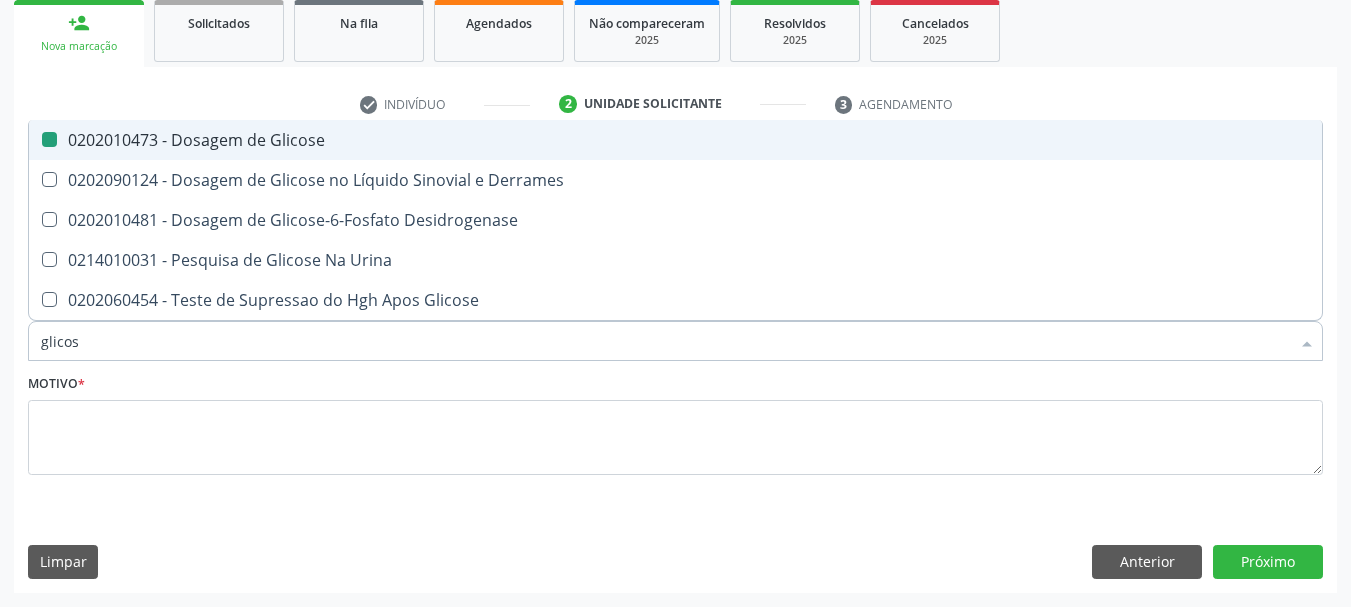 type on "glico" 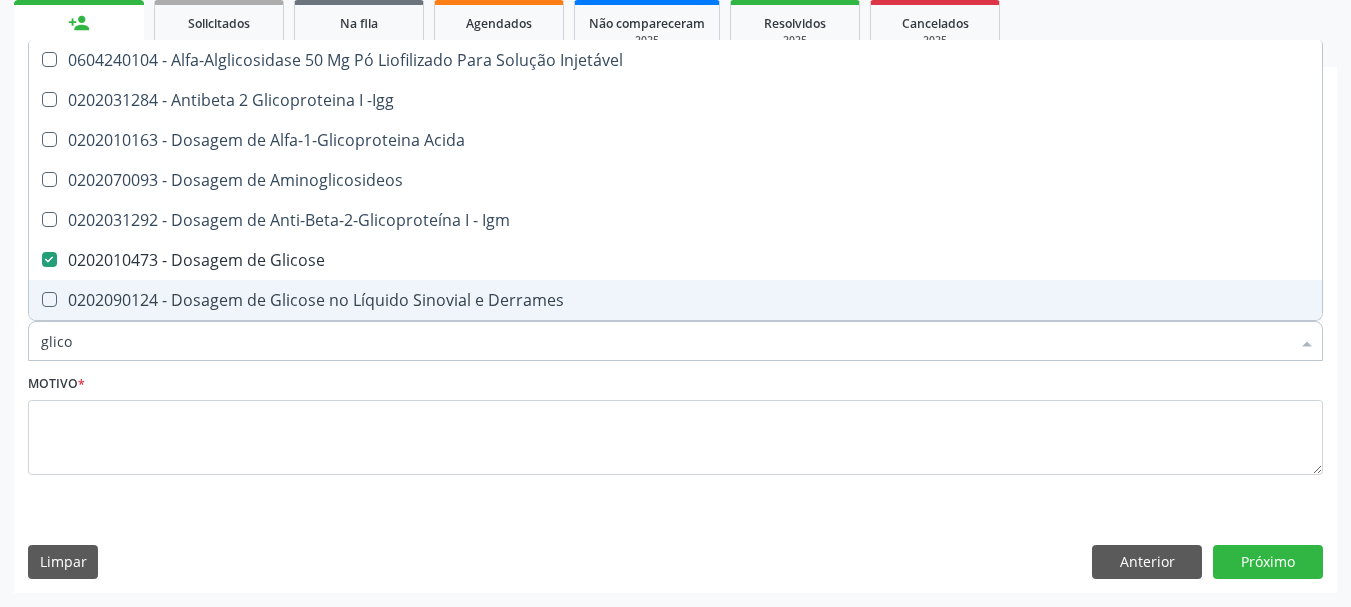 type on "glic" 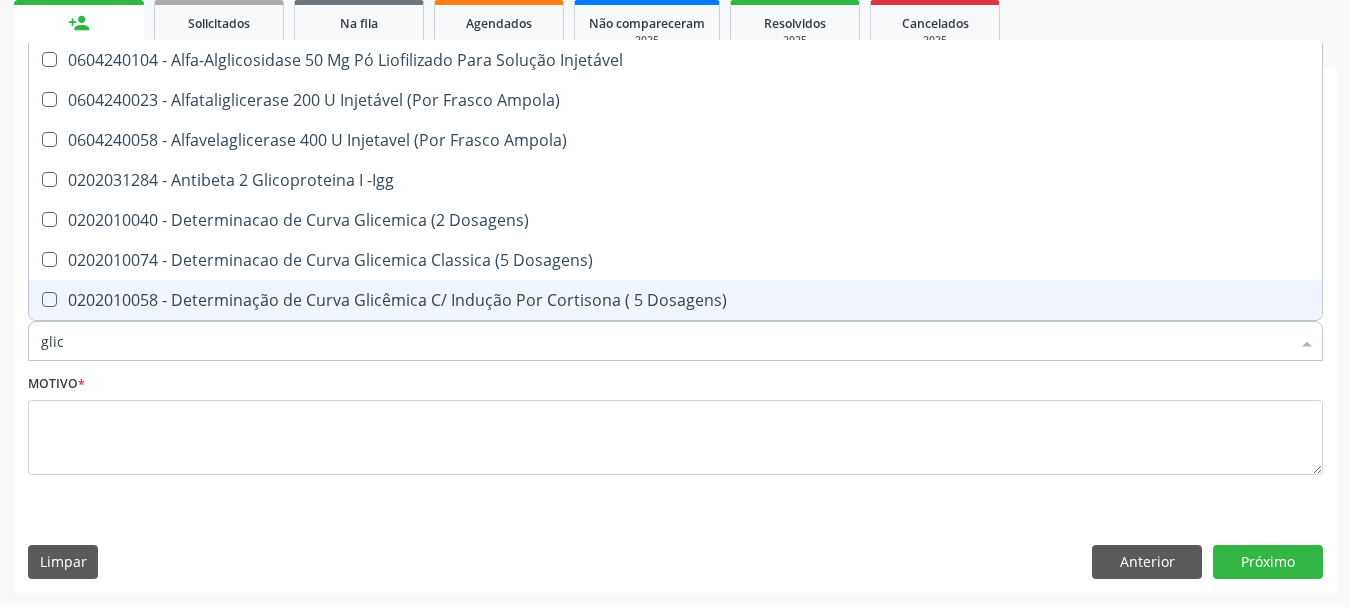 type on "gli" 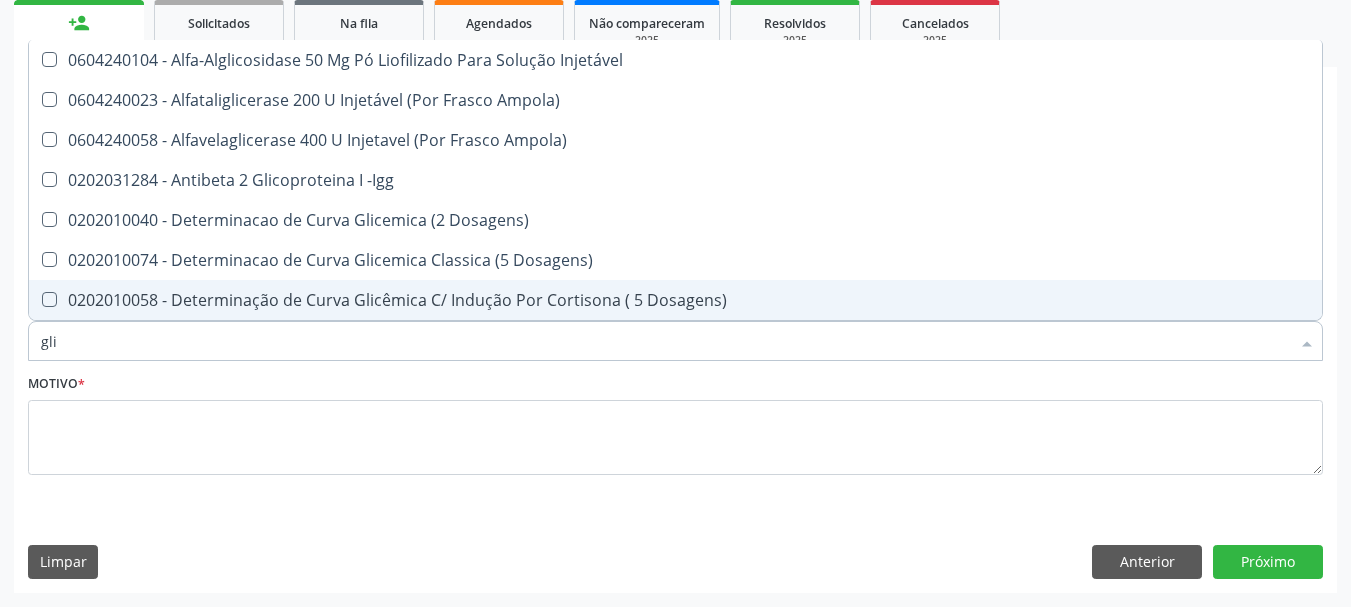 type on "gl" 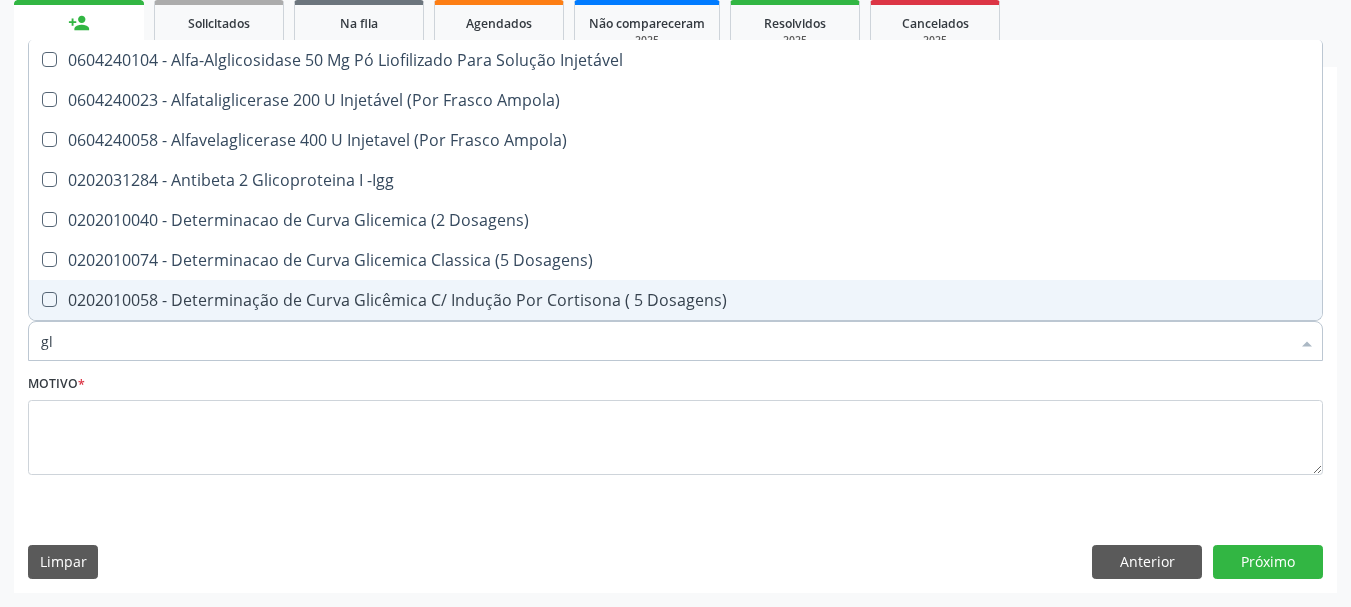 checkbox on "false" 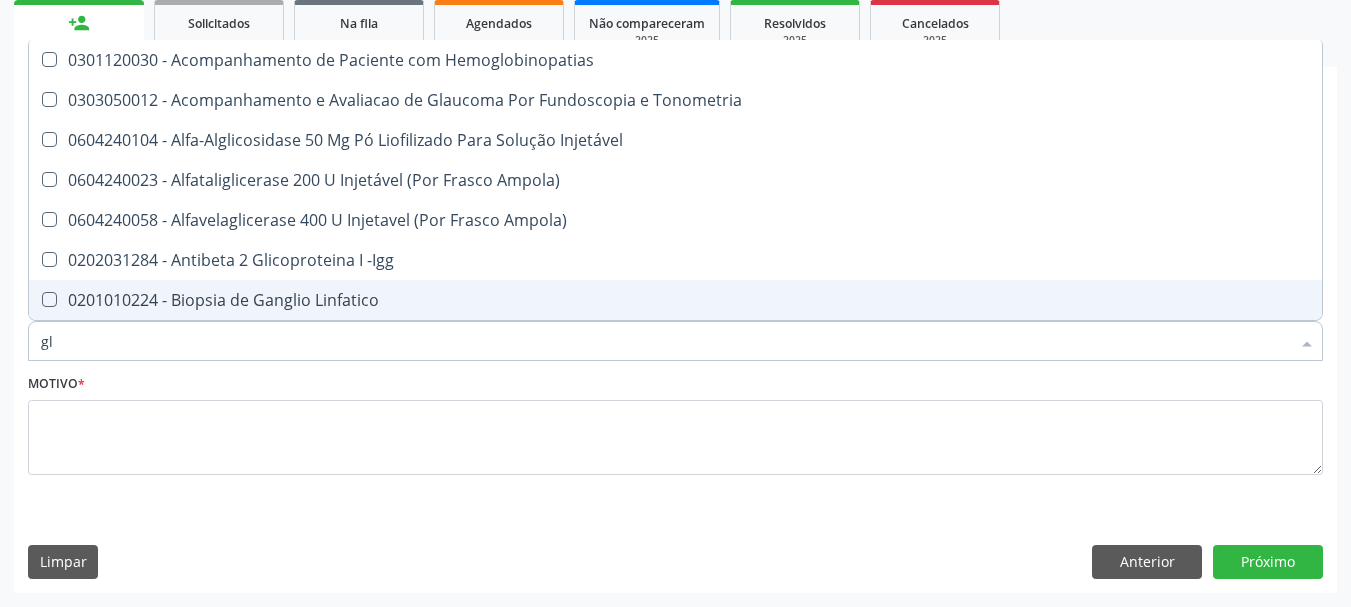 type on "g" 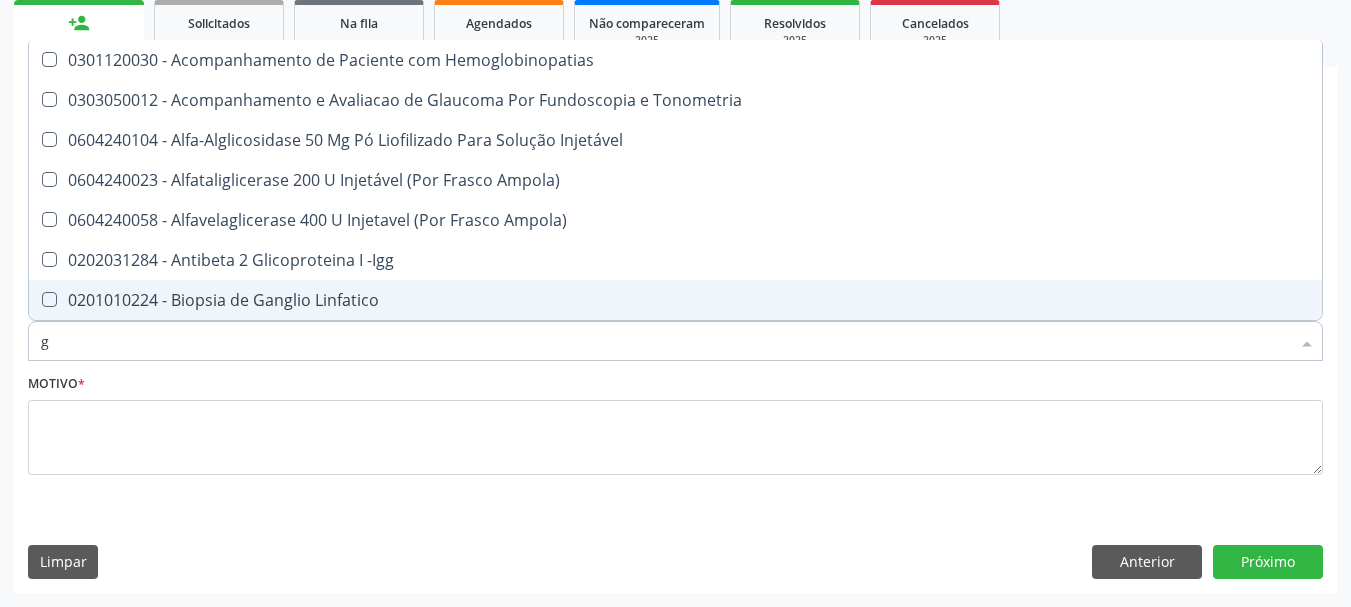 type 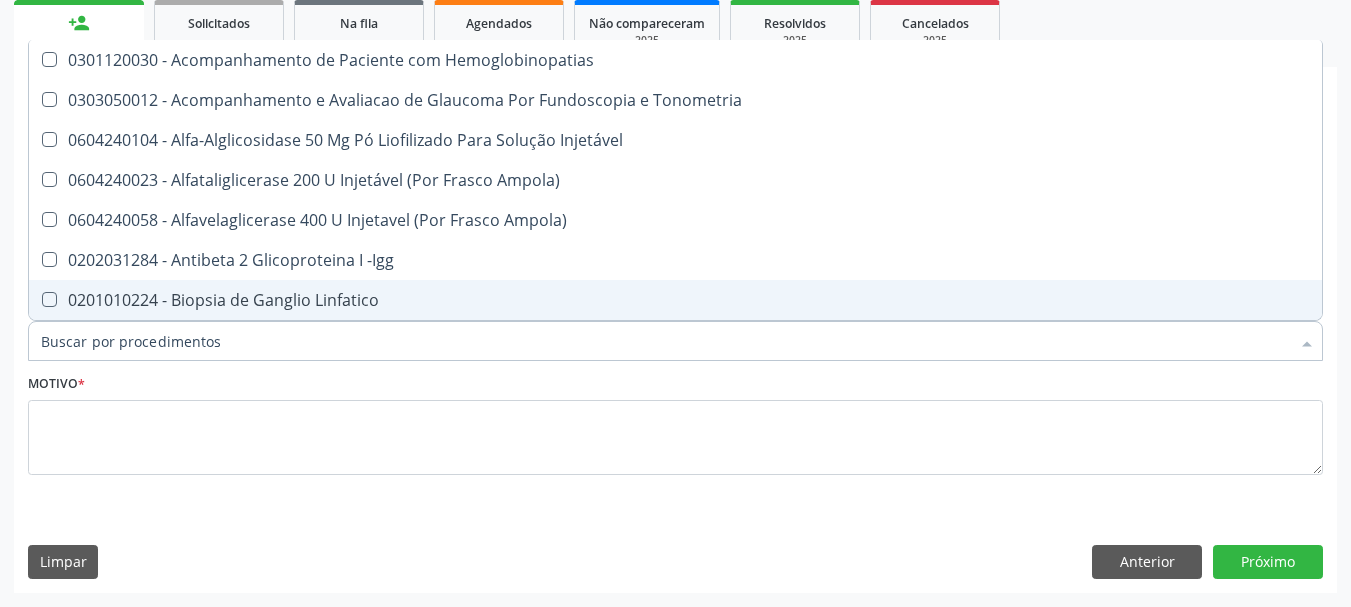 checkbox on "false" 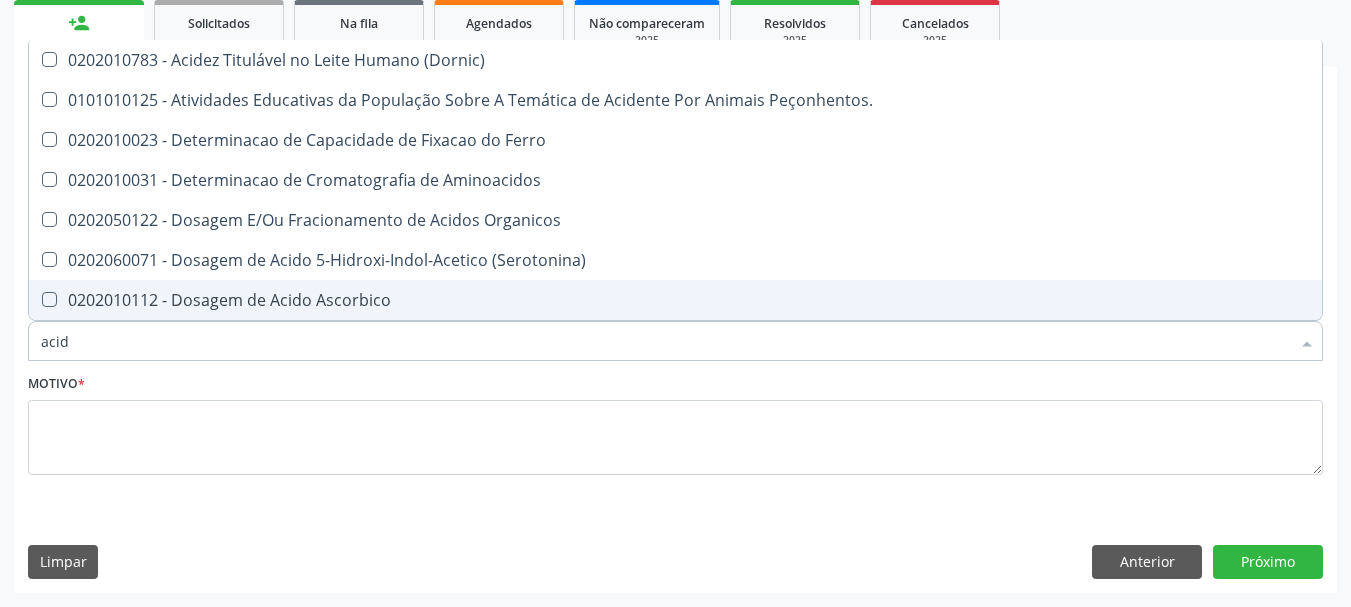type on "acido" 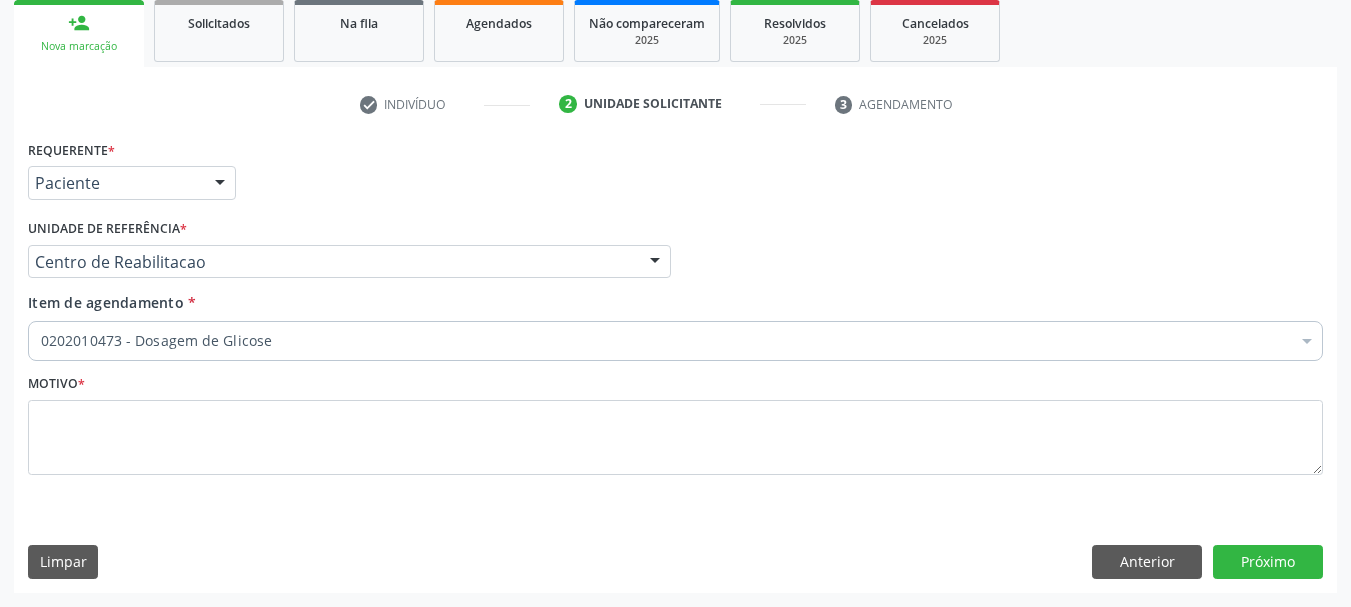 checkbox on "true" 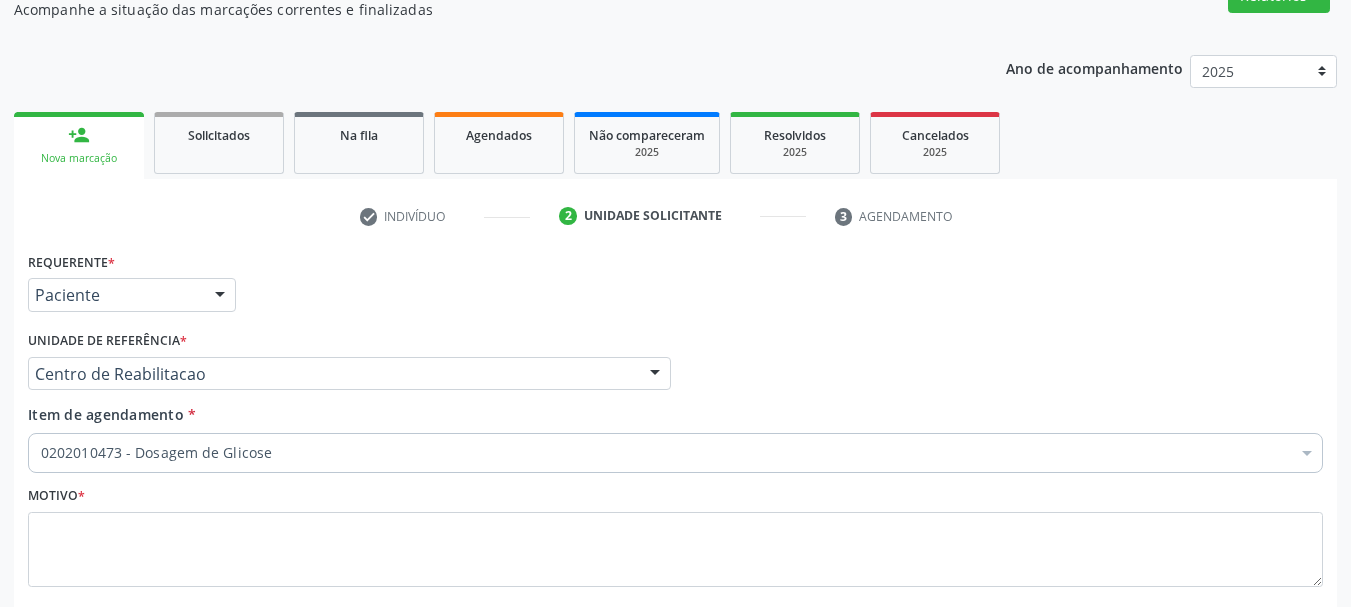 scroll, scrollTop: 299, scrollLeft: 0, axis: vertical 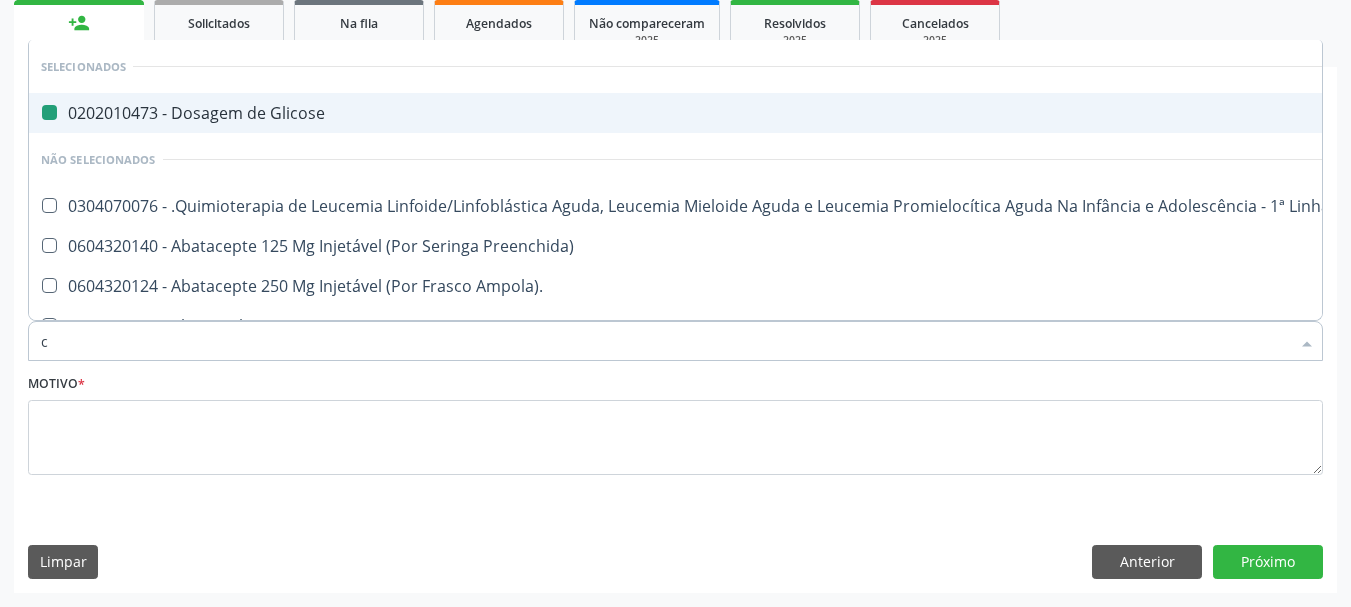 type on "cr" 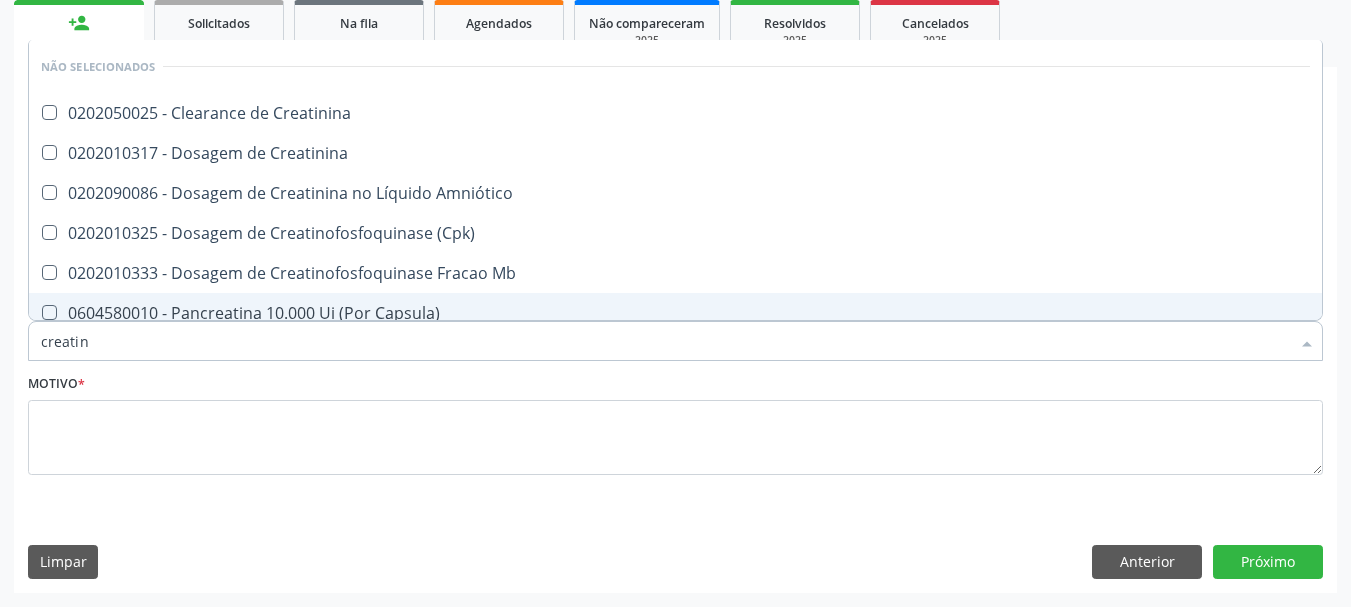 type on "creatini" 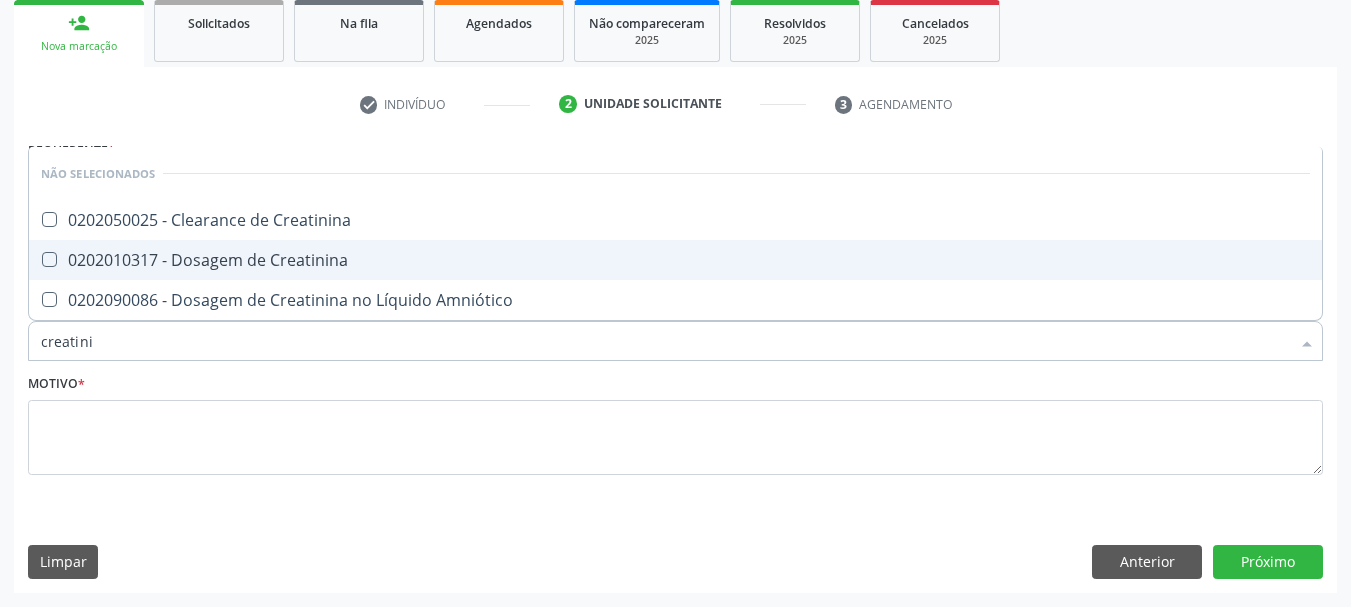click on "0202010317 - Dosagem de Creatinina" at bounding box center [675, 260] 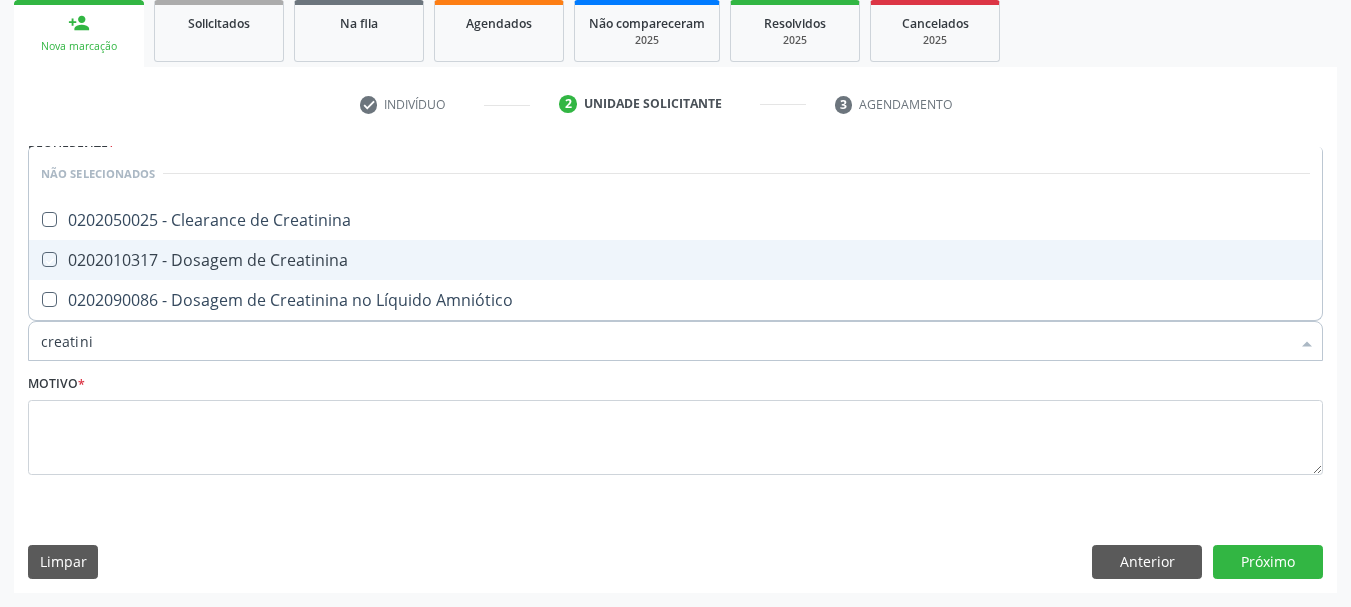 checkbox on "true" 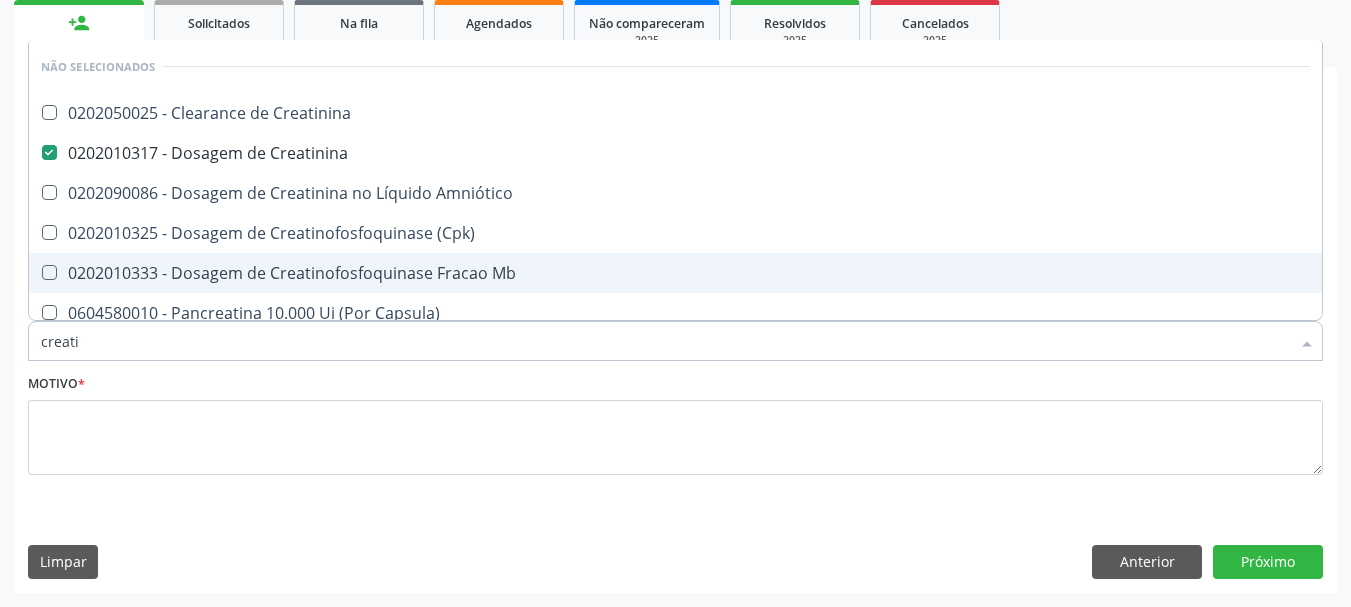 type on "creat" 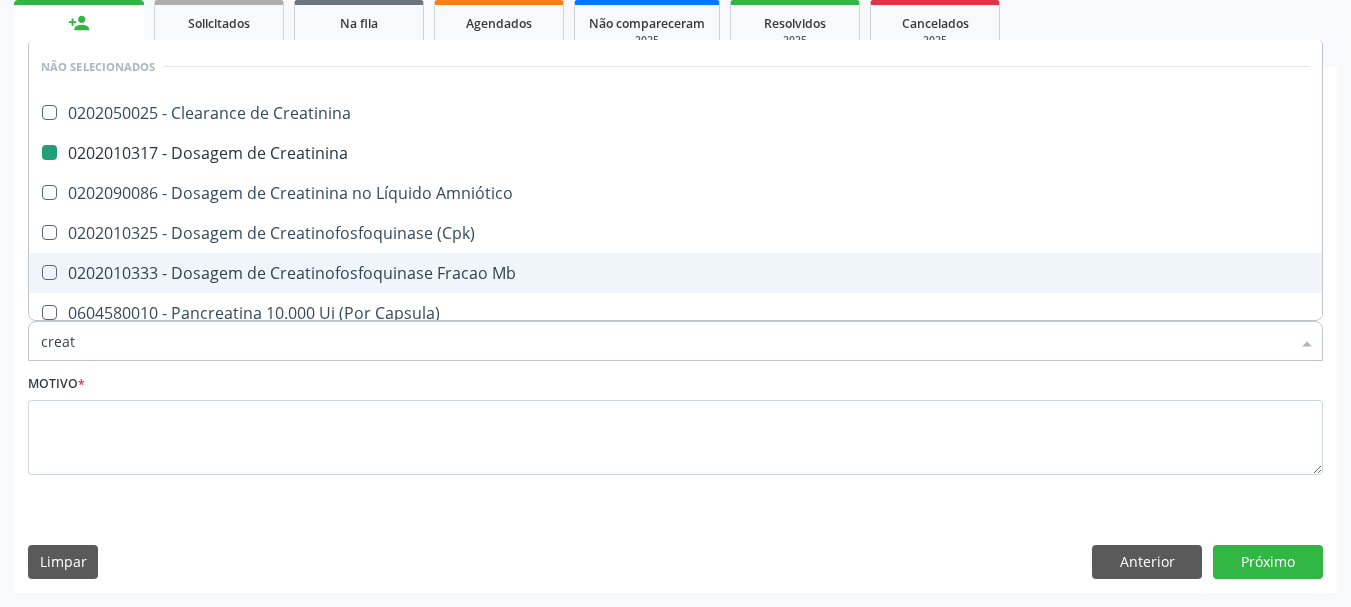 type on "crea" 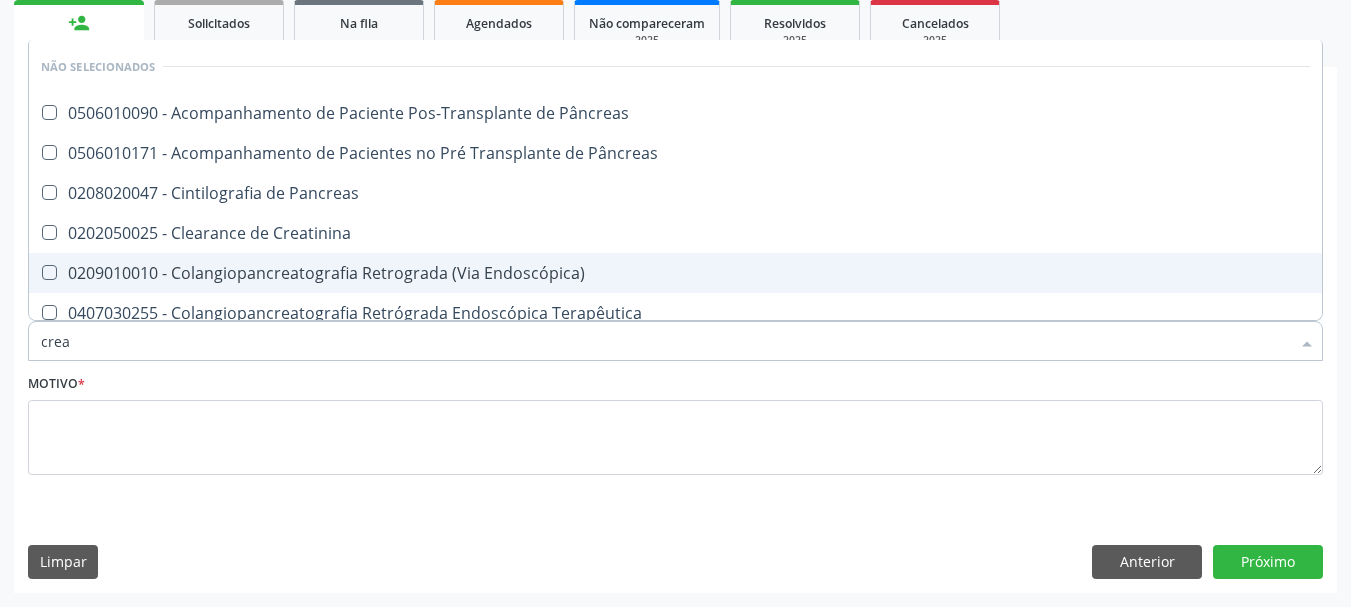 type on "cre" 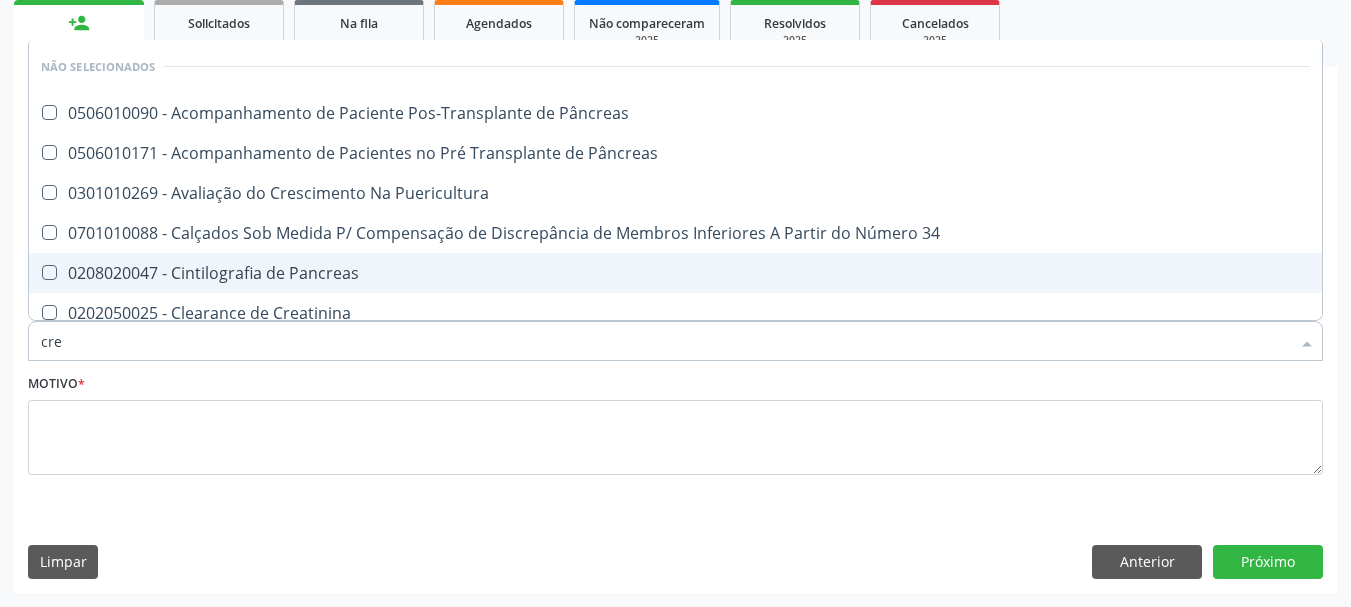 type on "cr" 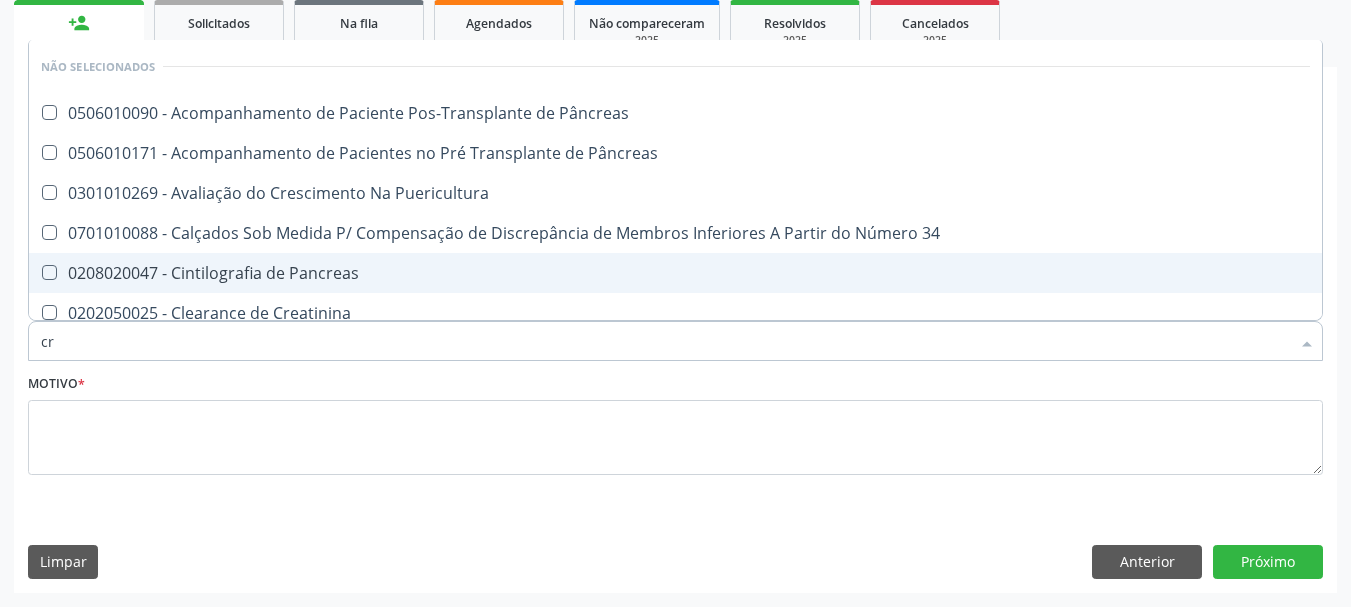 checkbox on "false" 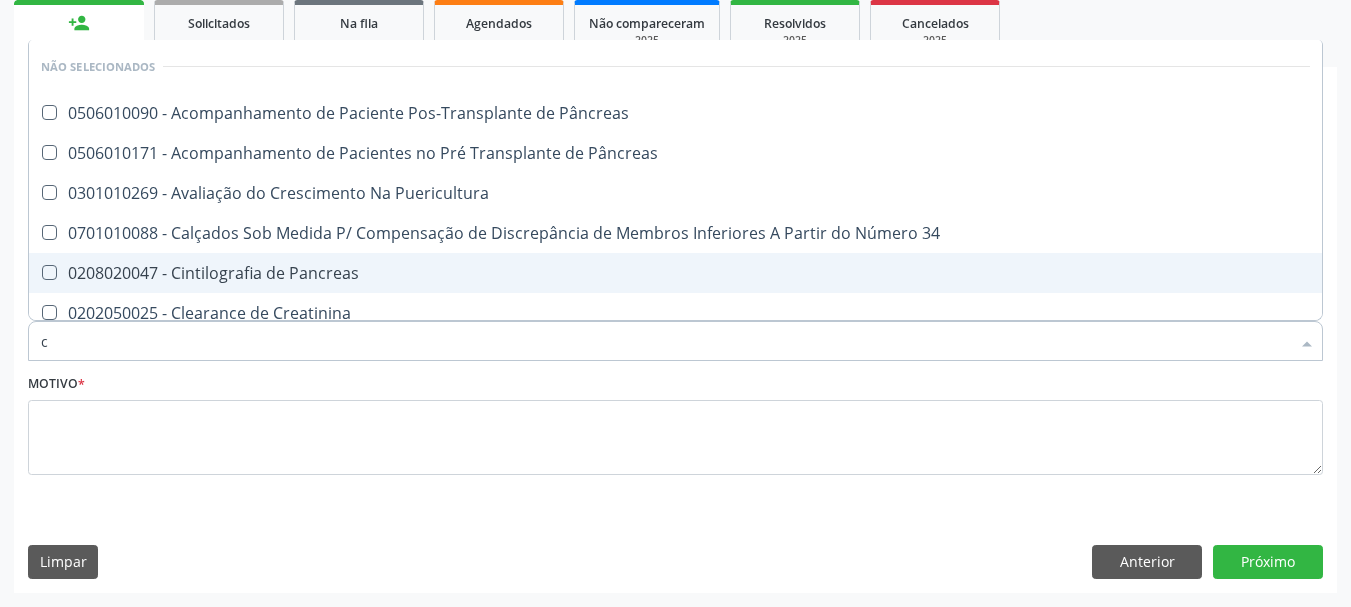type 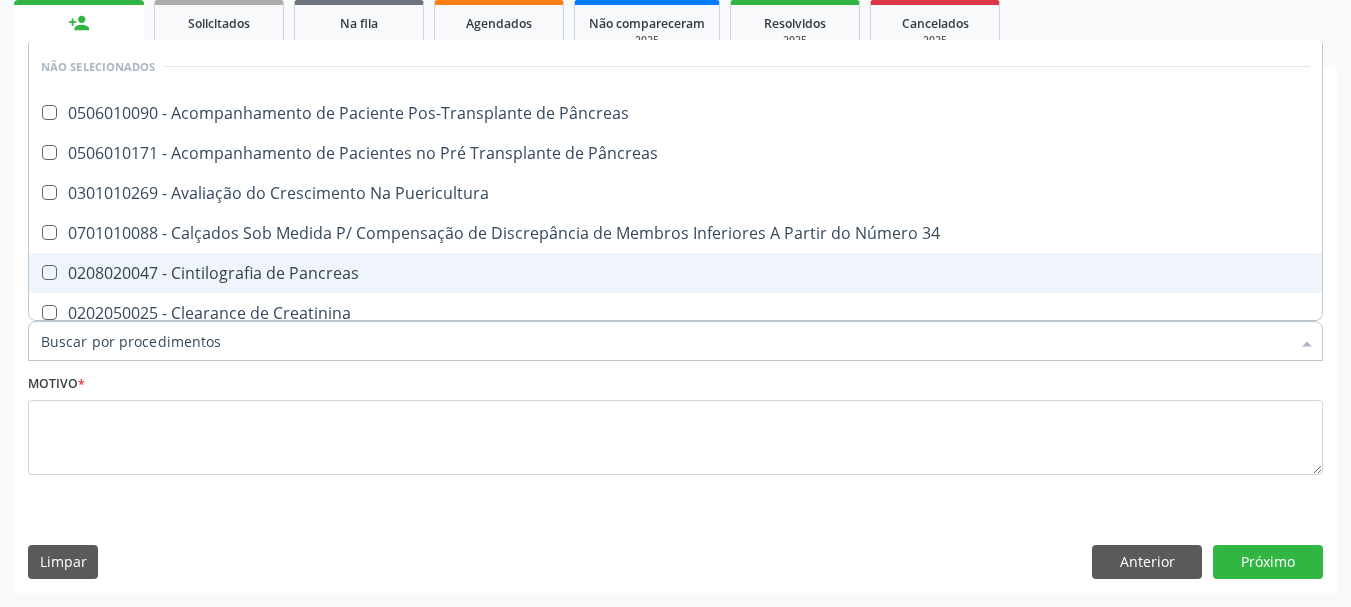 checkbox on "true" 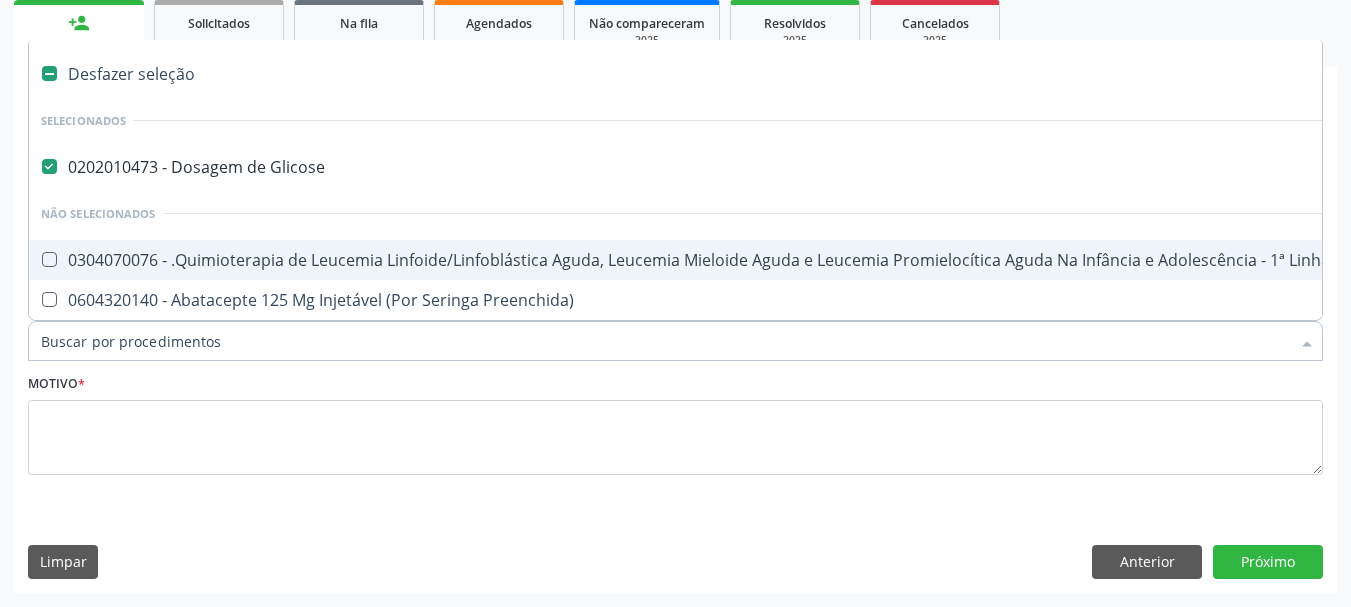 type on "u" 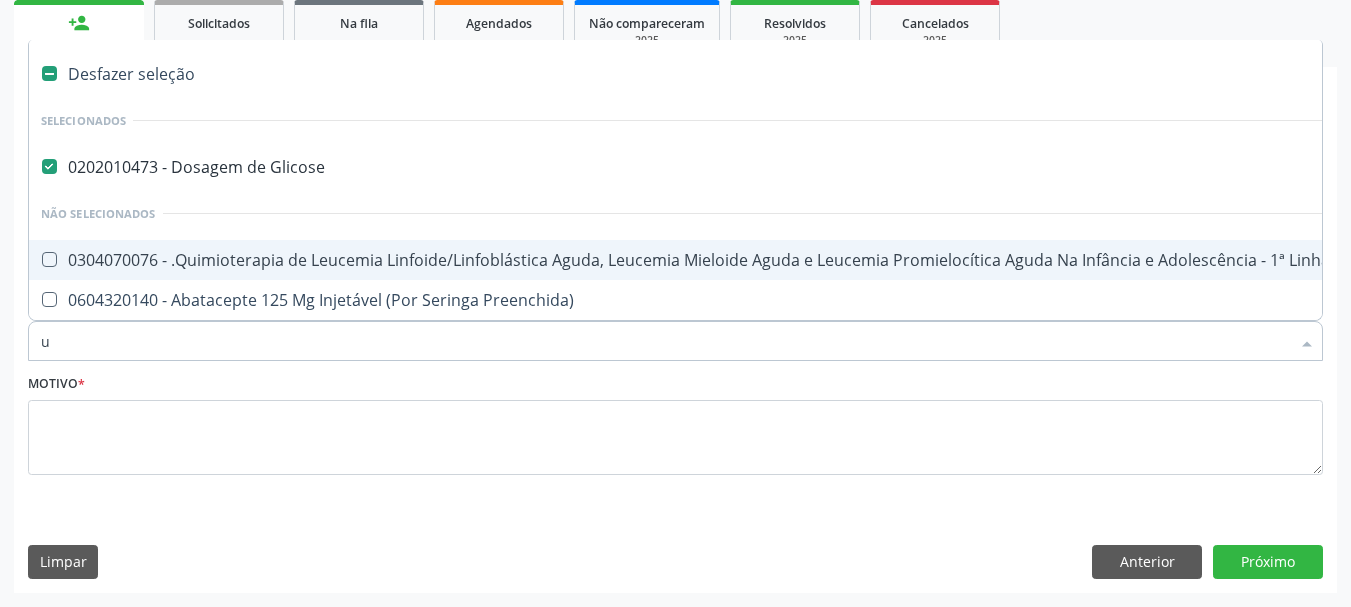 checkbox on "false" 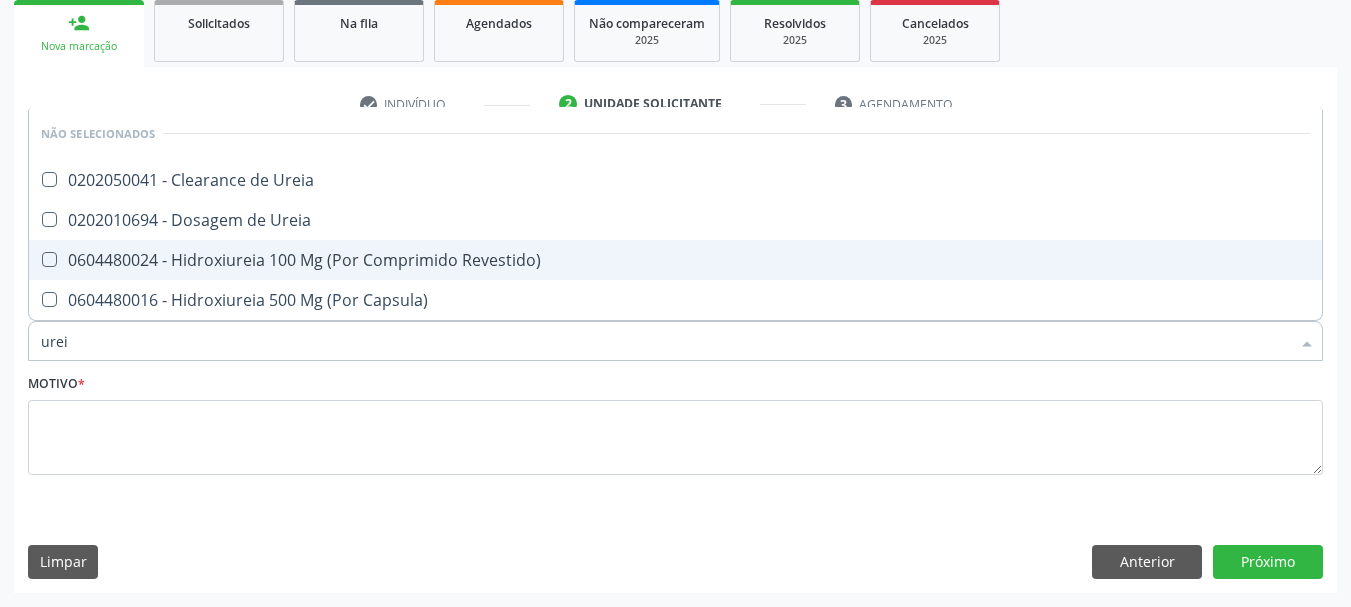 type on "ureia" 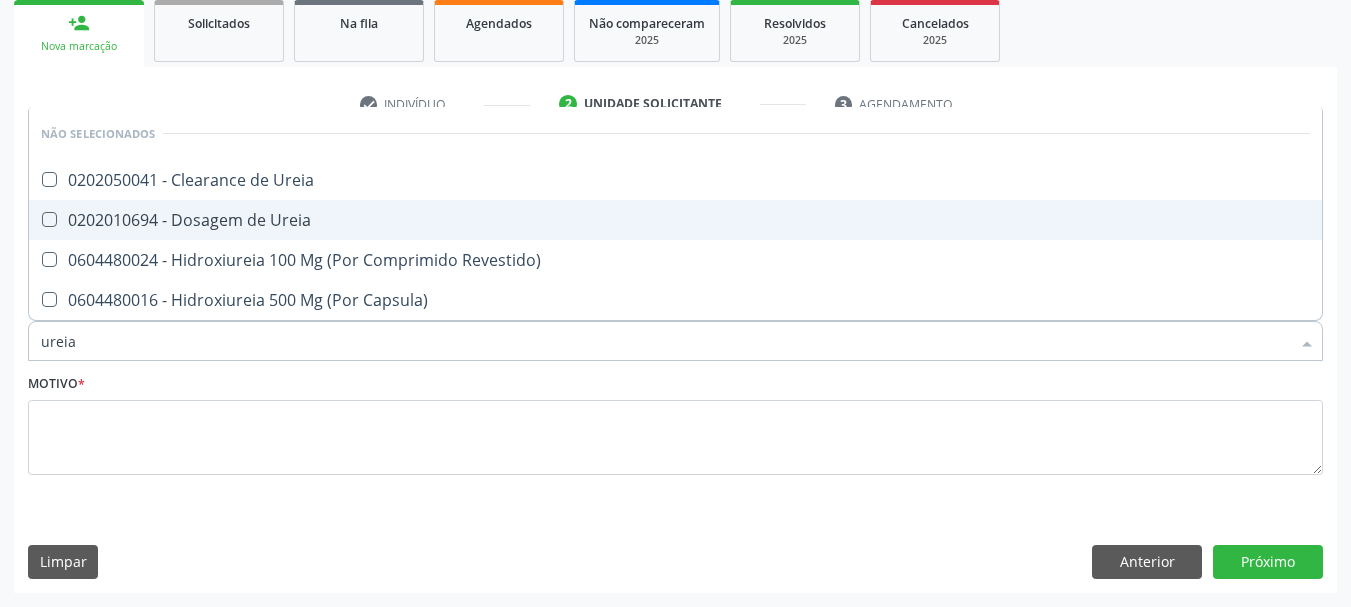 click on "0202010694 - Dosagem de Ureia" at bounding box center [675, 220] 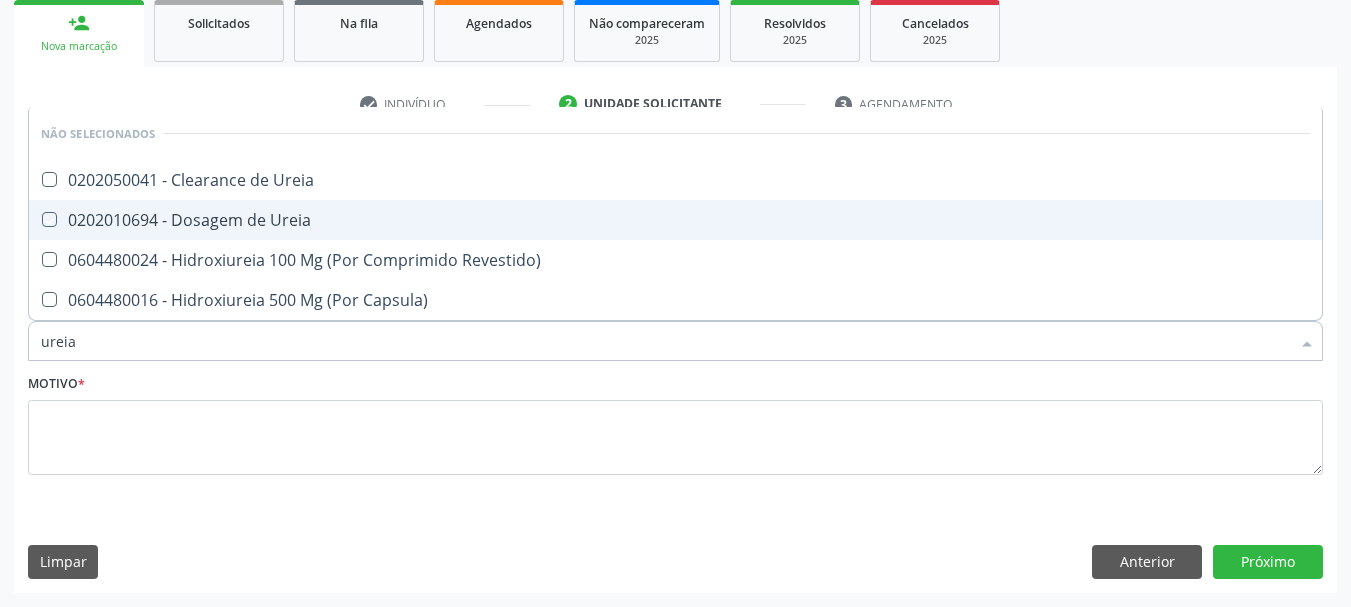 checkbox on "true" 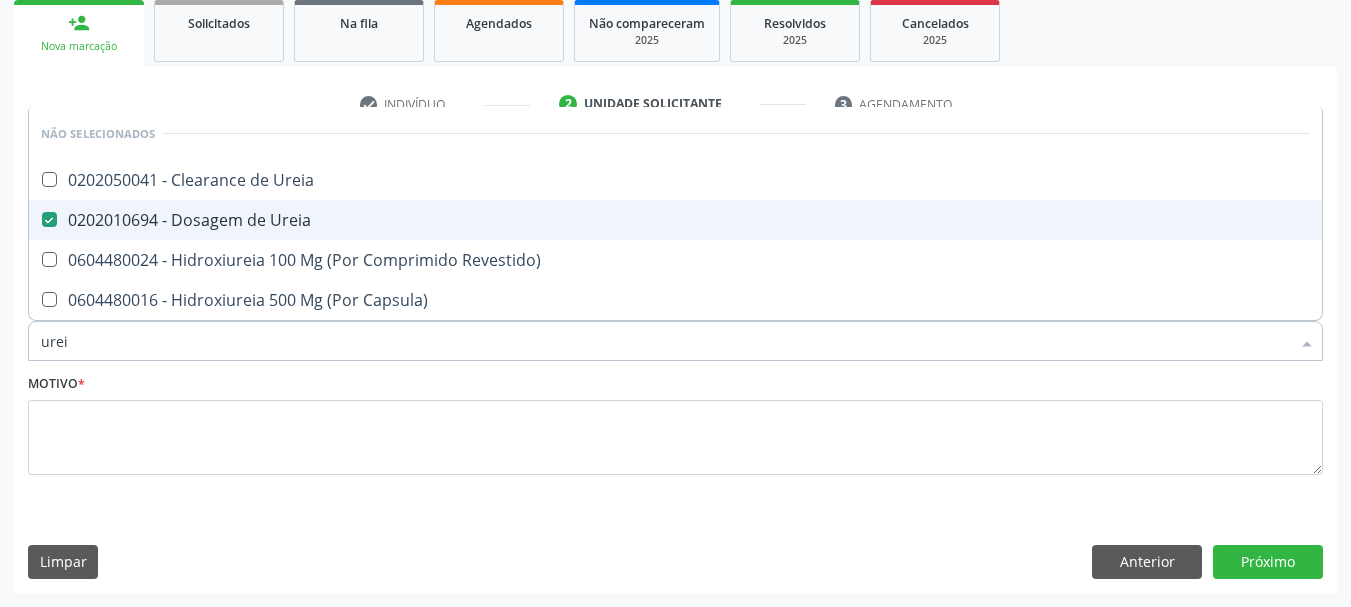type on "ure" 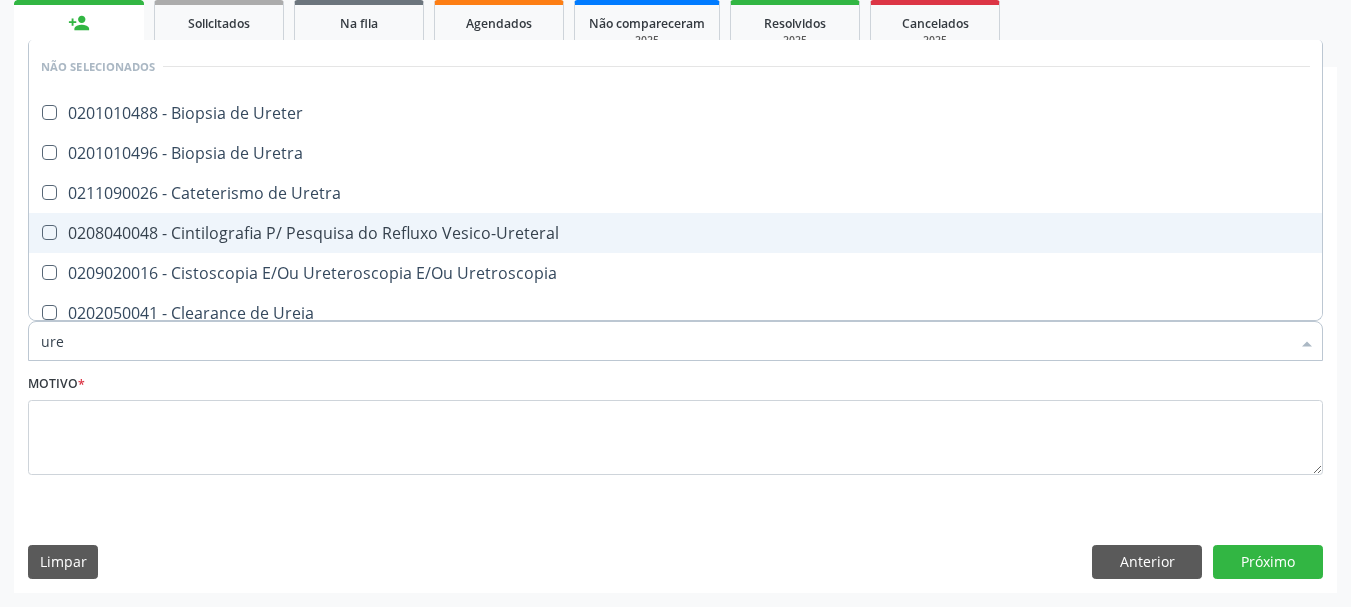 type on "ur" 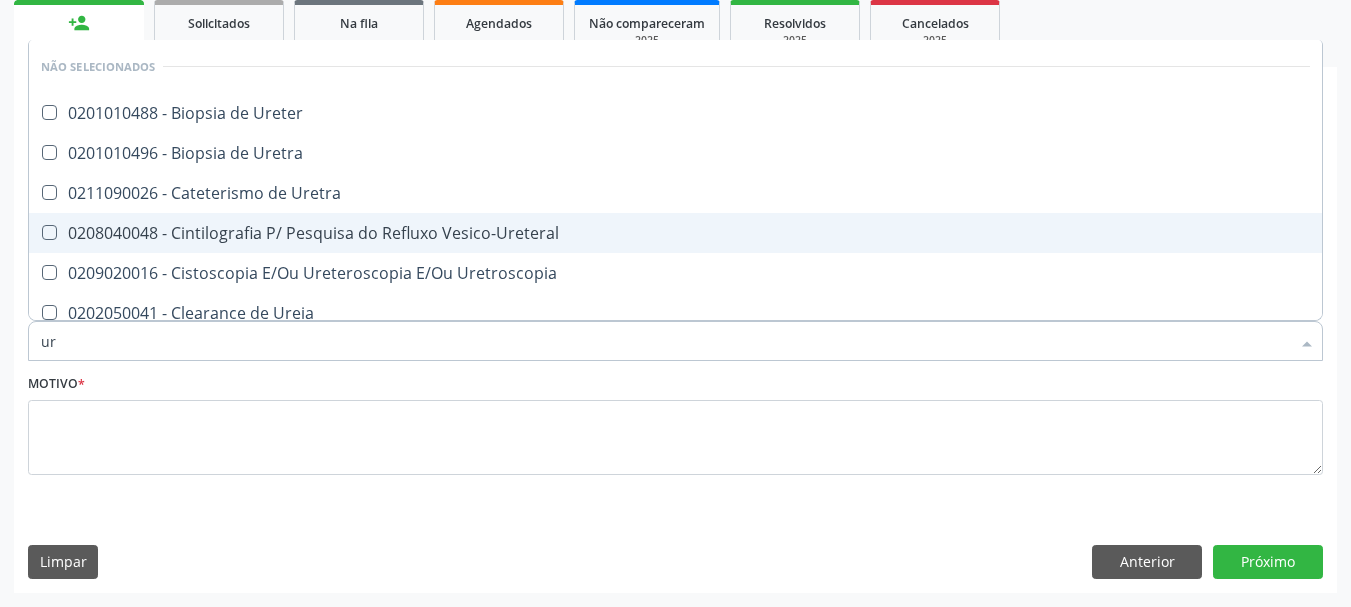 checkbox on "false" 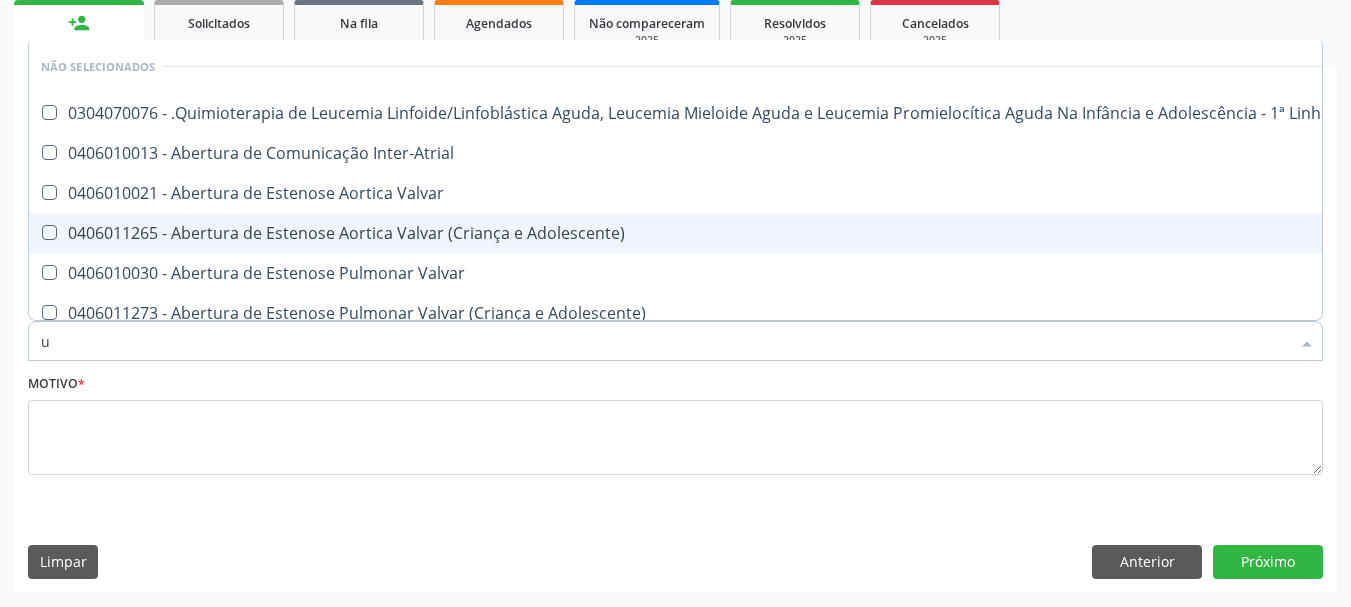type 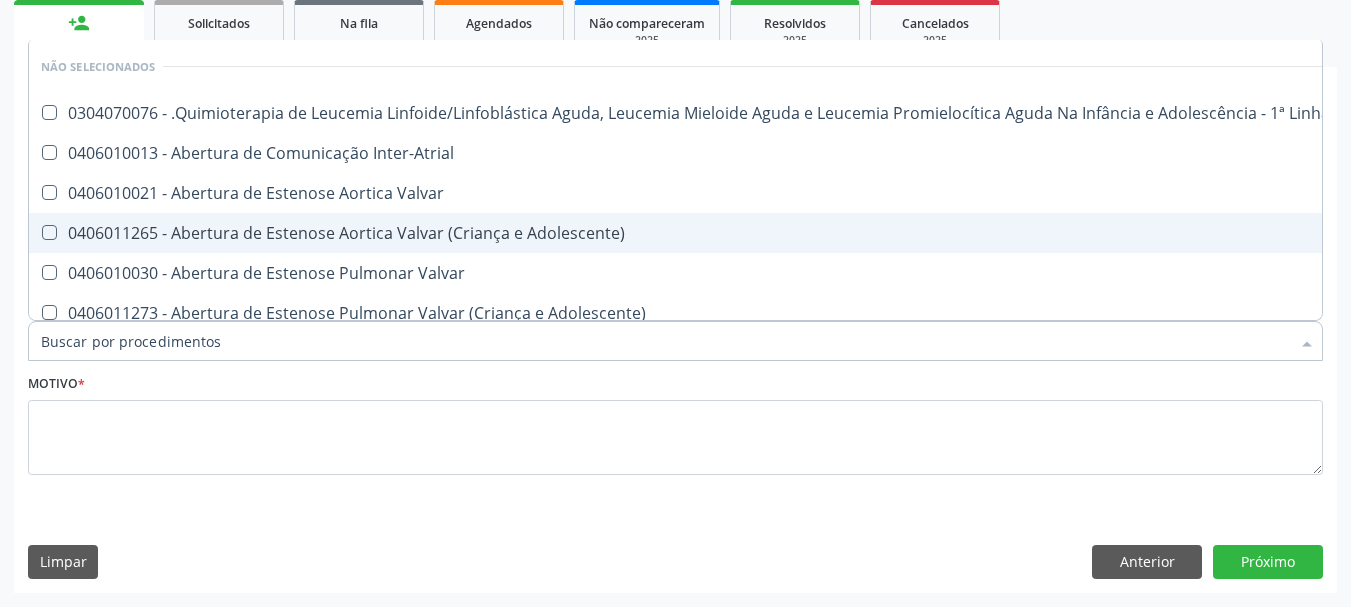checkbox on "true" 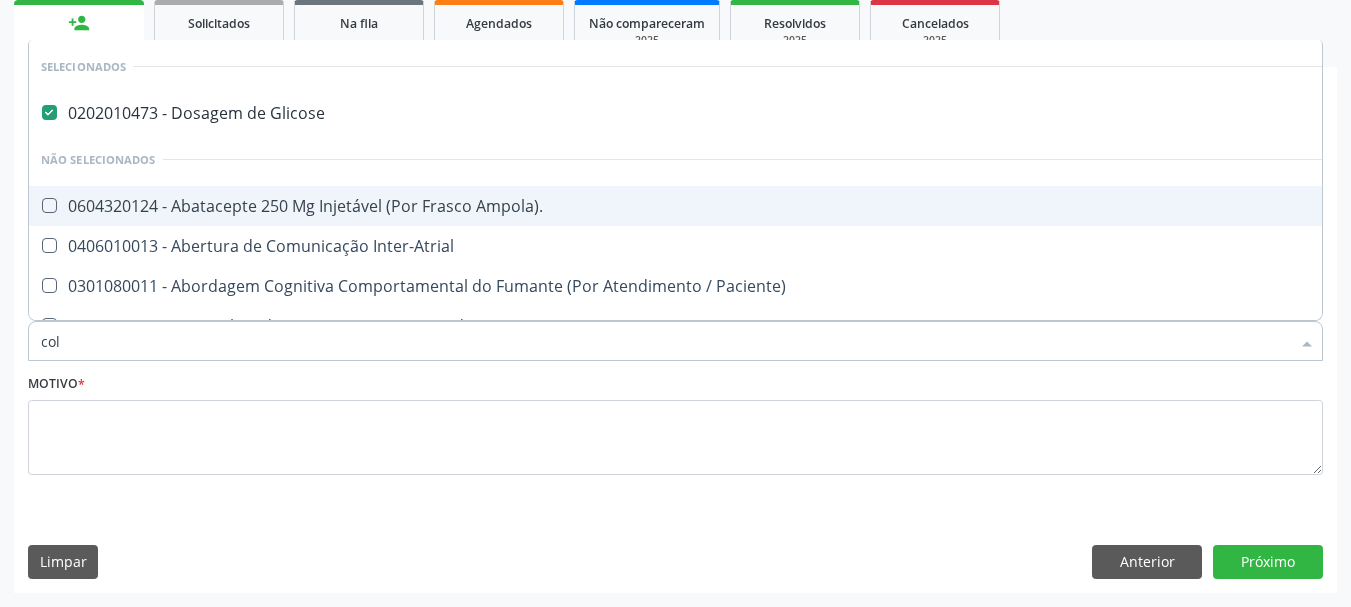 type on "cole" 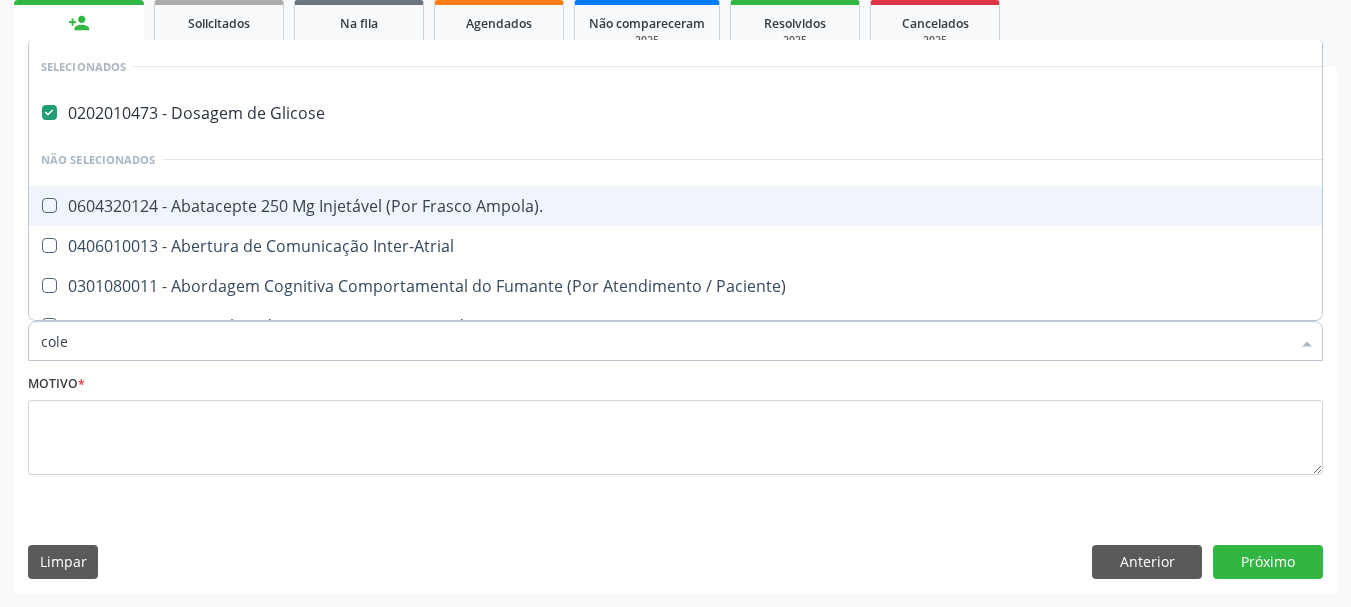 checkbox on "false" 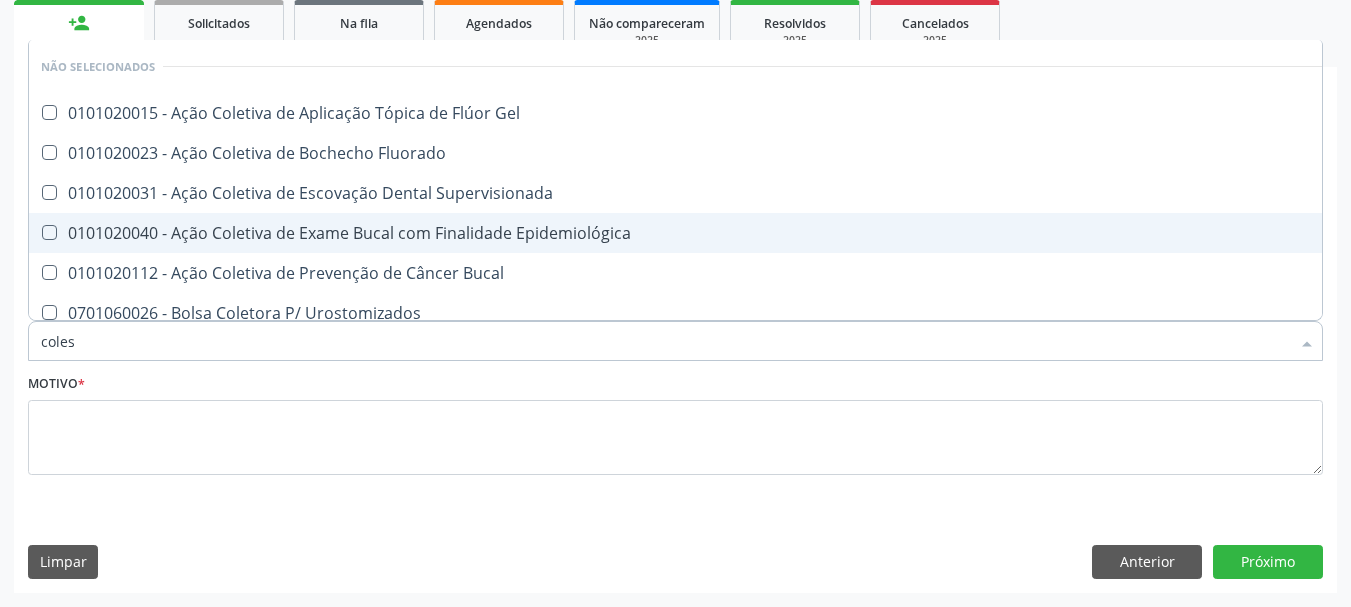 type on "colest" 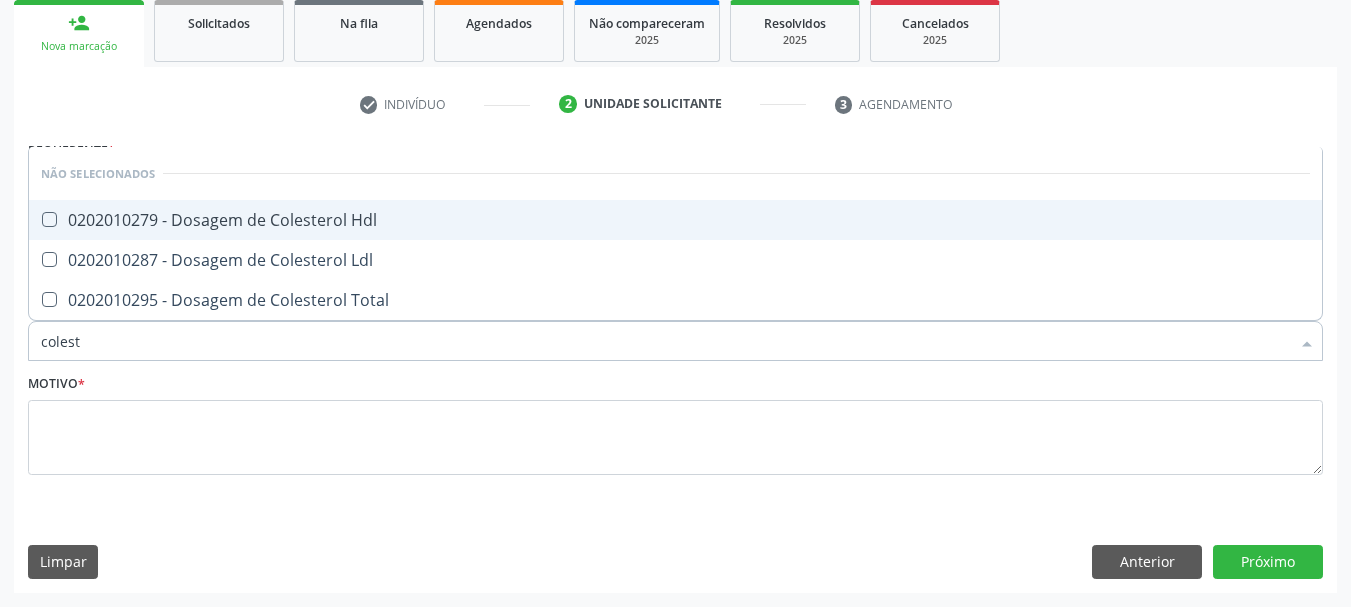 click on "0202010279 - Dosagem de Colesterol Hdl" at bounding box center [675, 220] 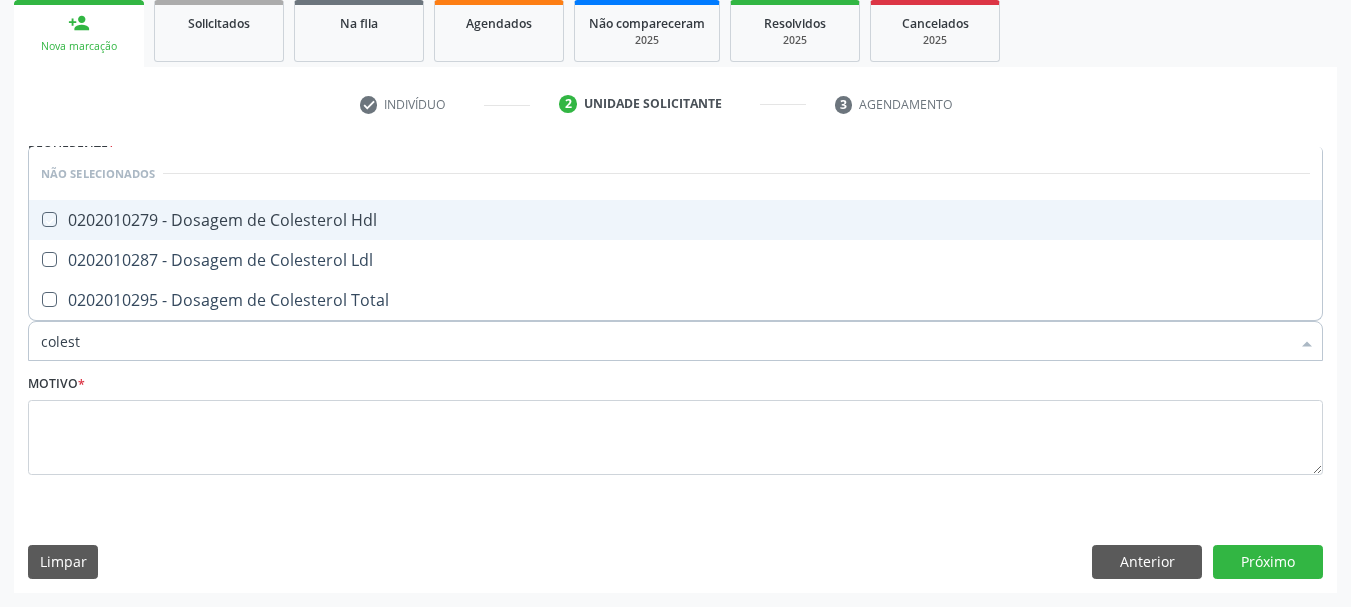 checkbox on "true" 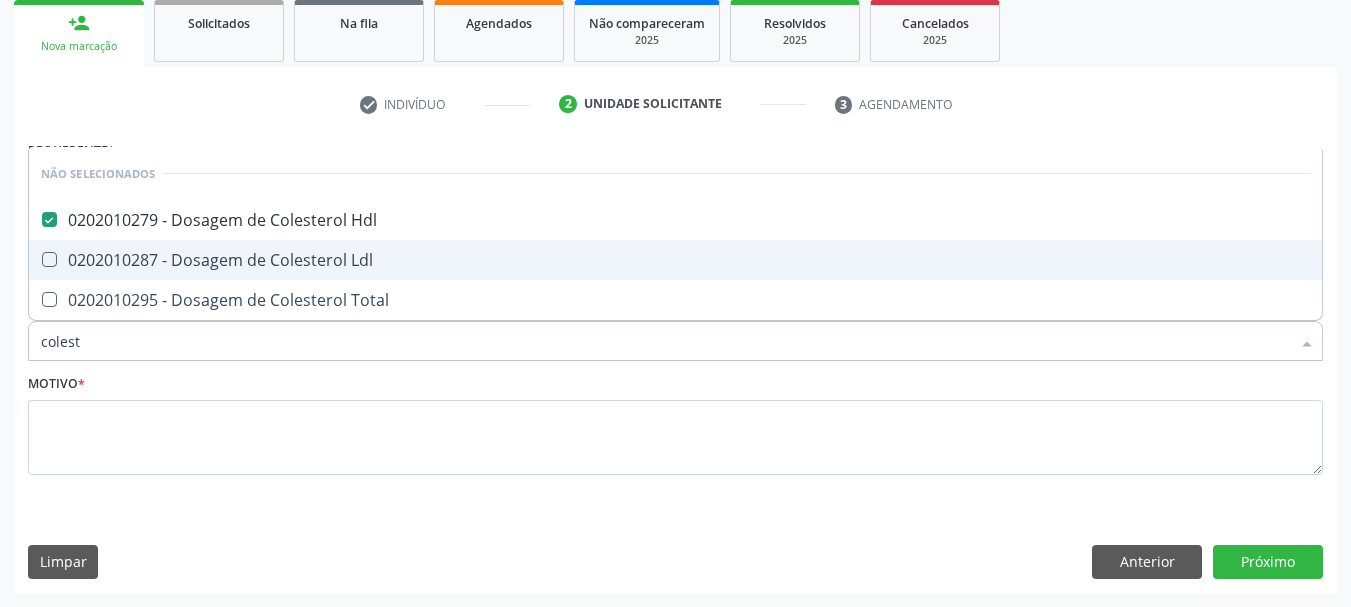 click on "0202010287 - Dosagem de Colesterol Ldl" at bounding box center [675, 260] 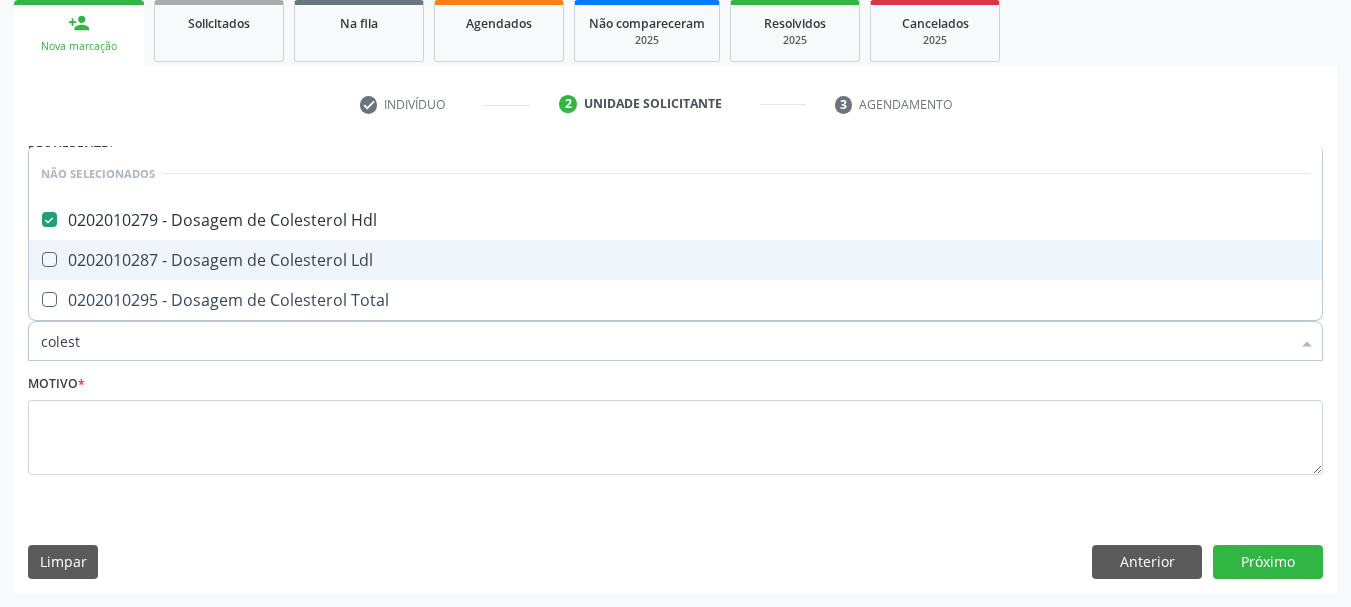 checkbox on "true" 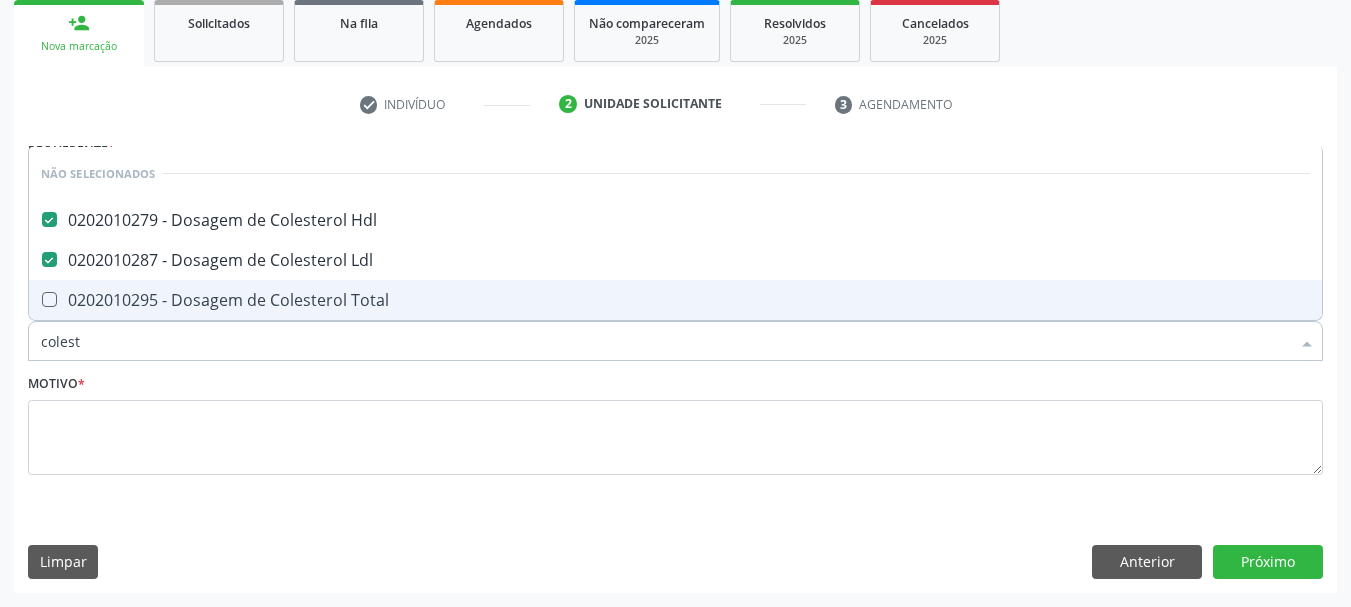 click on "0202010295 - Dosagem de Colesterol Total" at bounding box center (675, 300) 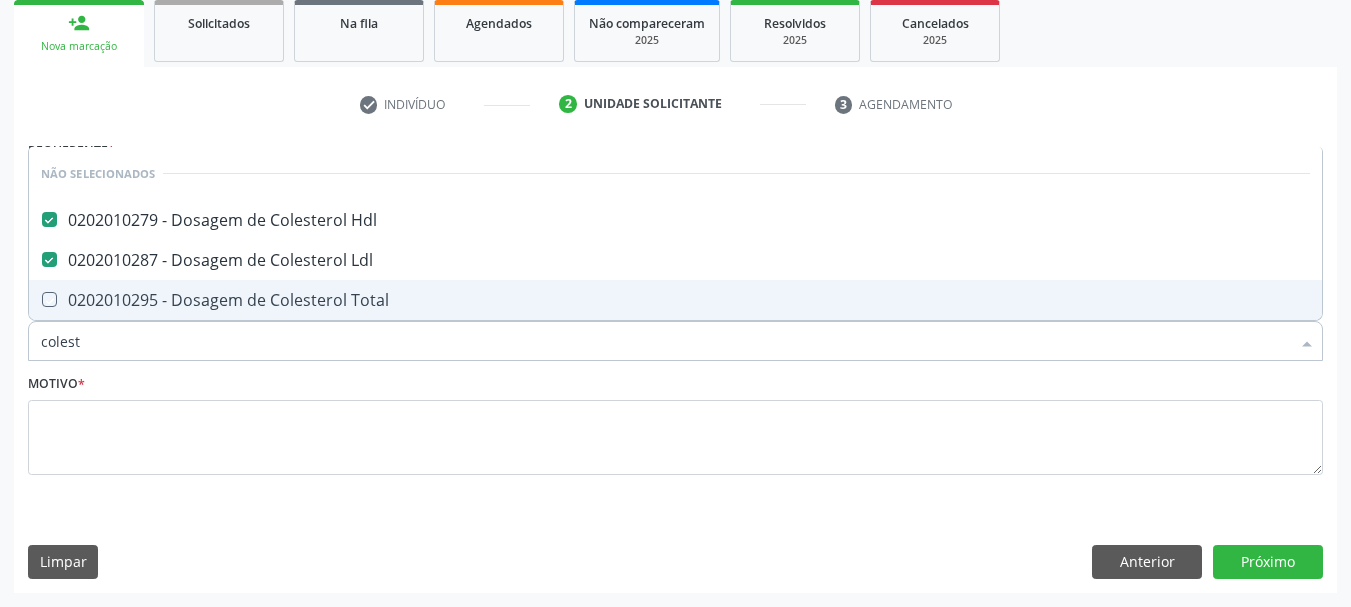 checkbox on "true" 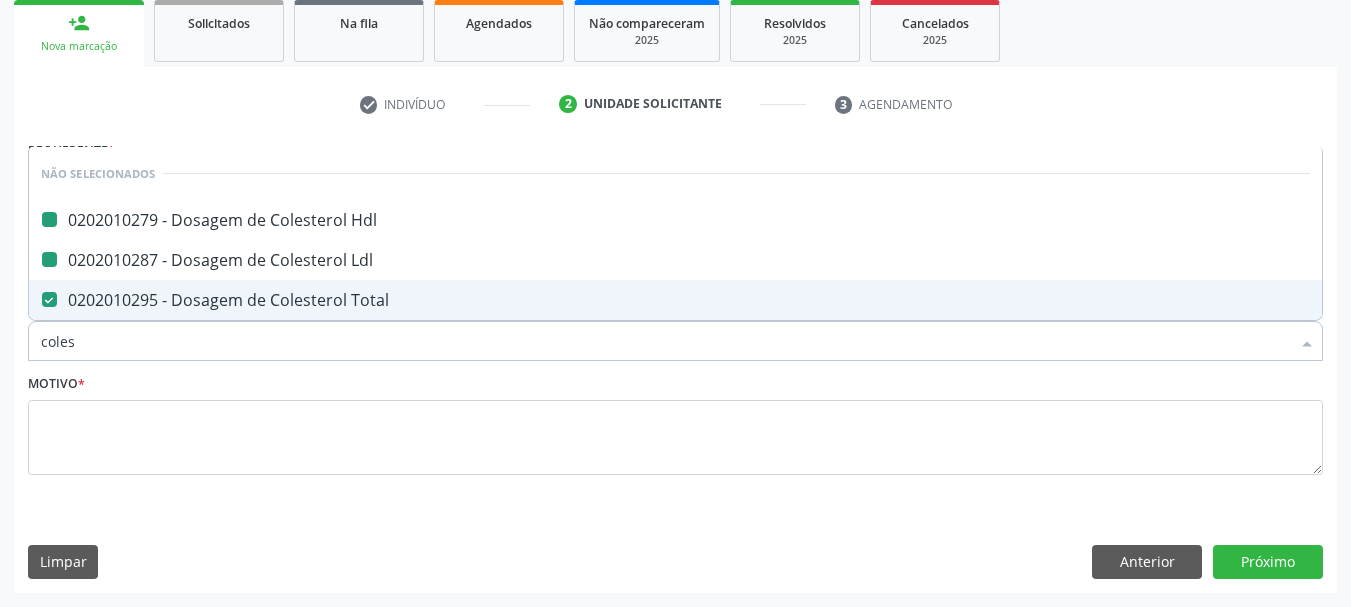 type on "cole" 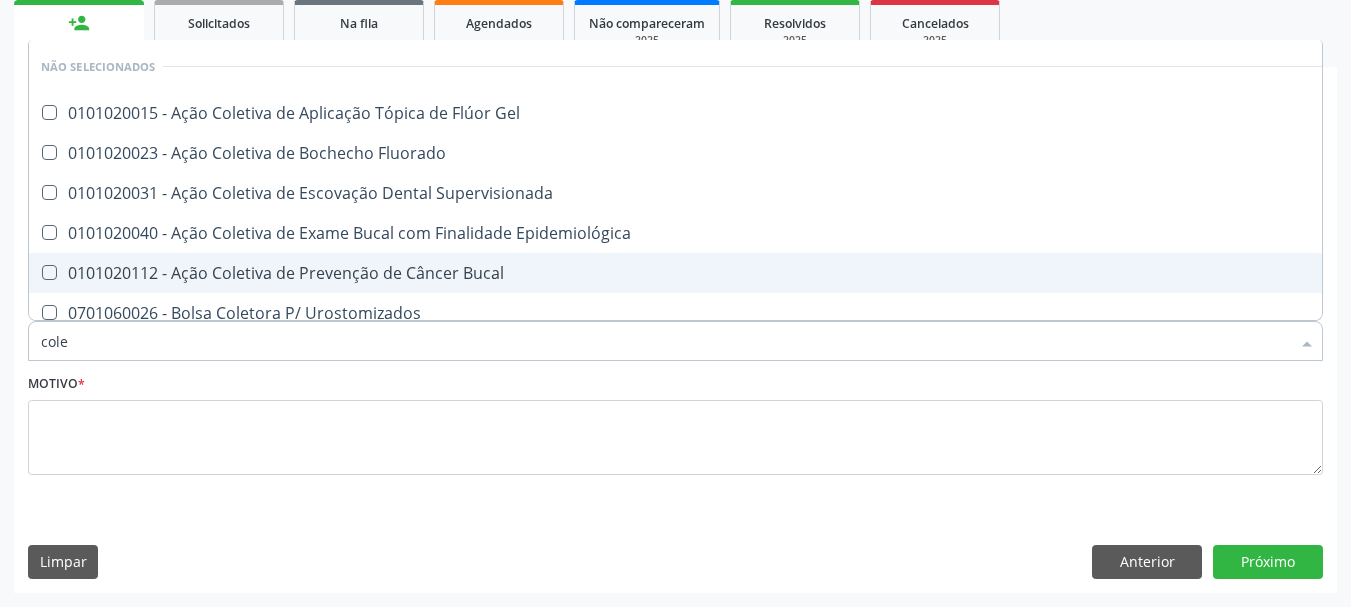 type on "col" 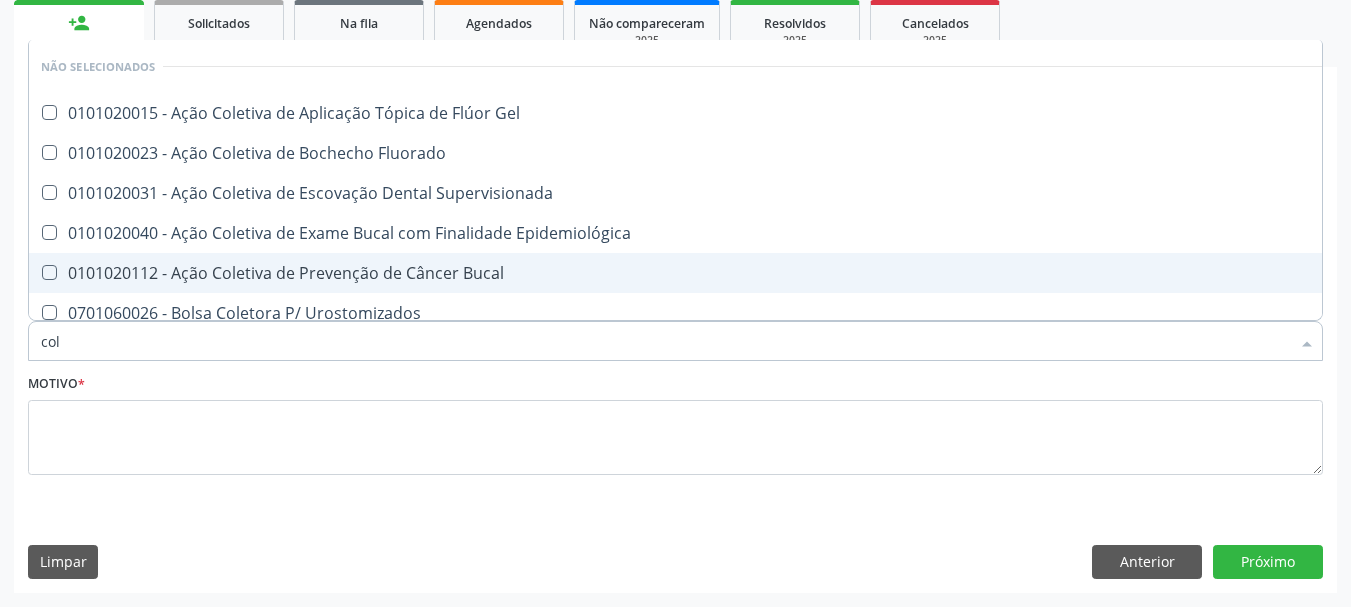 checkbox on "false" 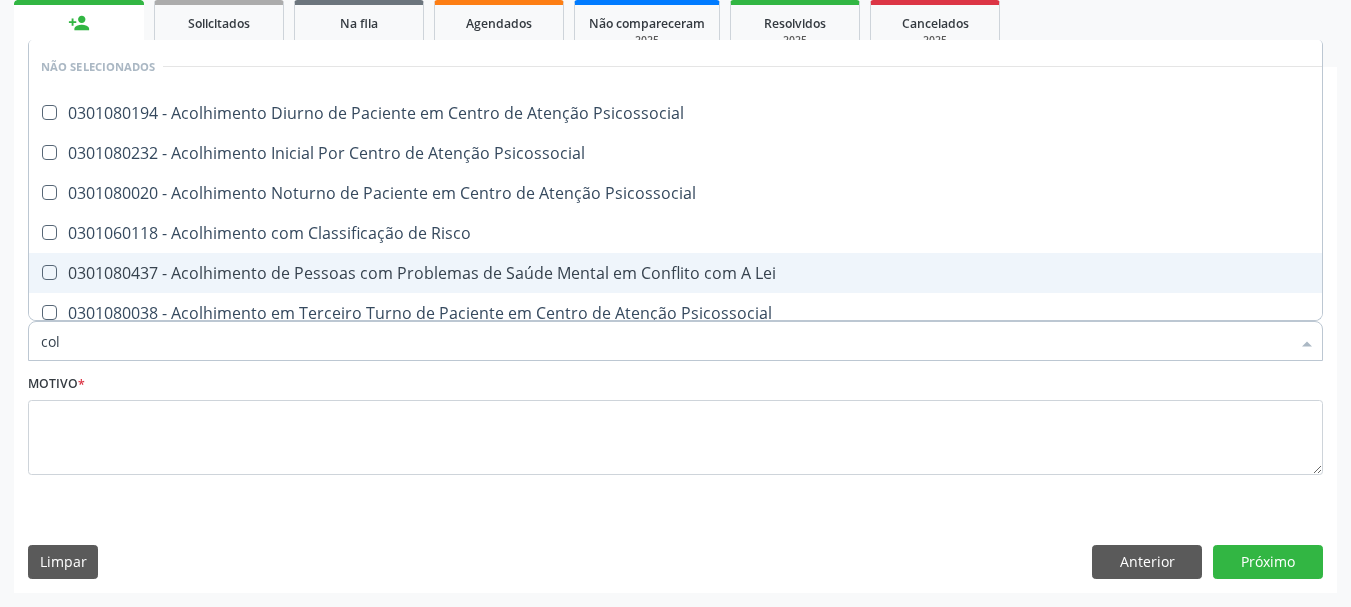 type on "co" 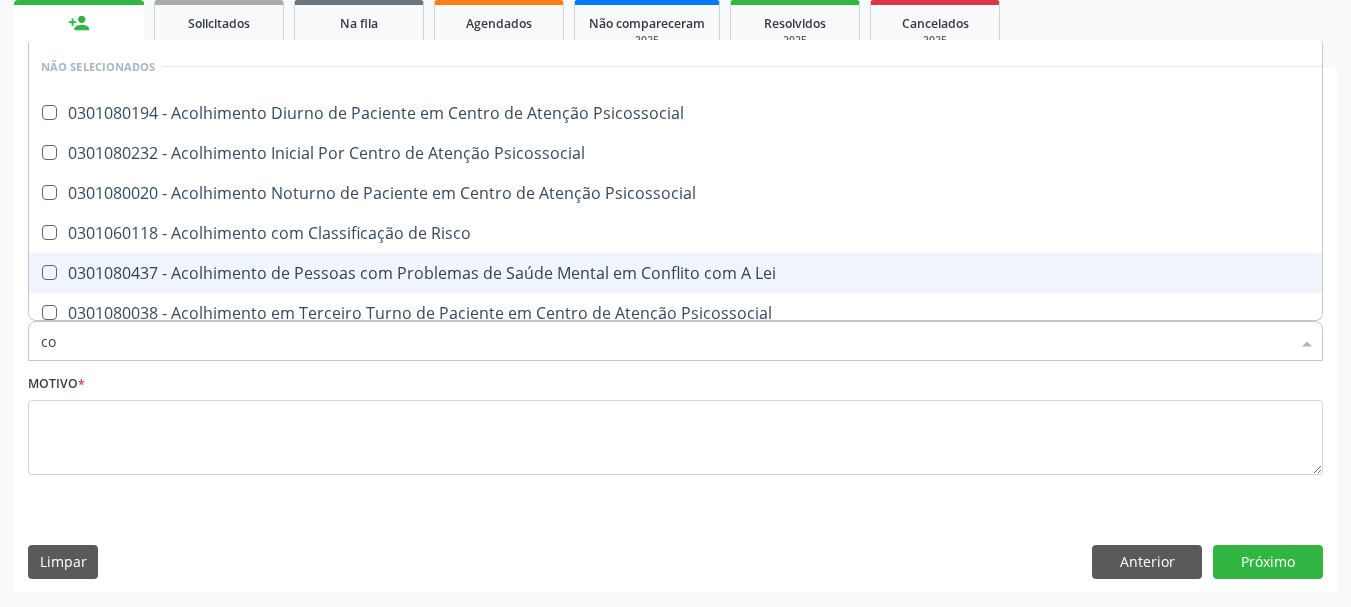 checkbox on "true" 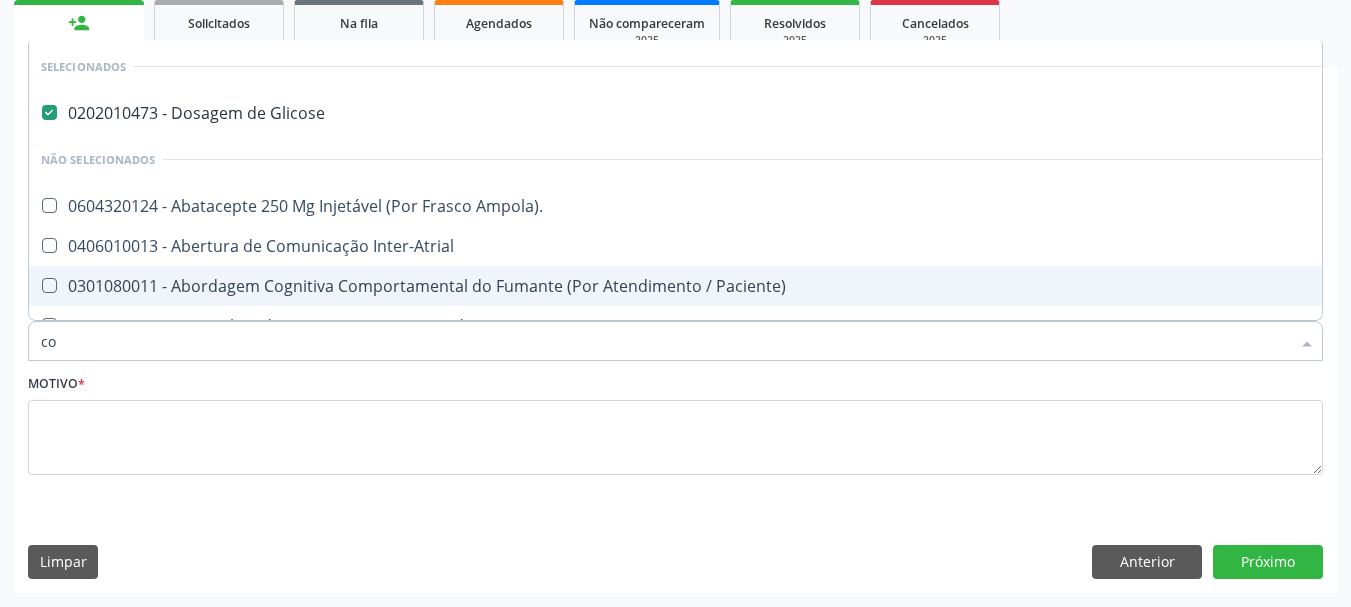 type on "c" 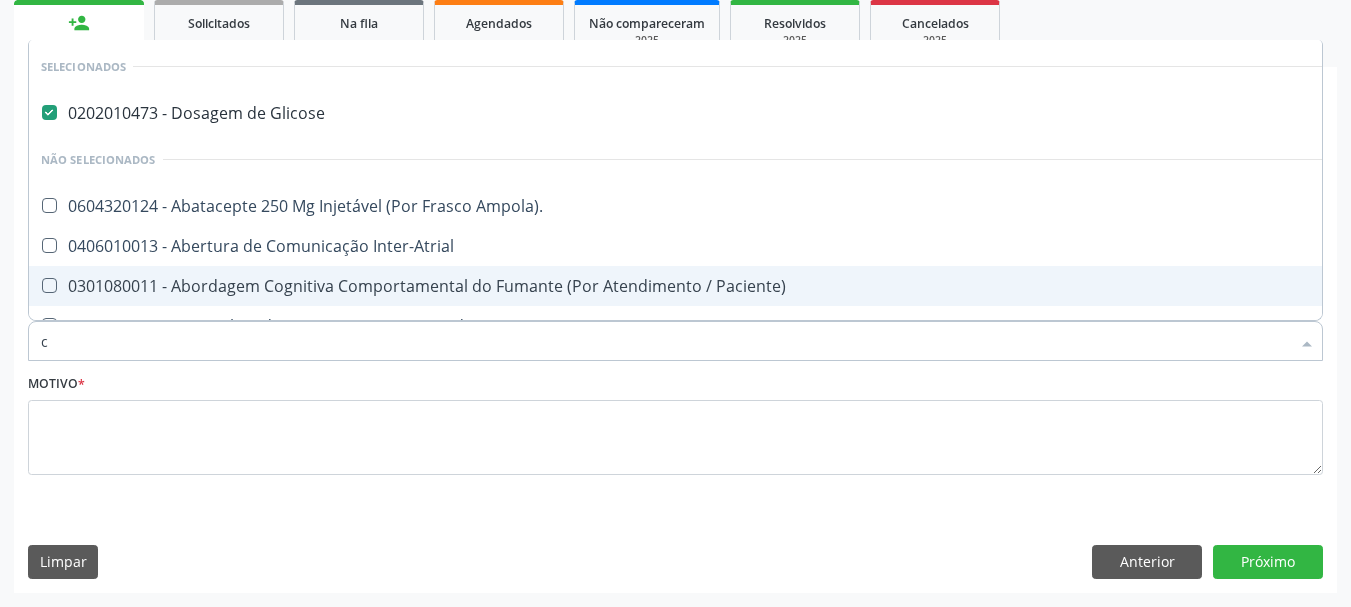 checkbox on "false" 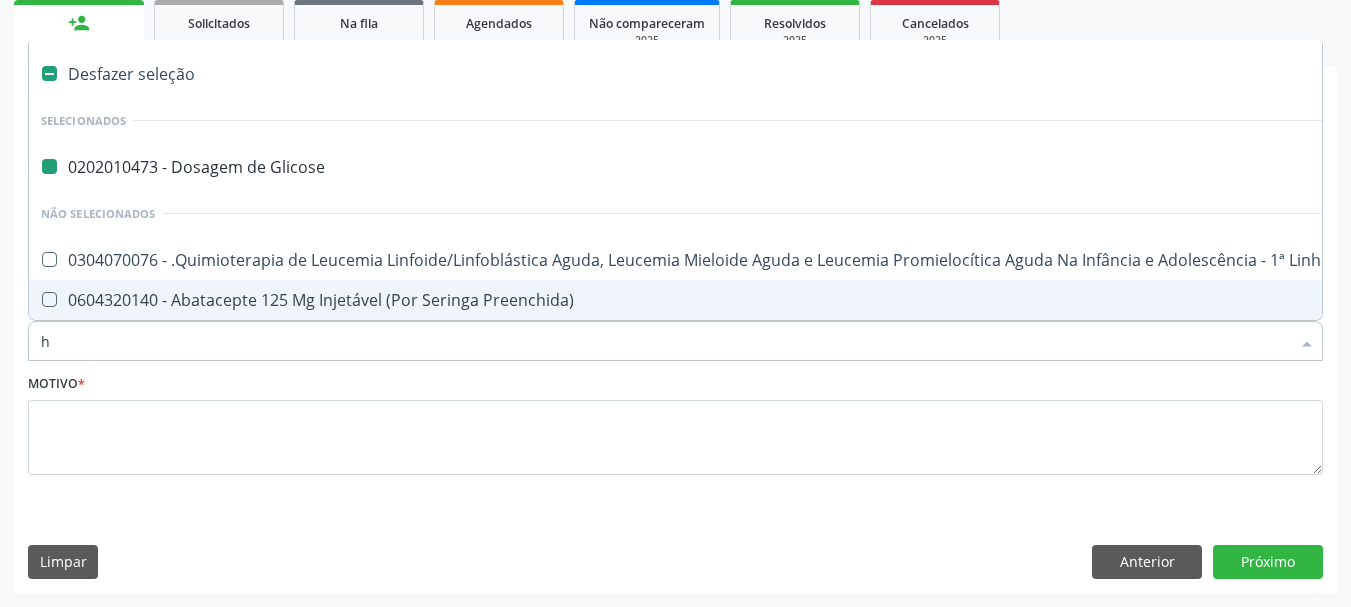 type on "he" 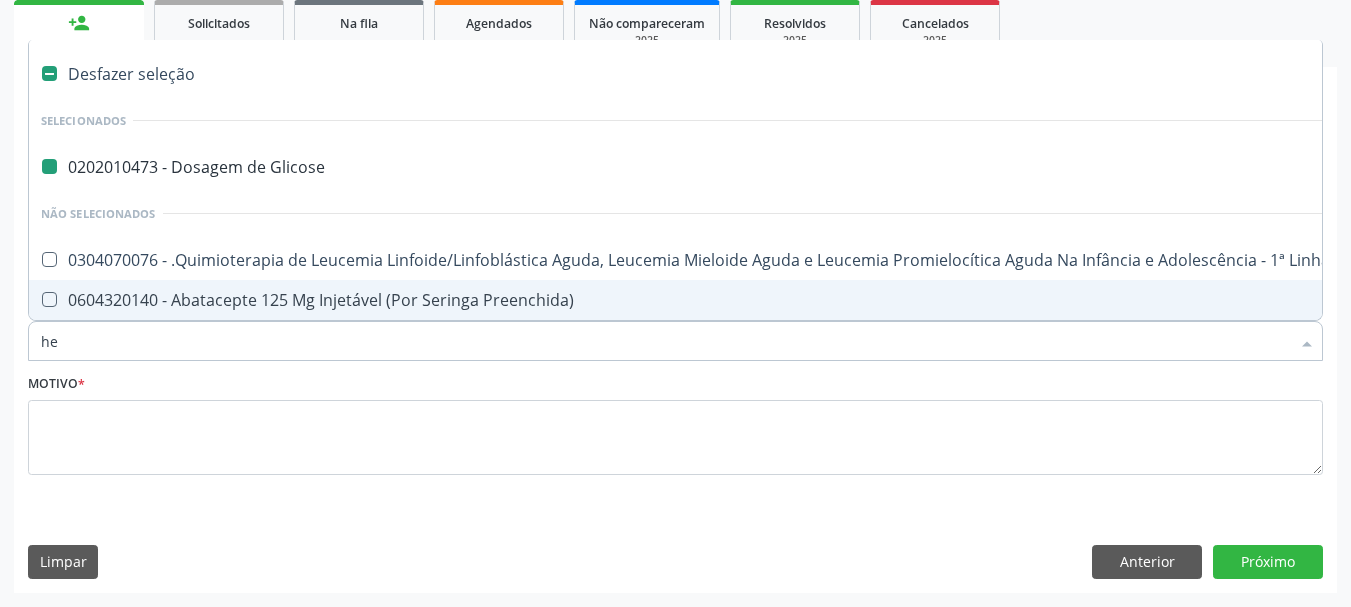 checkbox on "false" 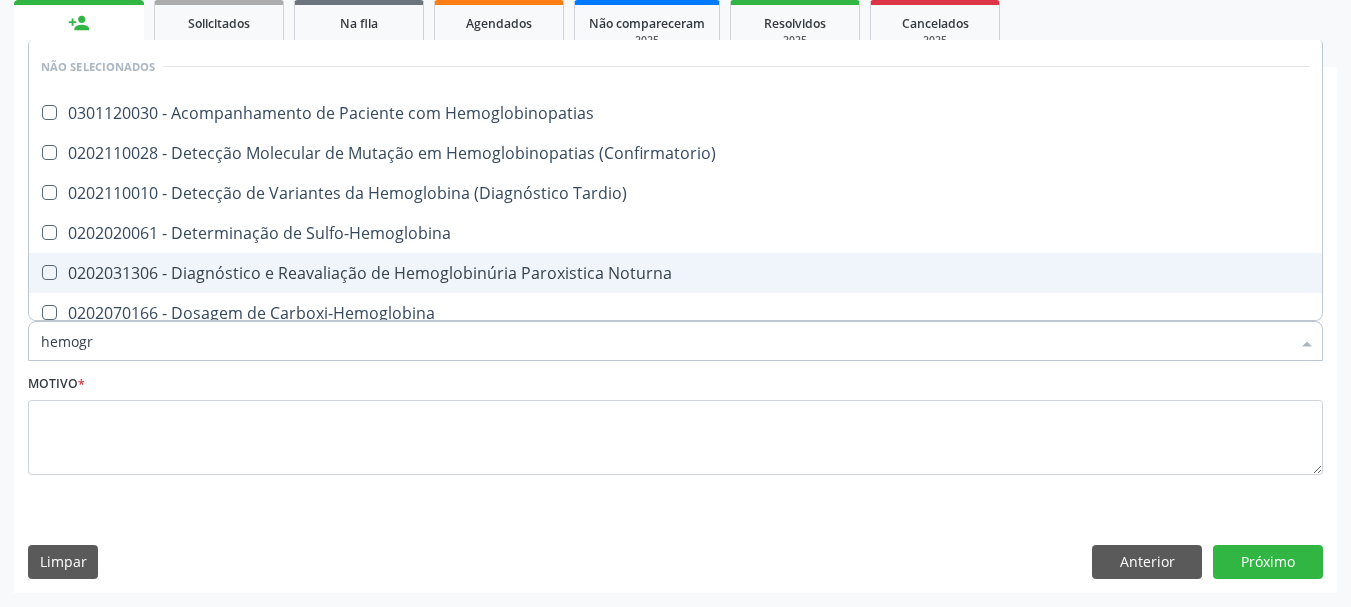 type on "hemogra" 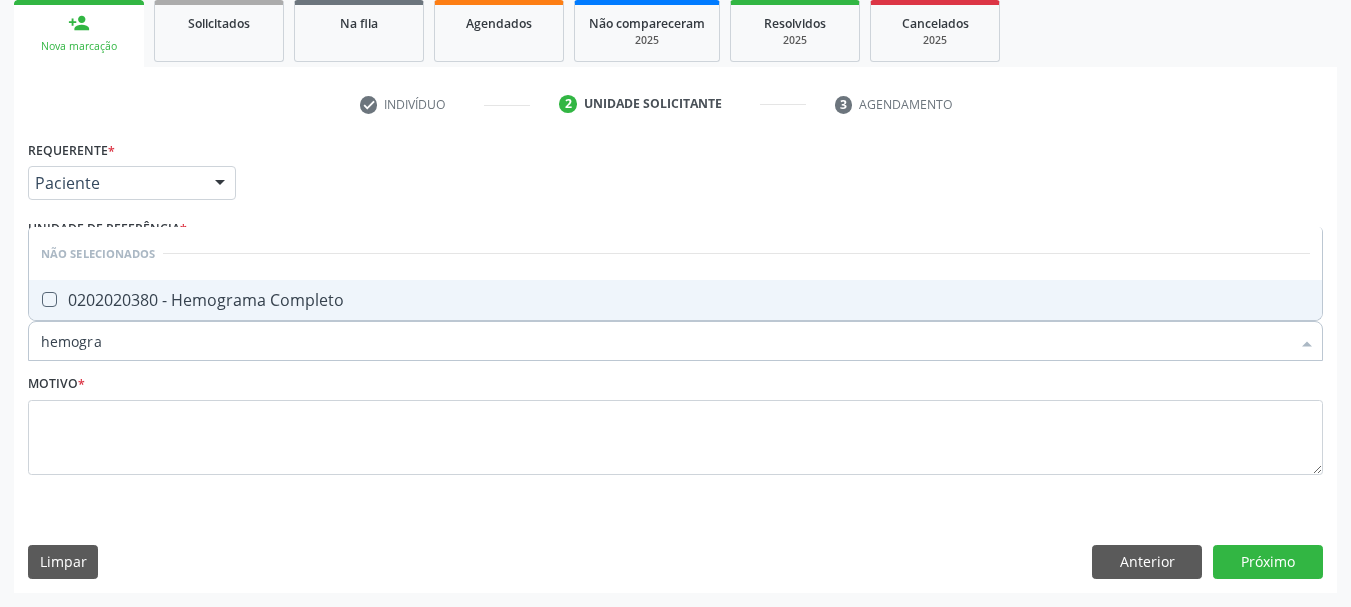 click on "0202020380 - Hemograma Completo" at bounding box center (675, 300) 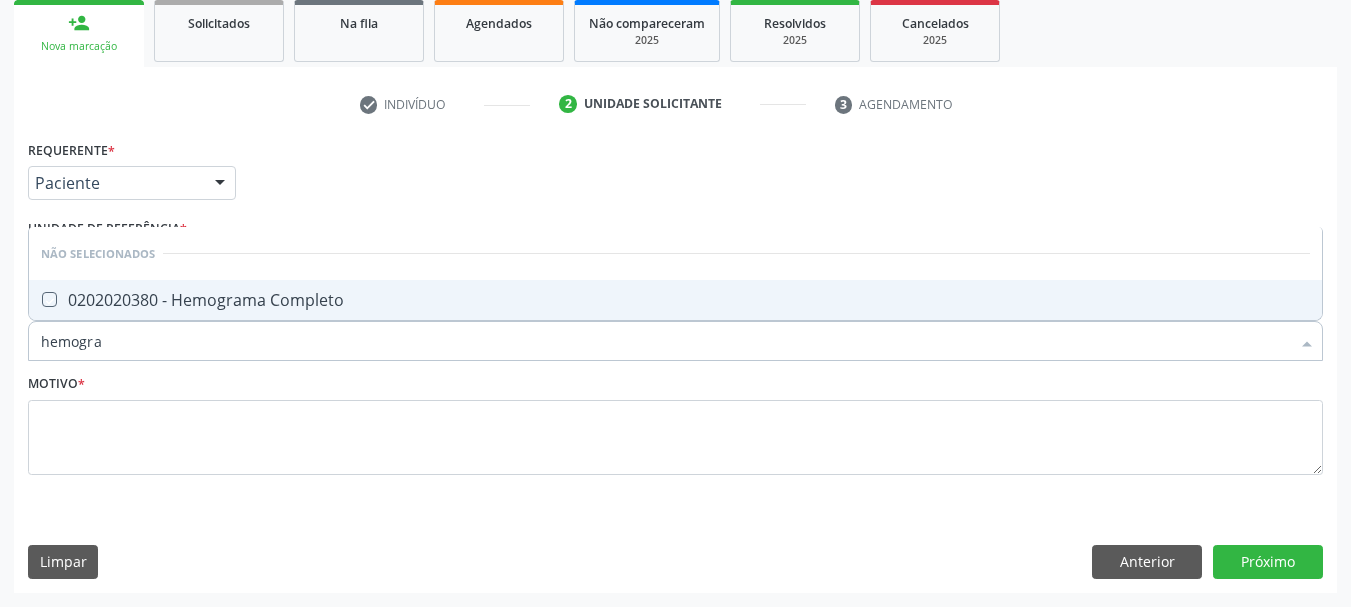 checkbox on "true" 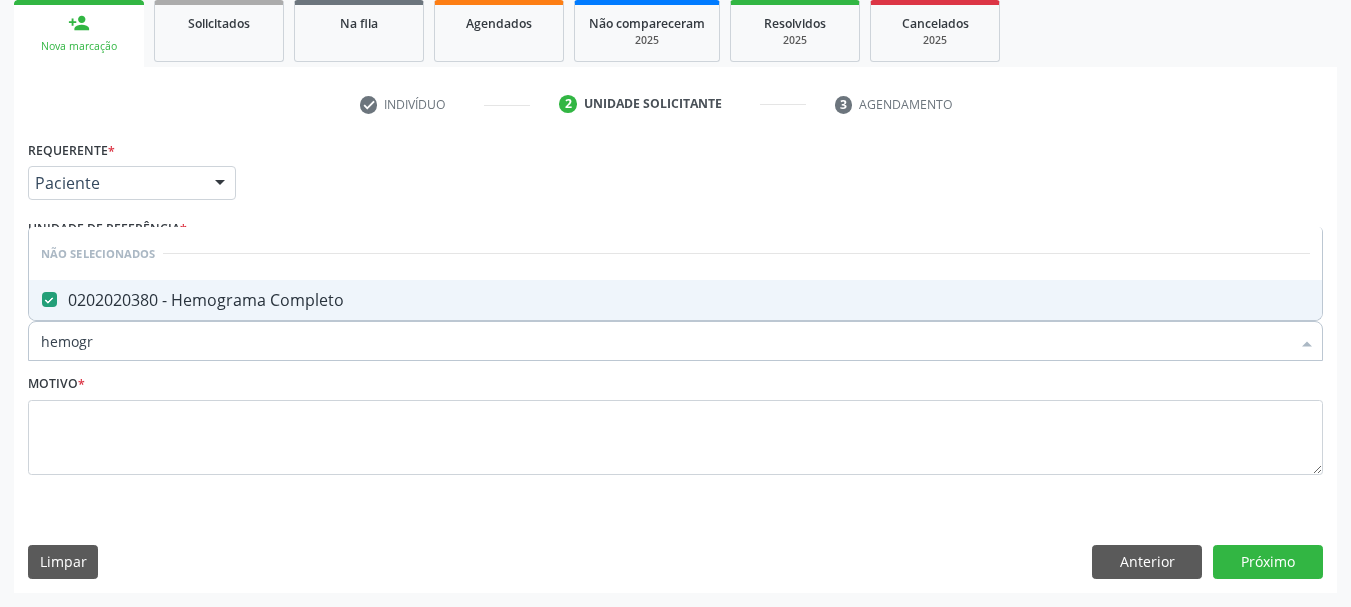 type on "hemog" 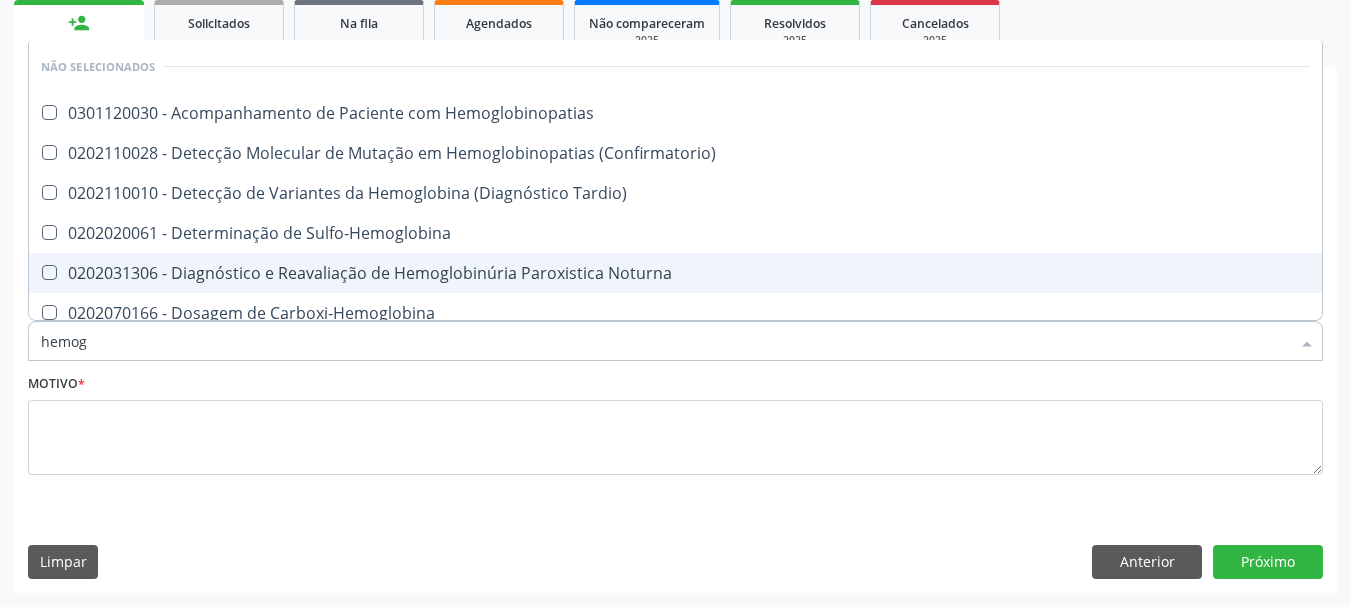 type on "hemo" 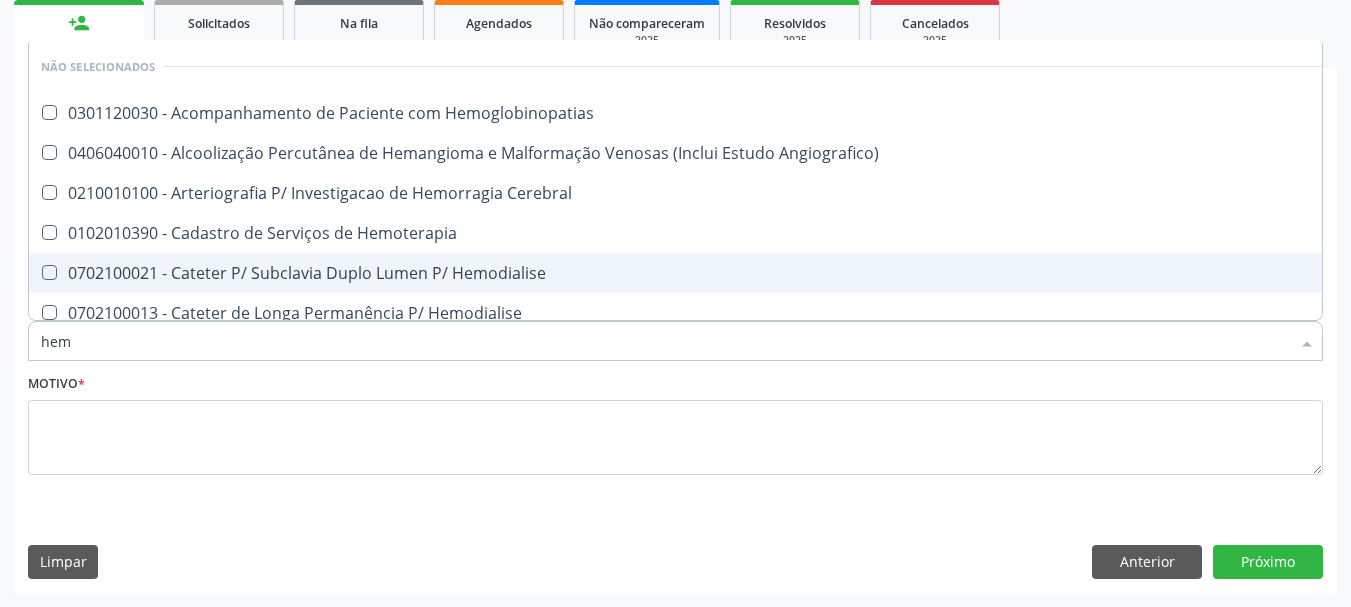 type on "he" 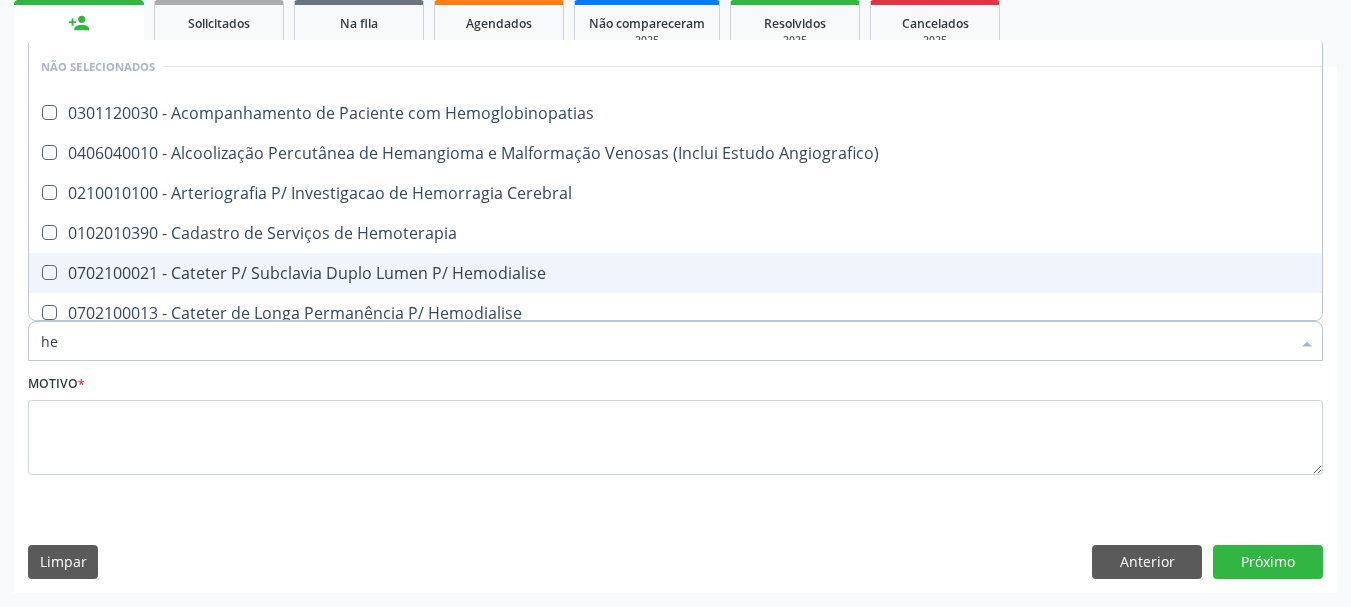 checkbox on "false" 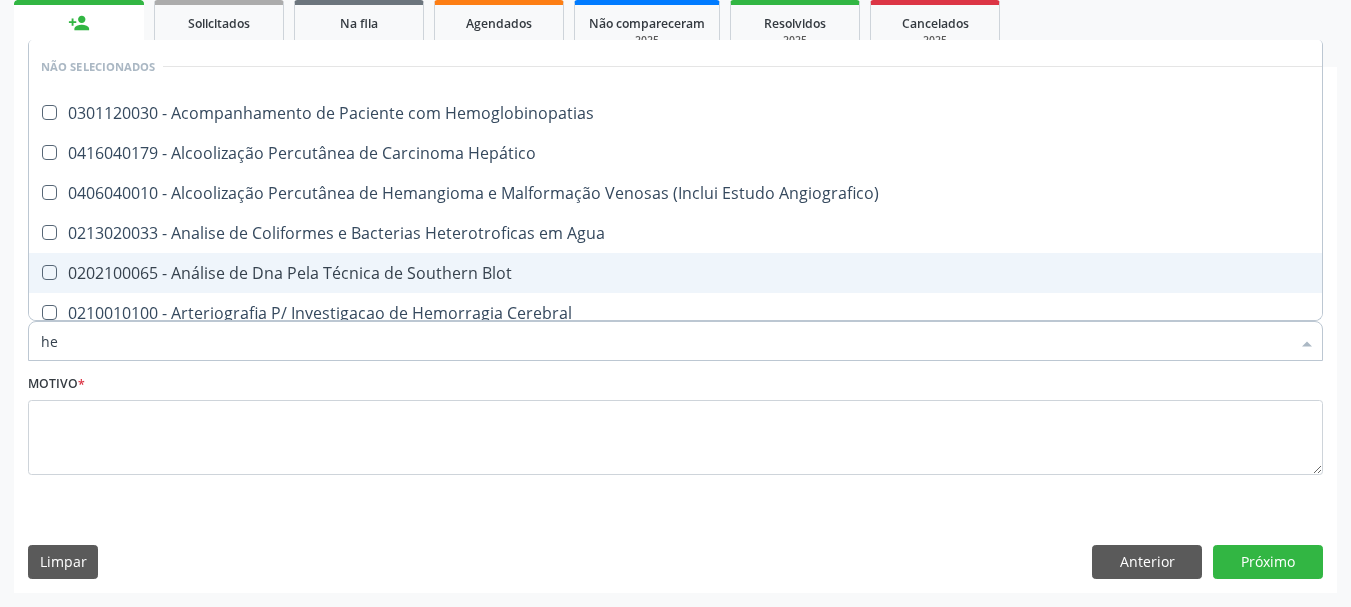 type on "h" 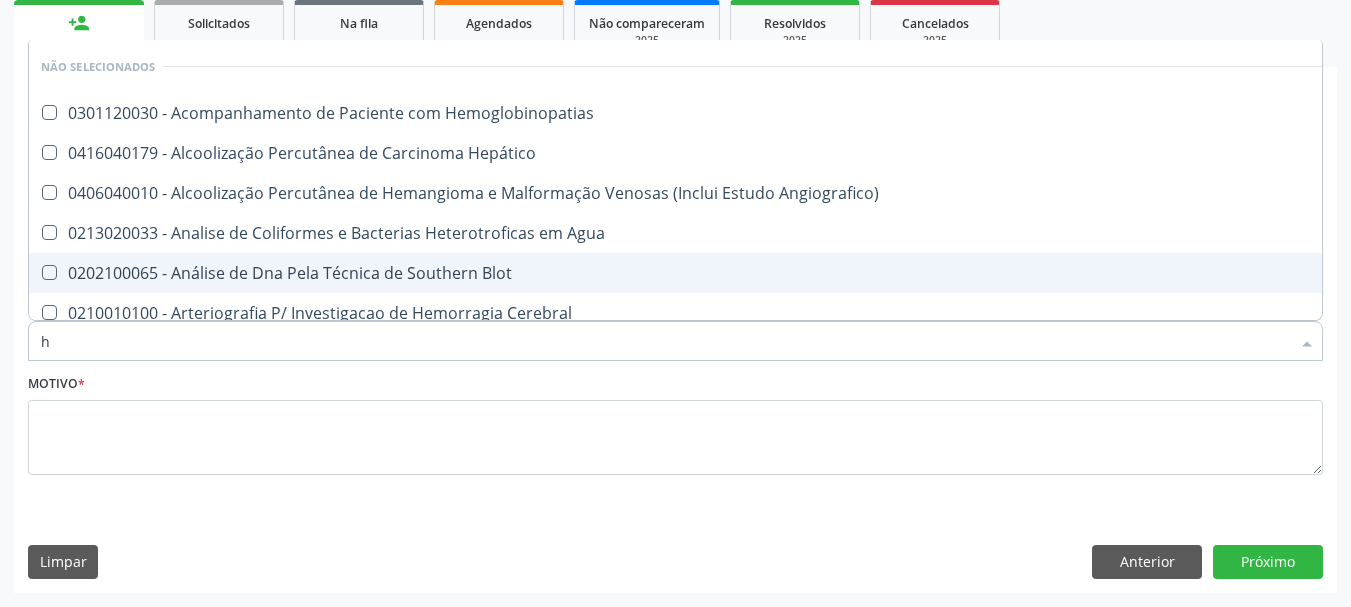 type 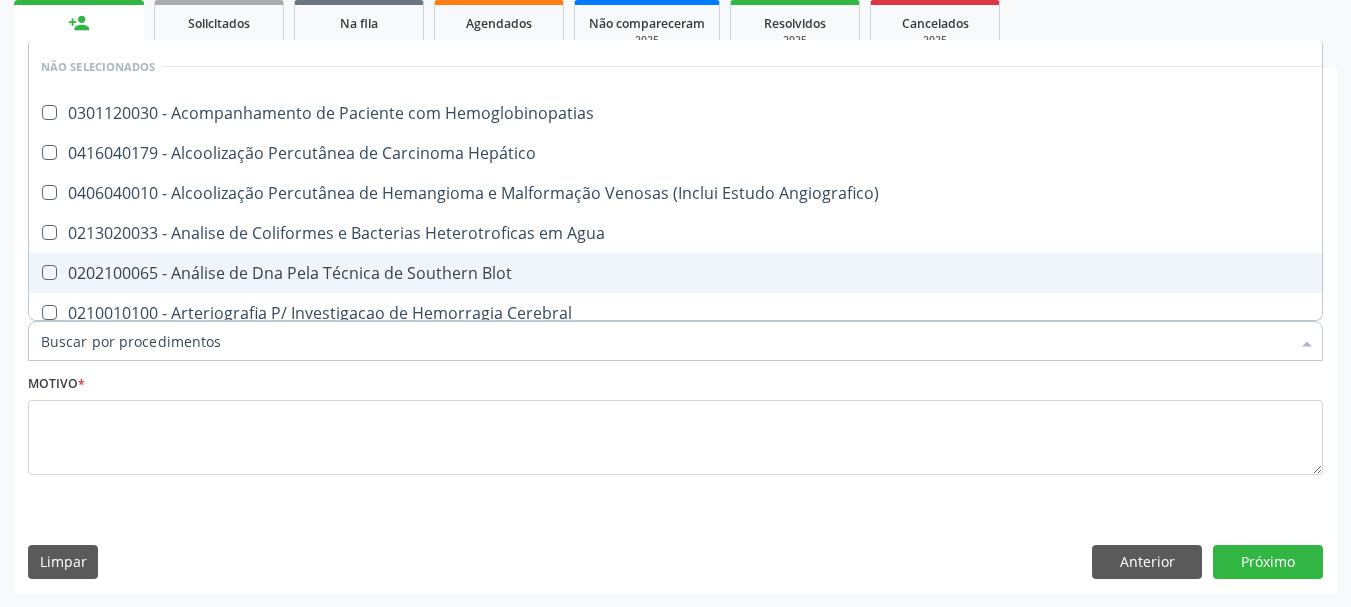 checkbox on "true" 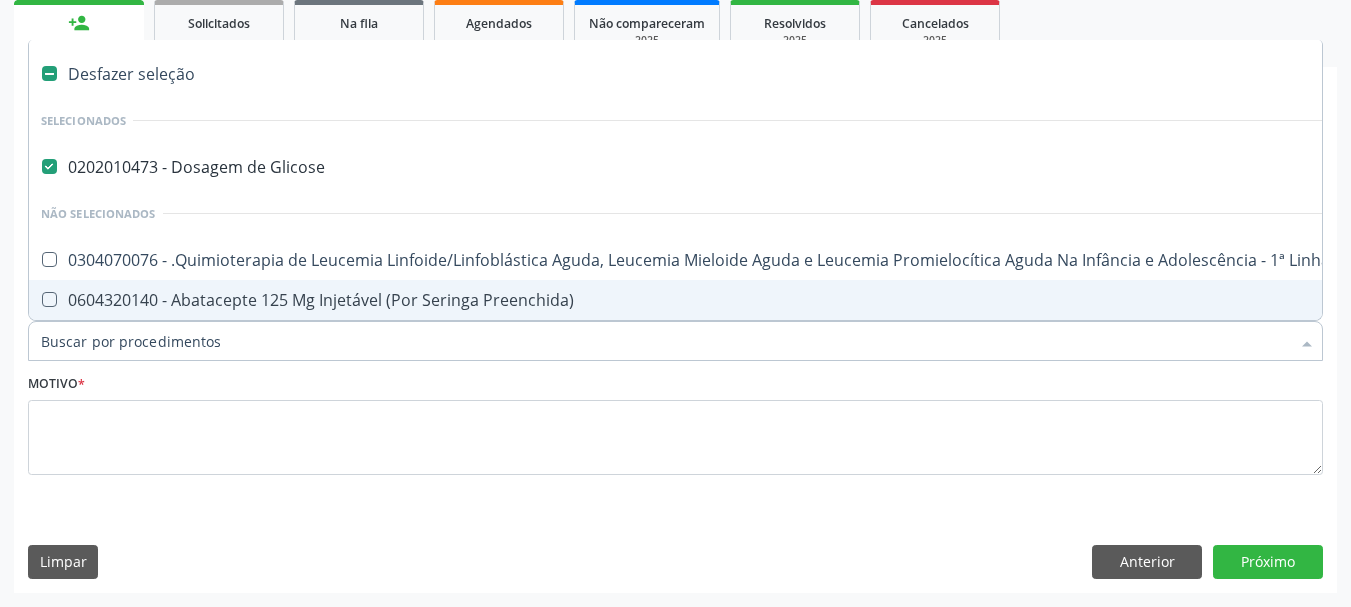 type on "u" 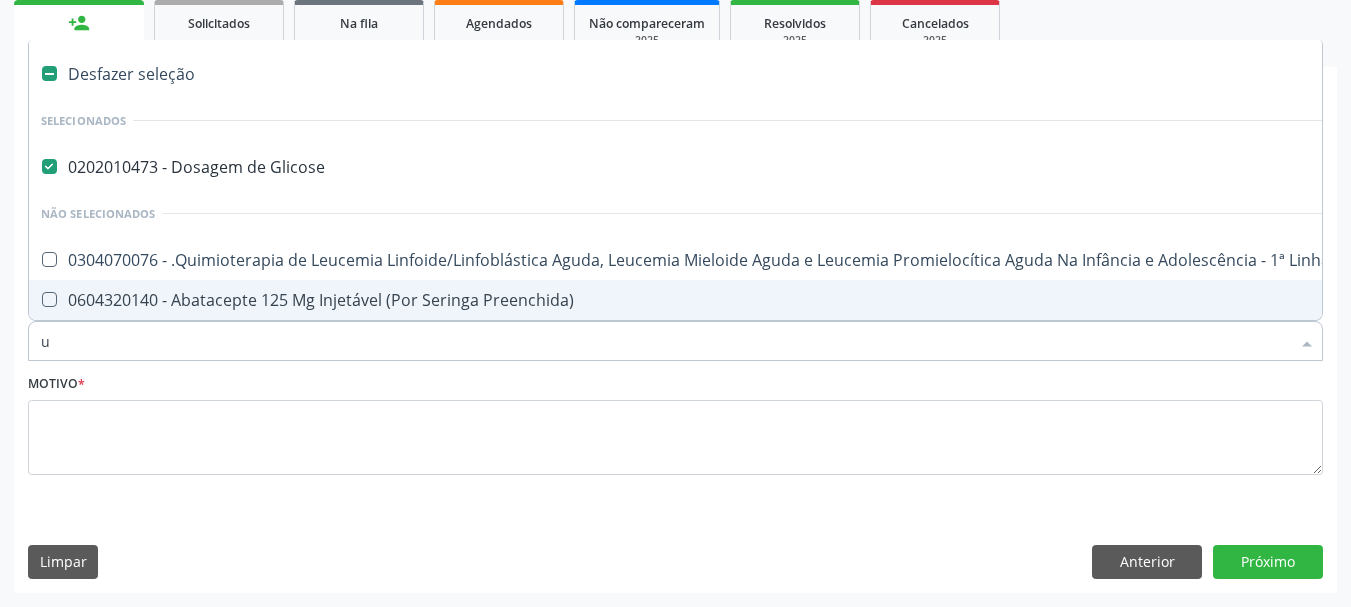 checkbox on "false" 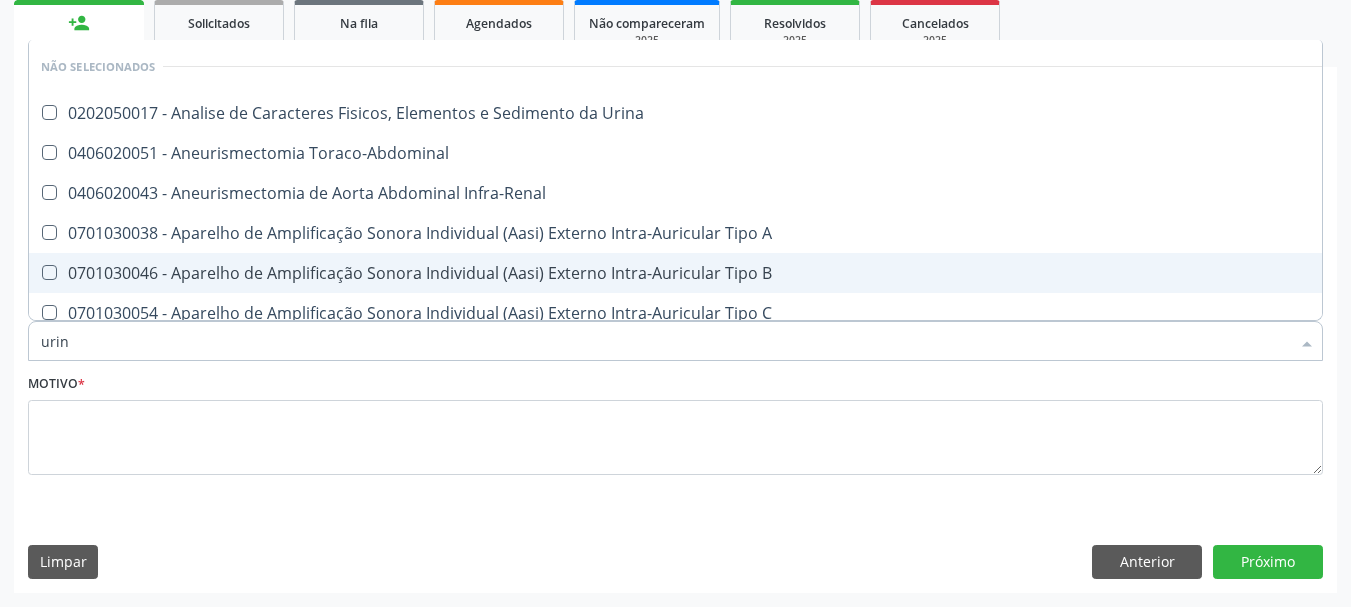 type on "urina" 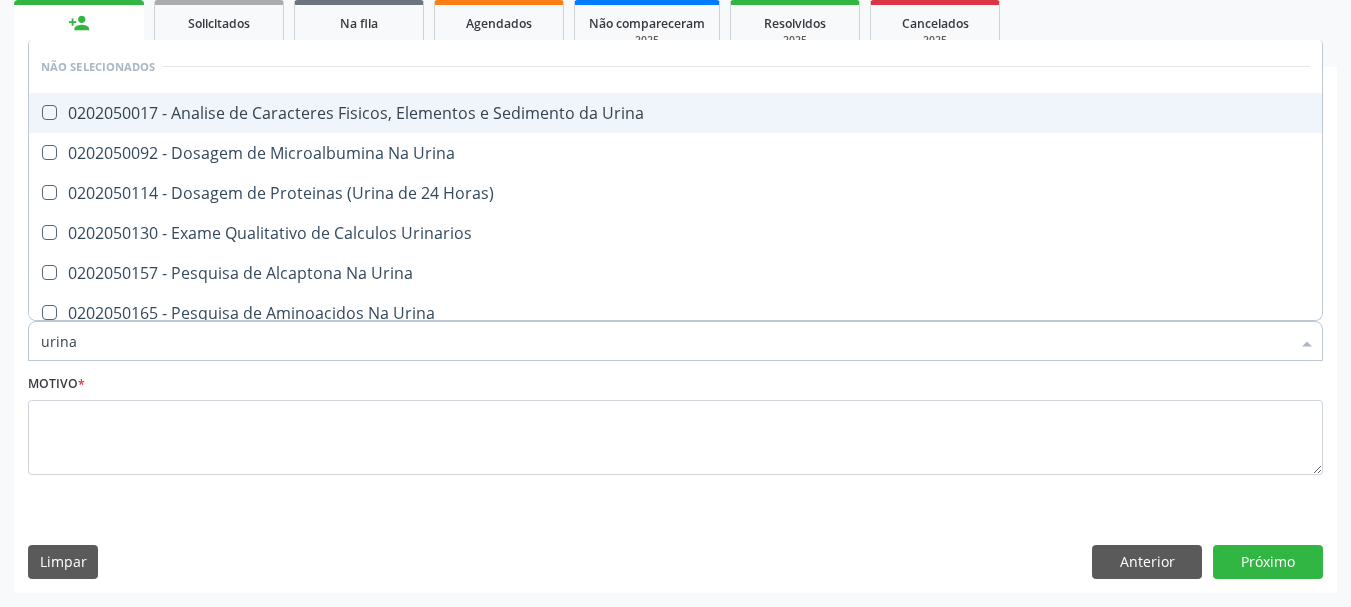 click on "0202050017 - Analise de Caracteres Fisicos, Elementos e Sedimento da Urina" at bounding box center [675, 113] 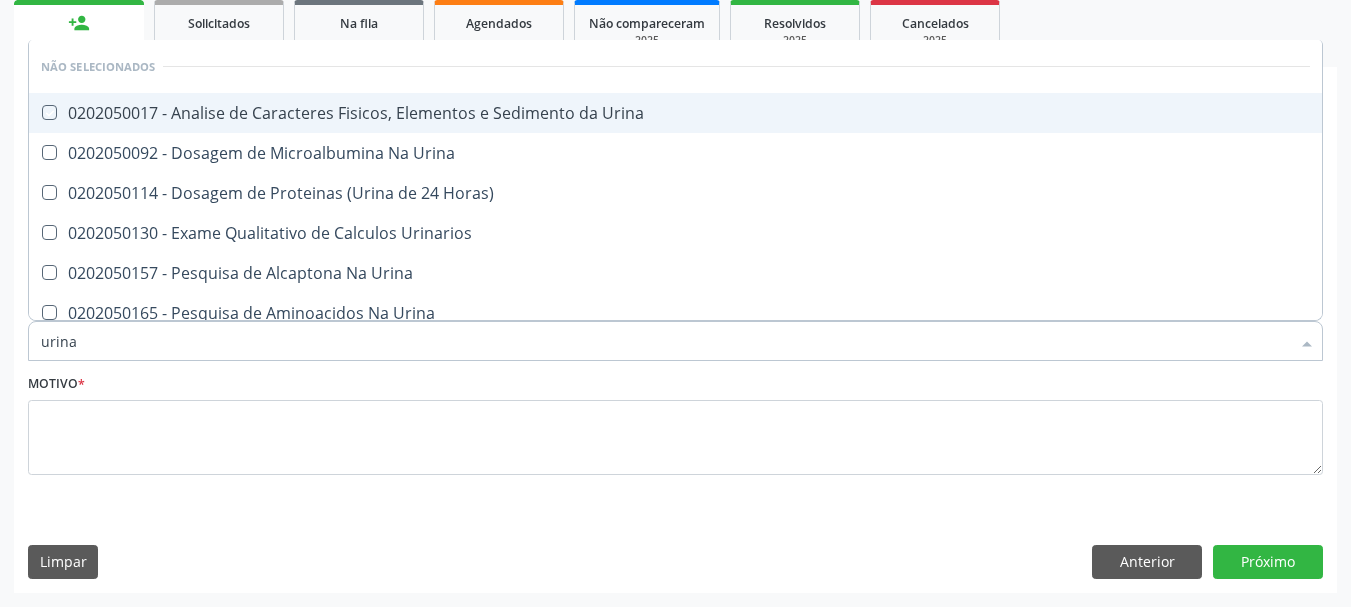 checkbox on "true" 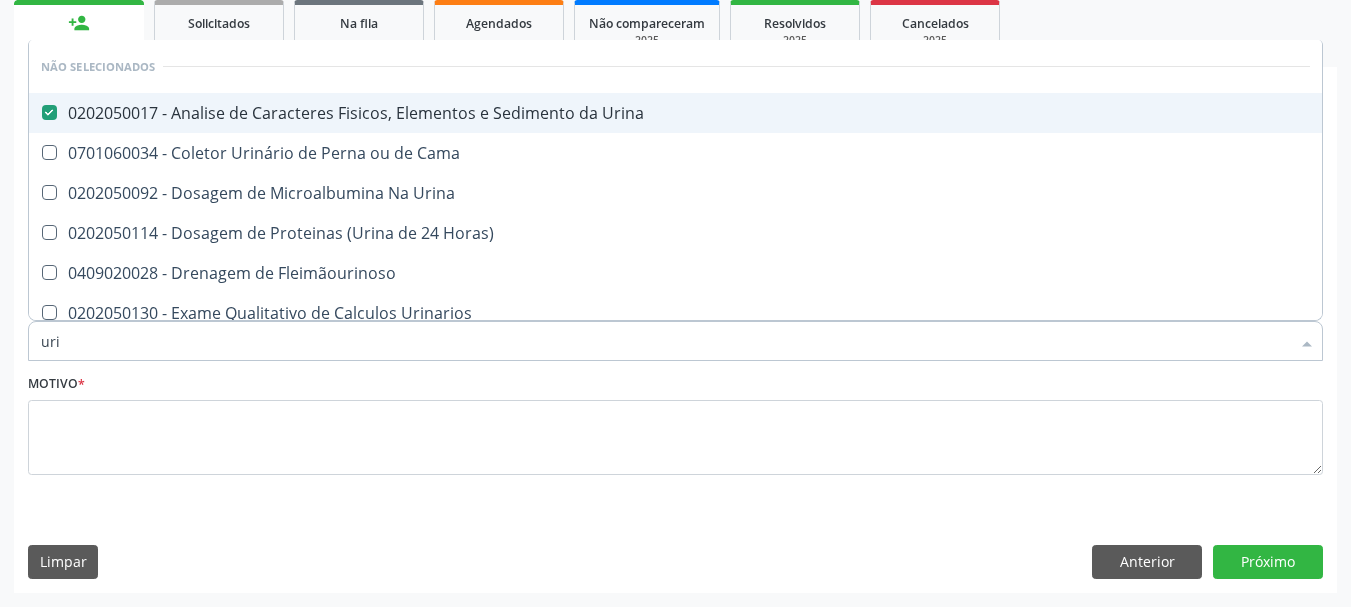 type on "ur" 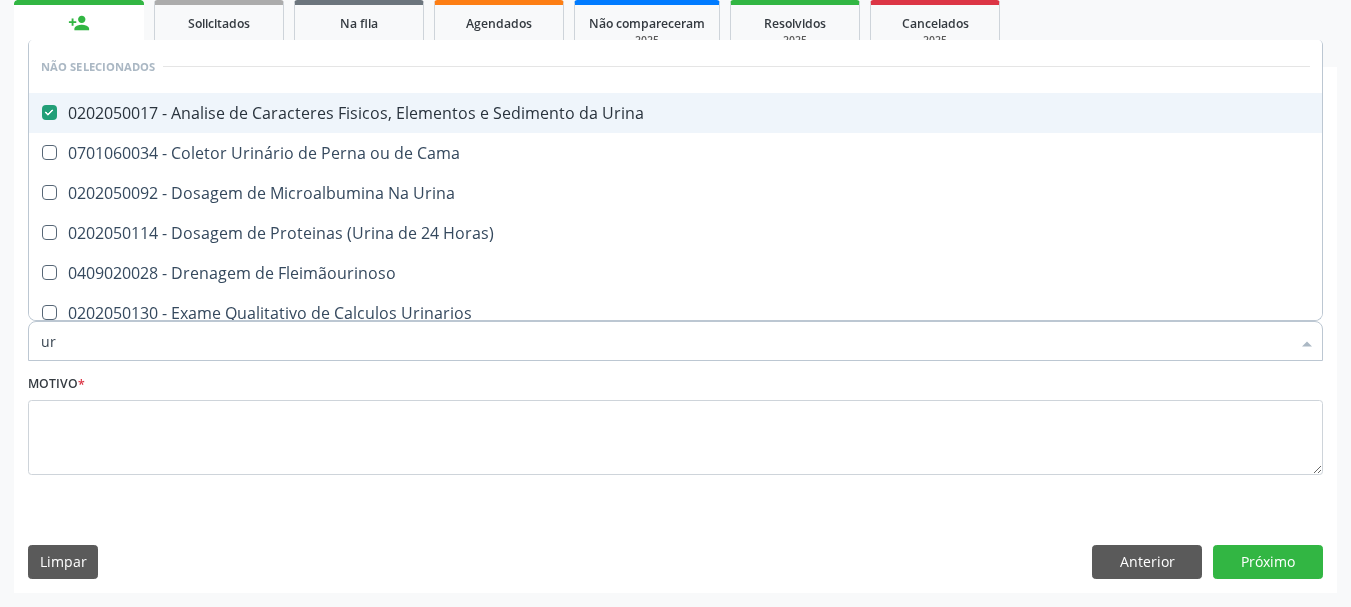 checkbox on "false" 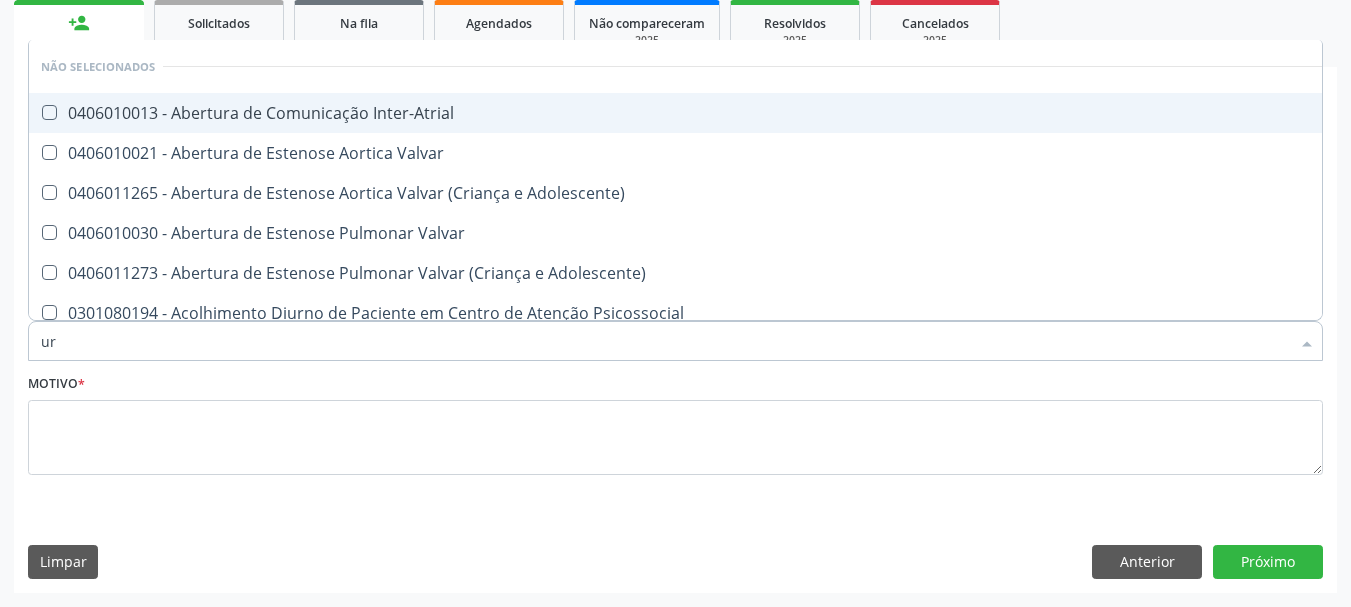 type on "u" 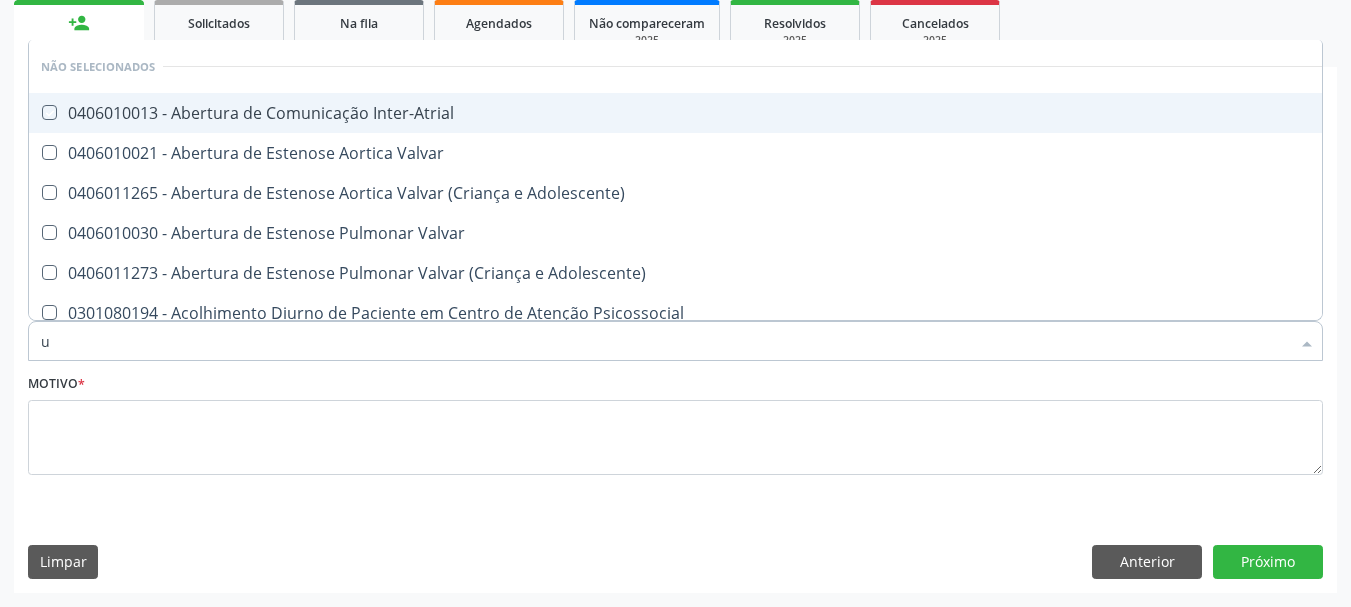 type 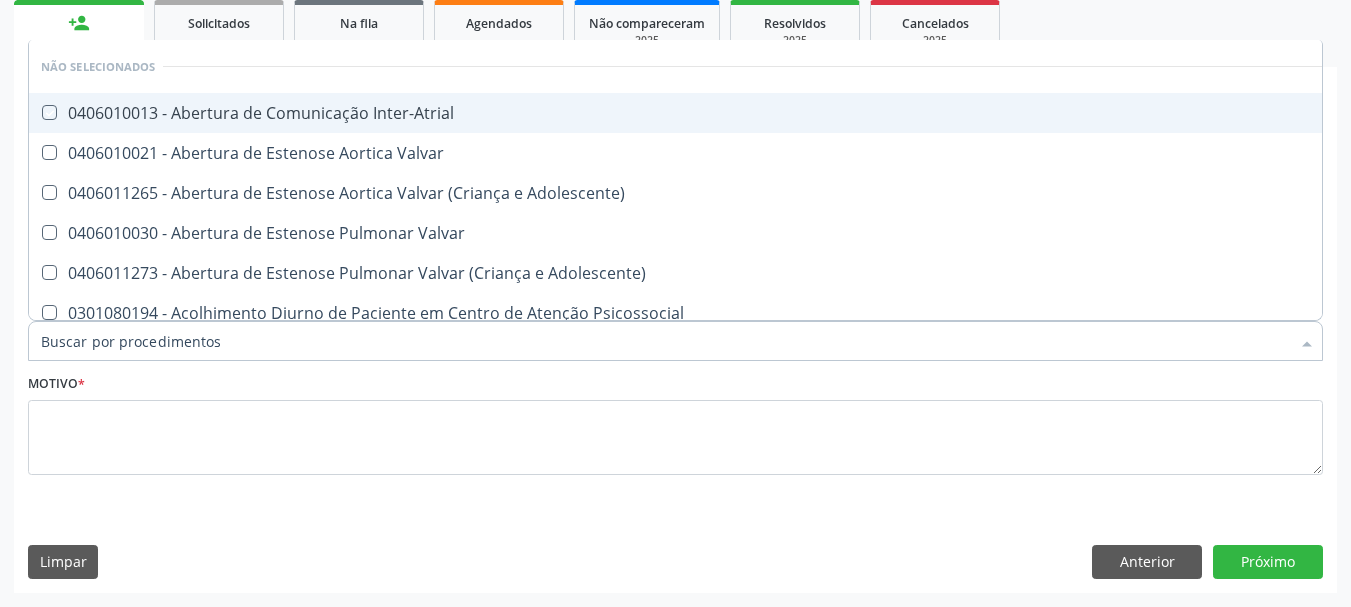 checkbox on "true" 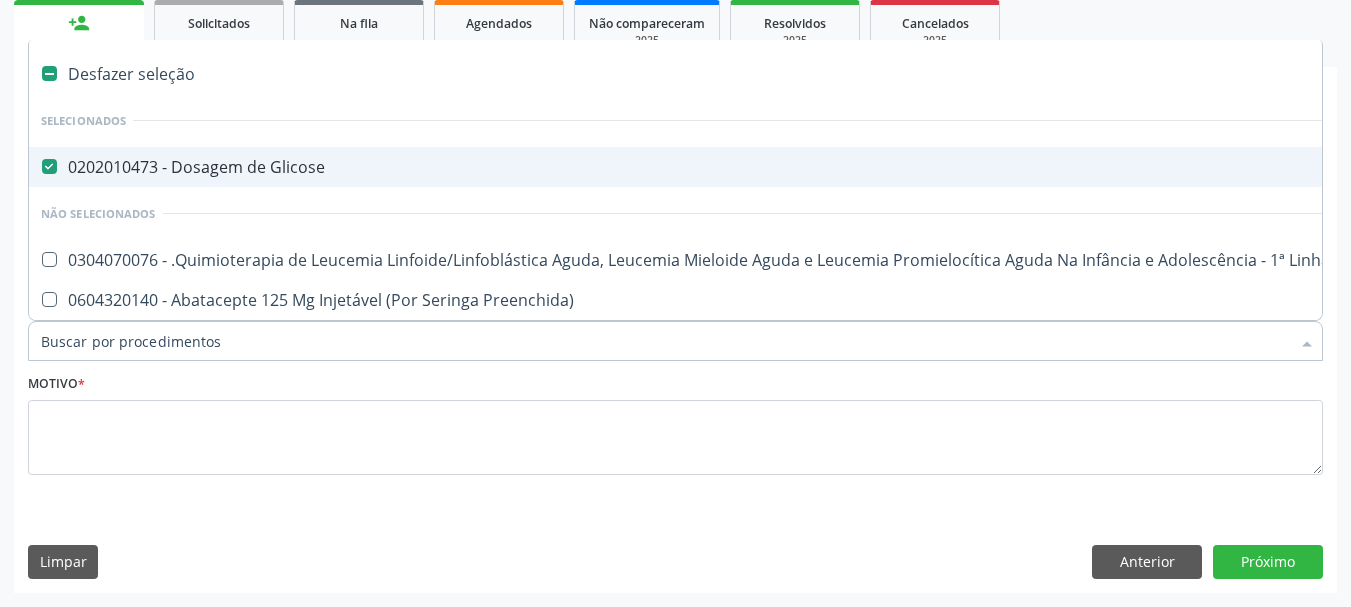 type on "p" 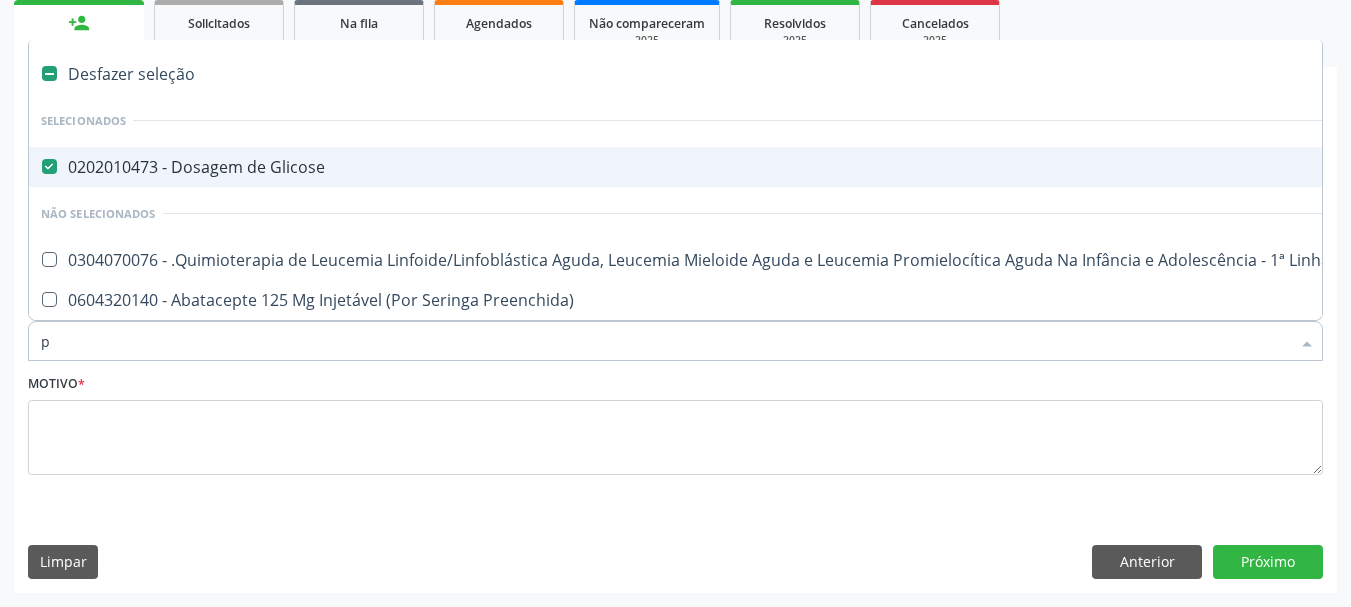 checkbox on "false" 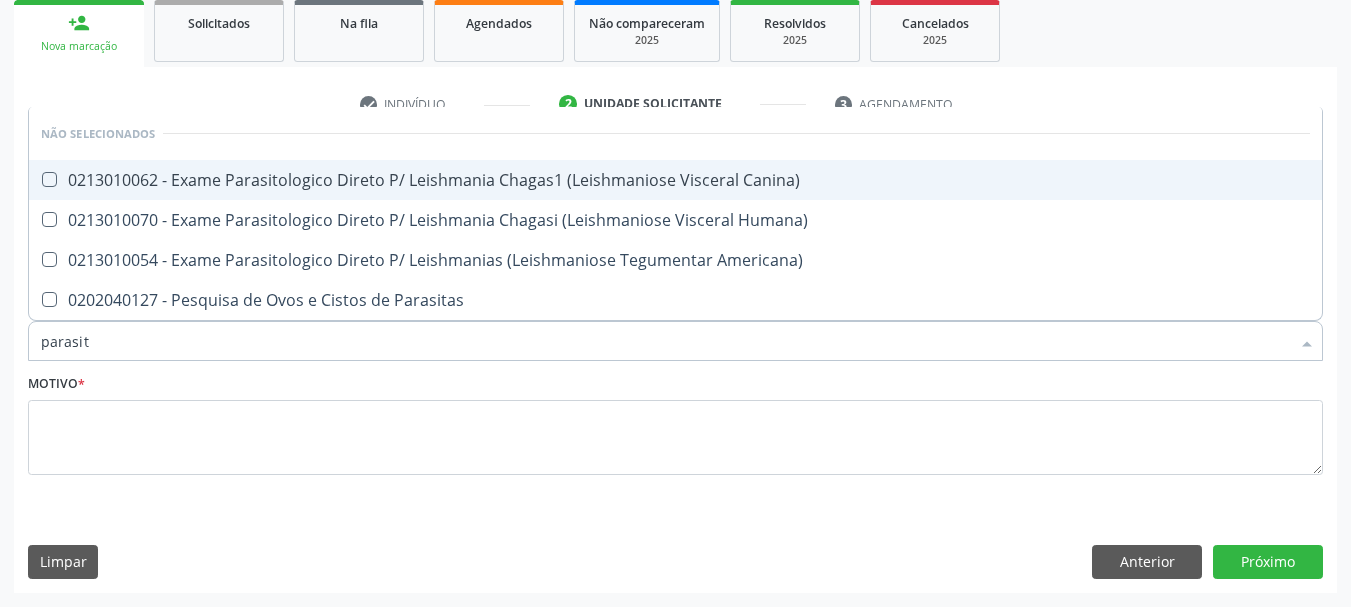 type on "parasita" 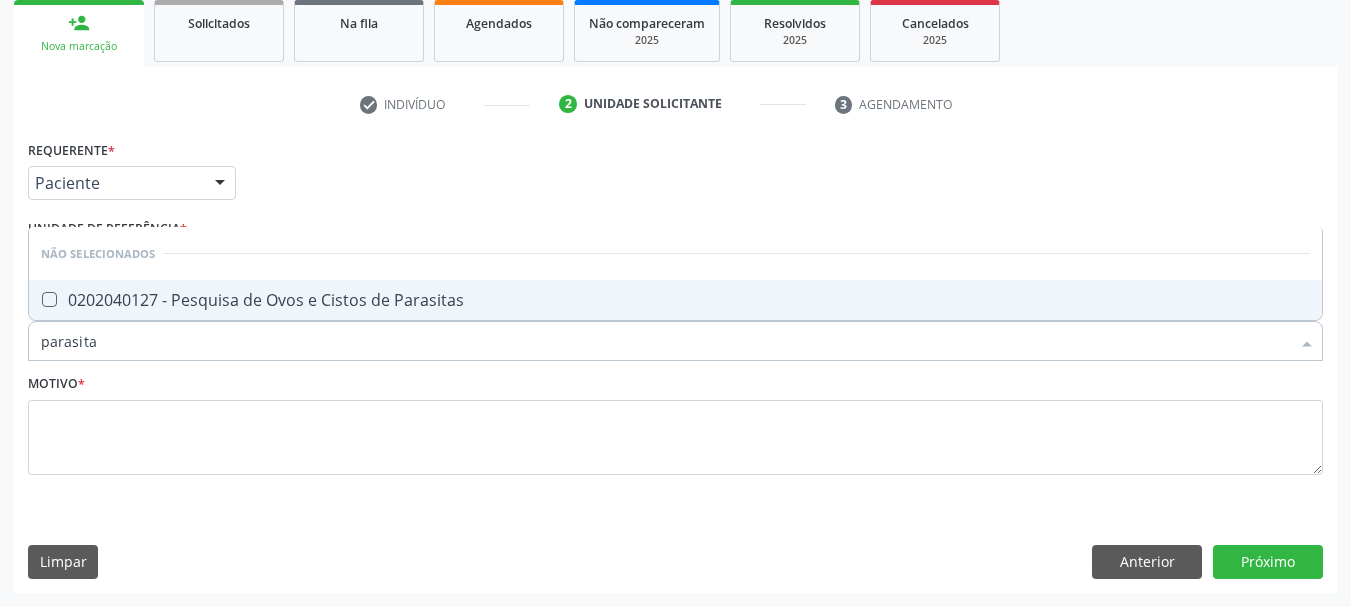 click on "0202040127 - Pesquisa de Ovos e Cistos de Parasitas" at bounding box center (675, 300) 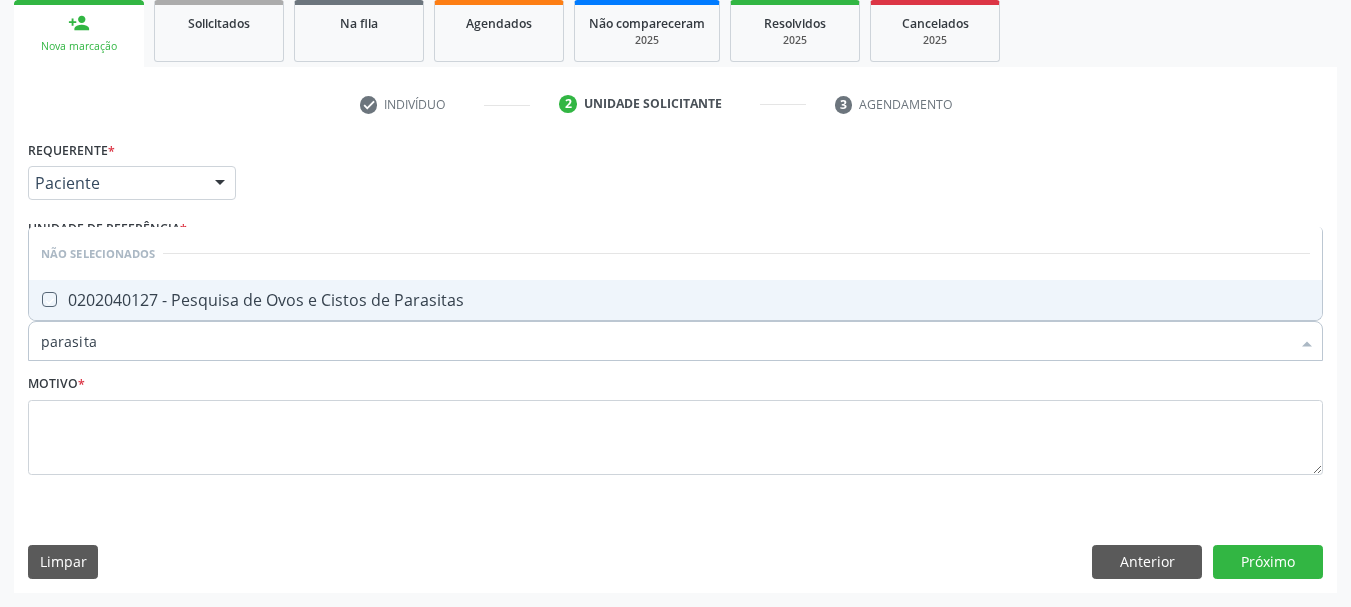 checkbox on "true" 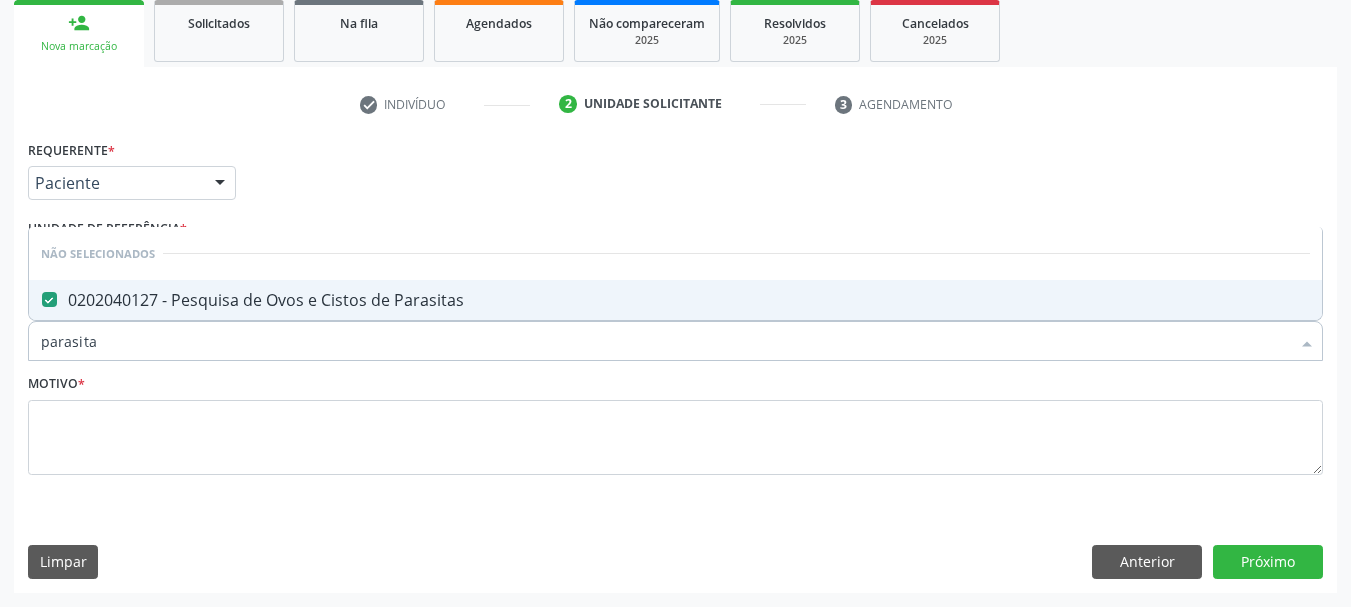 type on "parasit" 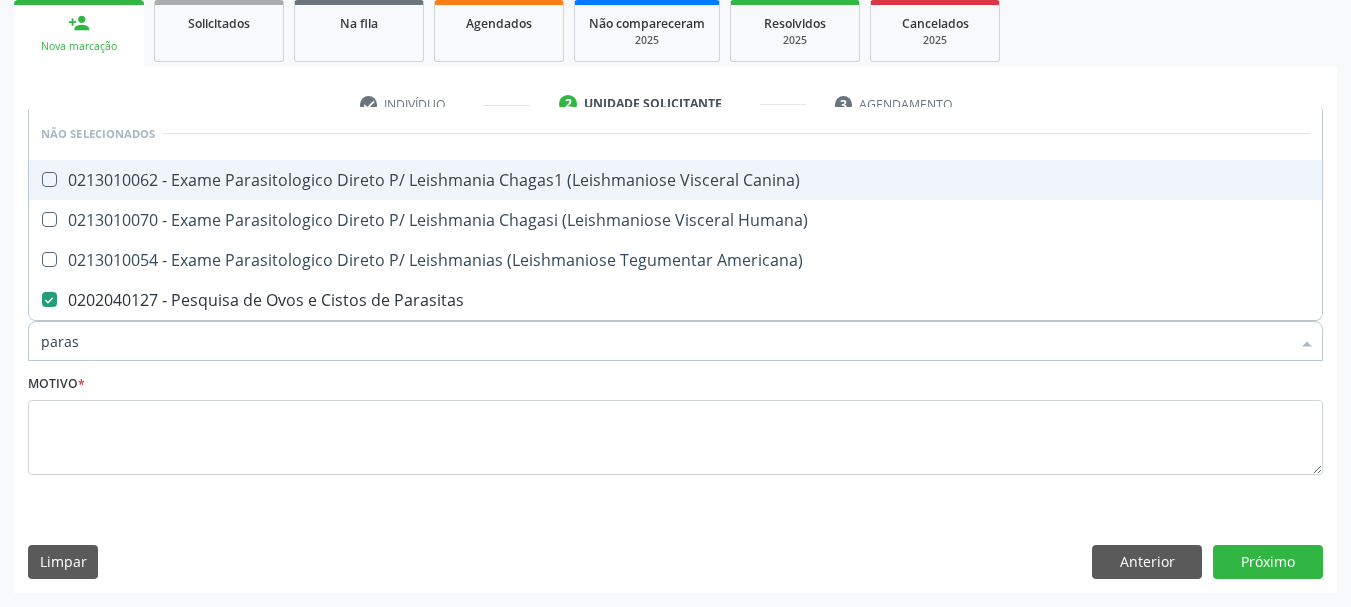 type on "para" 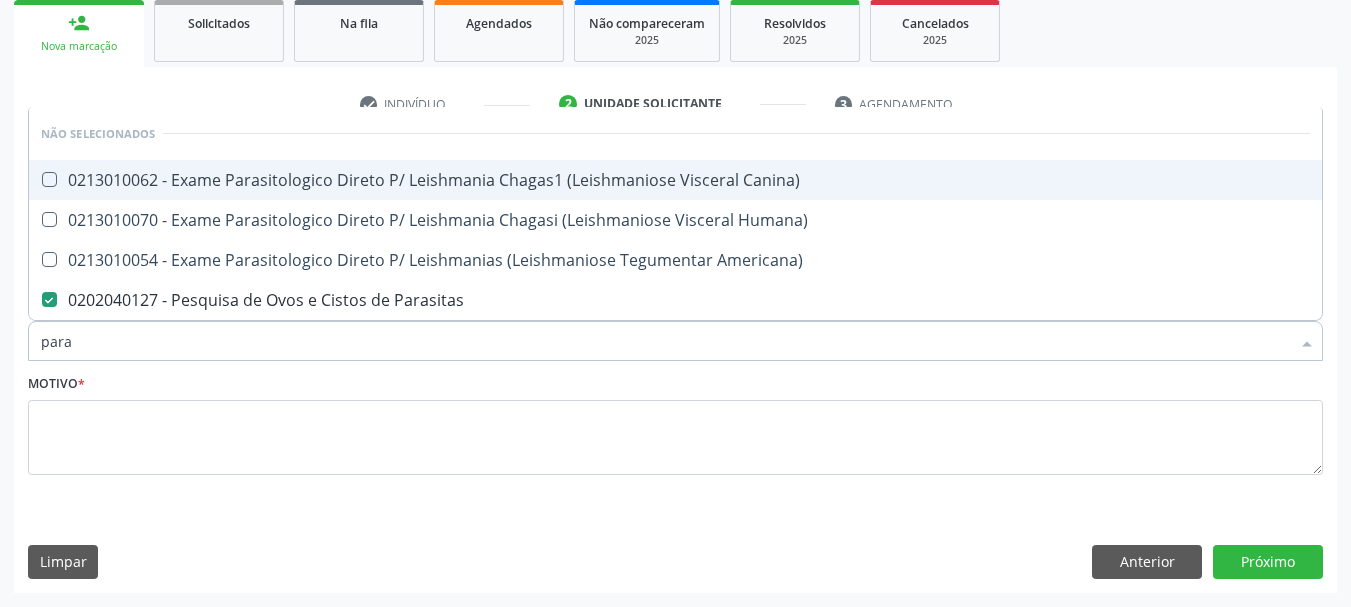 checkbox on "false" 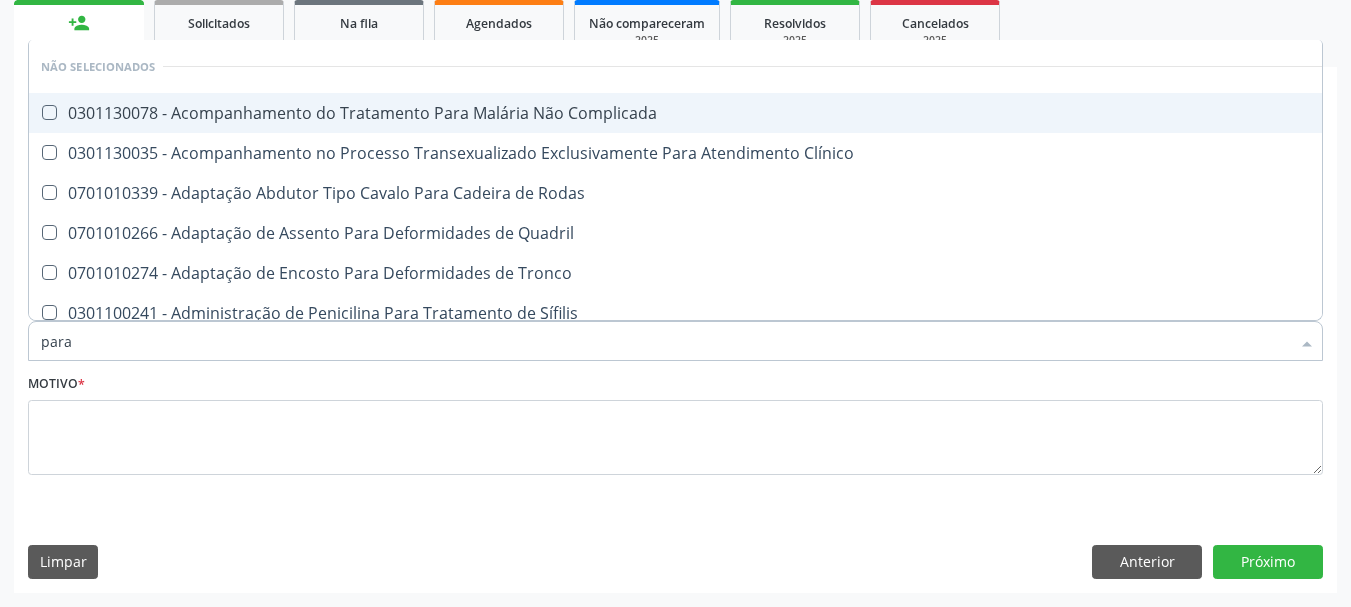 type on "par" 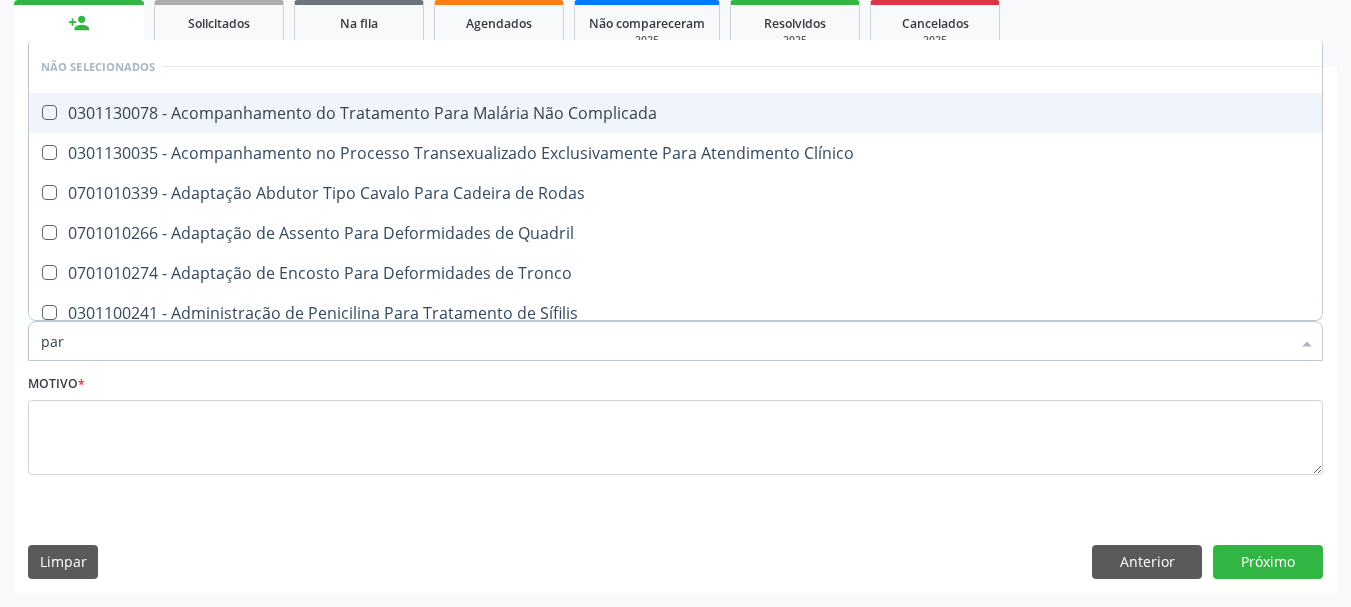 checkbox on "false" 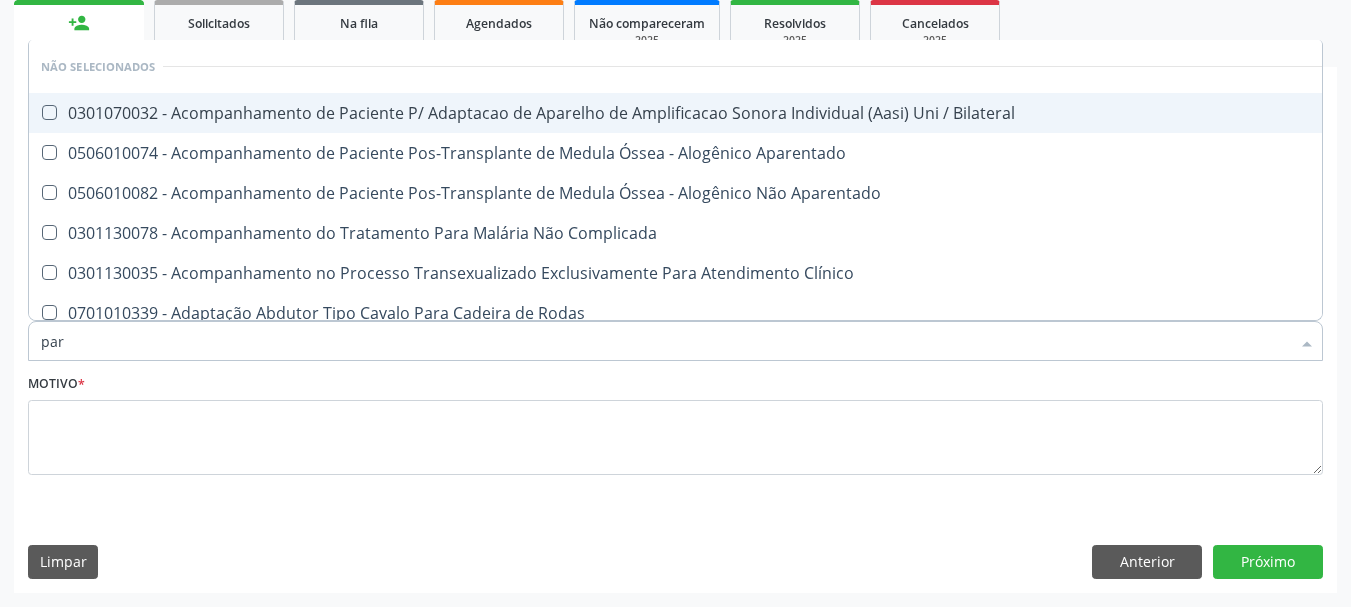 type on "pa" 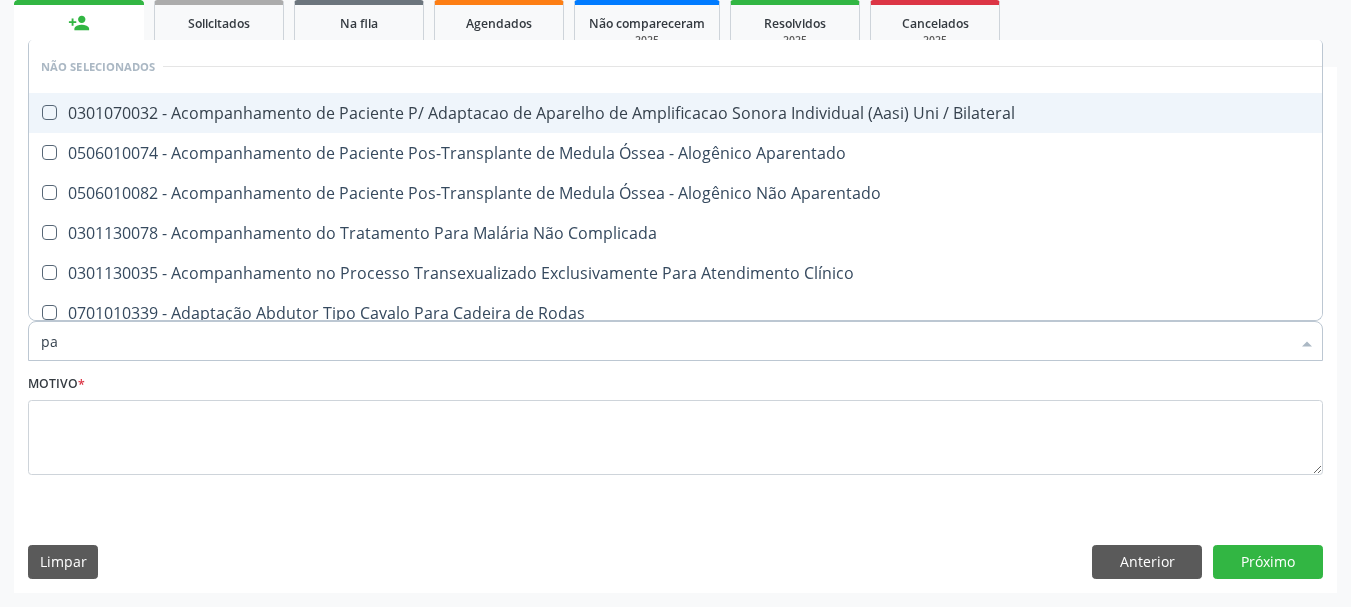 checkbox on "false" 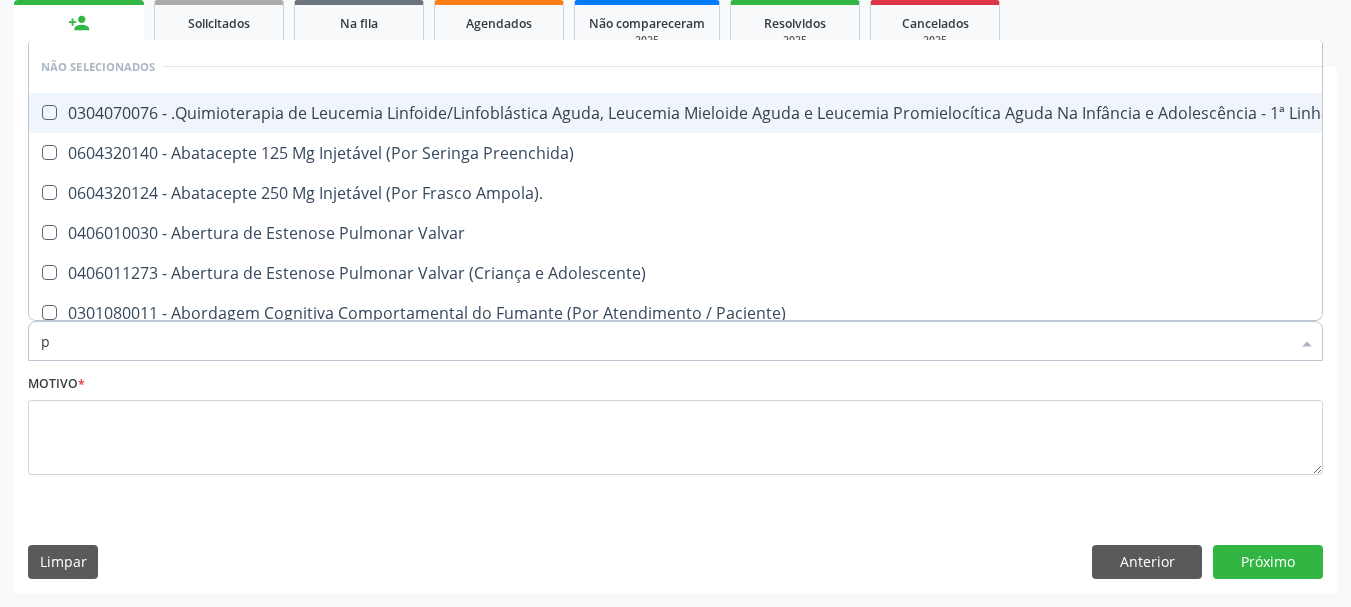type 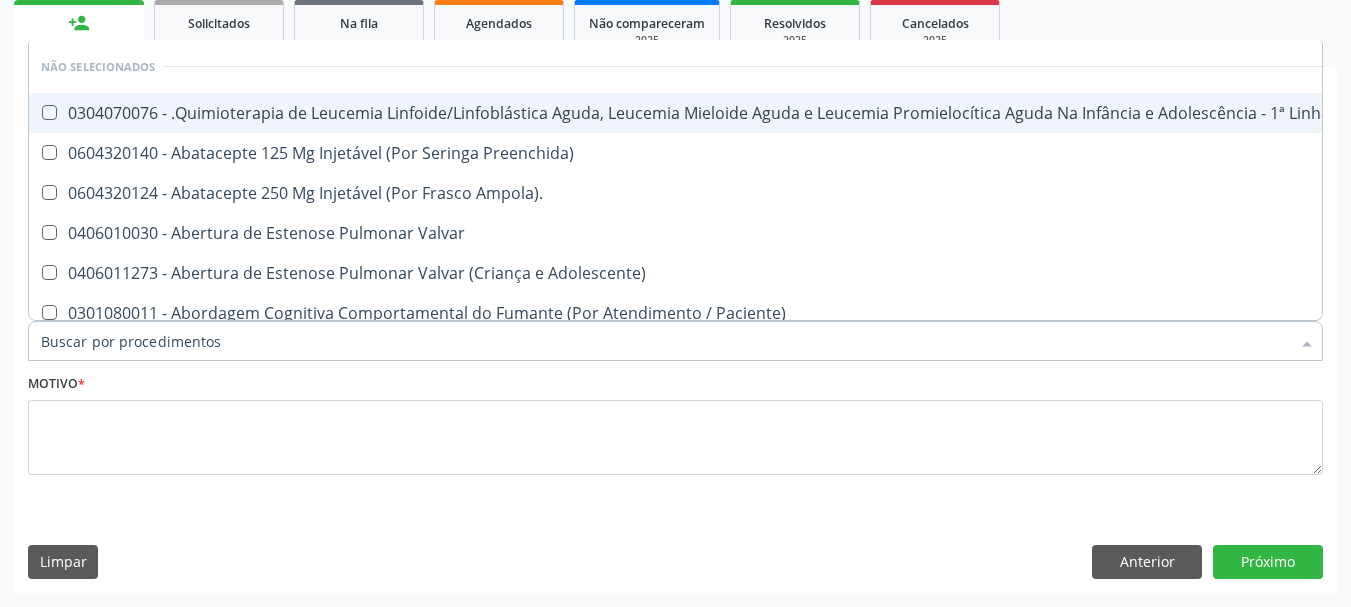 checkbox on "true" 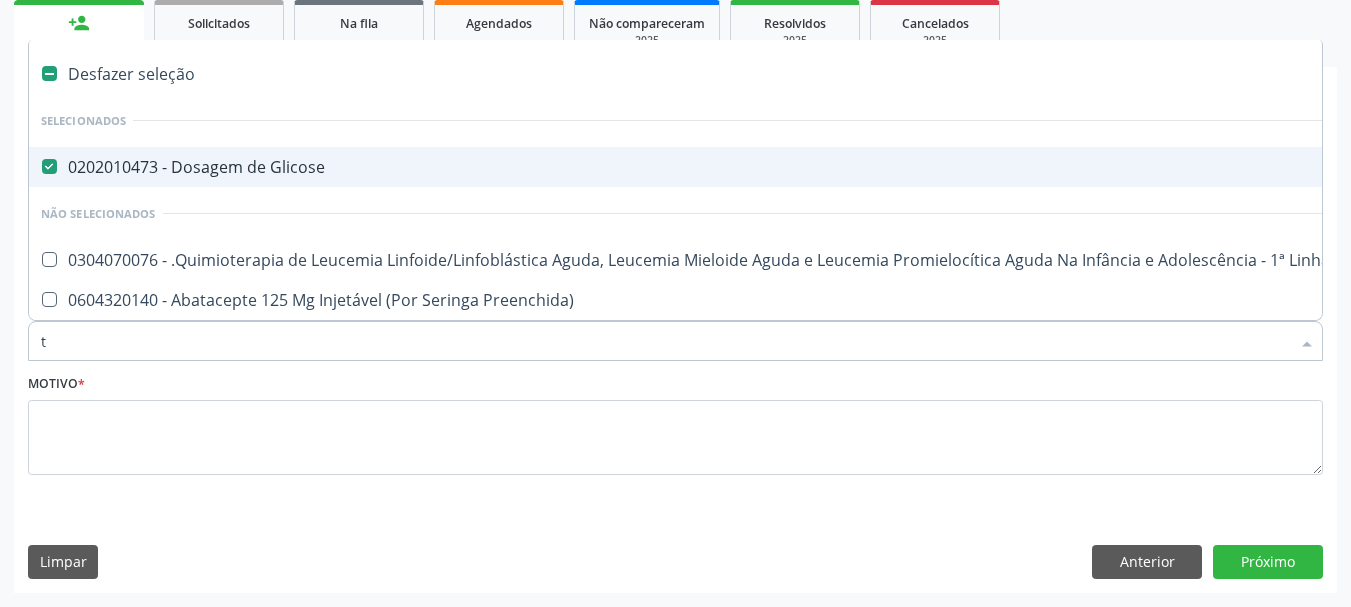 type on "ts" 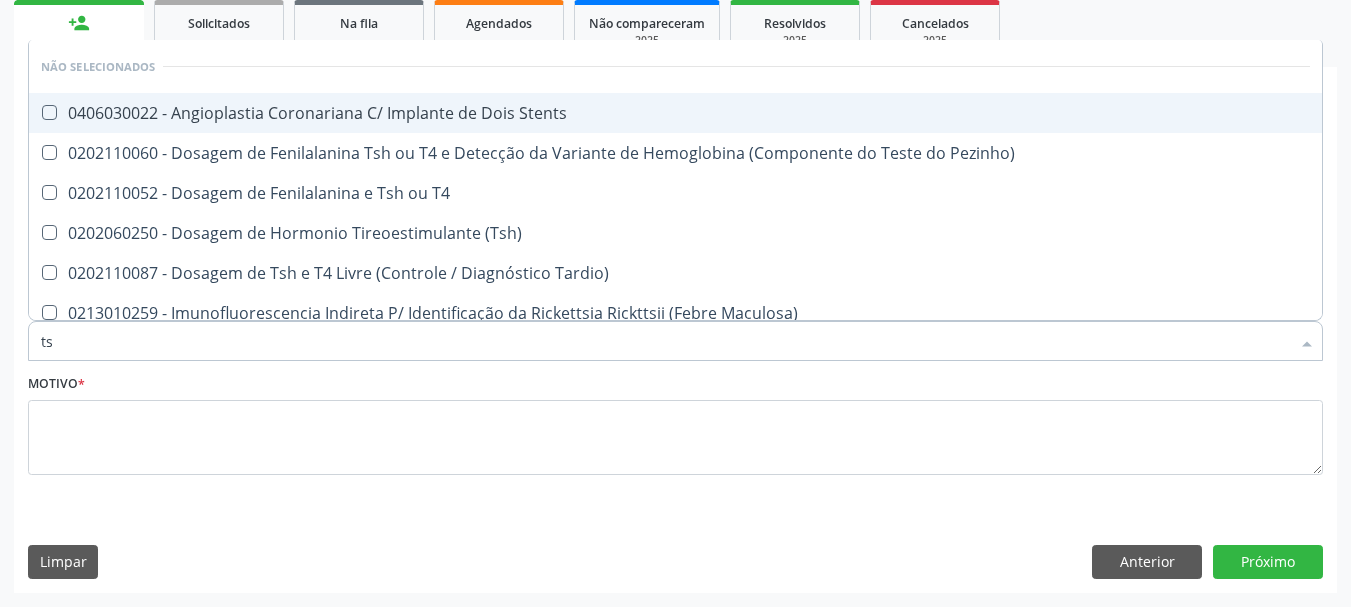 type on "tsh" 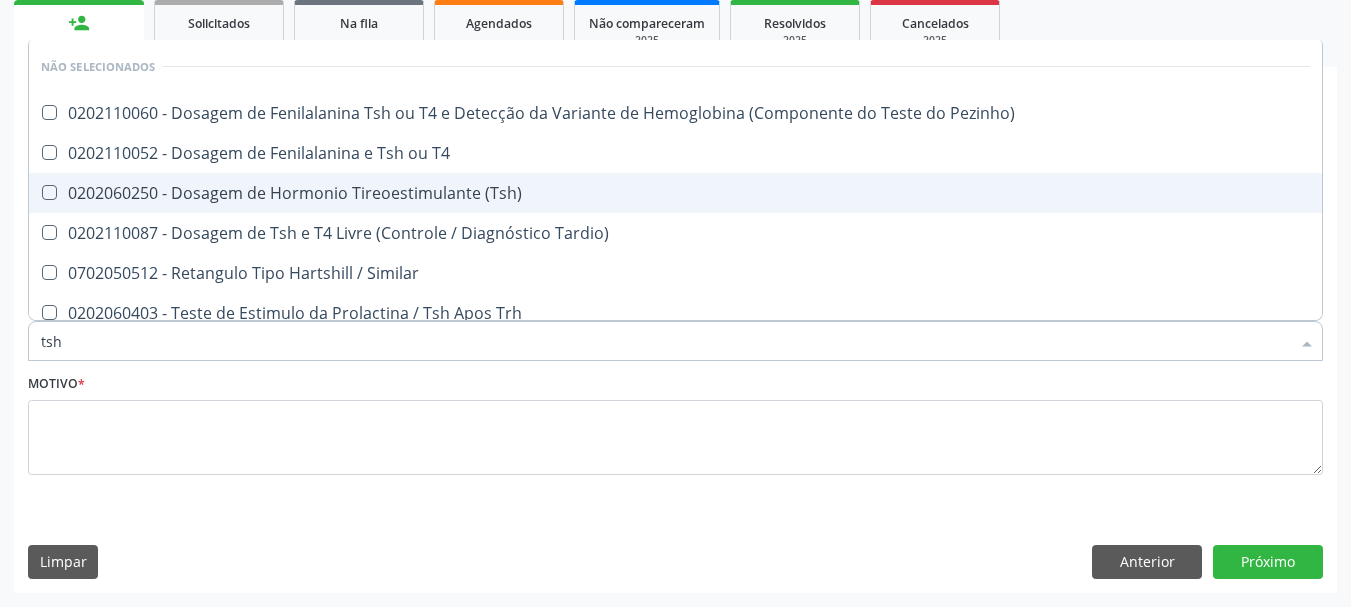 click on "0202060250 - Dosagem de Hormonio Tireoestimulante (Tsh)" at bounding box center [675, 193] 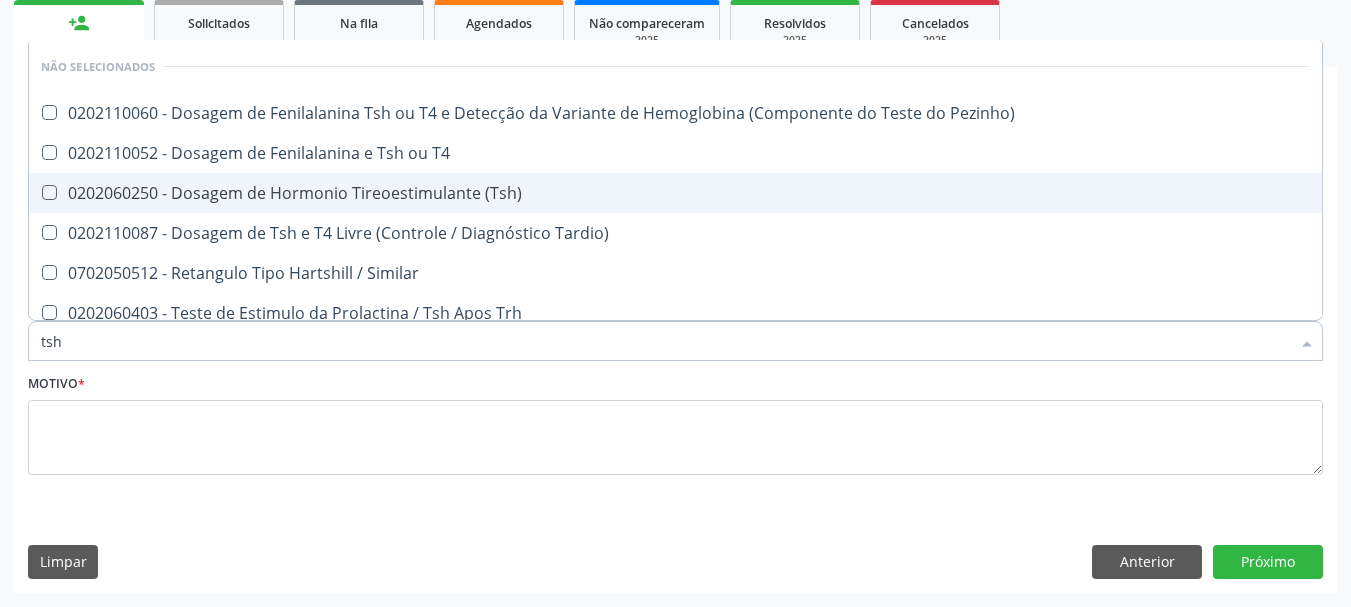 checkbox on "true" 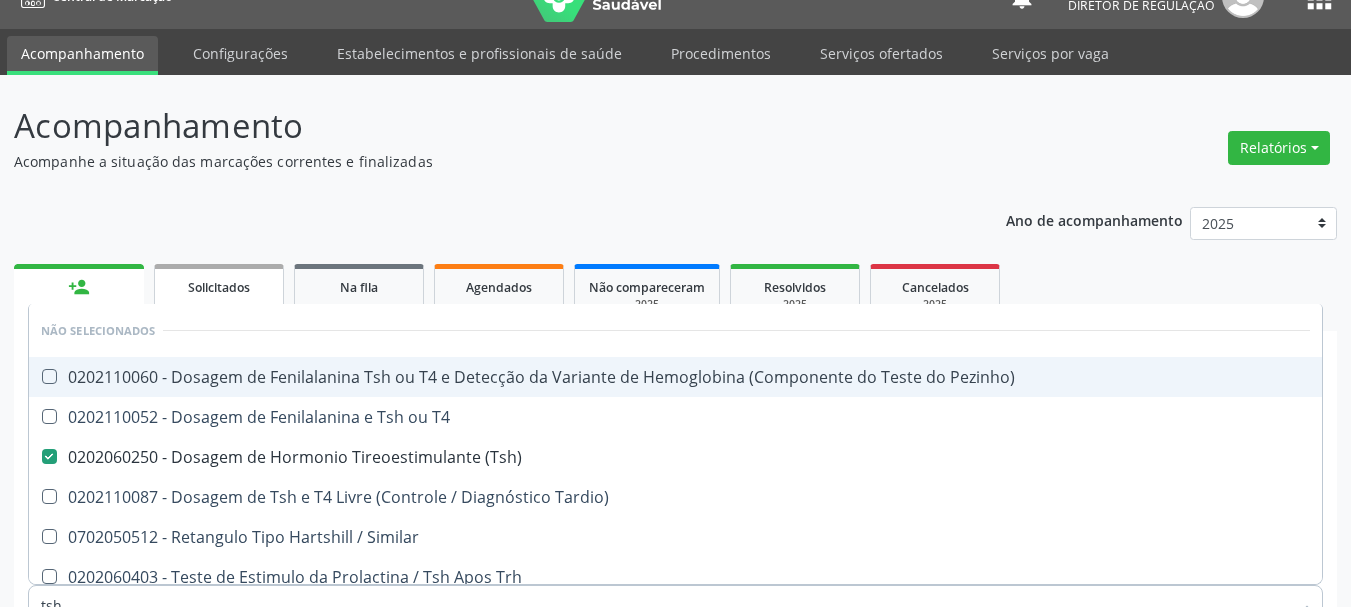 scroll, scrollTop: 0, scrollLeft: 0, axis: both 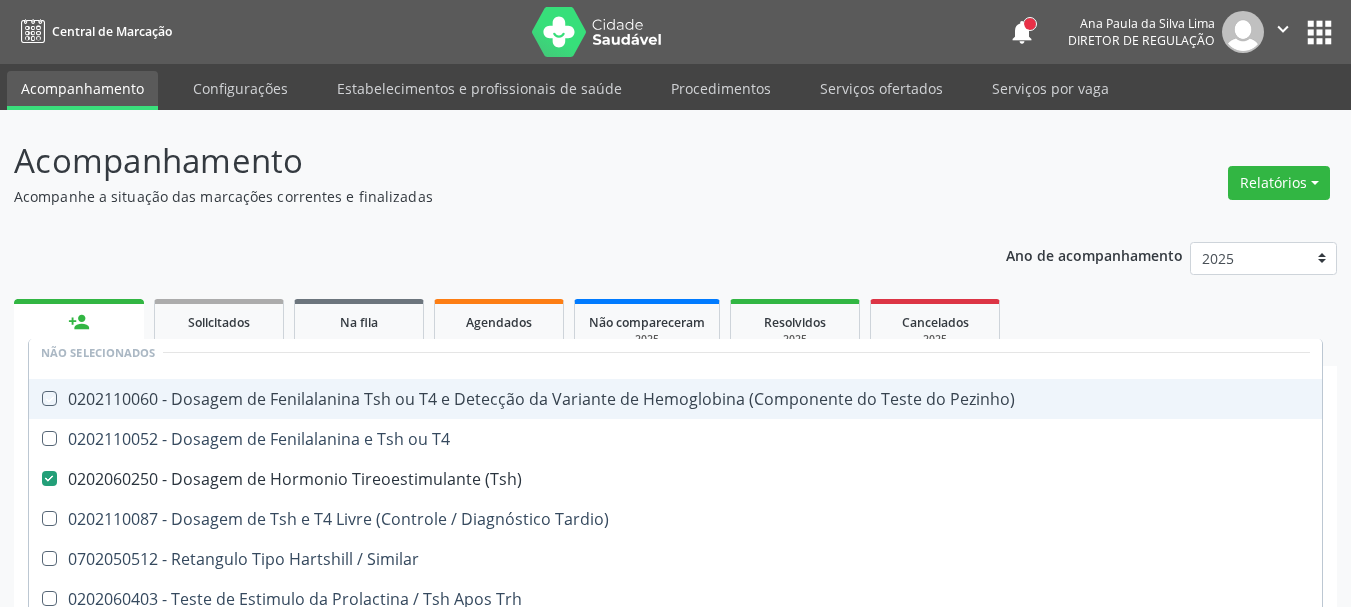 click on "Ano de acompanhamento
2025 2024
person_add
Nova marcação
Solicitados   Na fila   Agendados   Não compareceram
2025
Resolvidos
2025
Cancelados
2025
check
Indivíduo
2
Unidade solicitante
3
Agendamento
CNS
700 5085 9472 4357       done
Nome
*
Rita de Cascia Silva
Rita de Cascia Silva
CNS:
700 5085 9472 4357
CPF:
901.544.954-68
Nascimento:
05/01/1973
Nenhum resultado encontrado para: "   "
Digite o nome
Sexo
*
Feminino         Masculino   Feminino
Nenhum resultado encontrado para: "   "
Não há nenhuma opção para ser exibida.
Está gestante
Sim
CPF
*
901.544.954-68       done" at bounding box center (675, 560) 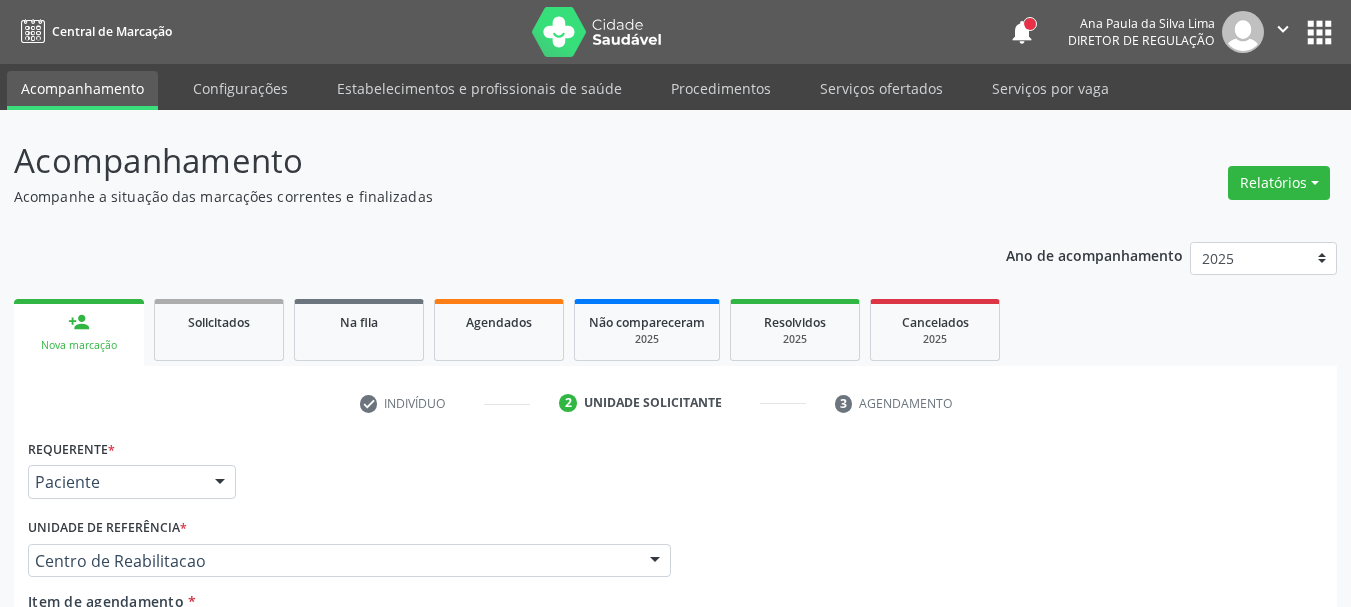 scroll, scrollTop: 0, scrollLeft: 0, axis: both 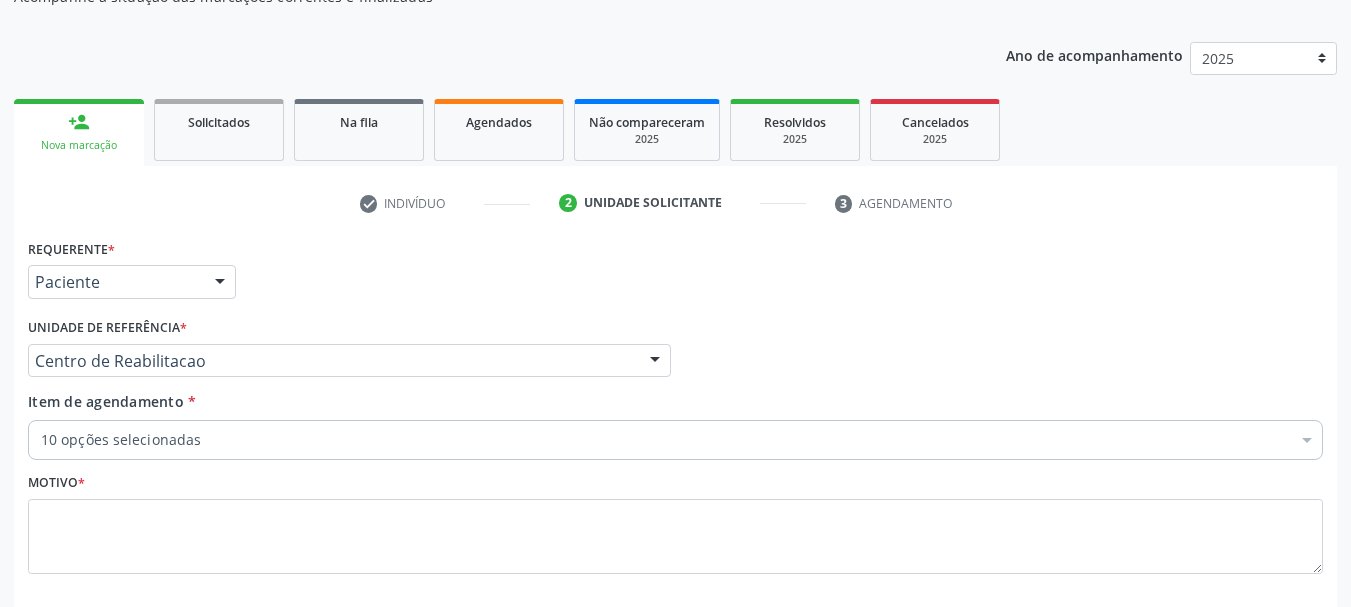 click on "10 opções selecionadas" at bounding box center (675, 440) 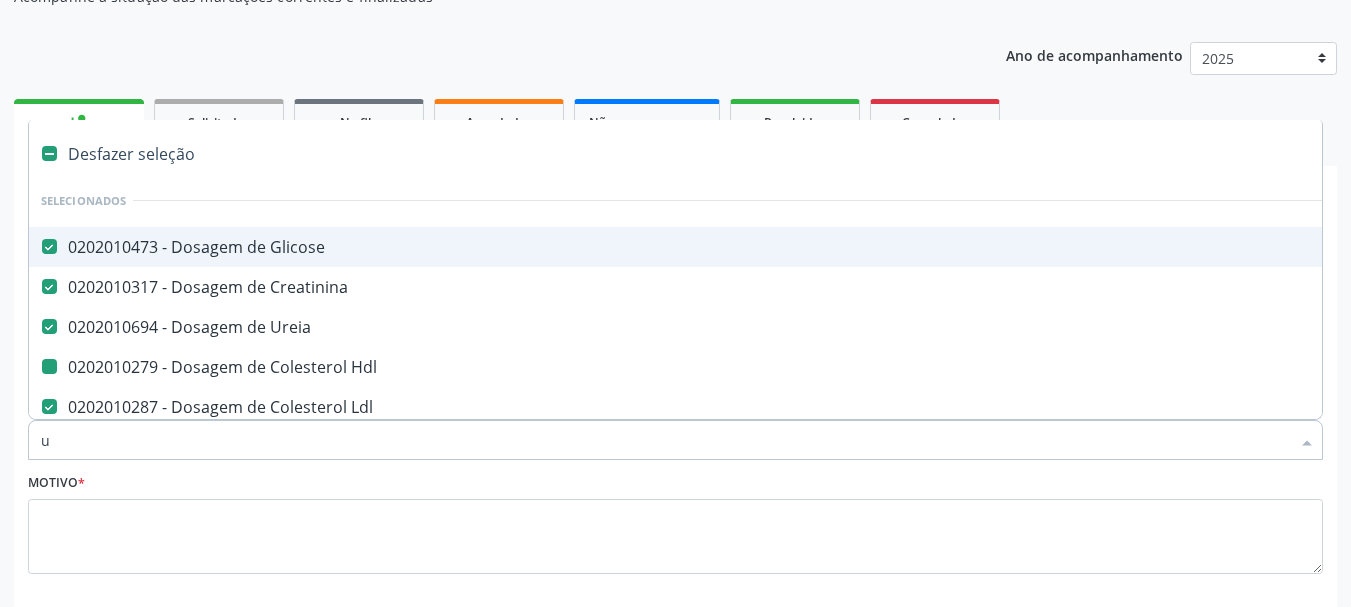 type on "ur" 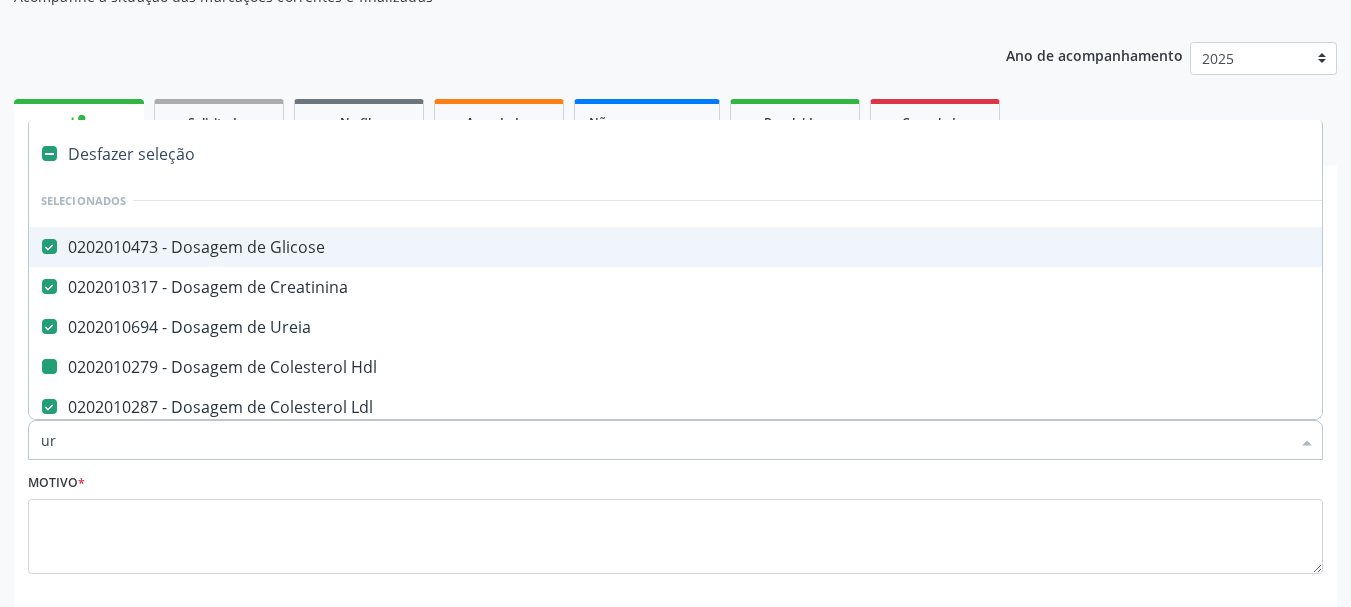 checkbox on "false" 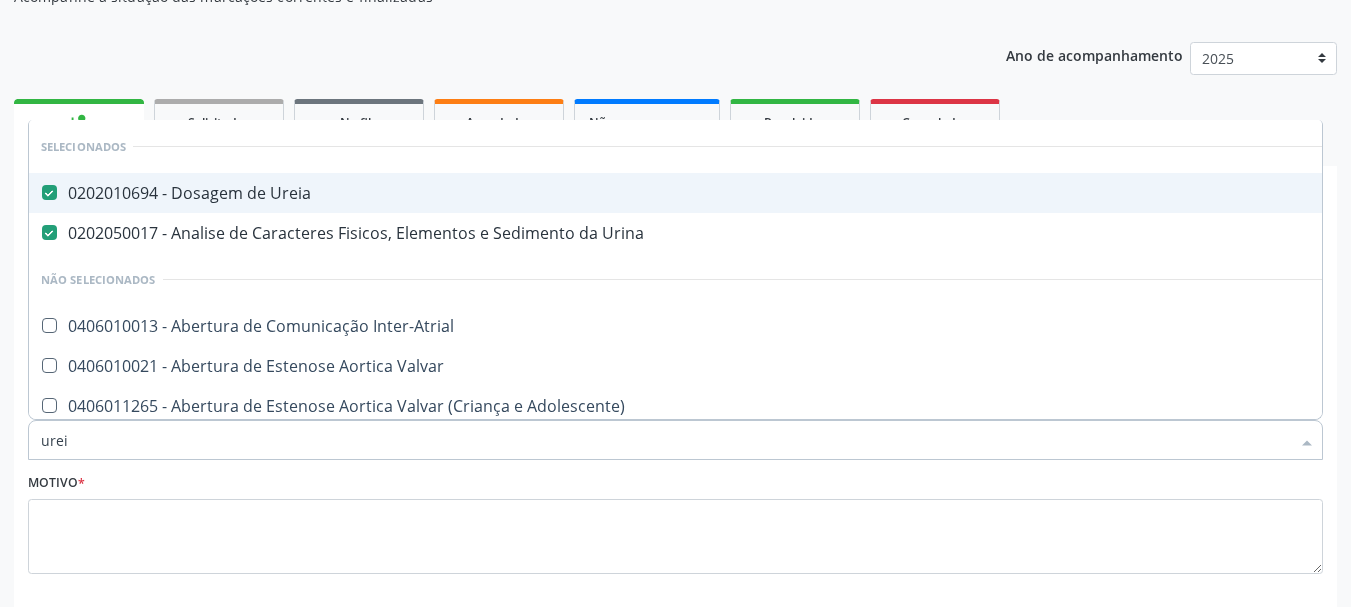 scroll, scrollTop: 0, scrollLeft: 0, axis: both 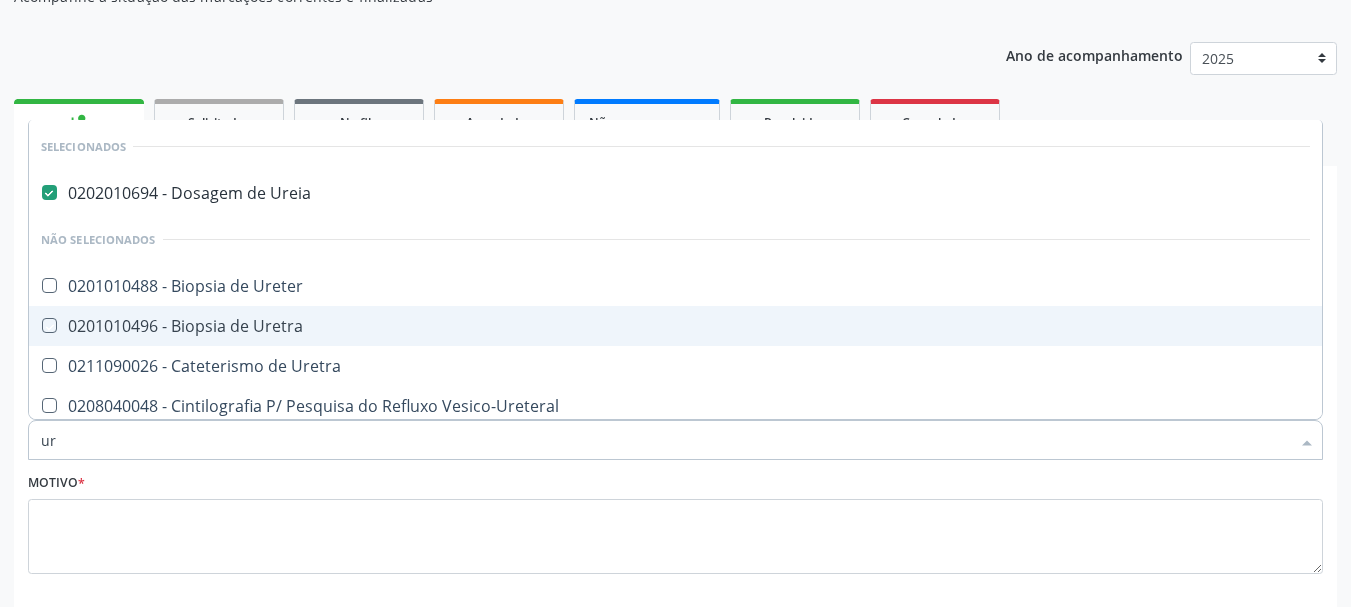 type on "u" 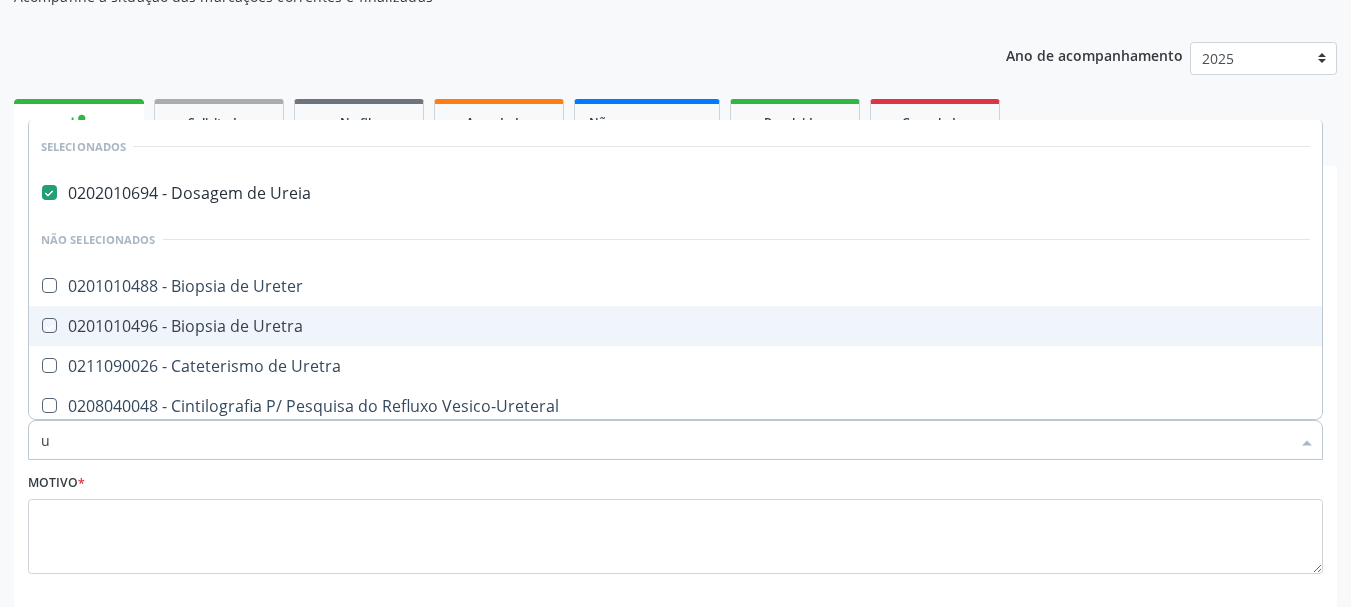 type 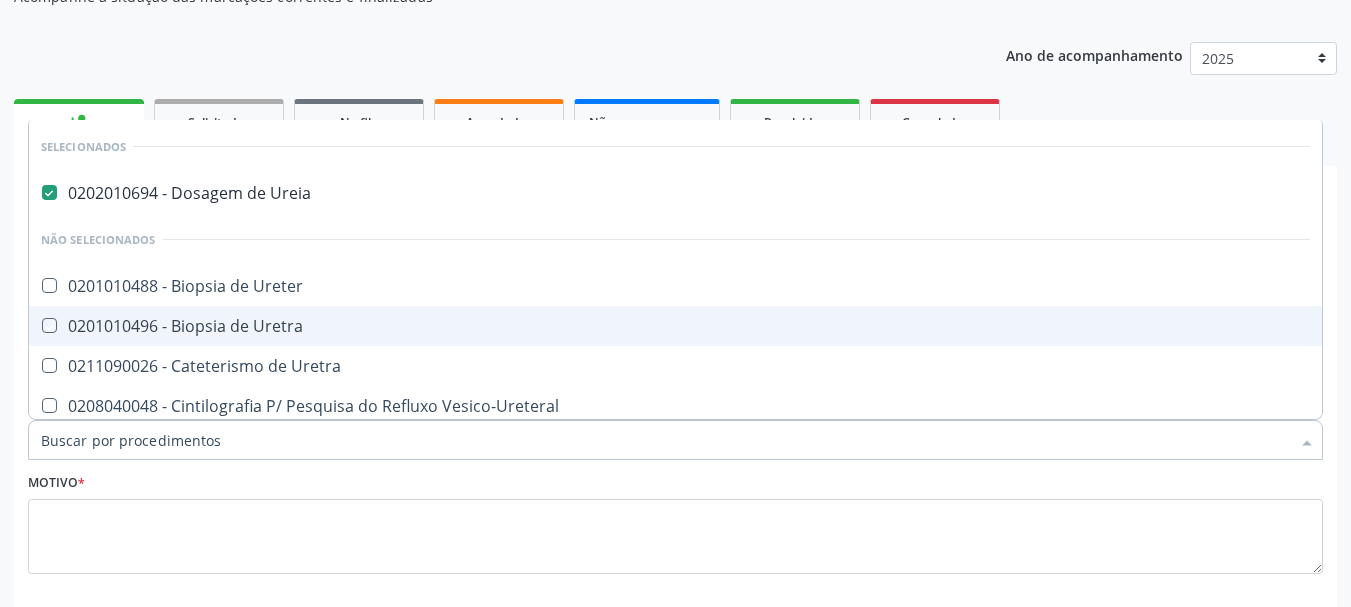 checkbox on "true" 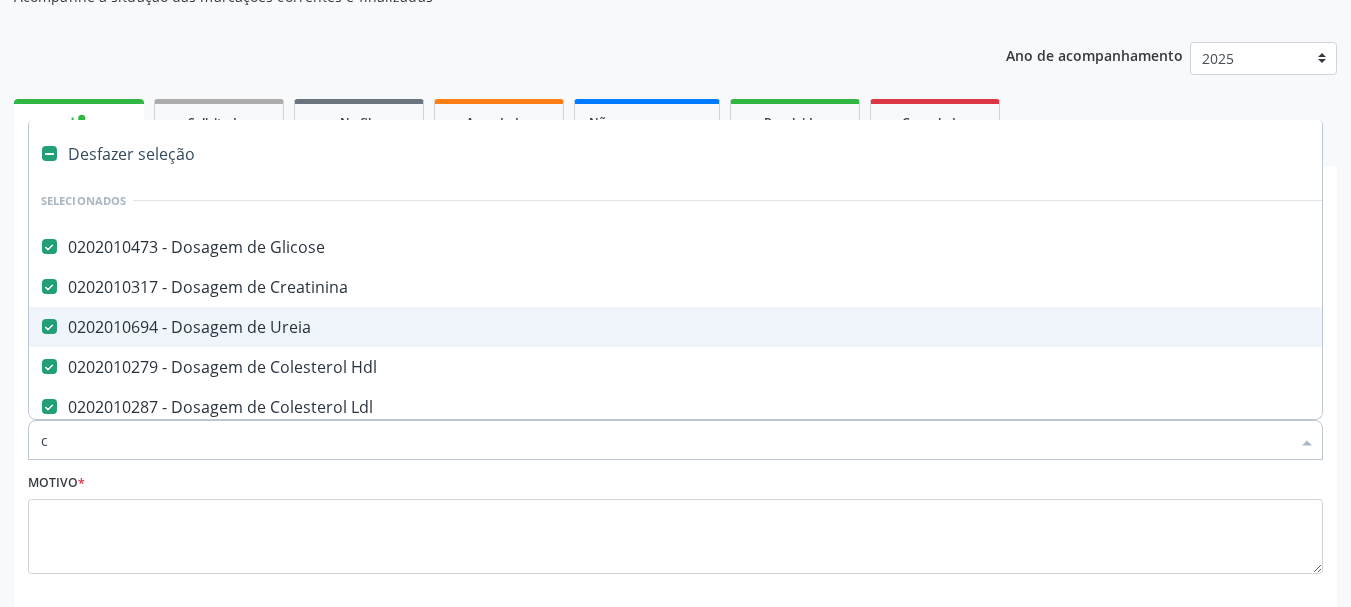 type on "cr" 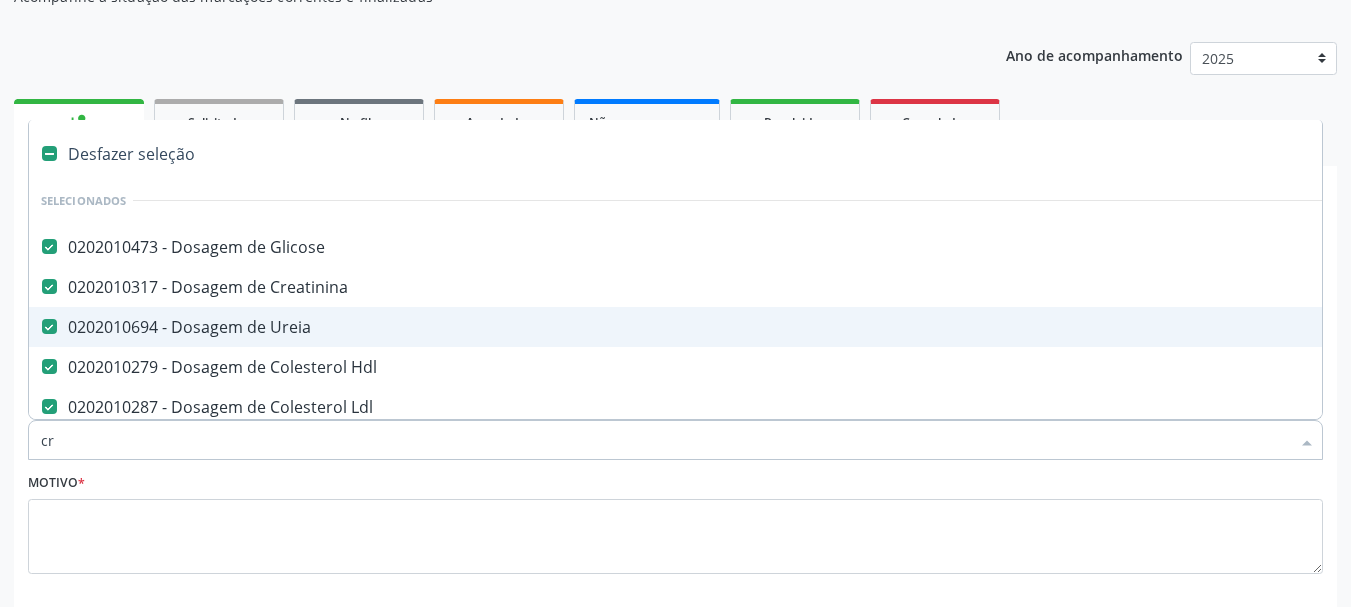 checkbox on "false" 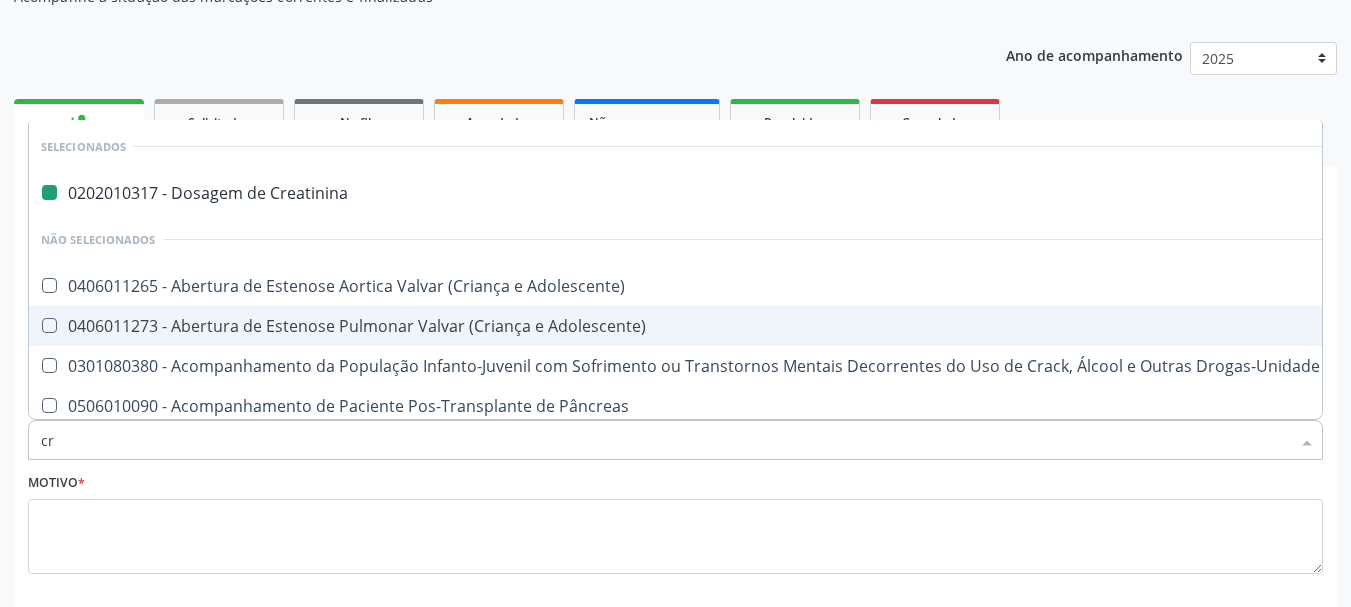 type on "cra" 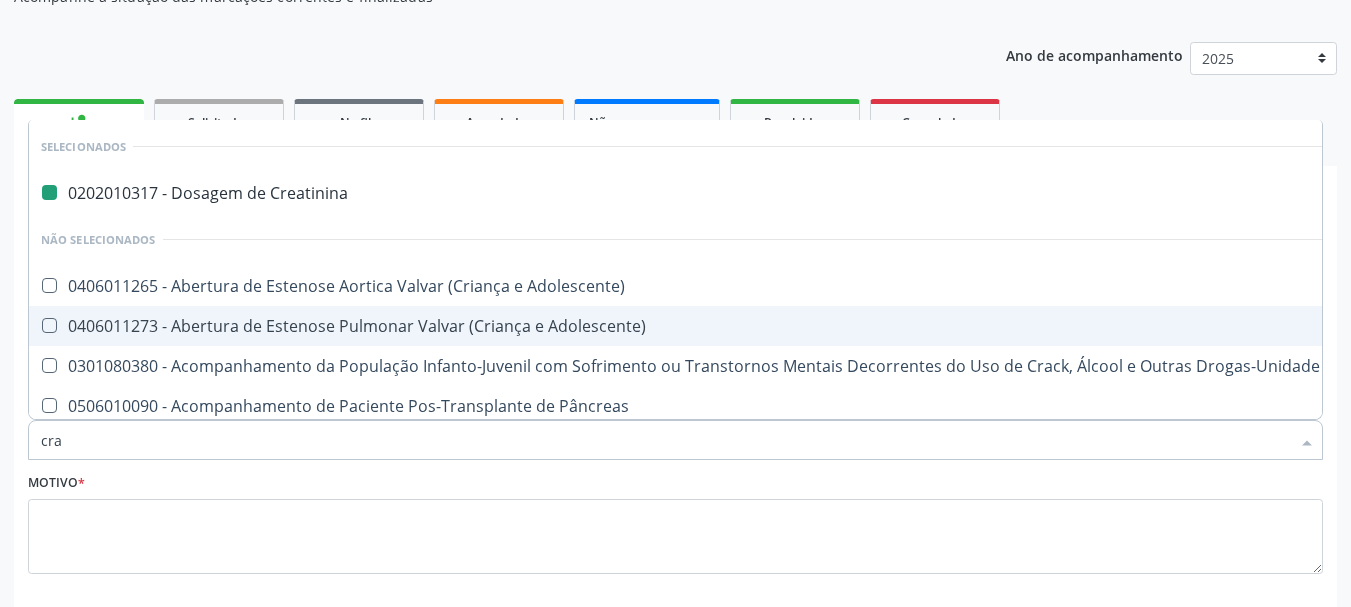 checkbox on "false" 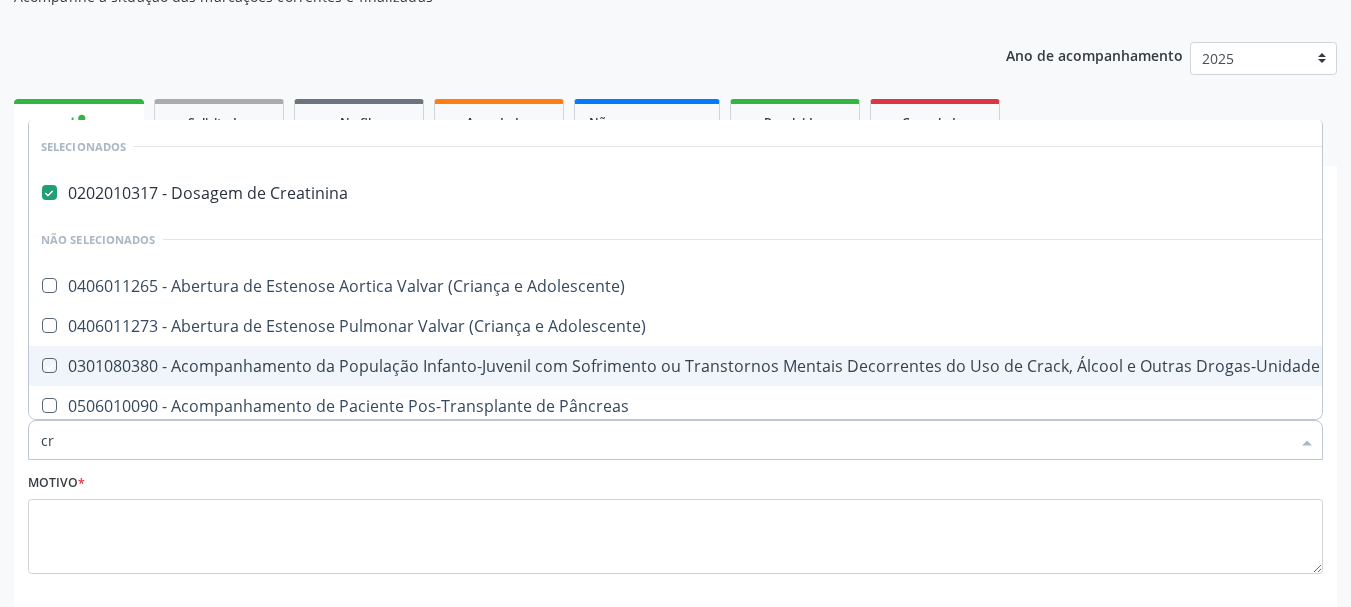 type on "c" 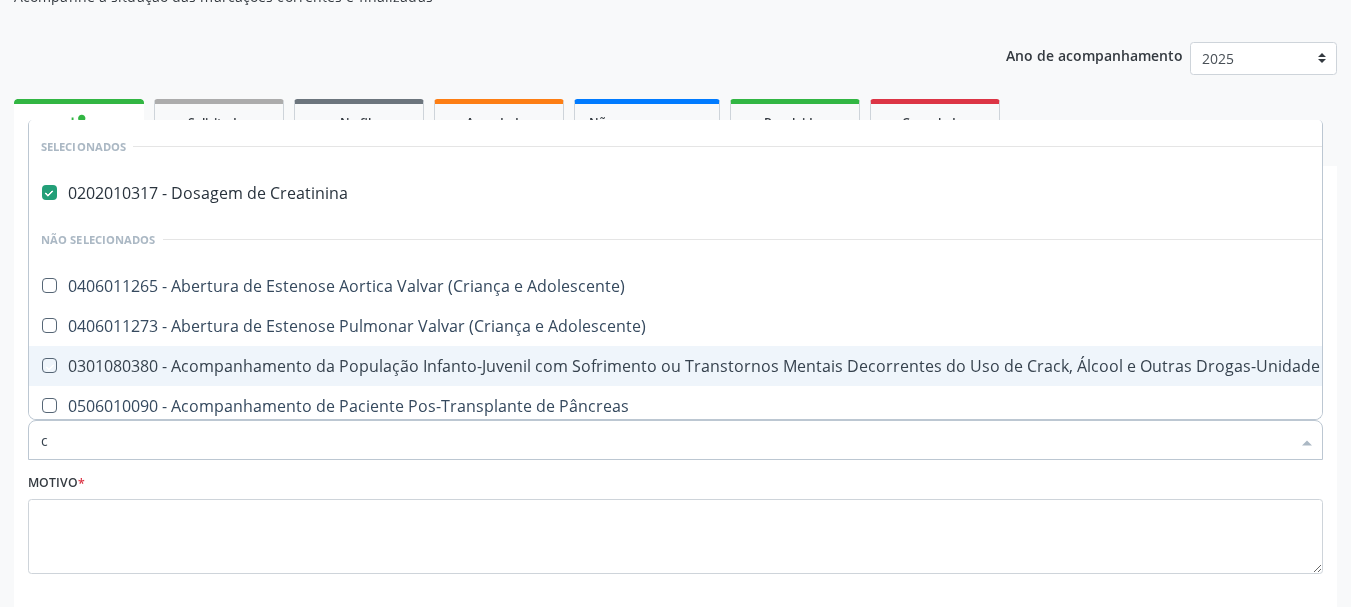 type 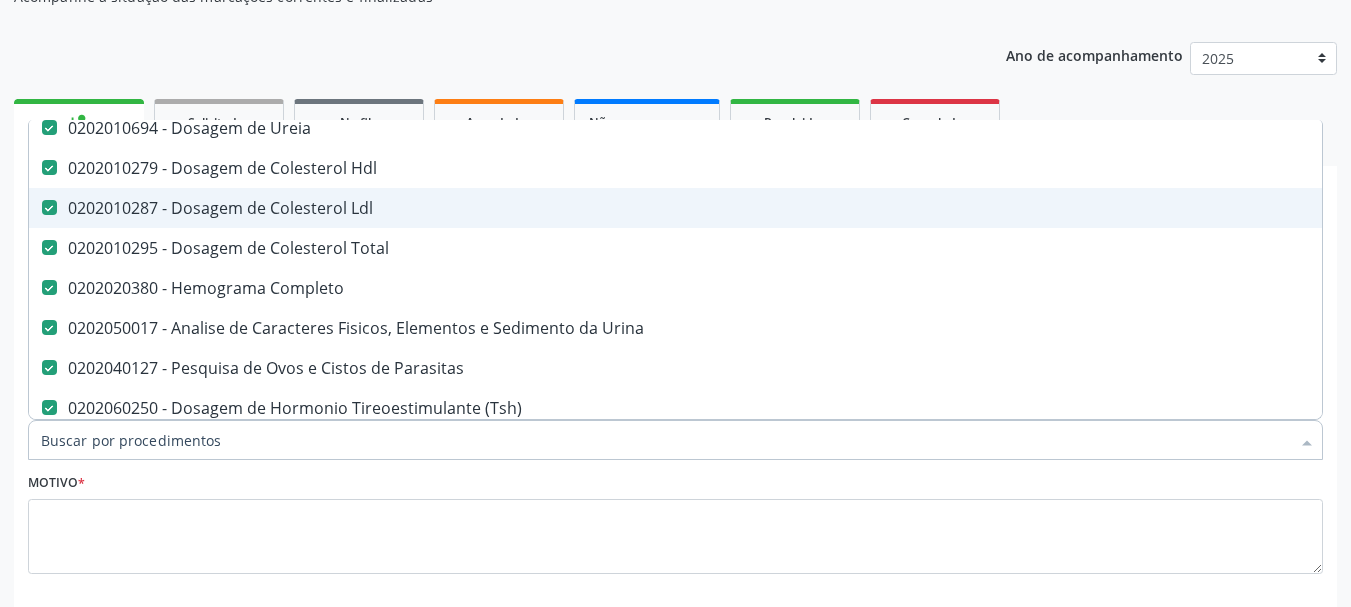 scroll, scrollTop: 200, scrollLeft: 0, axis: vertical 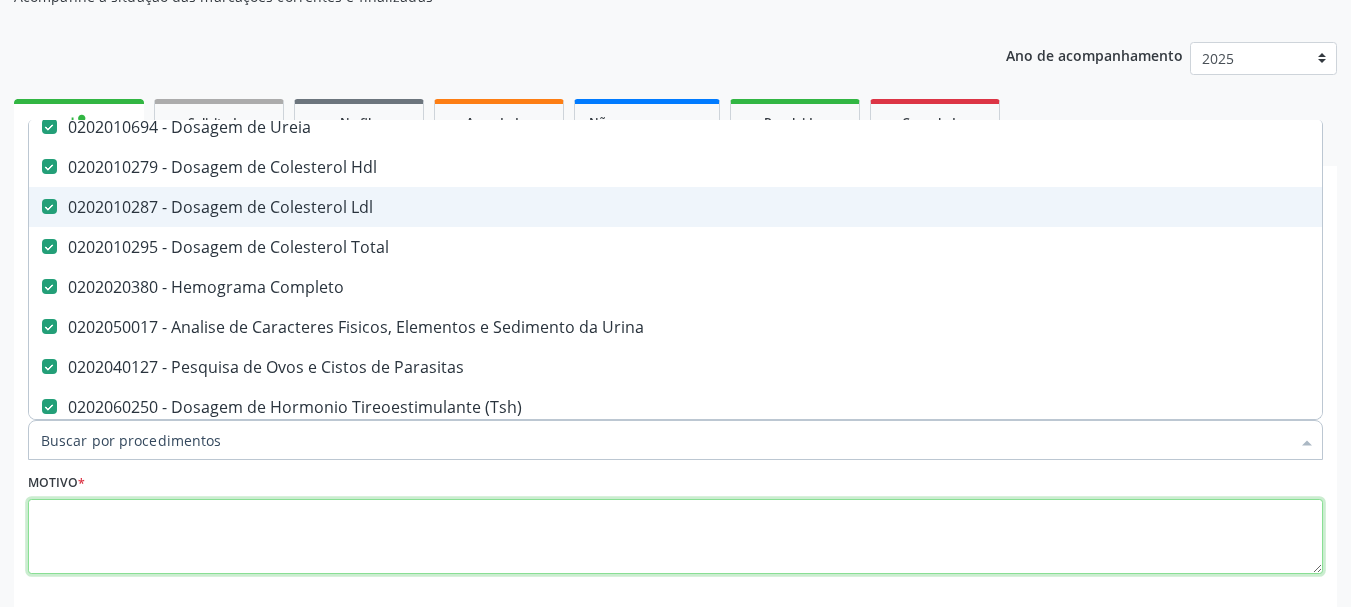 click at bounding box center (675, 537) 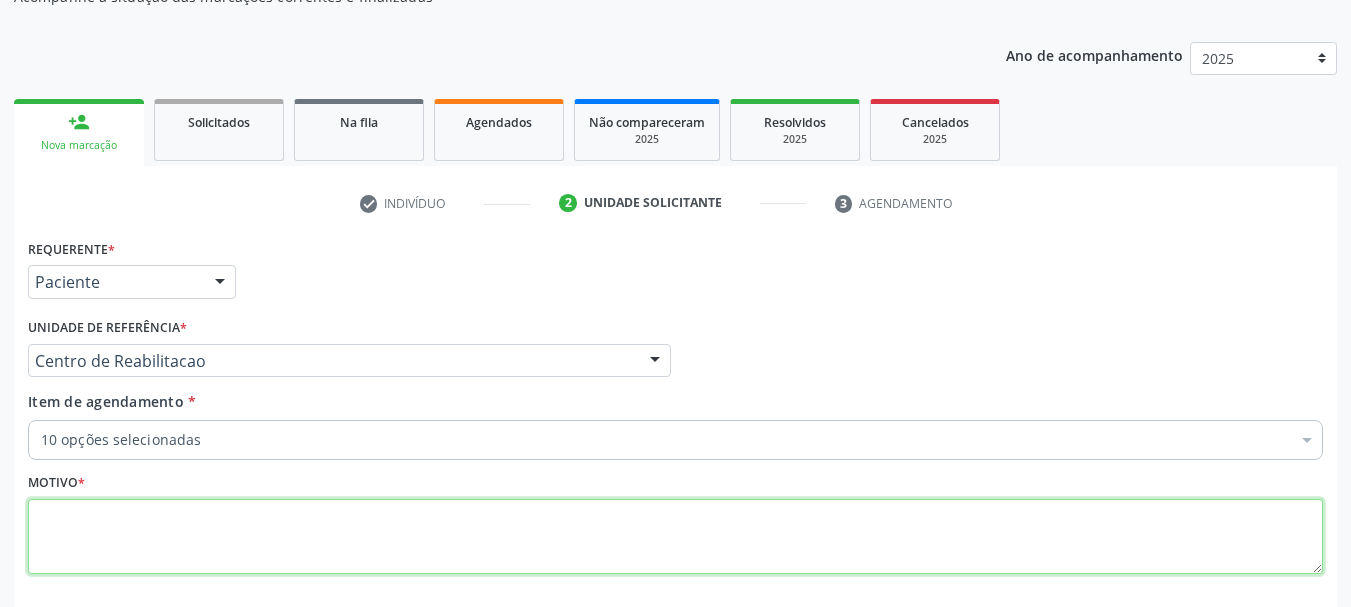 scroll, scrollTop: 0, scrollLeft: 0, axis: both 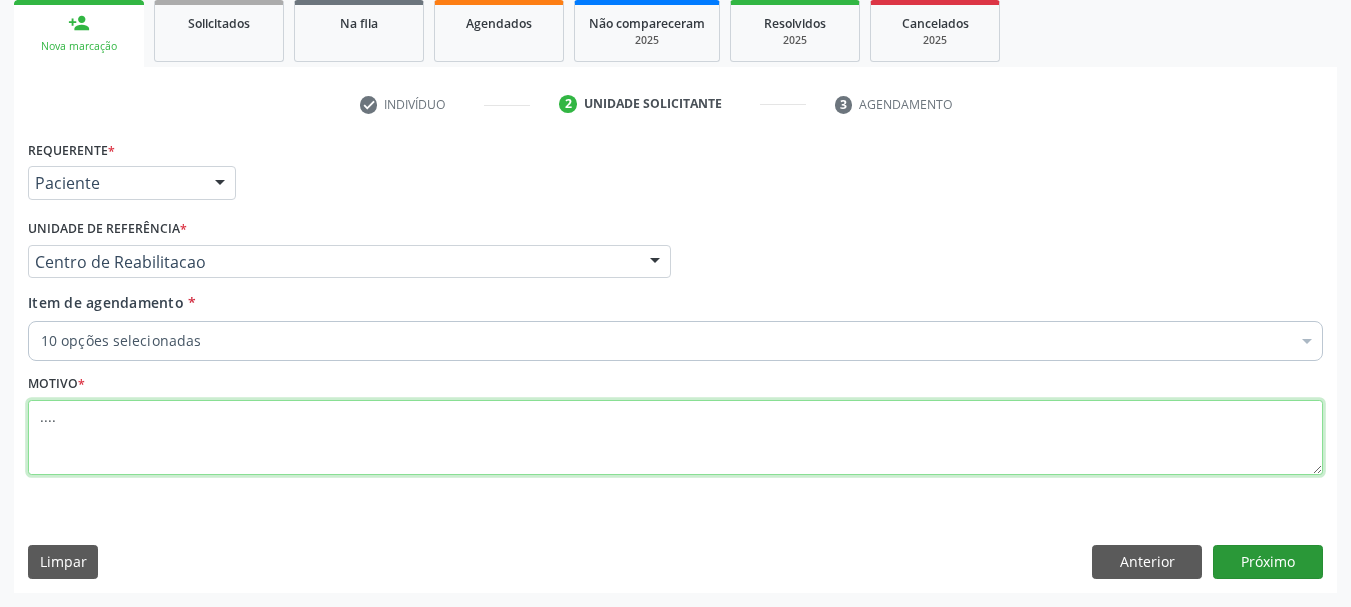 type on "...." 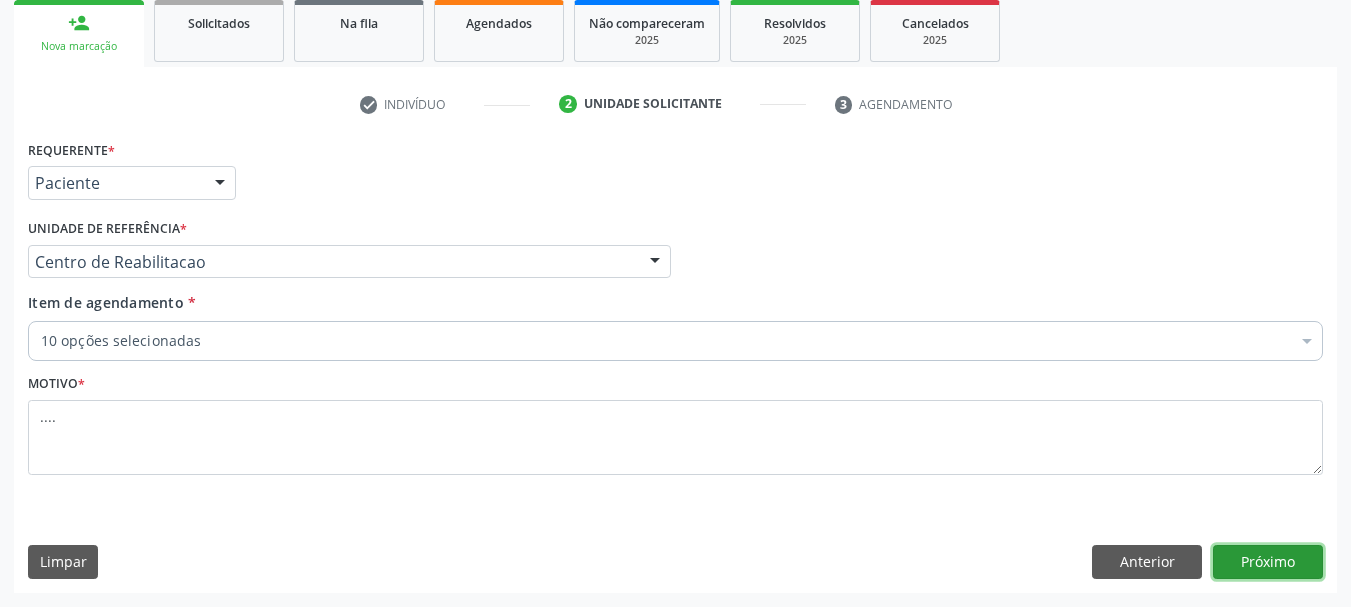 click on "Próximo" at bounding box center [1268, 562] 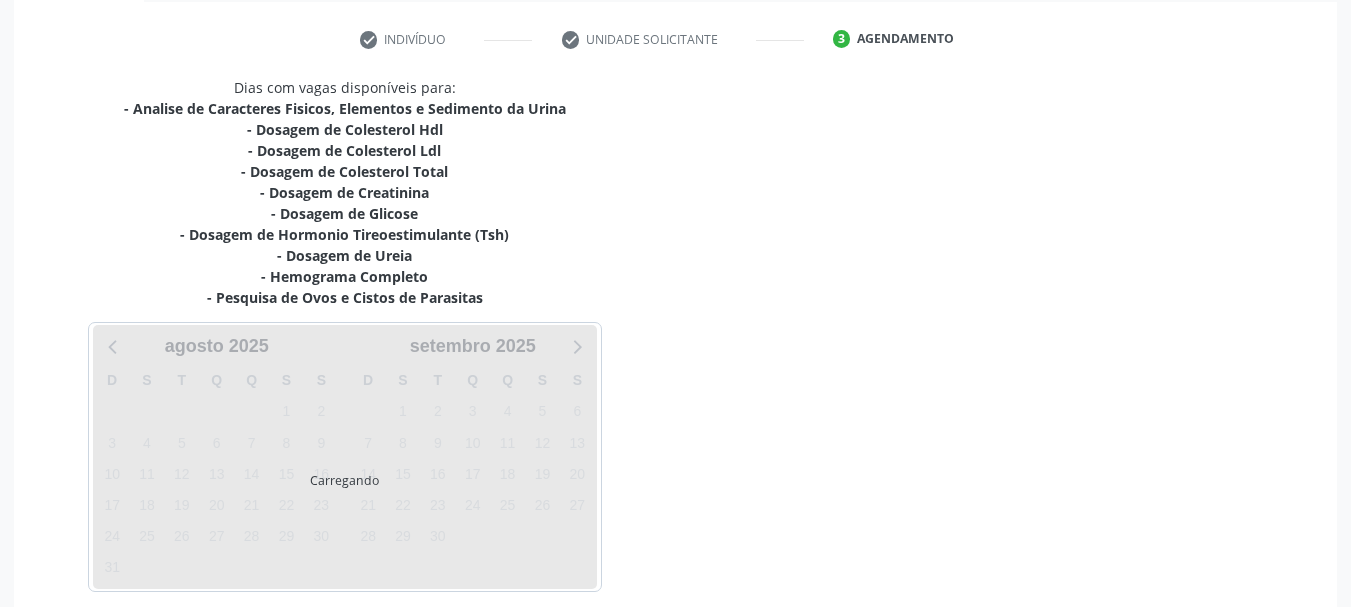 scroll, scrollTop: 452, scrollLeft: 0, axis: vertical 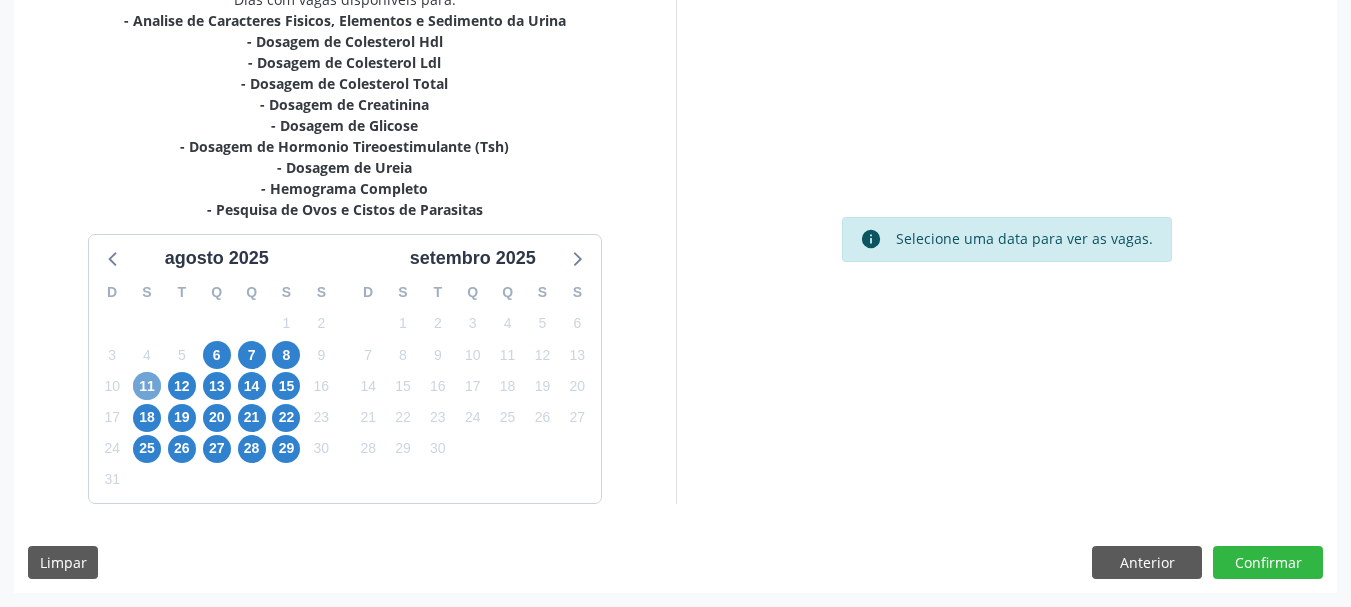 click on "11" at bounding box center (147, 386) 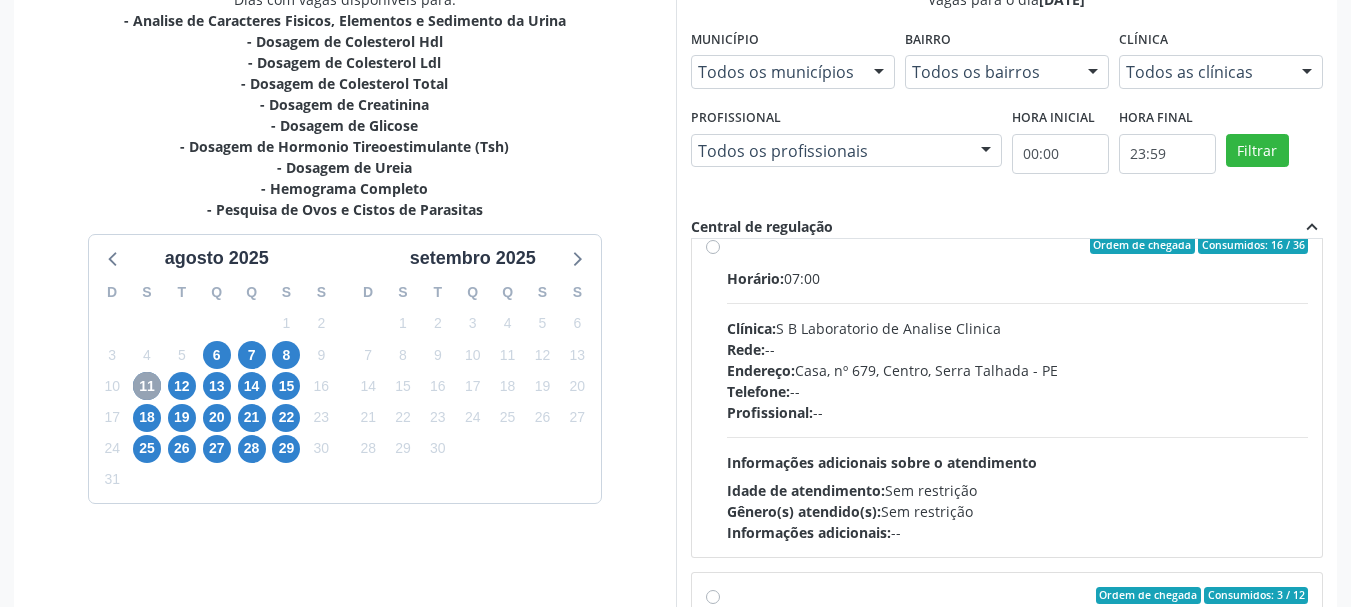 scroll, scrollTop: 0, scrollLeft: 0, axis: both 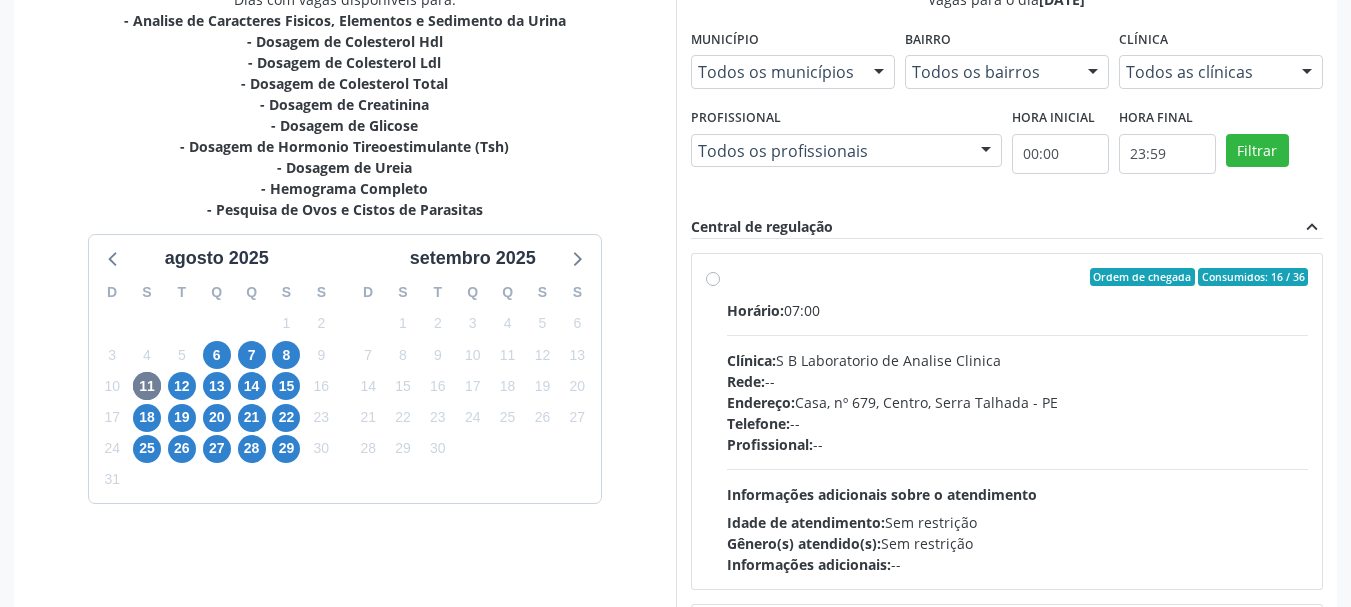 click on "Ordem de chegada
Consumidos: 16 / 36
Horário:   07:00
Clínica:  S B Laboratorio de Analise Clinica
Rede:
--
Endereço:   Casa, nº 679, Centro, Serra Talhada - PE
Telefone:   --
Profissional:
--
Informações adicionais sobre o atendimento
Idade de atendimento:
Sem restrição
Gênero(s) atendido(s):
Sem restrição
Informações adicionais:
--" at bounding box center (1018, 421) 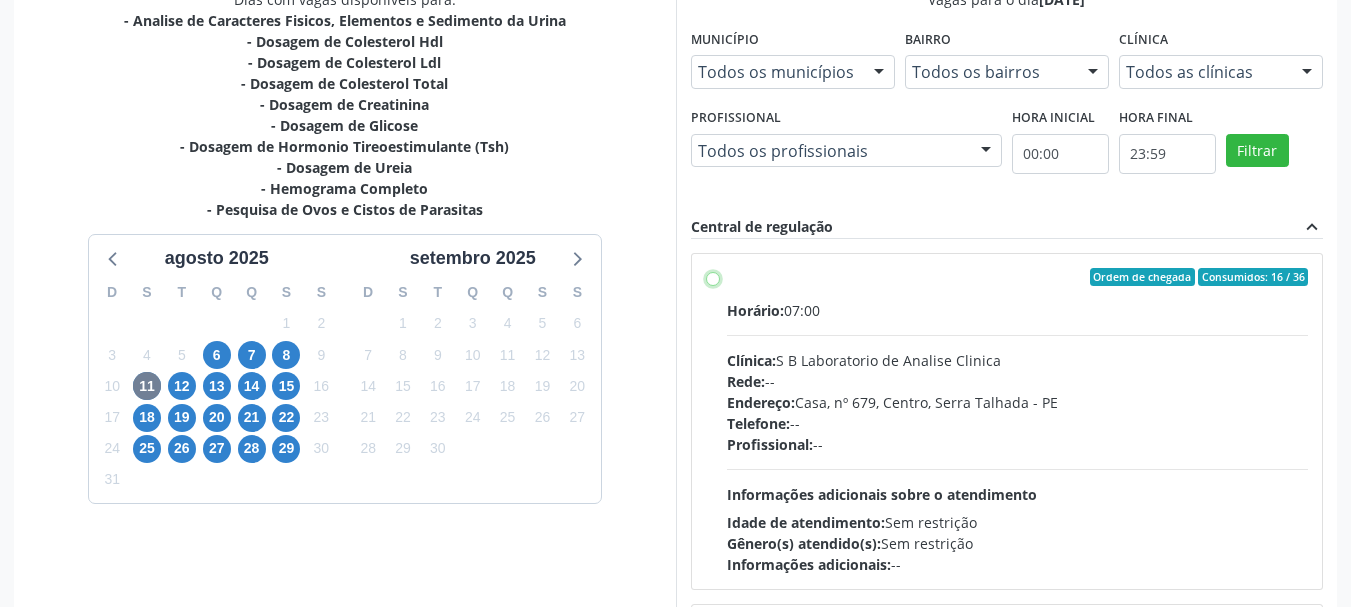radio on "true" 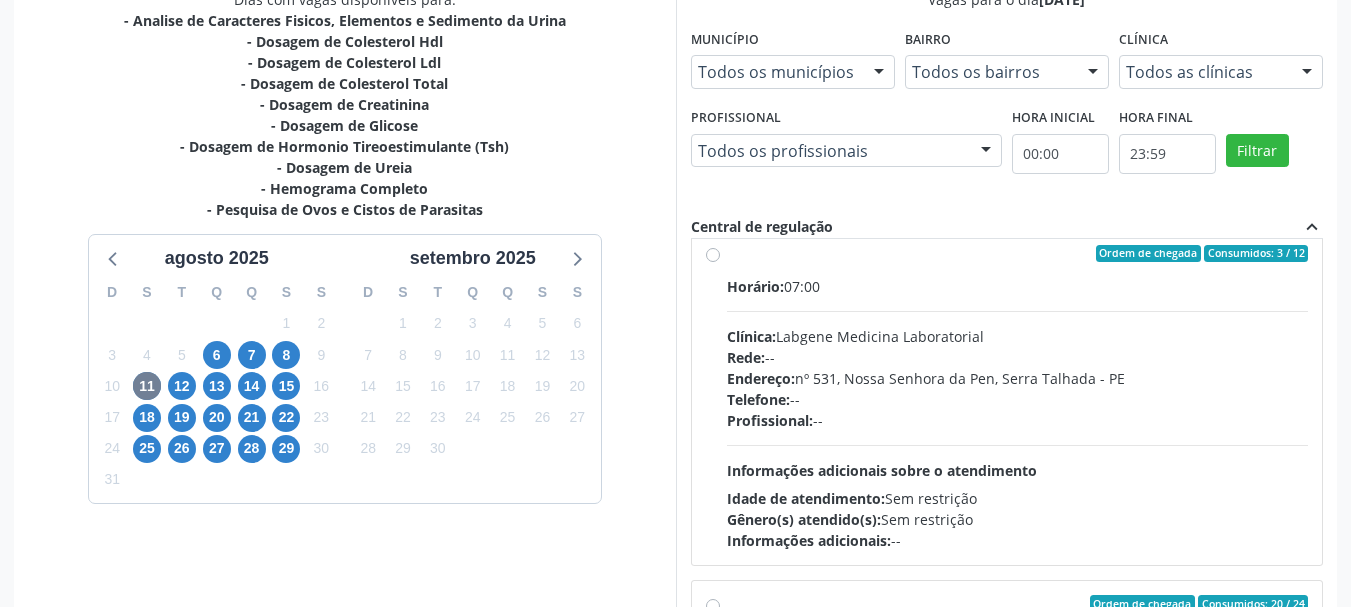 scroll, scrollTop: 800, scrollLeft: 0, axis: vertical 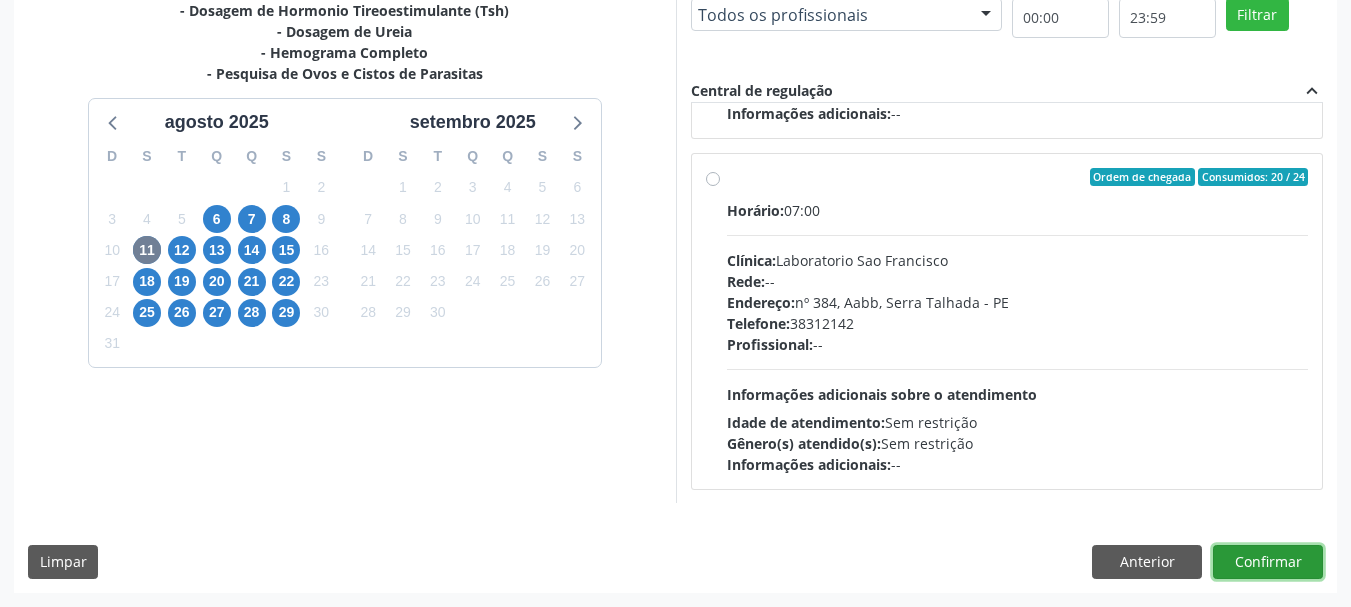 click on "Confirmar" at bounding box center [1268, 562] 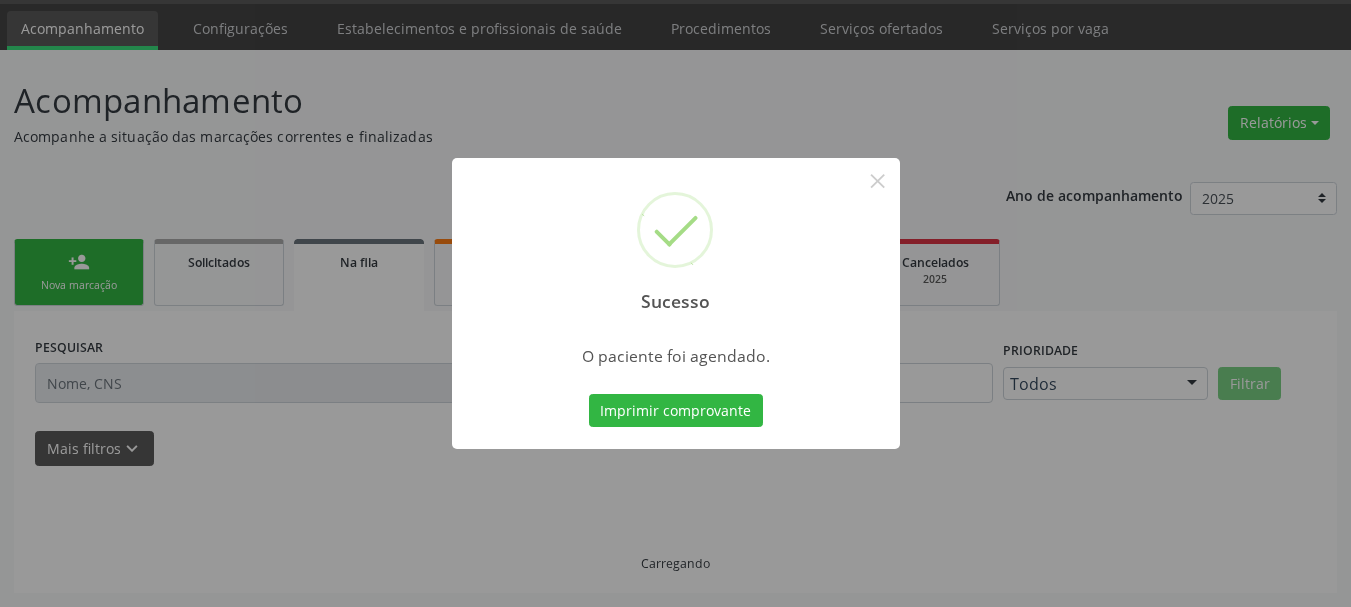 scroll, scrollTop: 60, scrollLeft: 0, axis: vertical 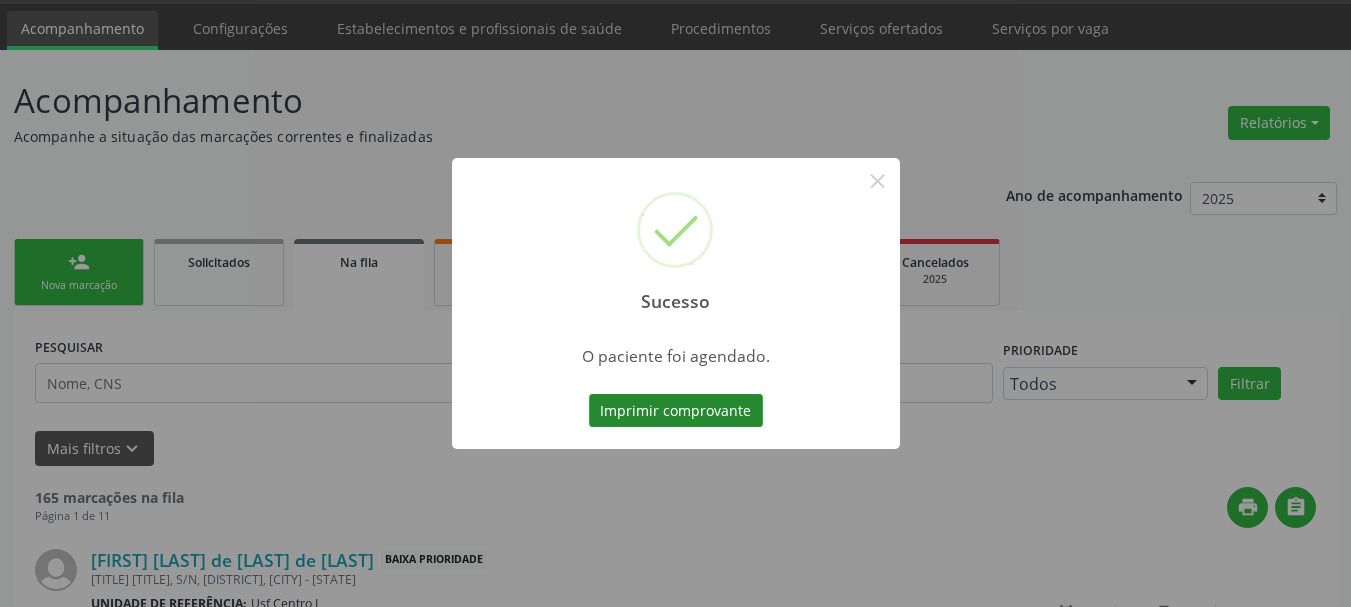 click on "Imprimir comprovante" at bounding box center [676, 411] 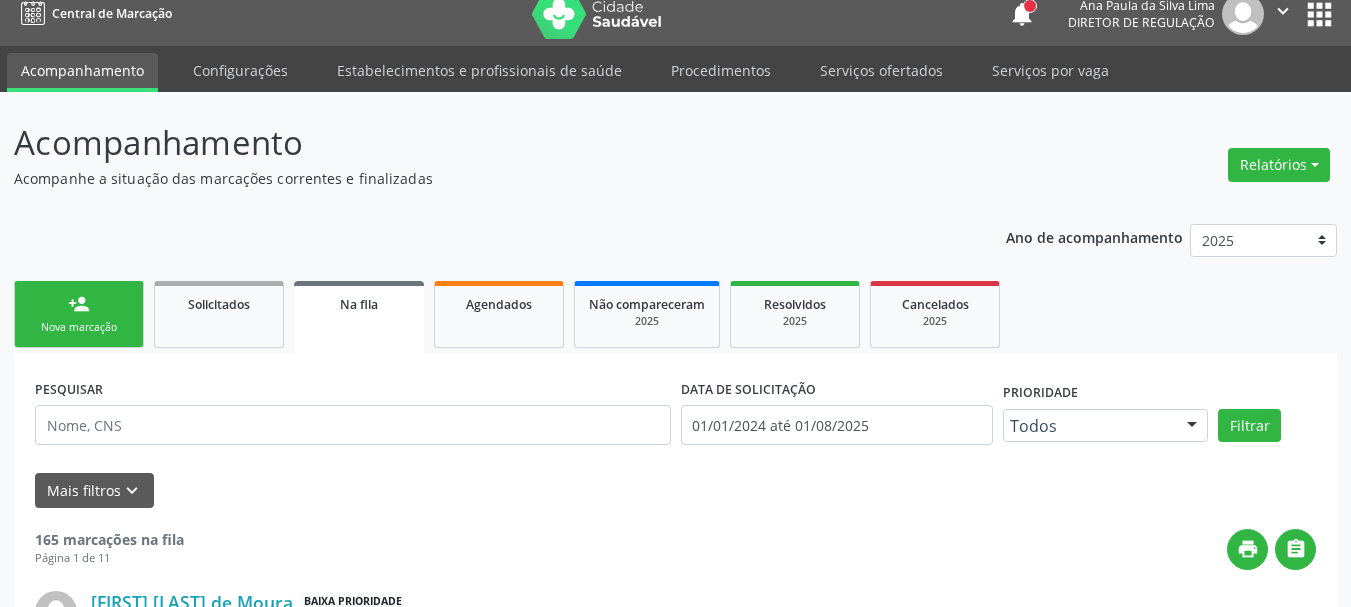 scroll, scrollTop: 0, scrollLeft: 0, axis: both 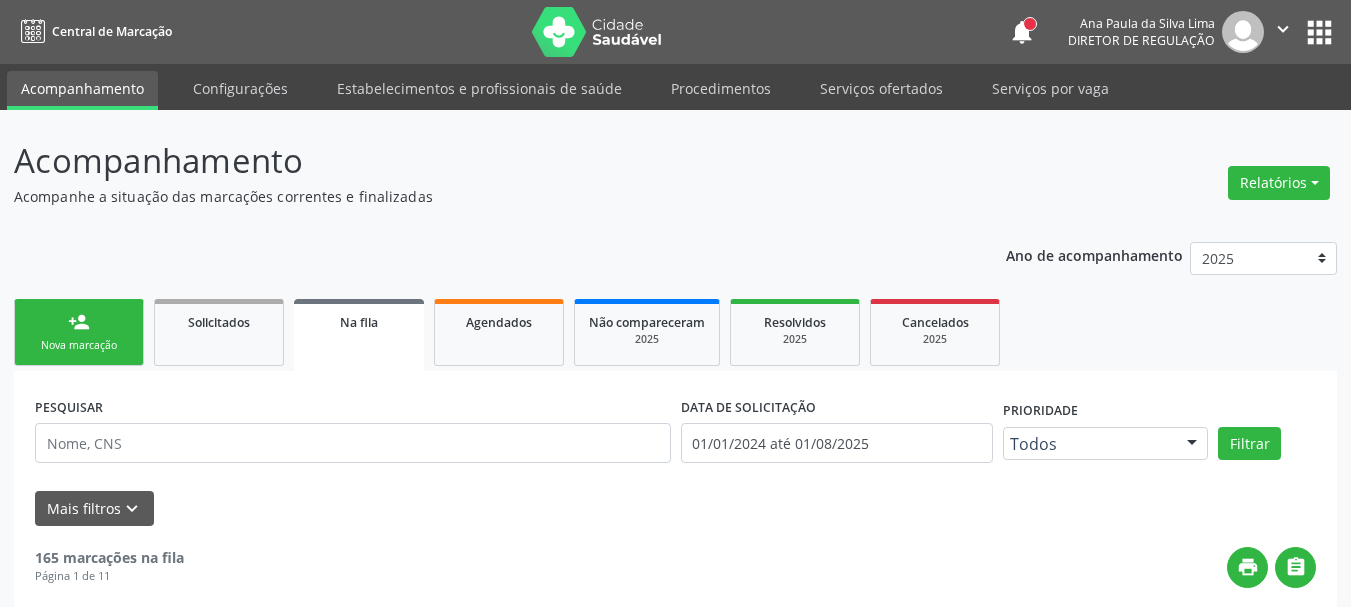 click on "apps" at bounding box center (1319, 32) 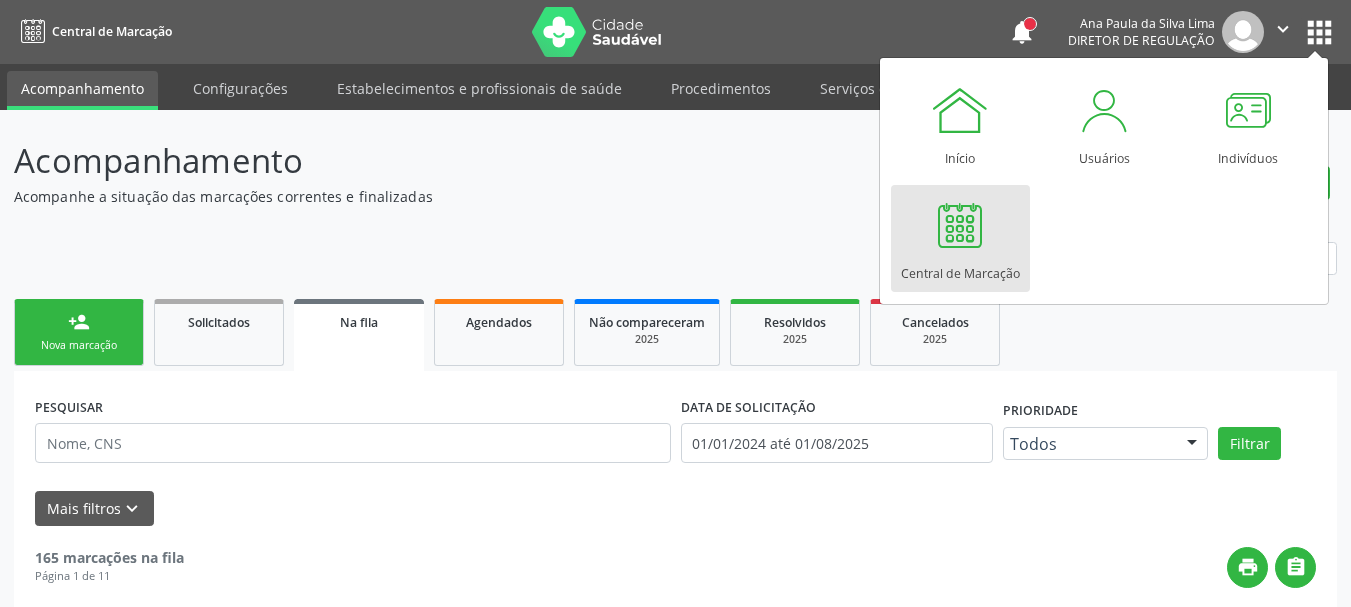 click on "Central de Marcação" at bounding box center (960, 268) 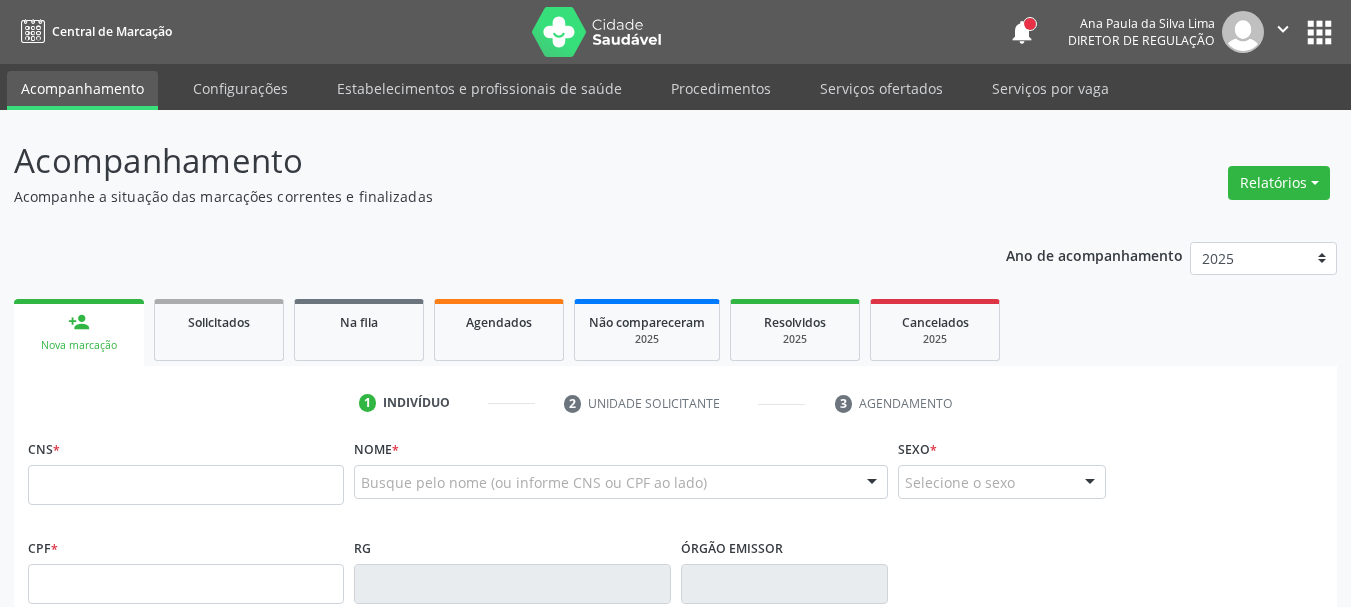 scroll, scrollTop: 0, scrollLeft: 0, axis: both 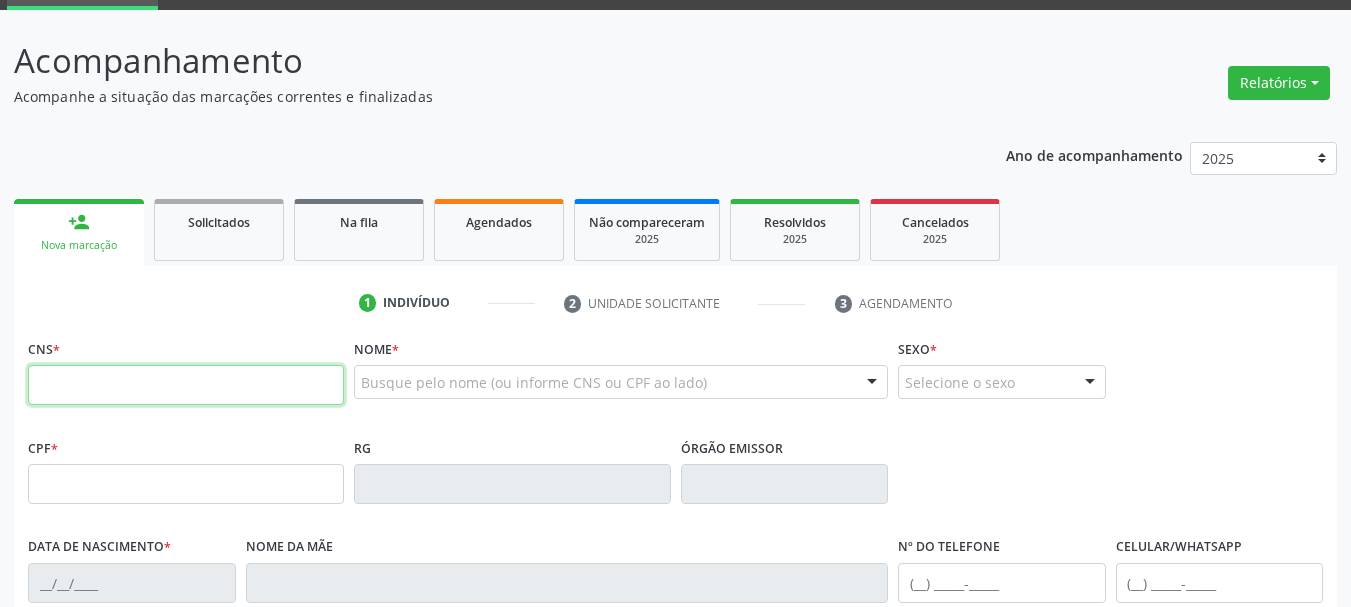 paste on "[PHONE]" 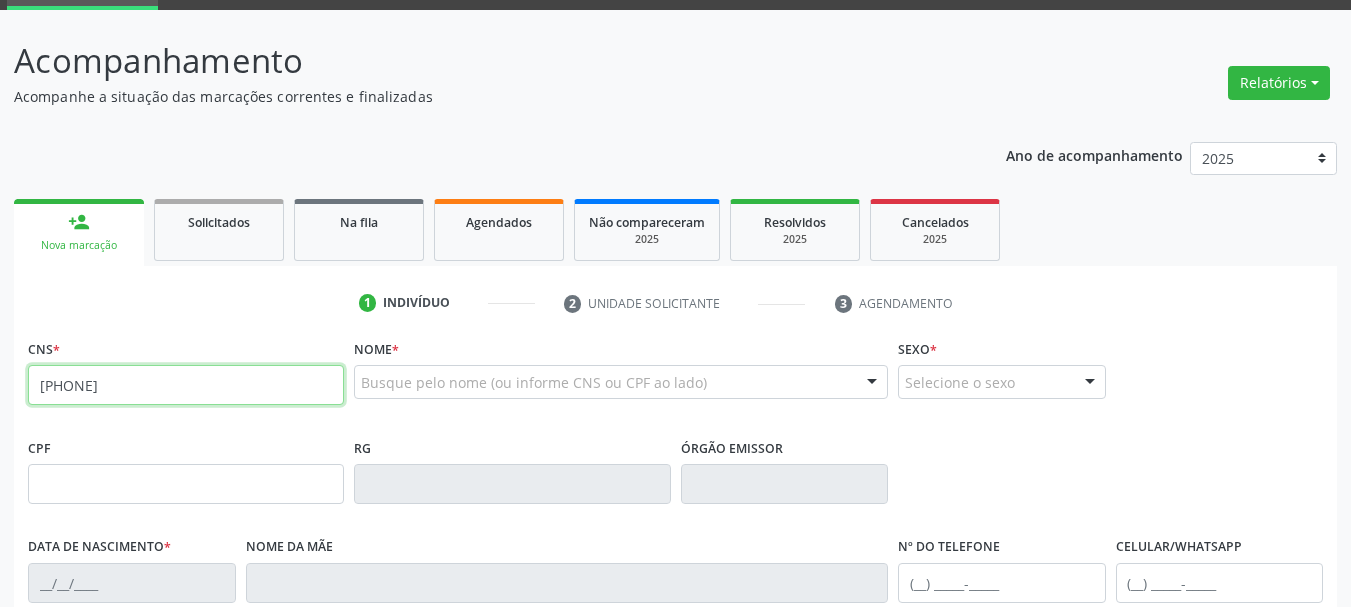 type on "[PHONE]" 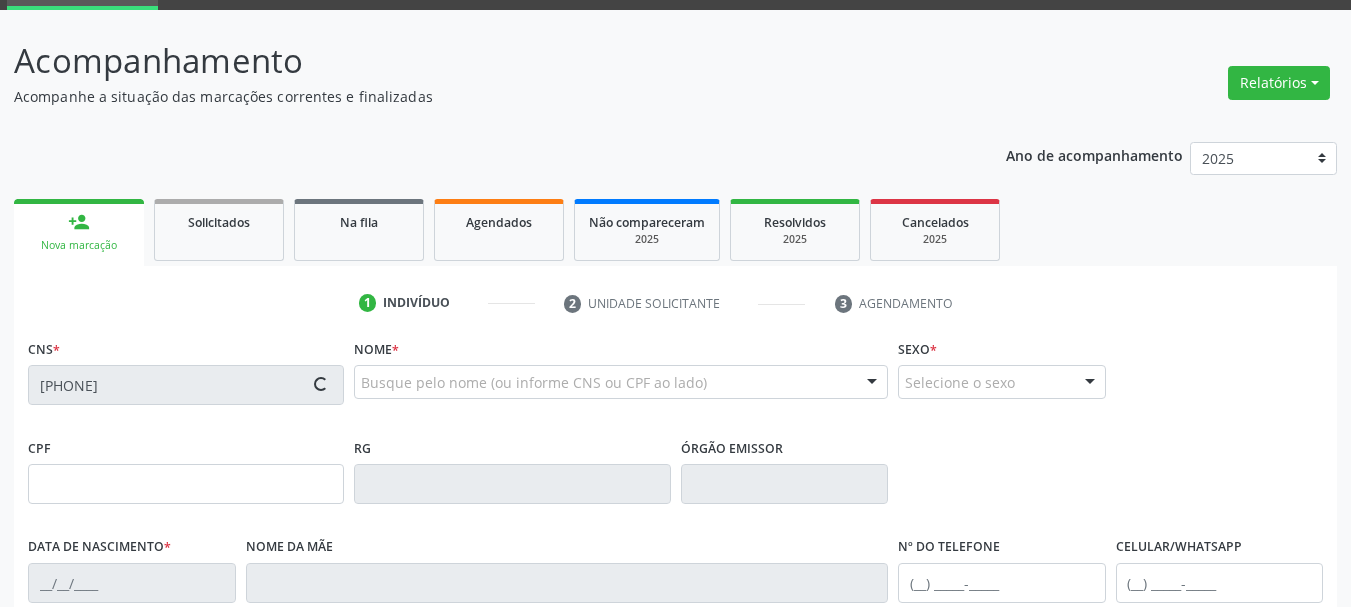 type on "[CPF]" 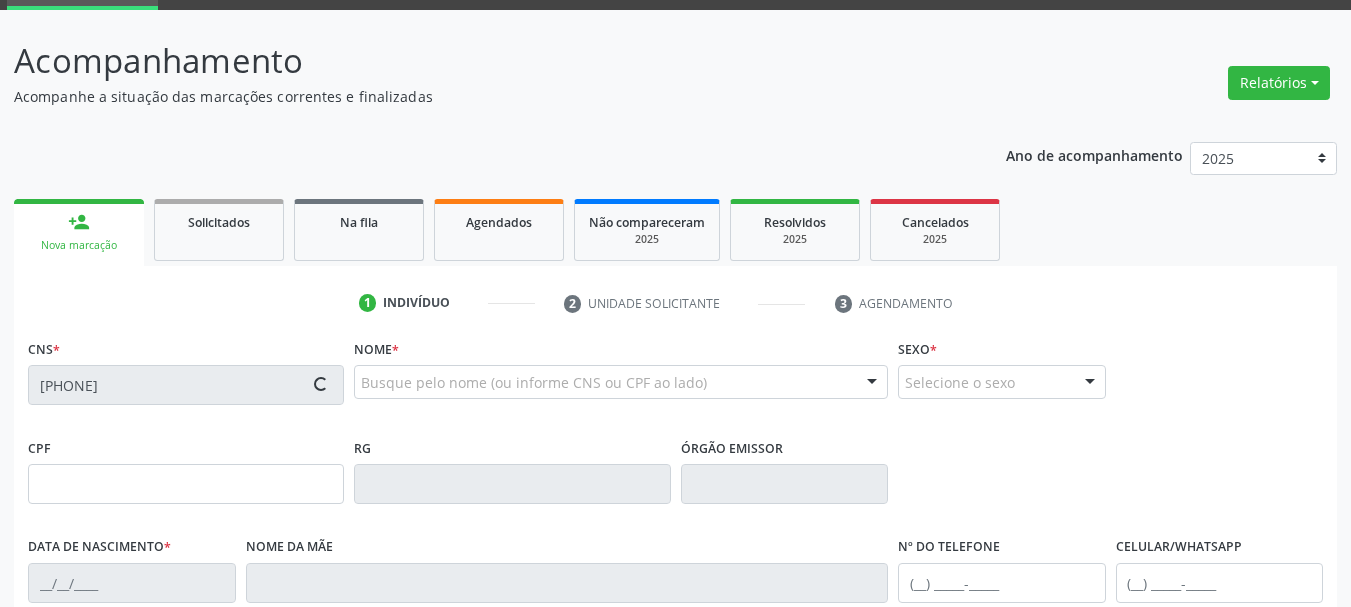 type on "[DATE]" 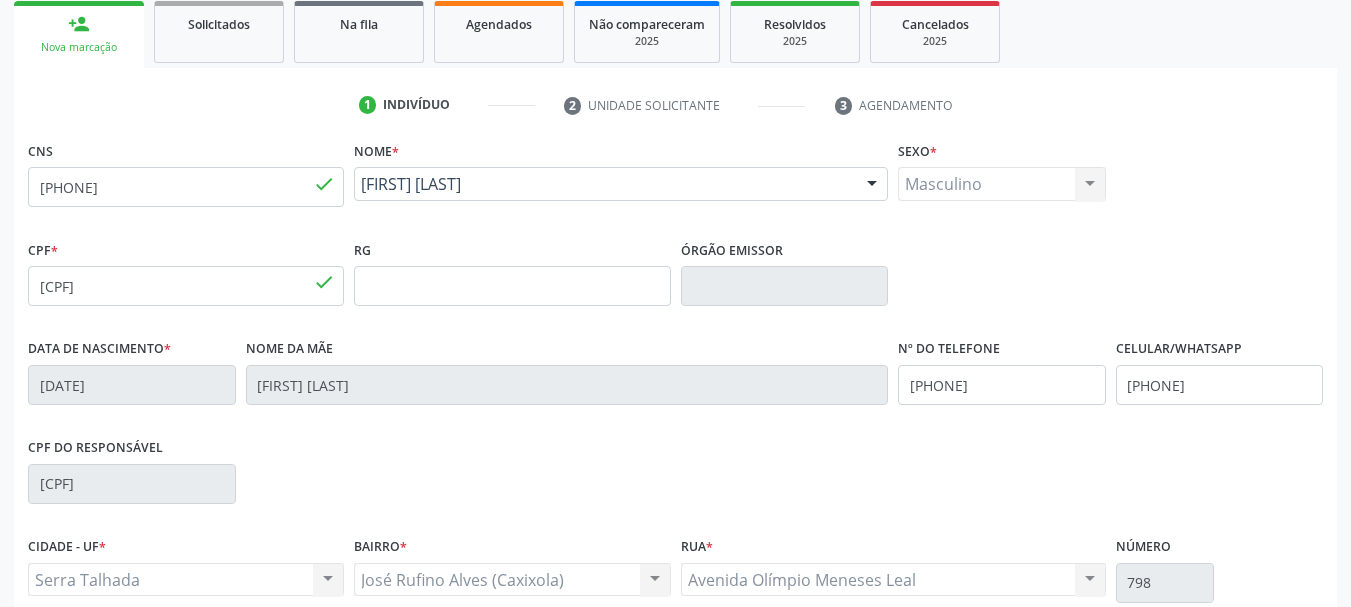 scroll, scrollTop: 300, scrollLeft: 0, axis: vertical 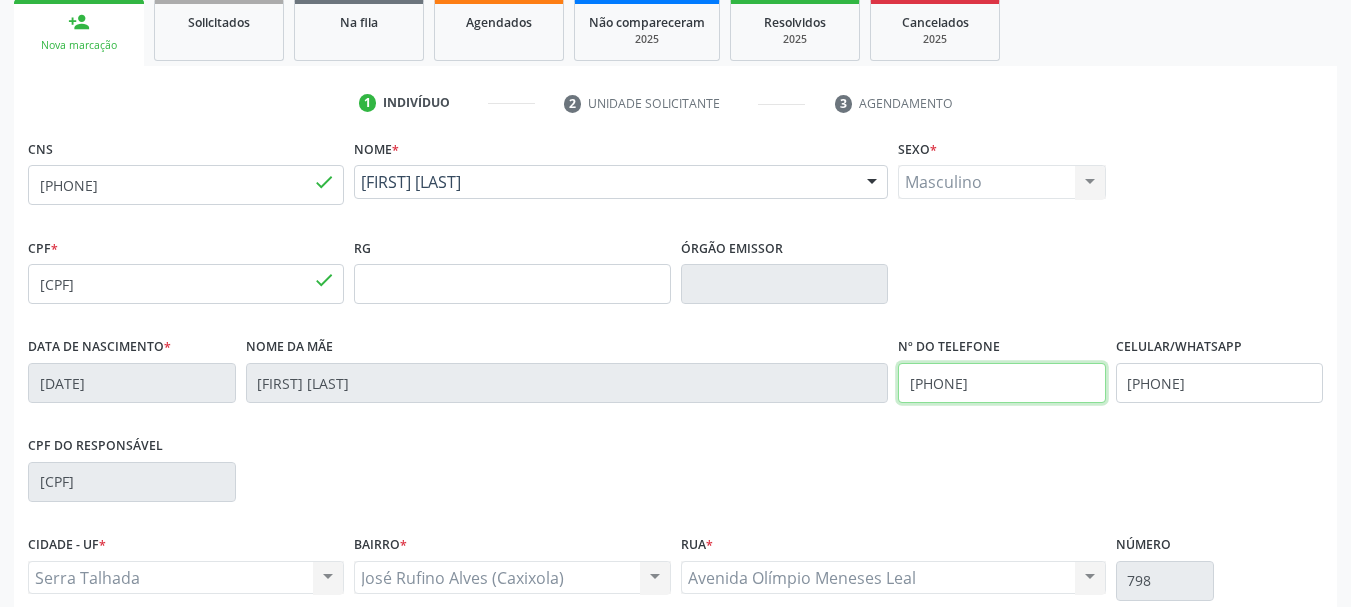 drag, startPoint x: 1066, startPoint y: 385, endPoint x: 769, endPoint y: 443, distance: 302.61032 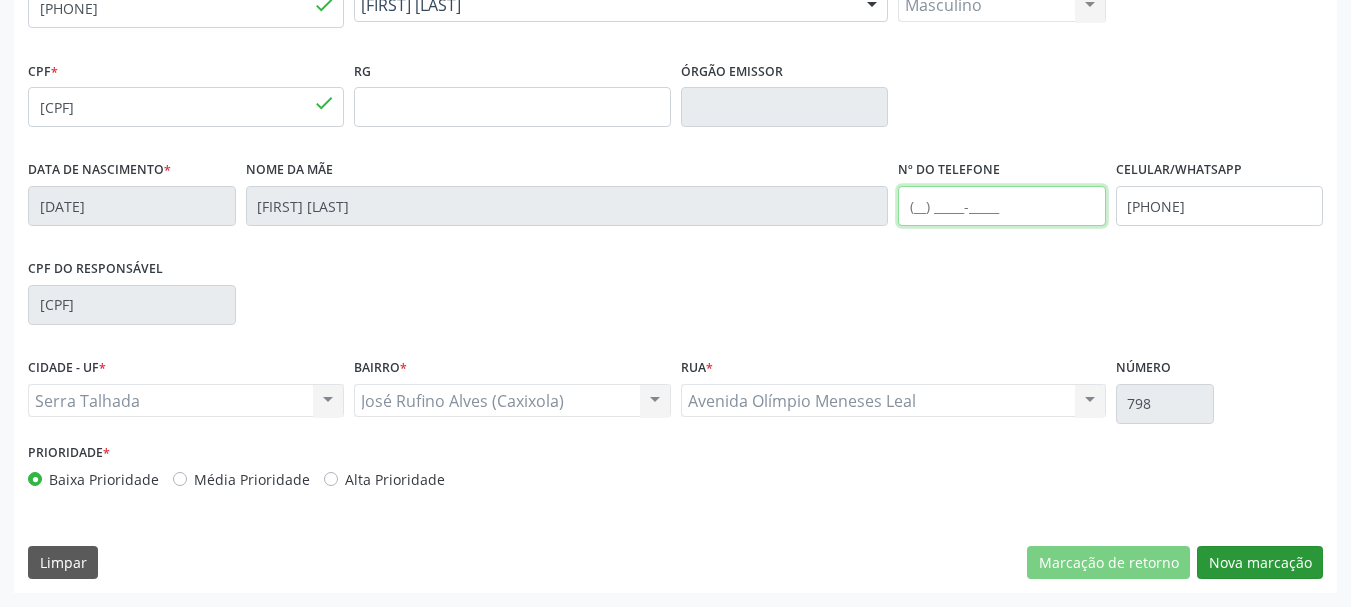 type 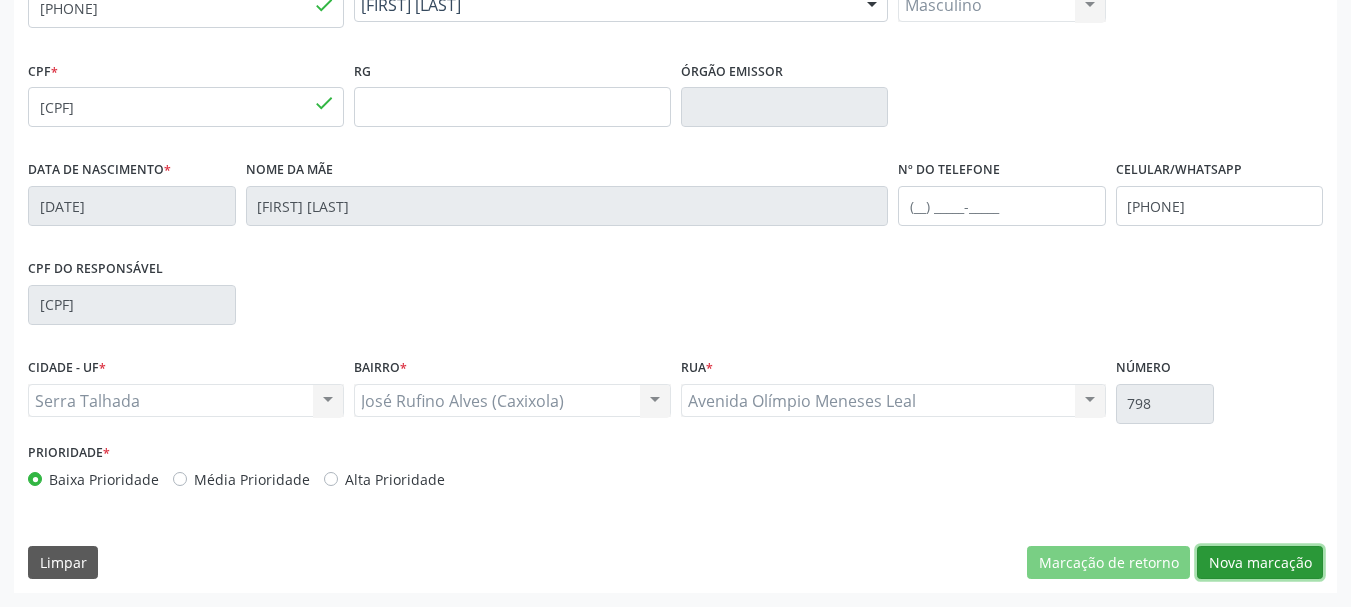 click on "Nova marcação" at bounding box center (1260, 563) 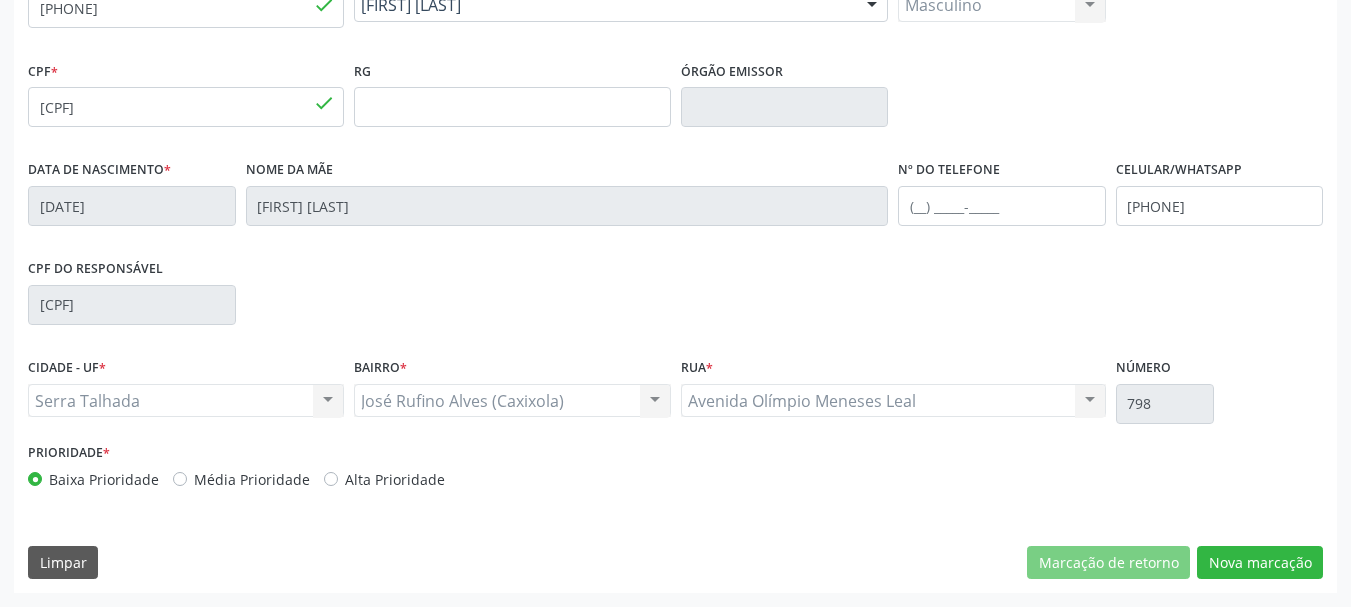 scroll, scrollTop: 299, scrollLeft: 0, axis: vertical 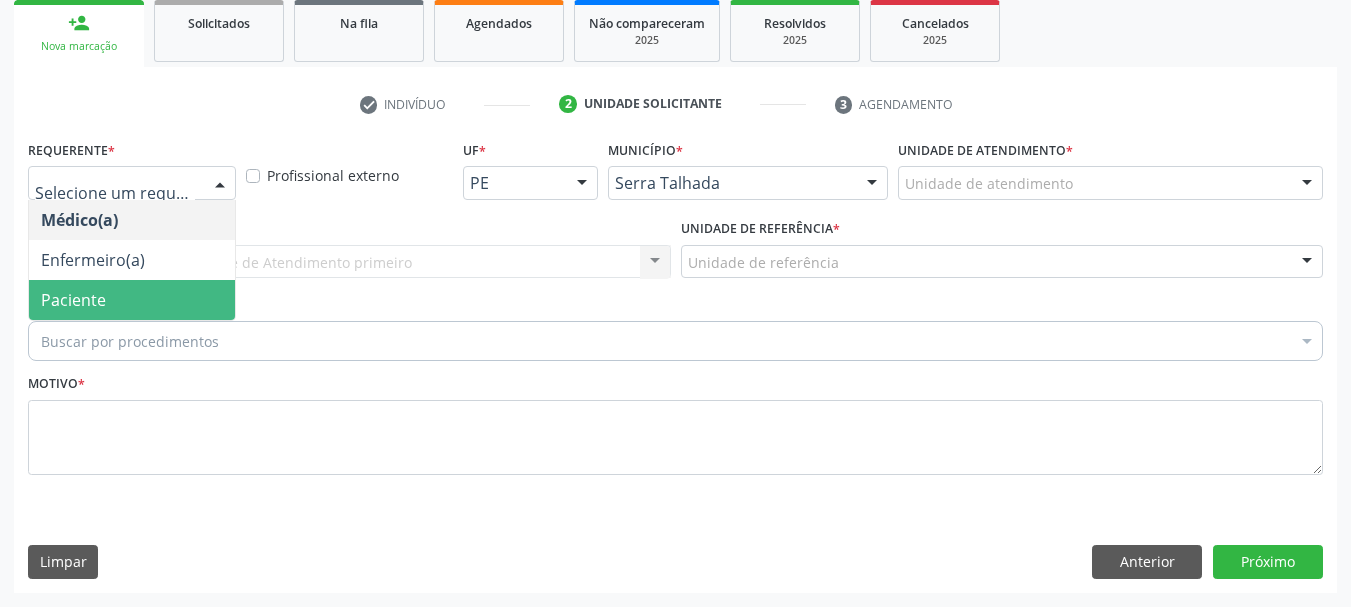 drag, startPoint x: 112, startPoint y: 293, endPoint x: 104, endPoint y: 268, distance: 26.24881 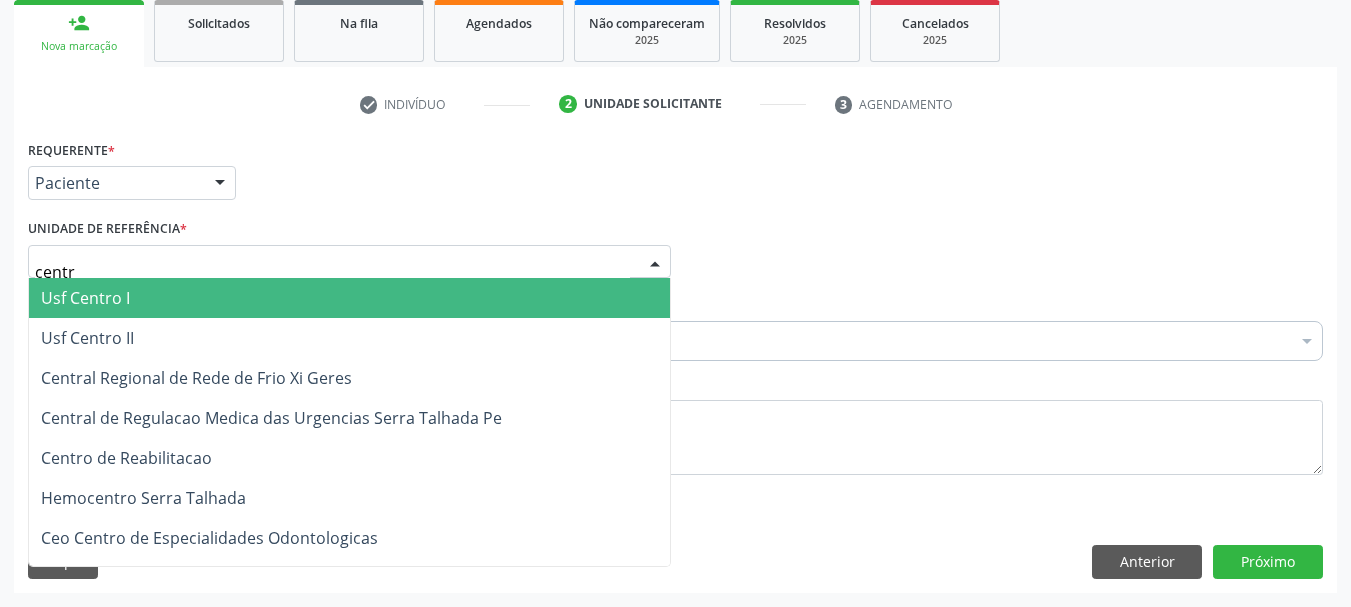 type on "centro" 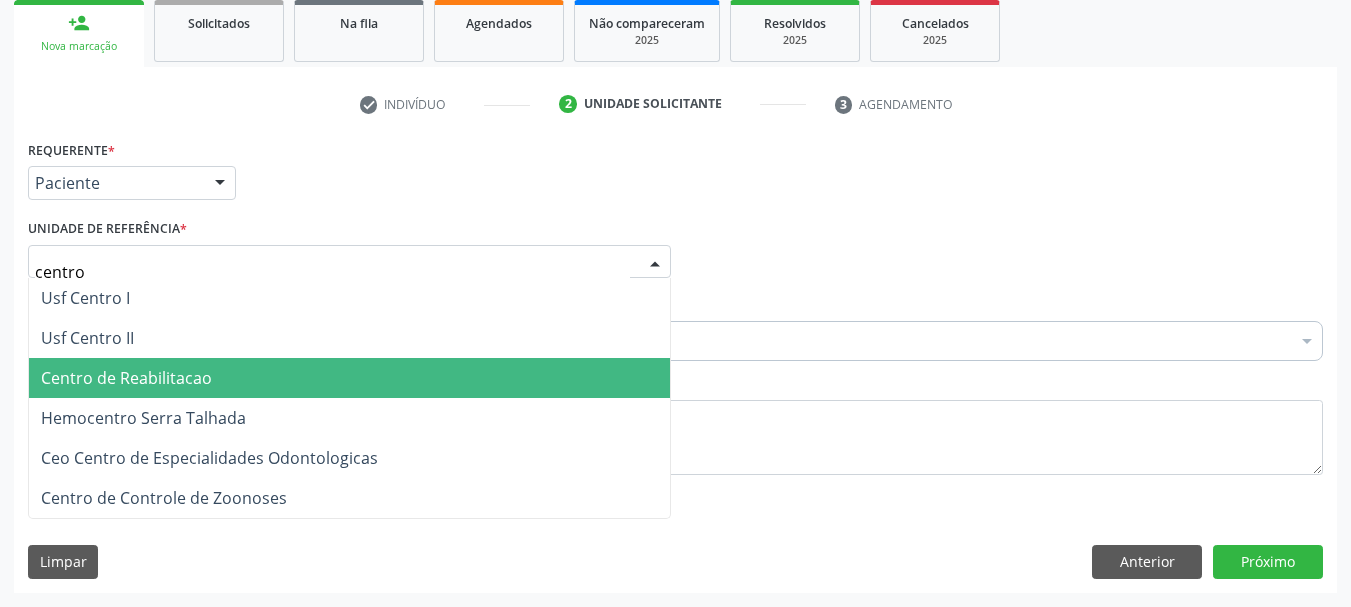 click on "Centro de Reabilitacao" at bounding box center (126, 378) 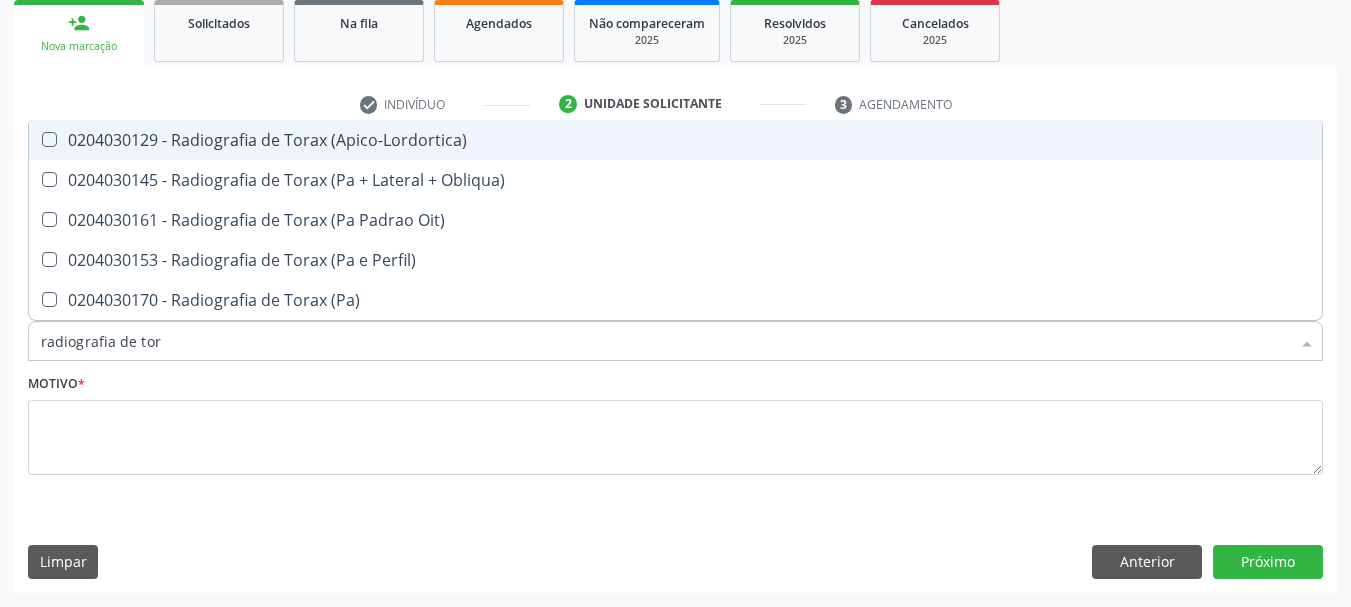 type on "radiografia de tora" 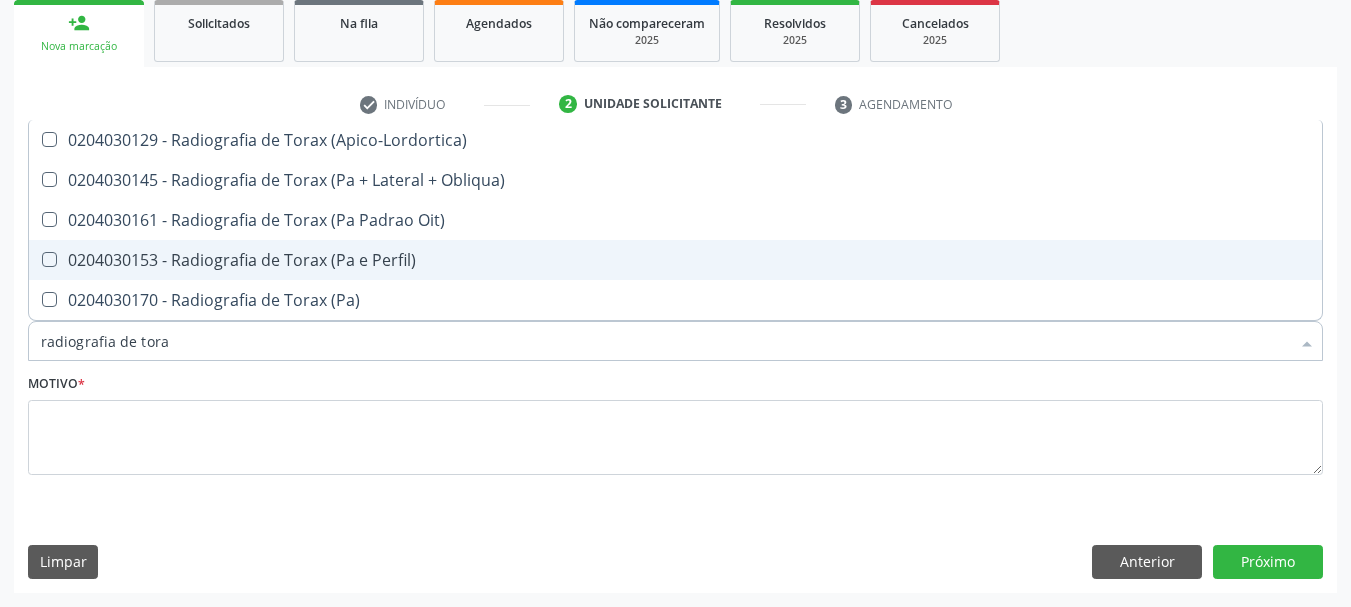 click on "0204030153 - Radiografia de Torax (Pa e Perfil)" at bounding box center [675, 260] 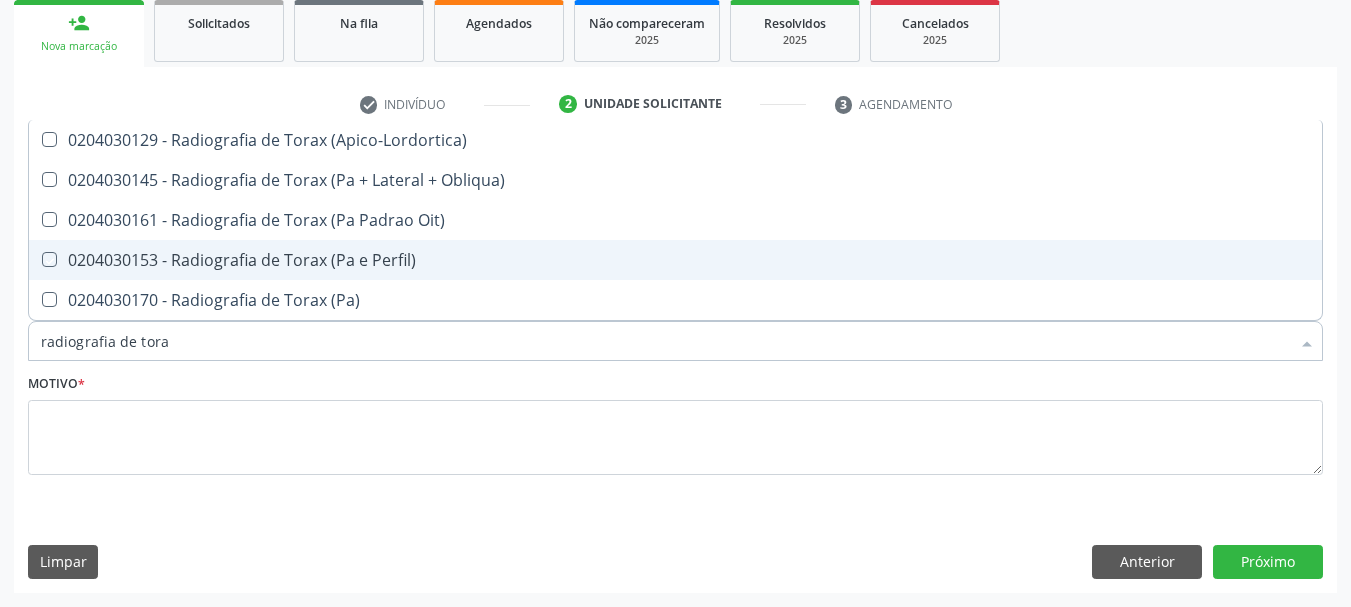 checkbox on "true" 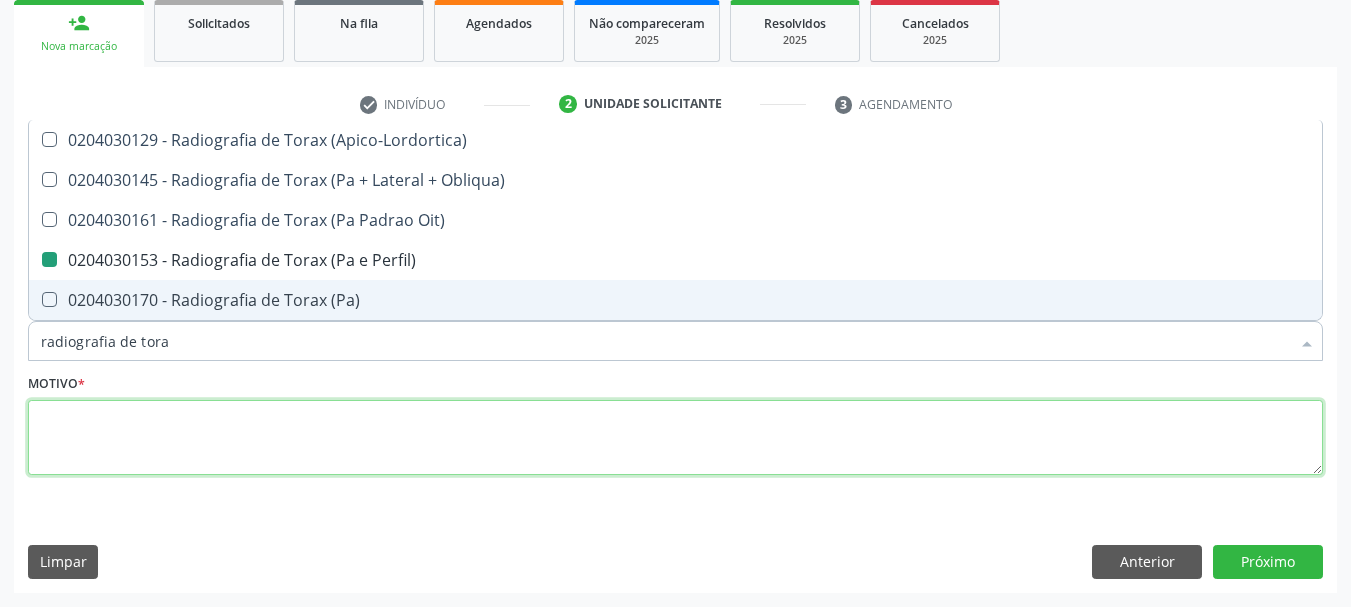 click at bounding box center (675, 438) 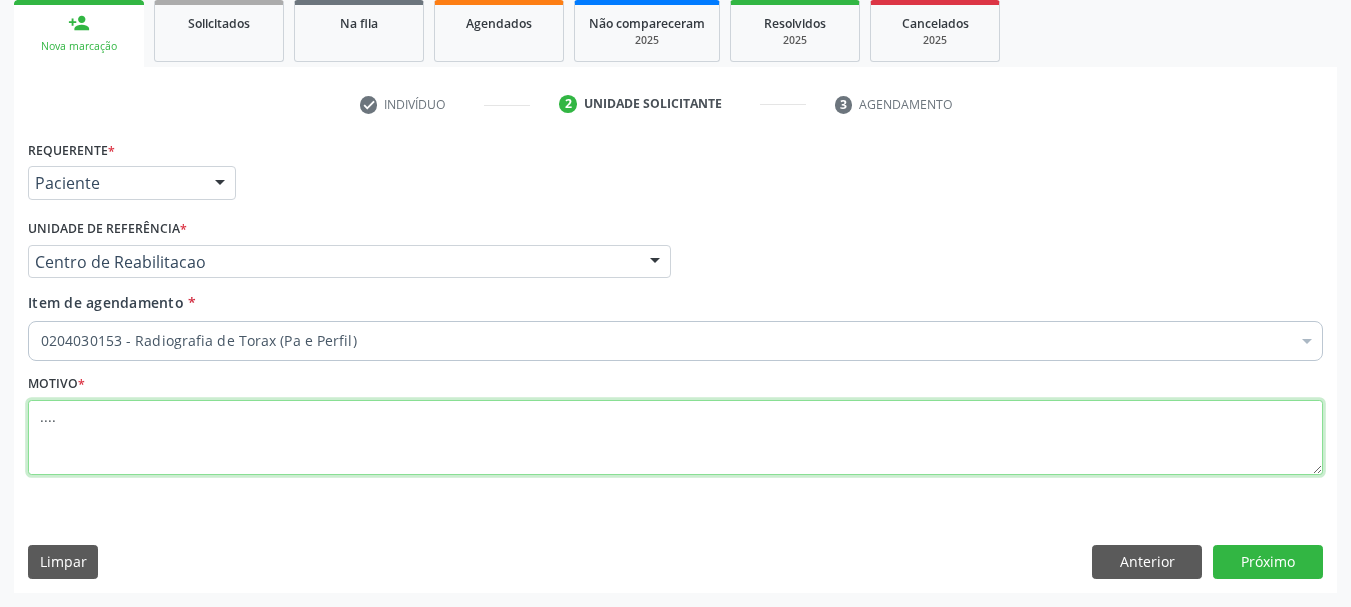 type on "...." 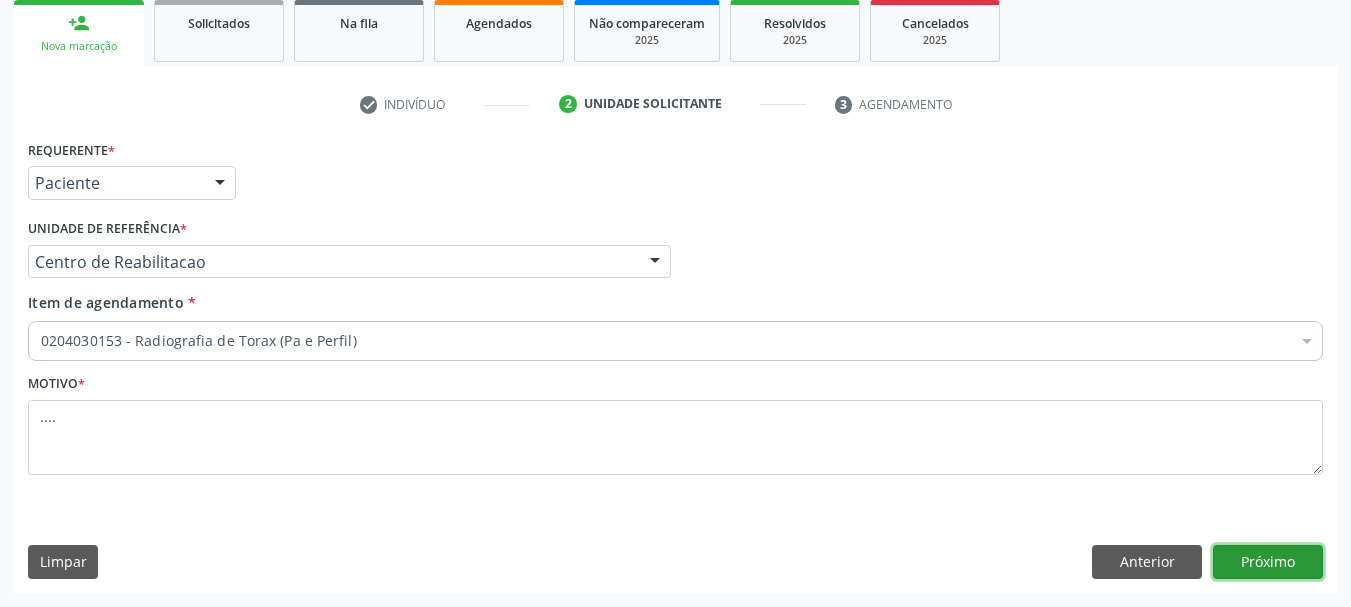 click on "Próximo" at bounding box center (1268, 562) 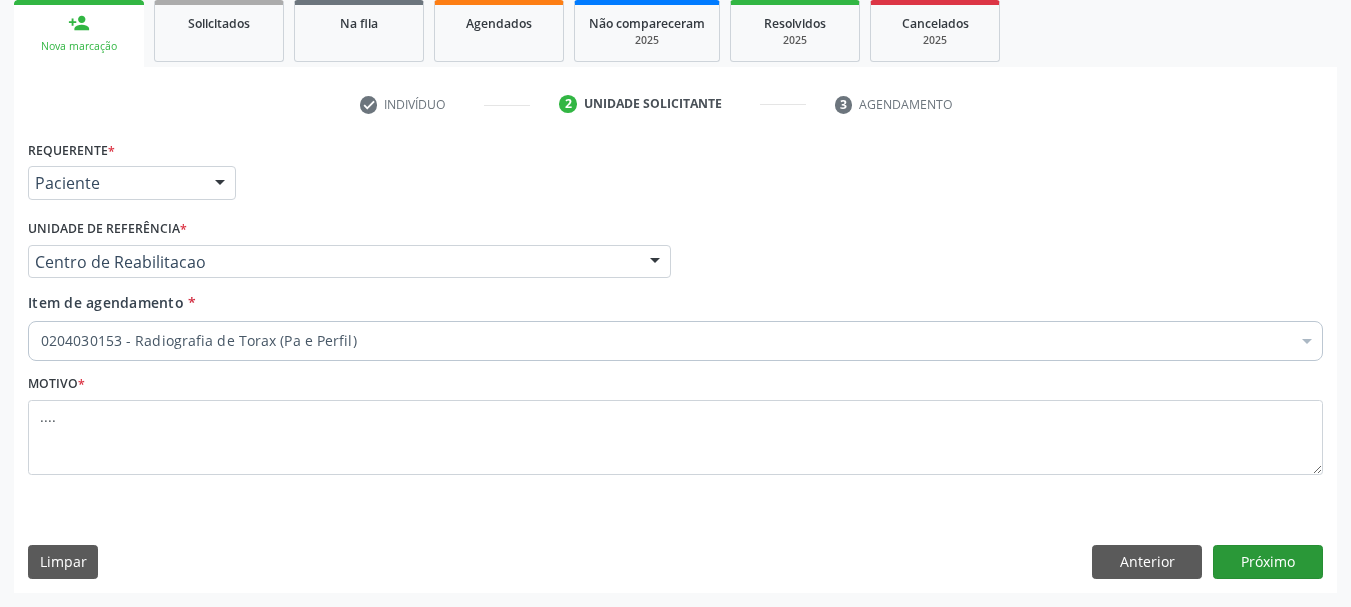 scroll, scrollTop: 263, scrollLeft: 0, axis: vertical 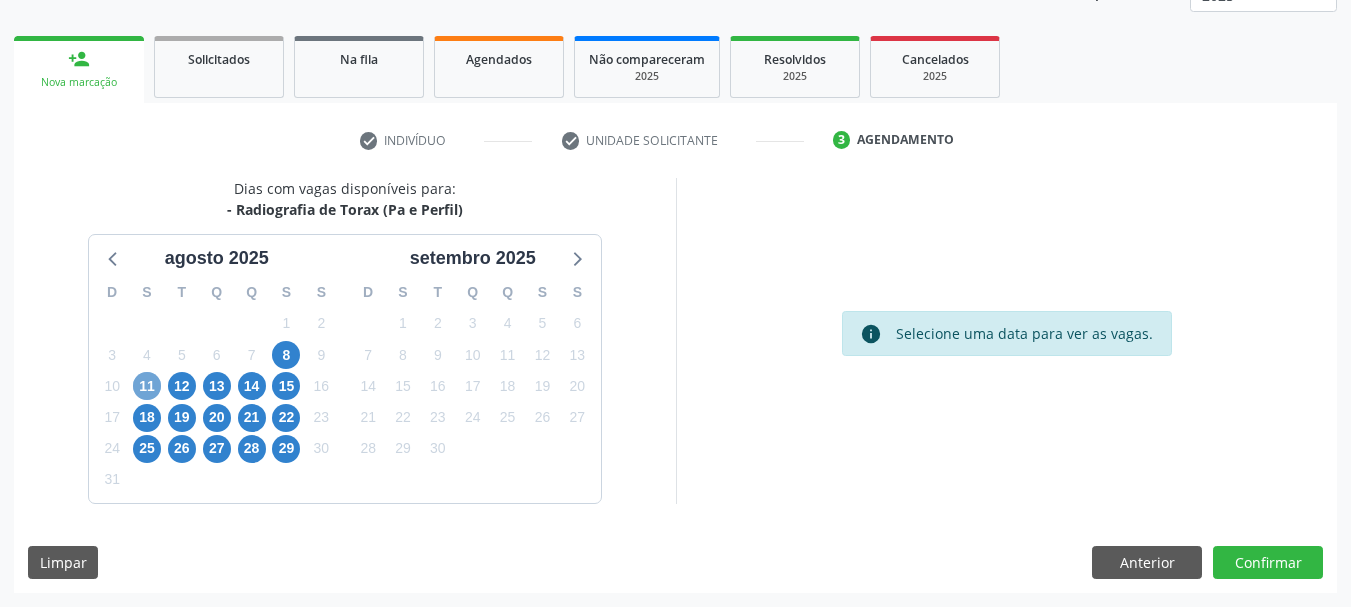 click on "11" at bounding box center [147, 386] 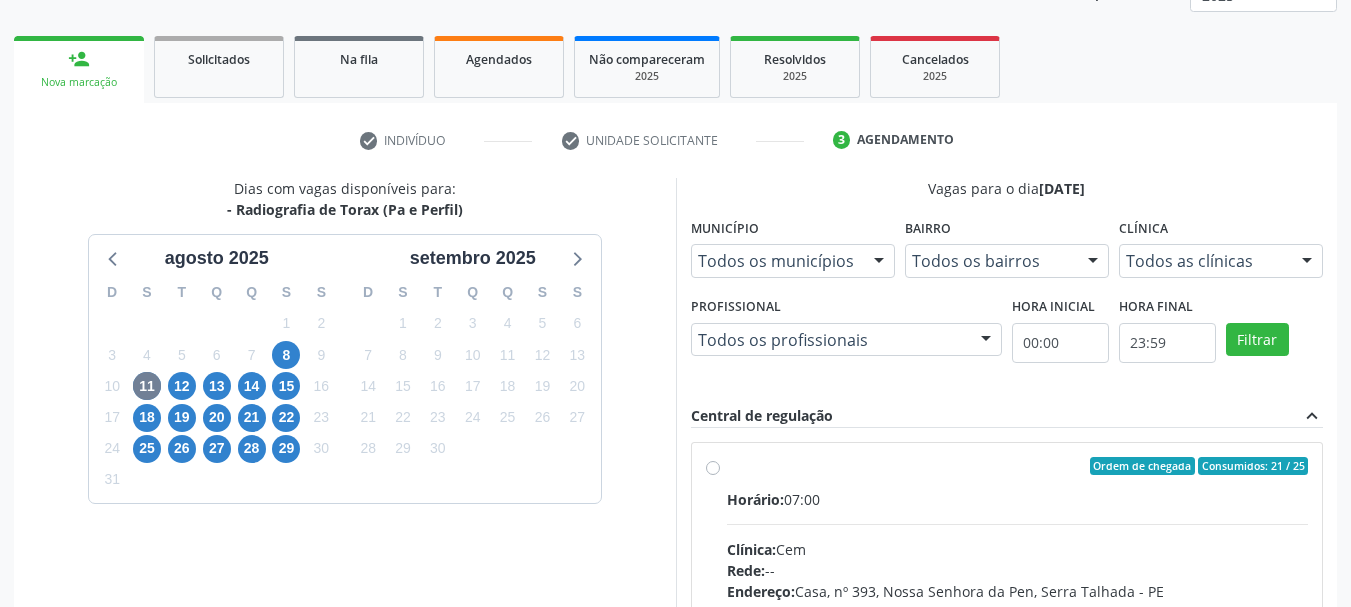 click on "Ordem de chegada
Consumidos: 21 / 25
Horário:   07:00
Clínica:  Cem
Rede:
--
Endereço:   Casa, nº 393, Nossa Senhora da Pen, Serra Talhada - PE
Telefone:   --
Profissional:
Ebenone Antonio da Silva
Informações adicionais sobre o atendimento
Idade de atendimento:
de 0 a 120 anos
Gênero(s) atendido(s):
Masculino e Feminino
Informações adicionais:
--" at bounding box center [1018, 610] 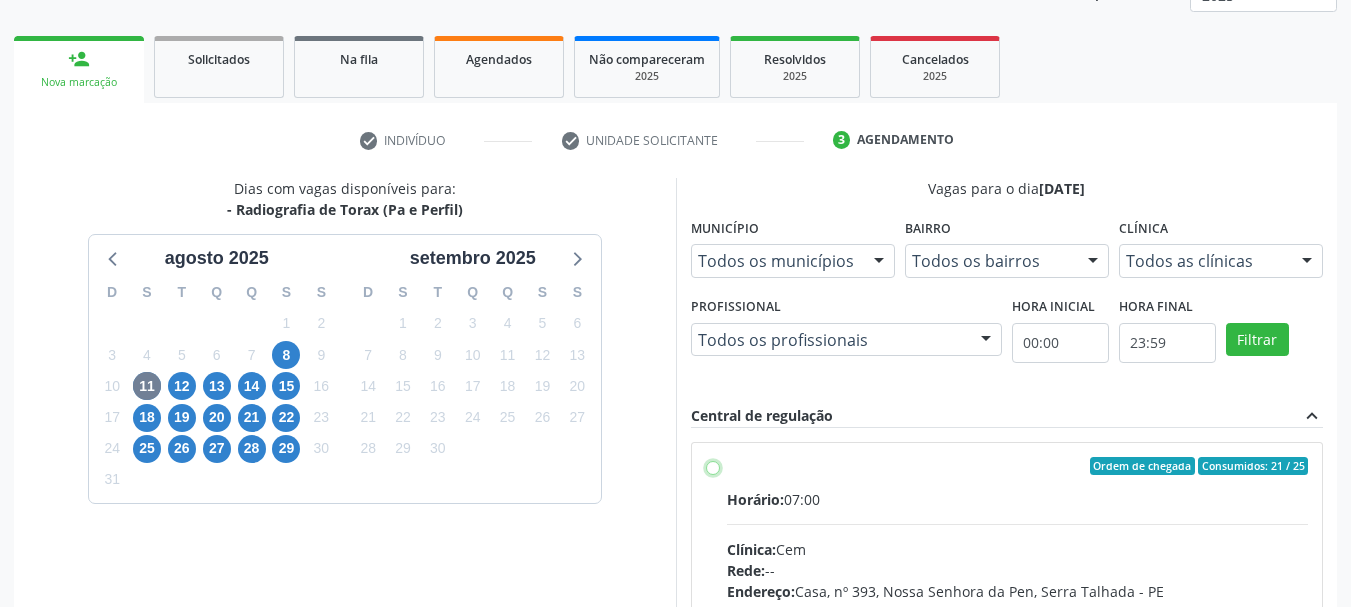 radio on "true" 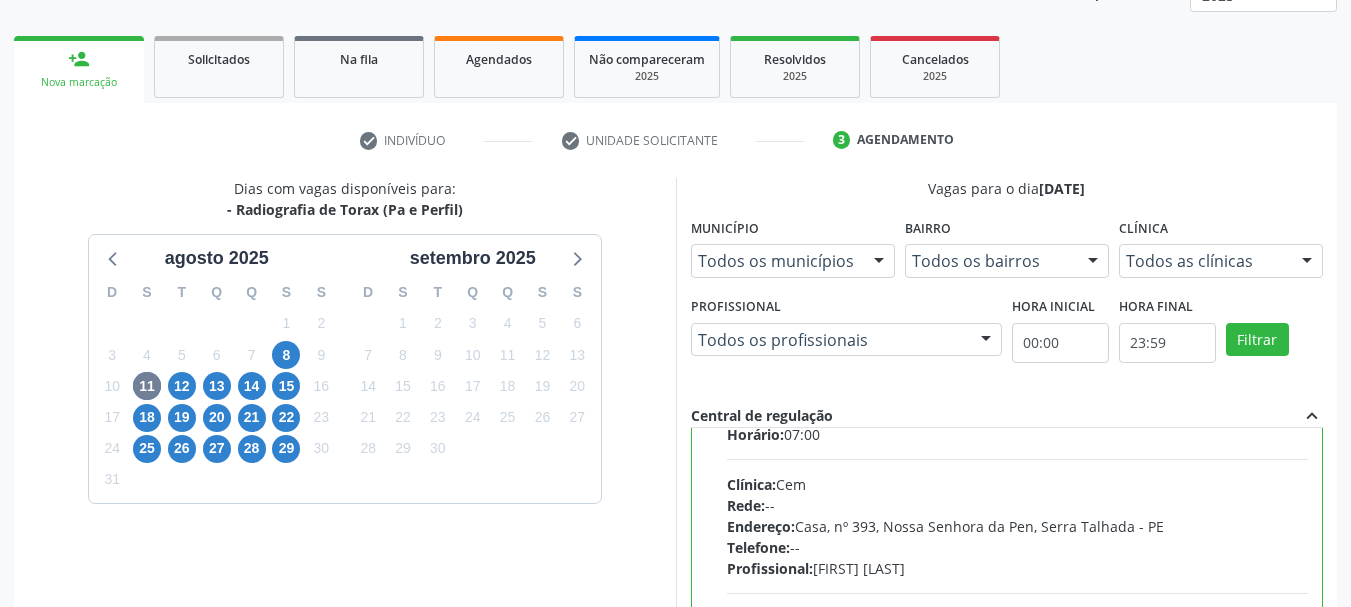 scroll, scrollTop: 99, scrollLeft: 0, axis: vertical 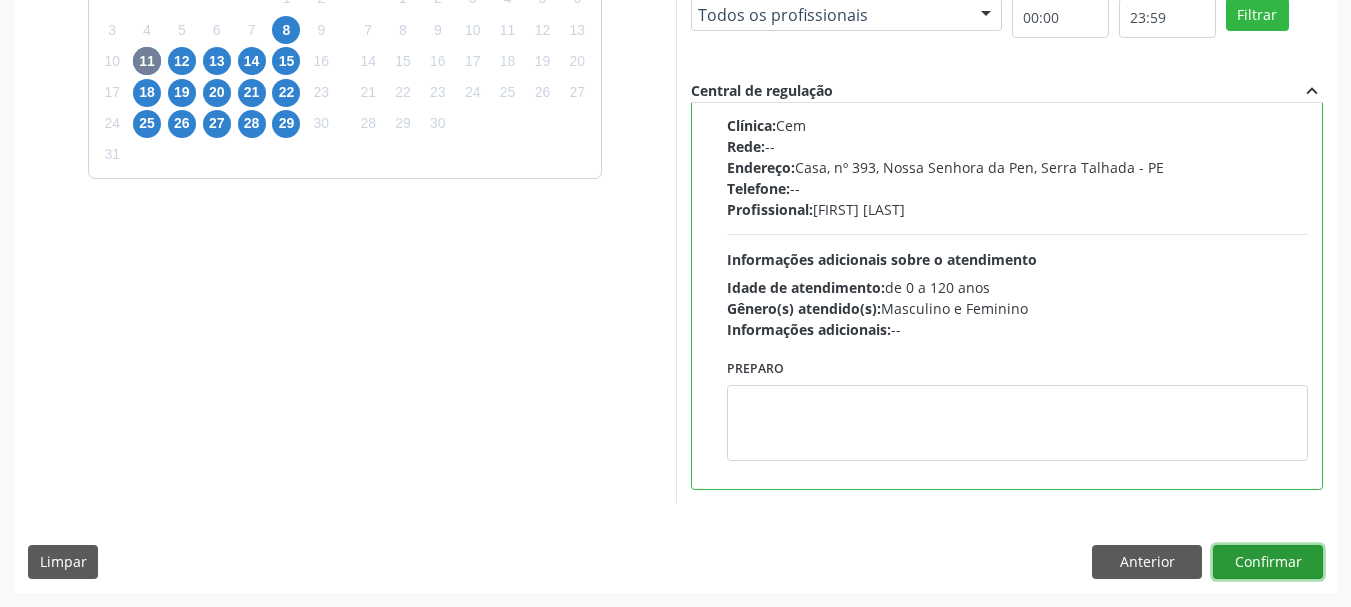 click on "Confirmar" at bounding box center [1268, 562] 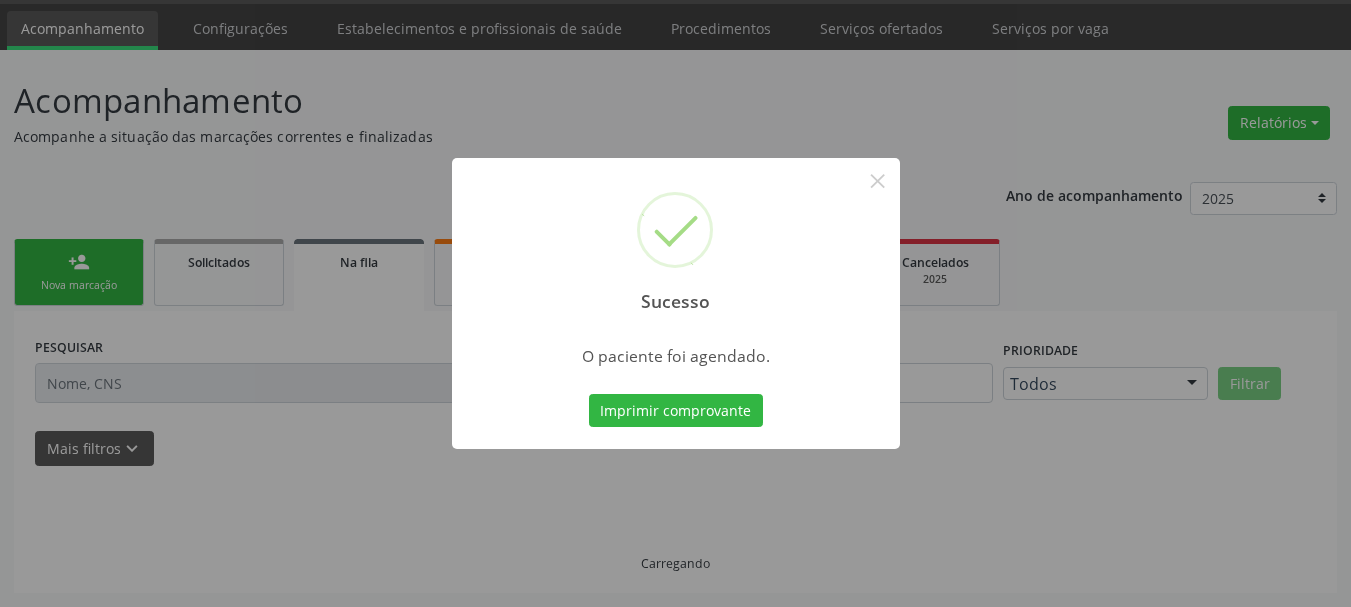 scroll, scrollTop: 60, scrollLeft: 0, axis: vertical 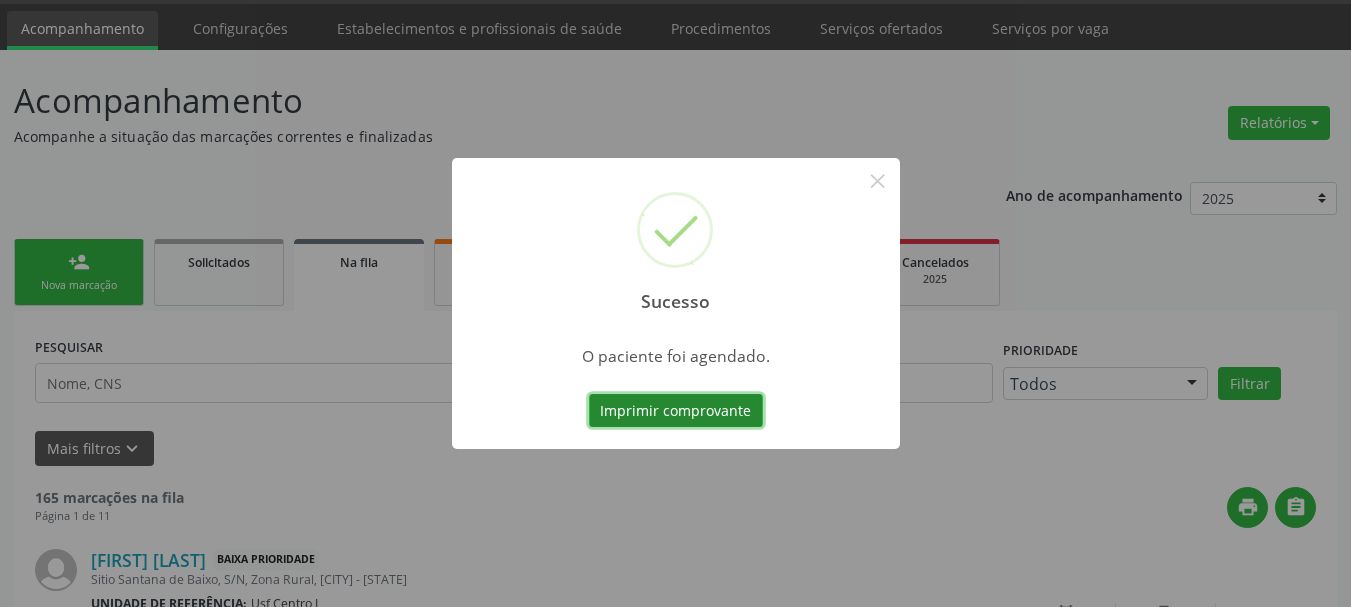 click on "Imprimir comprovante" at bounding box center (676, 411) 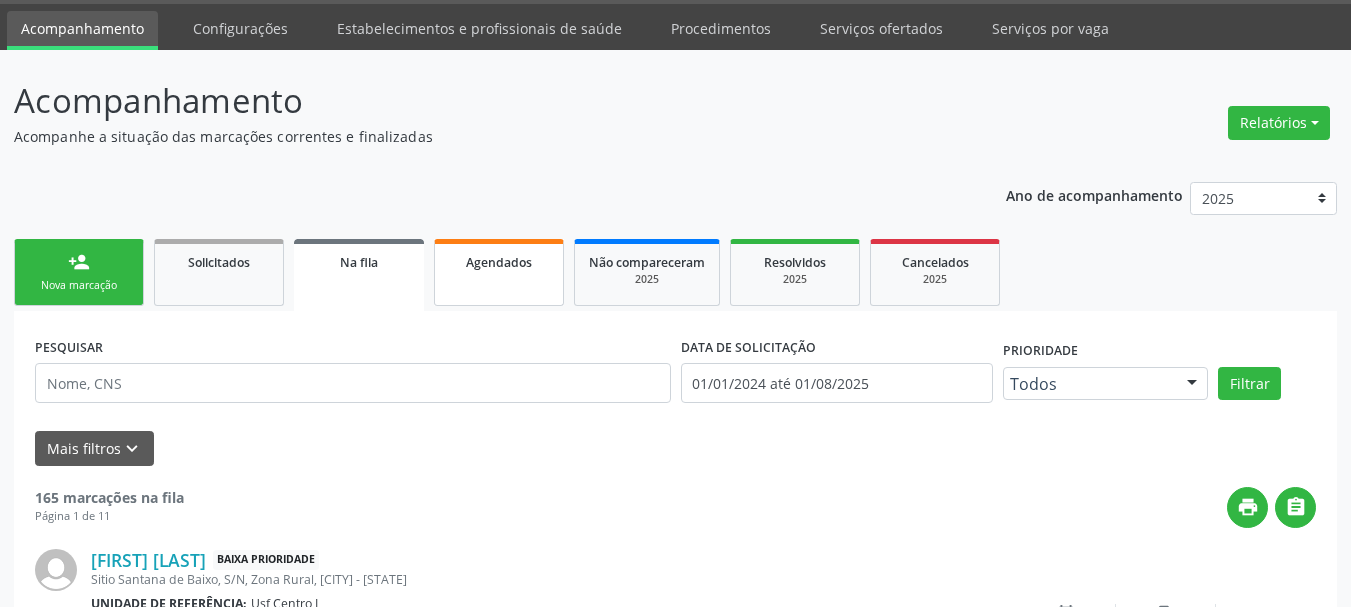click on "Agendados" at bounding box center (499, 262) 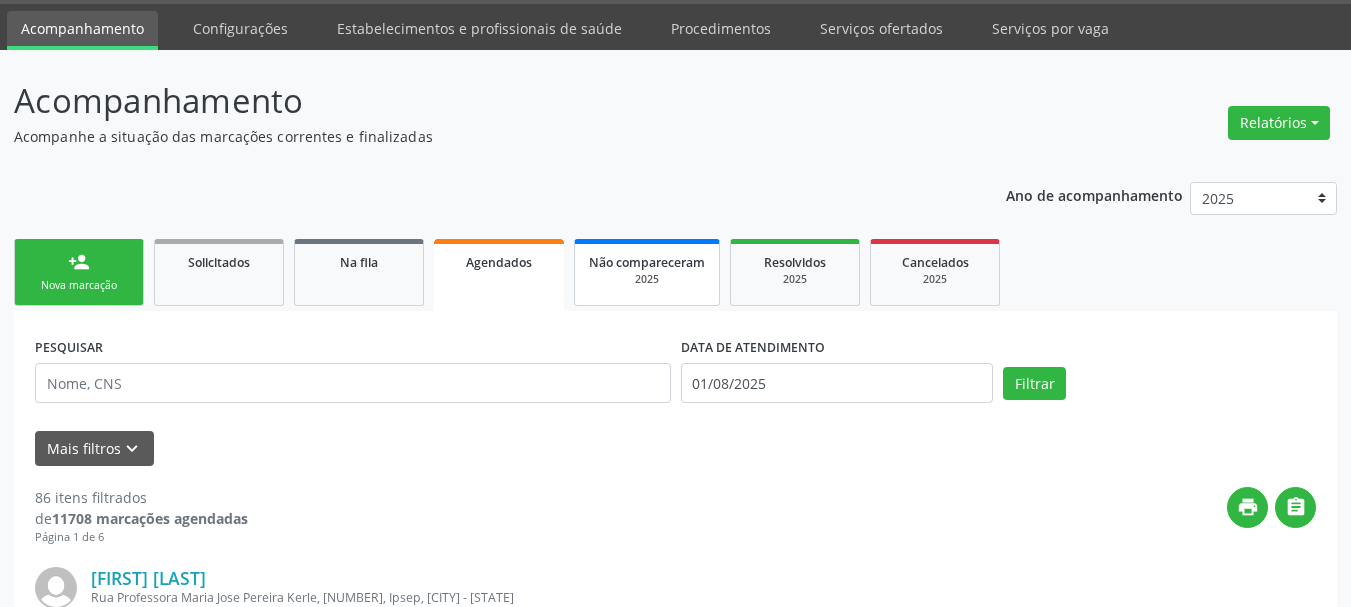 drag, startPoint x: 305, startPoint y: 388, endPoint x: 623, endPoint y: 248, distance: 347.45358 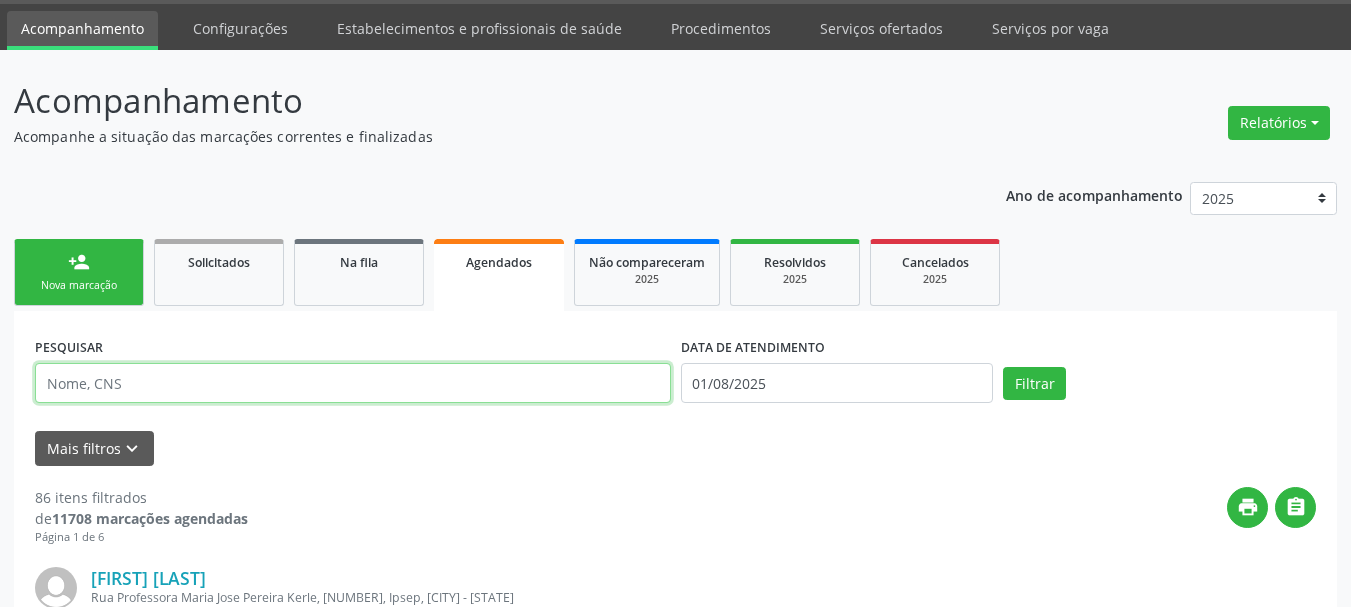 paste on "708 4062 6248 8266" 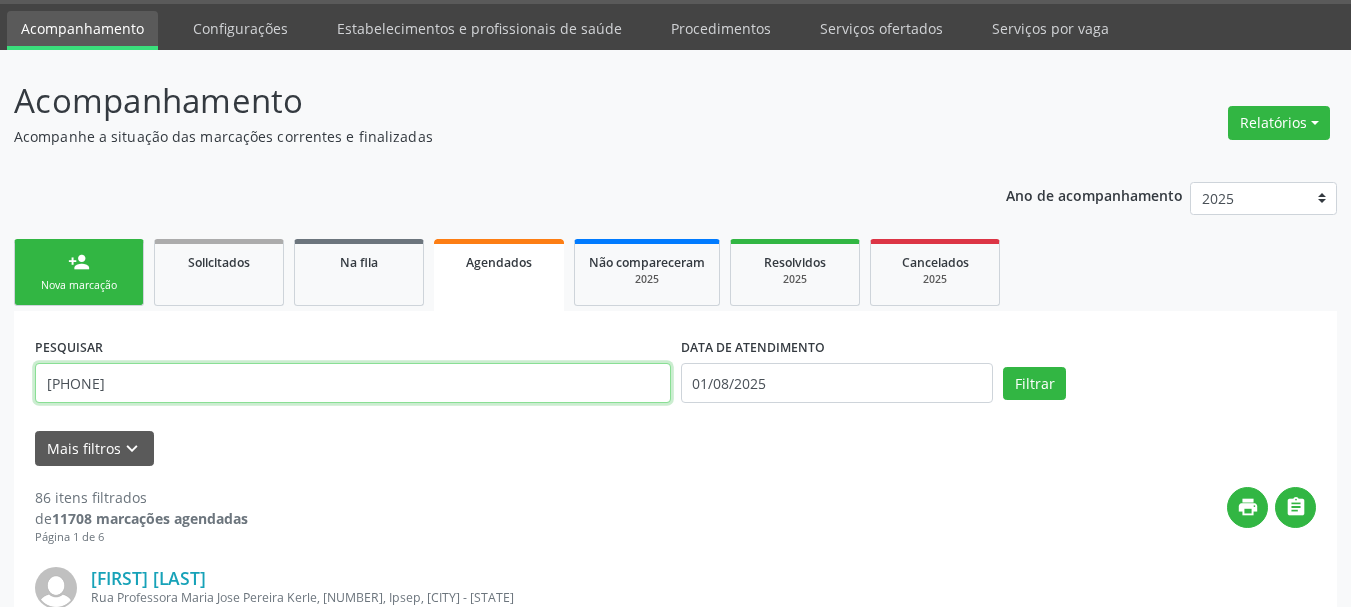 type on "708 4062 6248 8266" 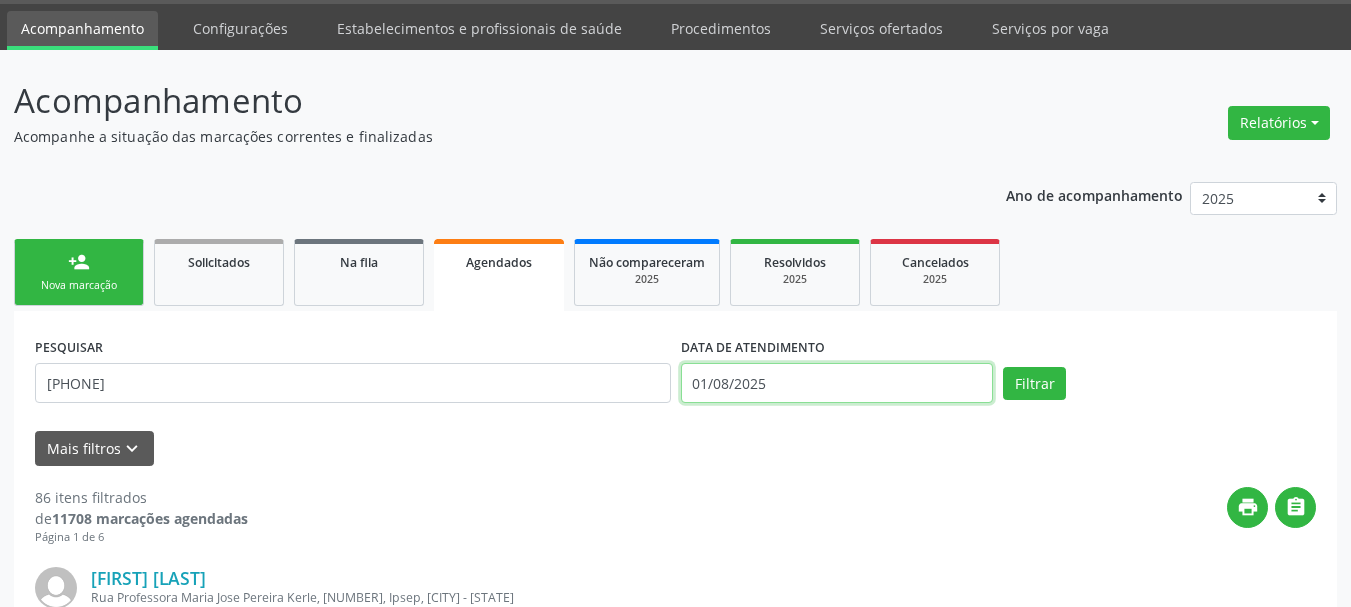 click on "01/08/2025" at bounding box center (837, 383) 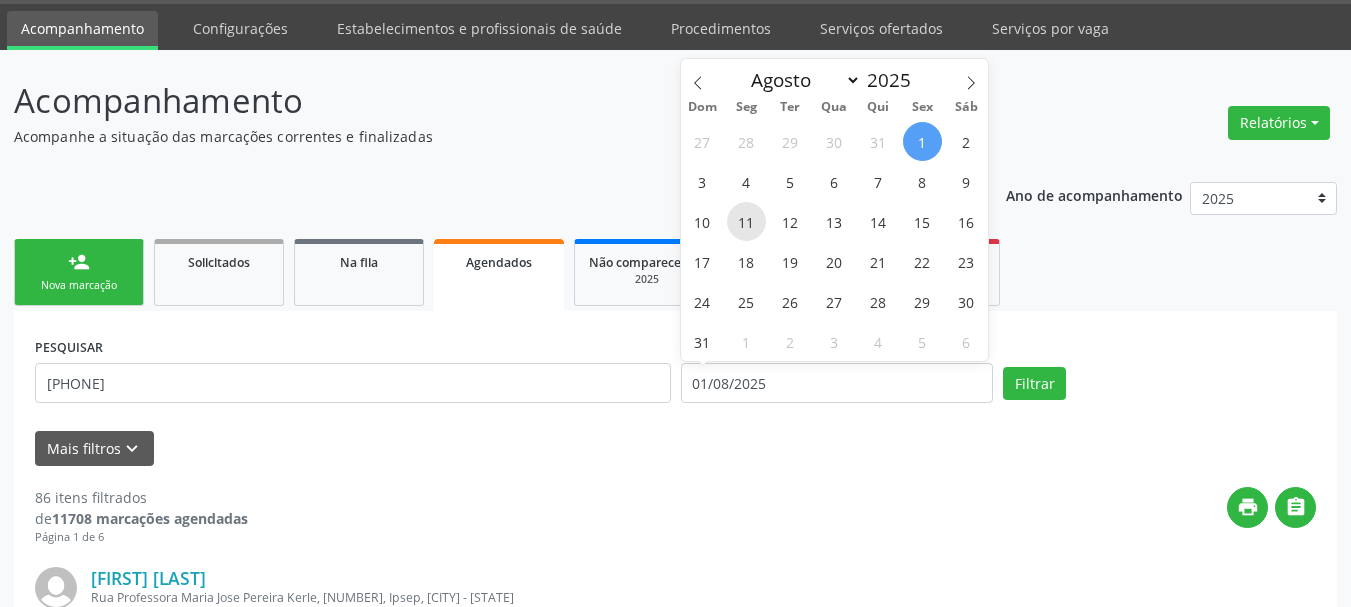 click on "11" at bounding box center [746, 221] 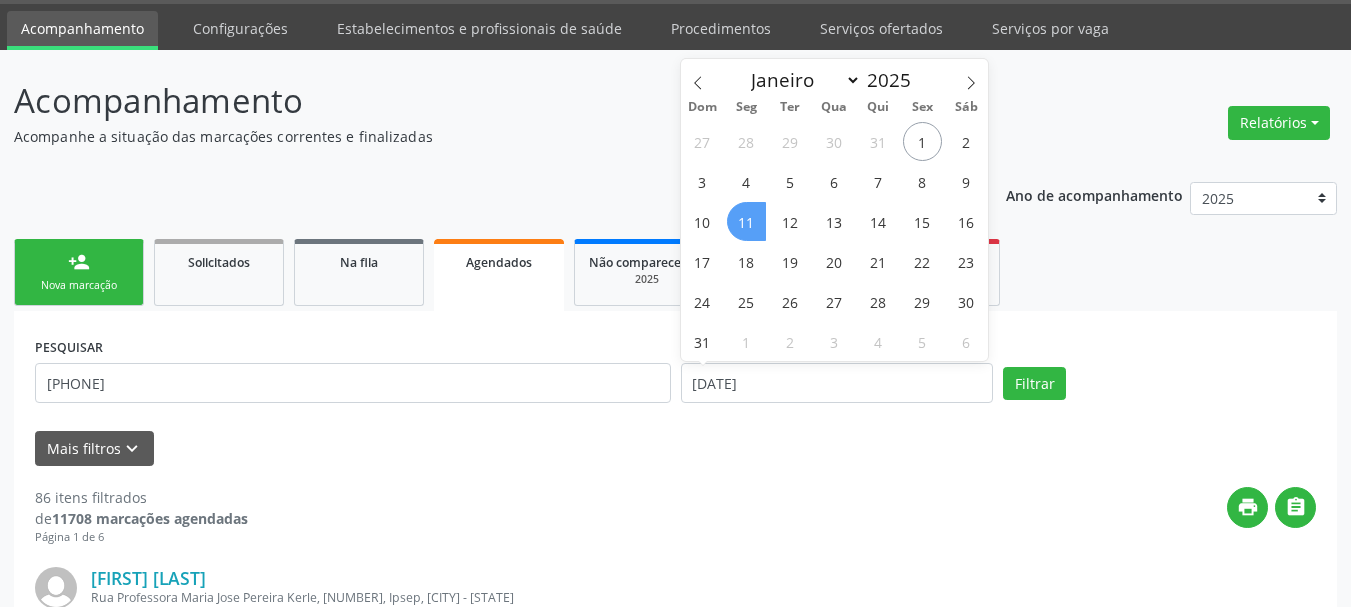 click on "11" at bounding box center [746, 221] 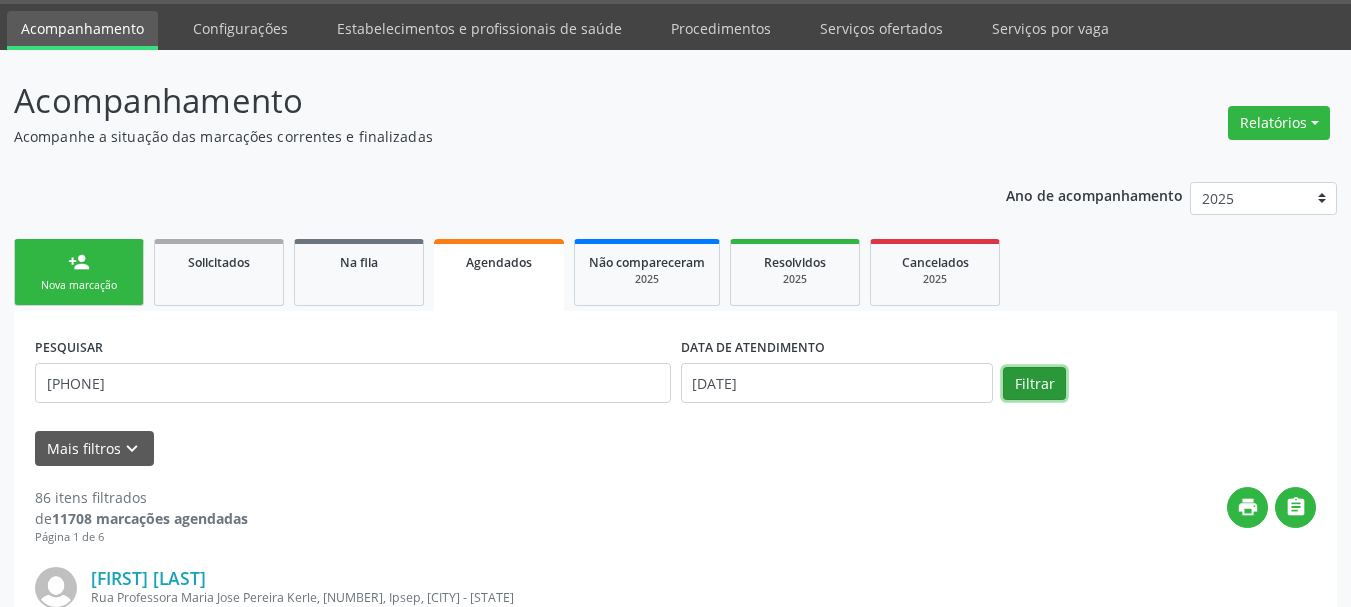 click on "Filtrar" at bounding box center [1034, 384] 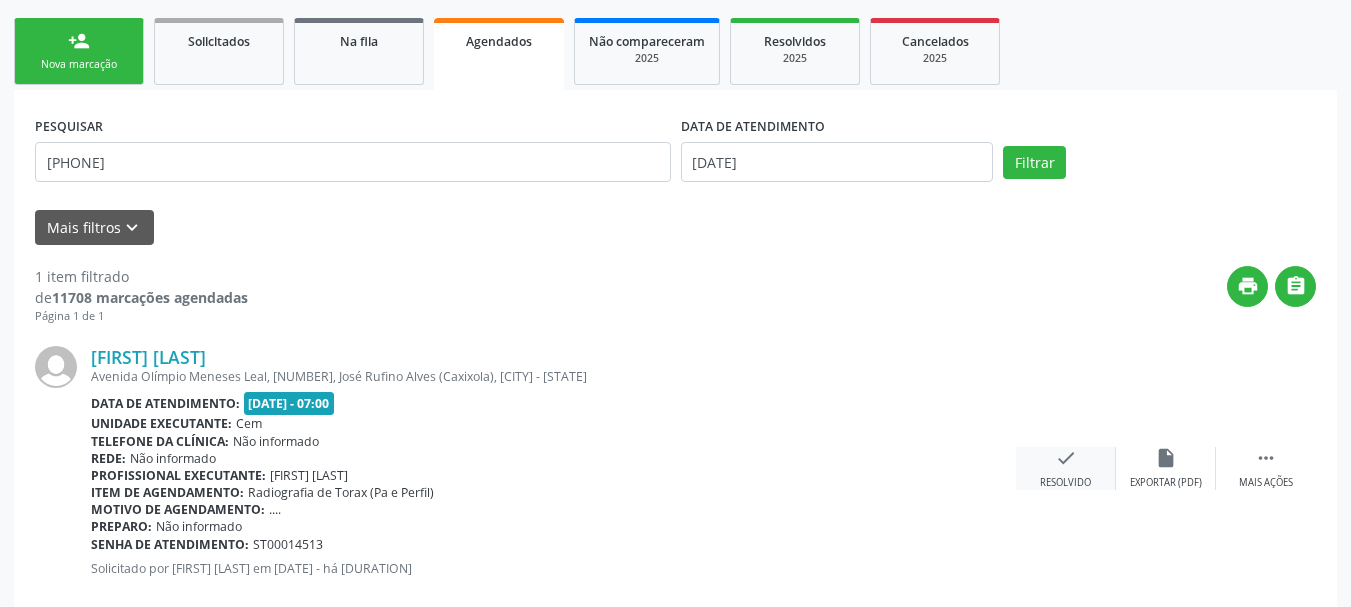 scroll, scrollTop: 321, scrollLeft: 0, axis: vertical 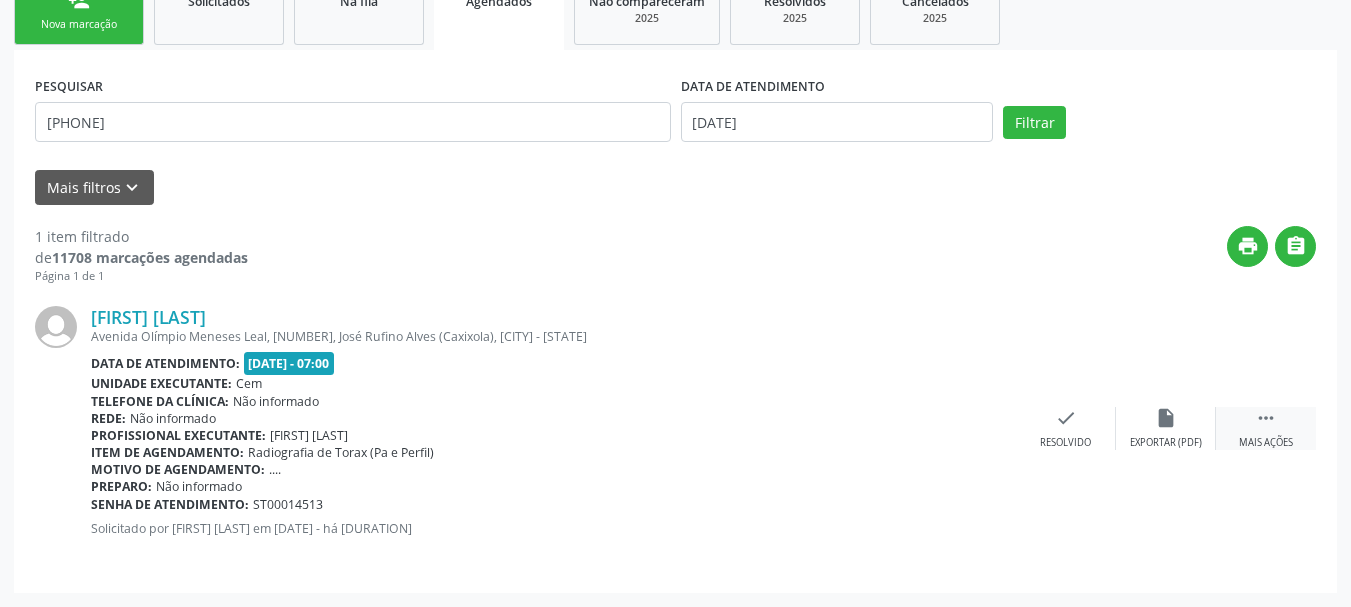 click on "" at bounding box center (1266, 418) 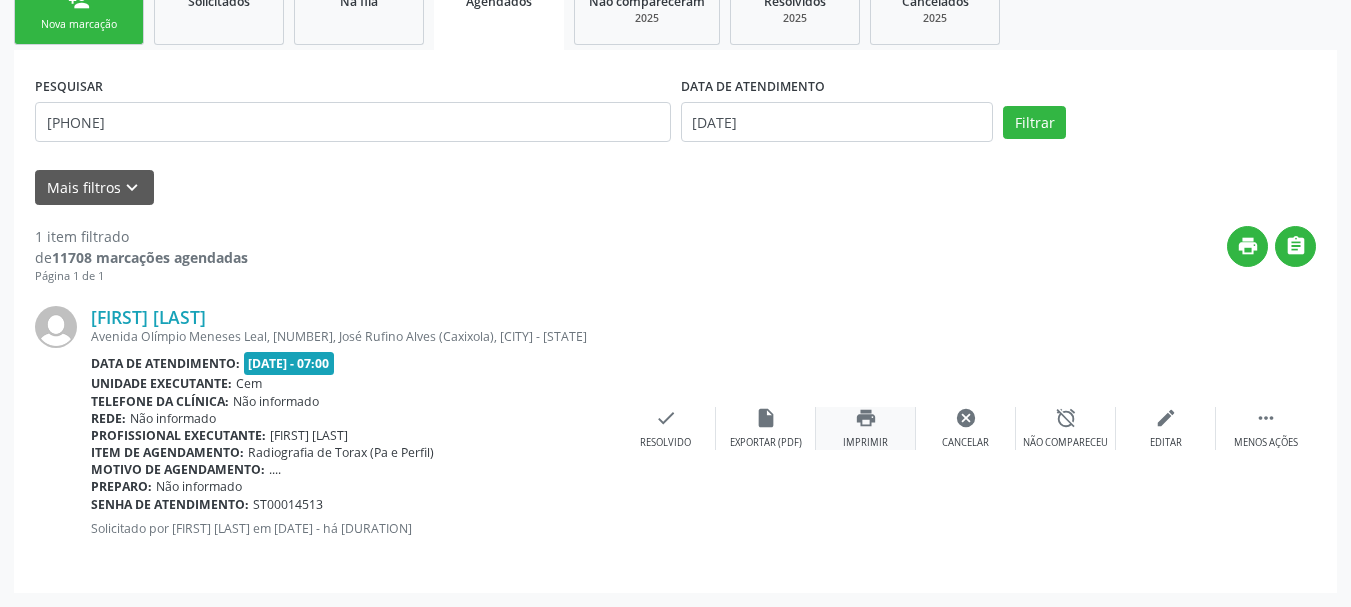 click on "Imprimir" at bounding box center [865, 443] 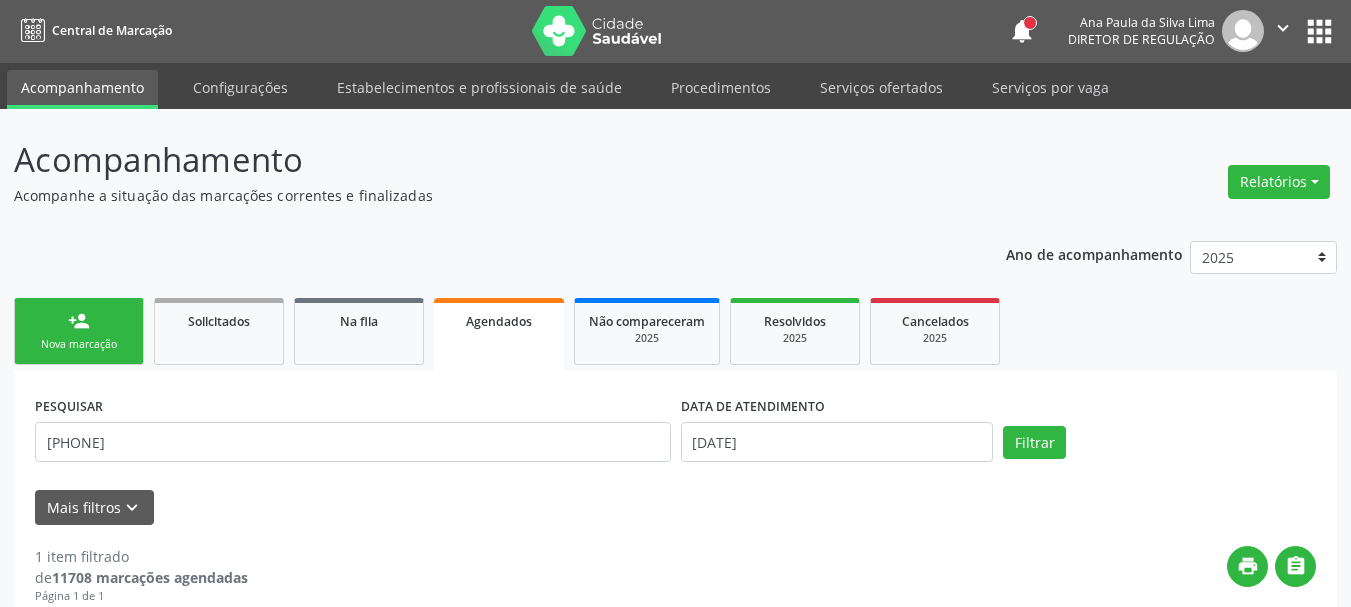 scroll, scrollTop: 0, scrollLeft: 0, axis: both 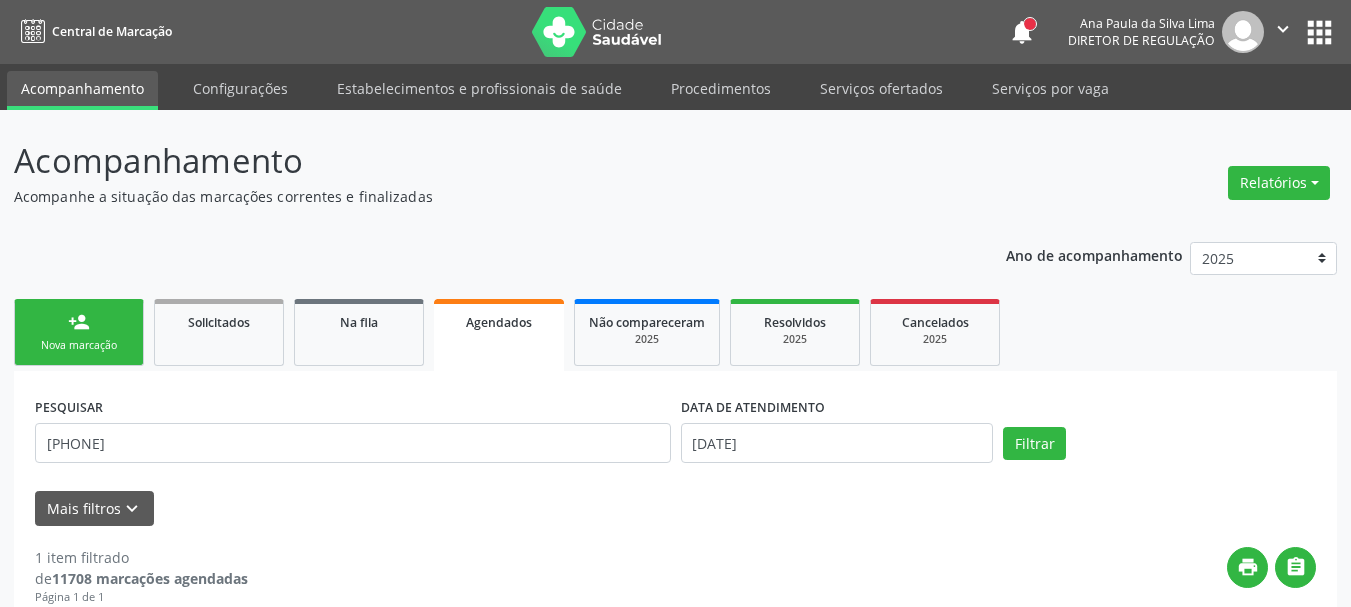 click on "apps" at bounding box center (1319, 32) 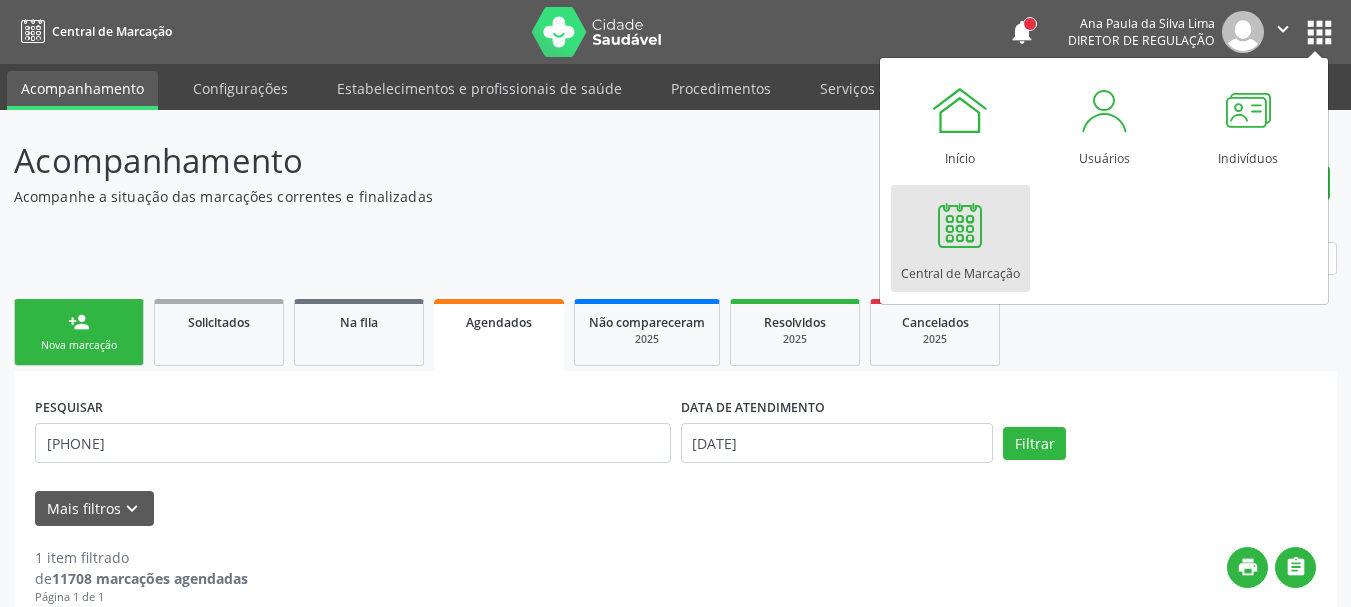 click on "Central de Marcação" at bounding box center [960, 268] 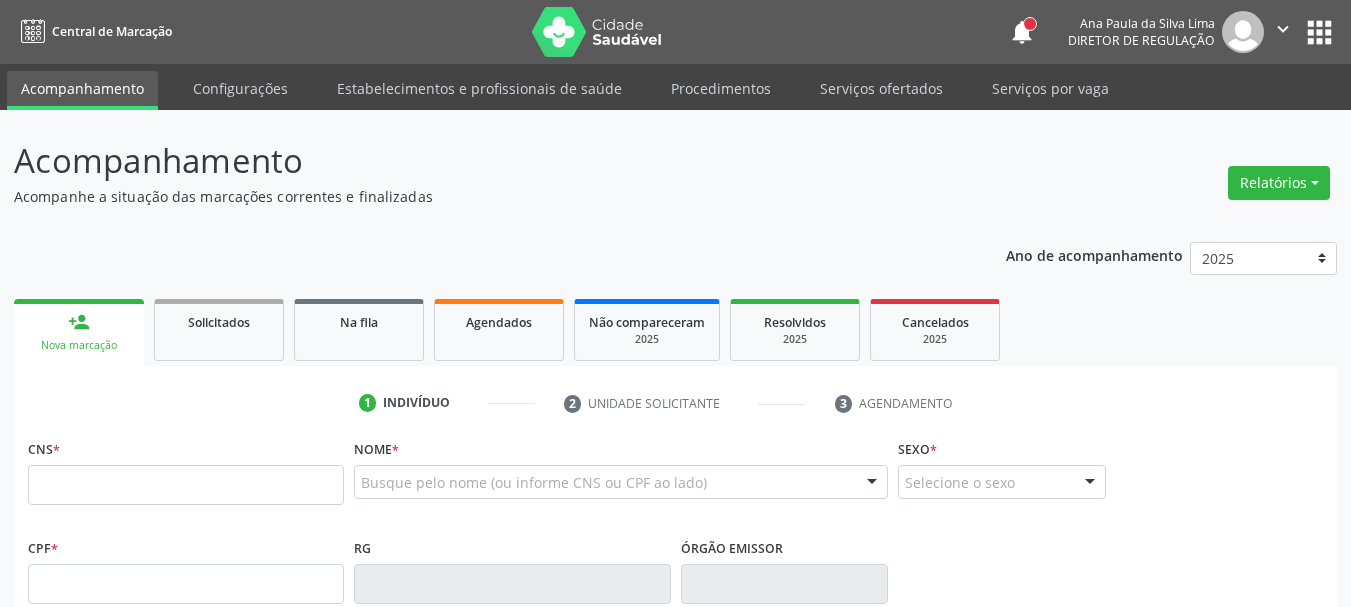 scroll, scrollTop: 0, scrollLeft: 0, axis: both 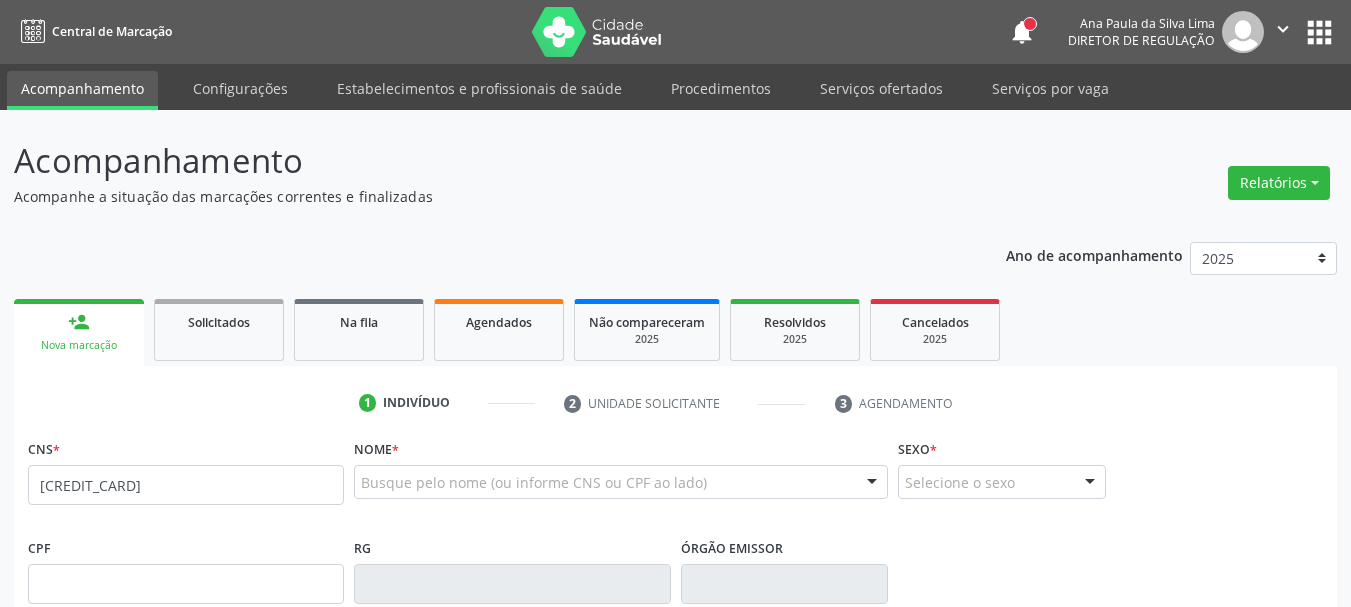 type on "[PHONE]" 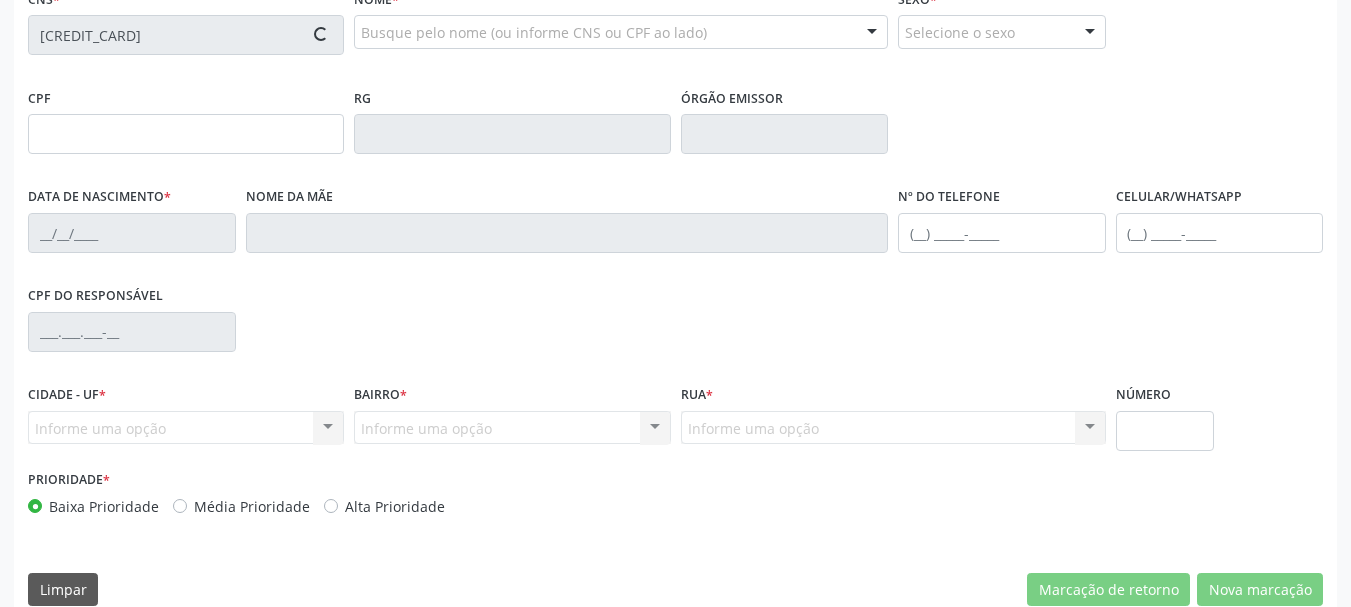 scroll, scrollTop: 477, scrollLeft: 0, axis: vertical 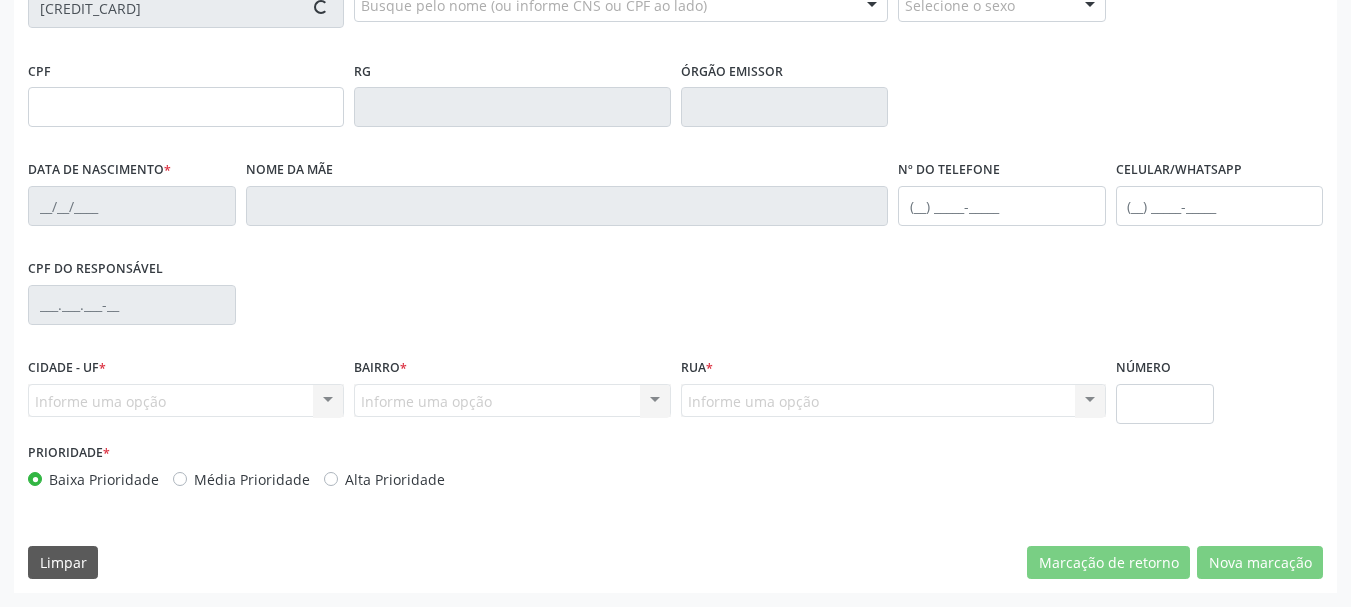 type on "[CPF]" 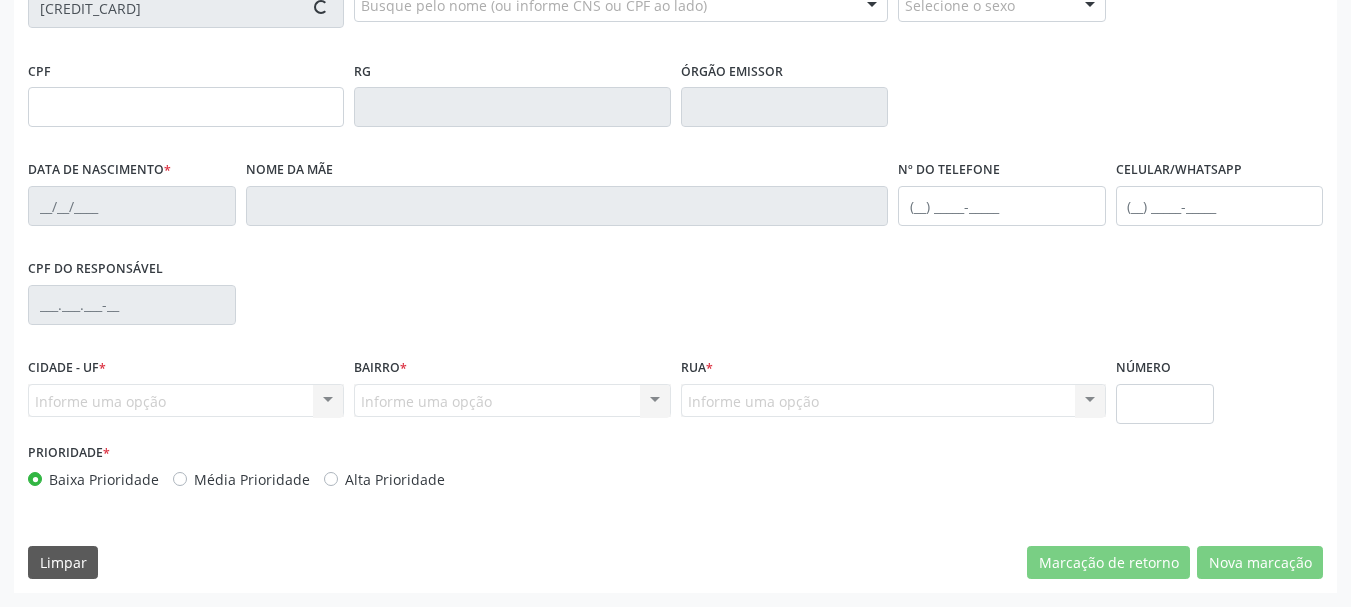 type on "[PHONE]" 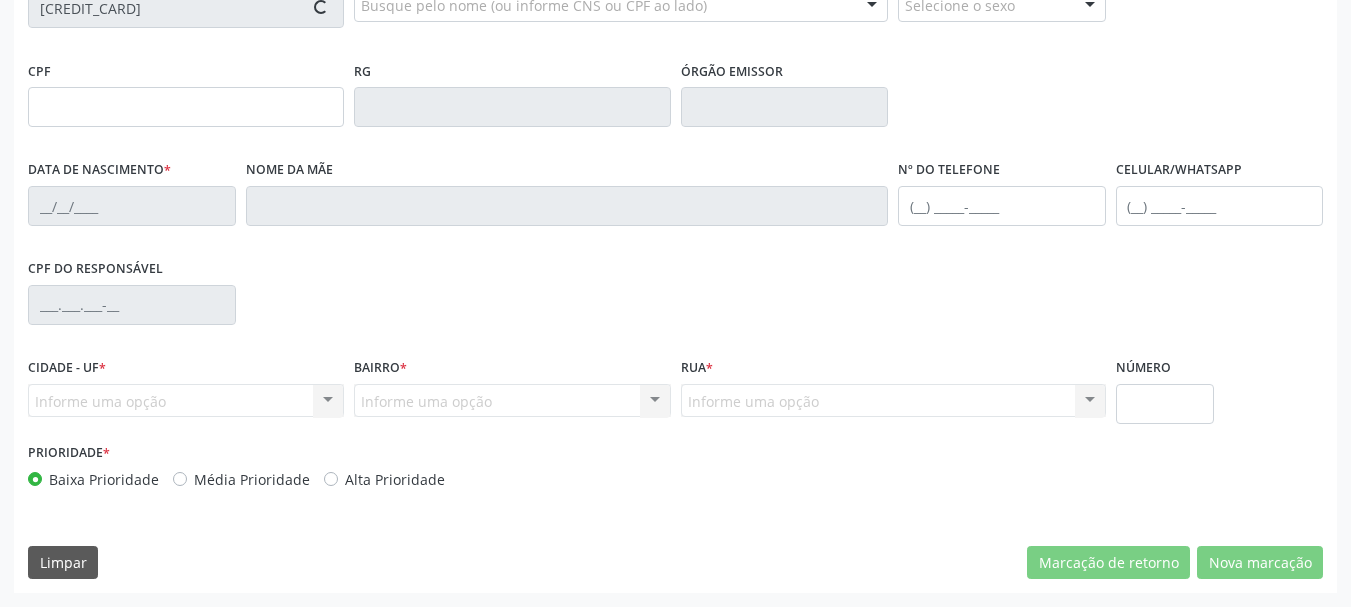 type on "[CPF]" 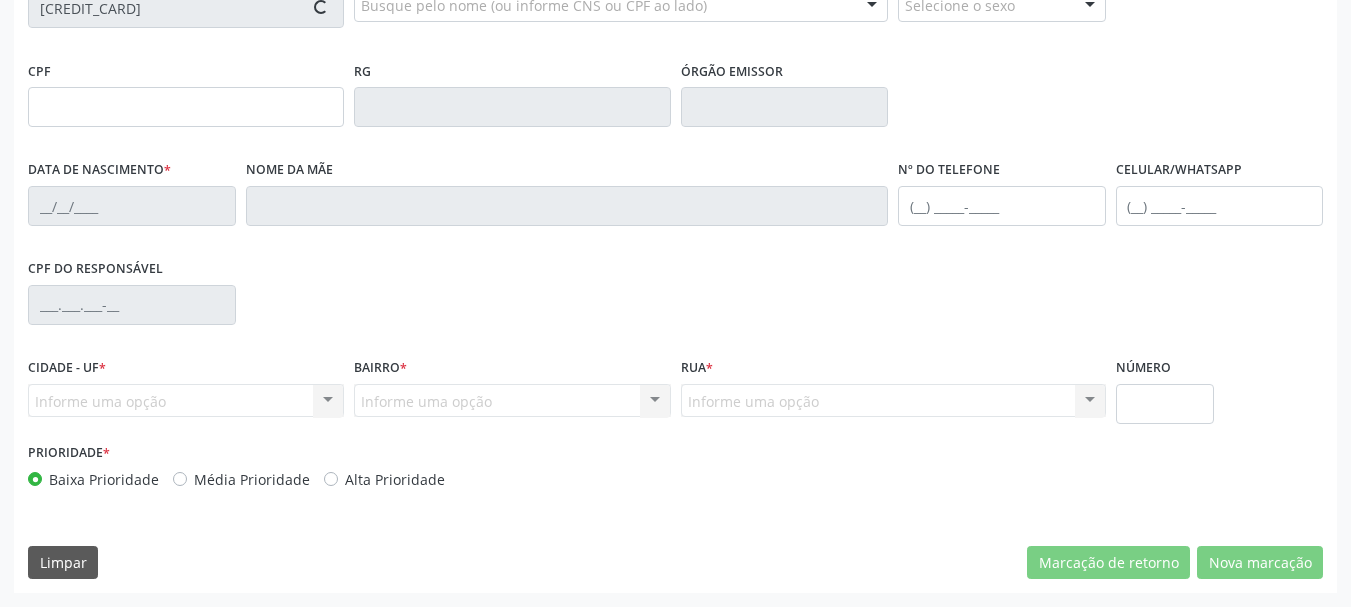 type on "798" 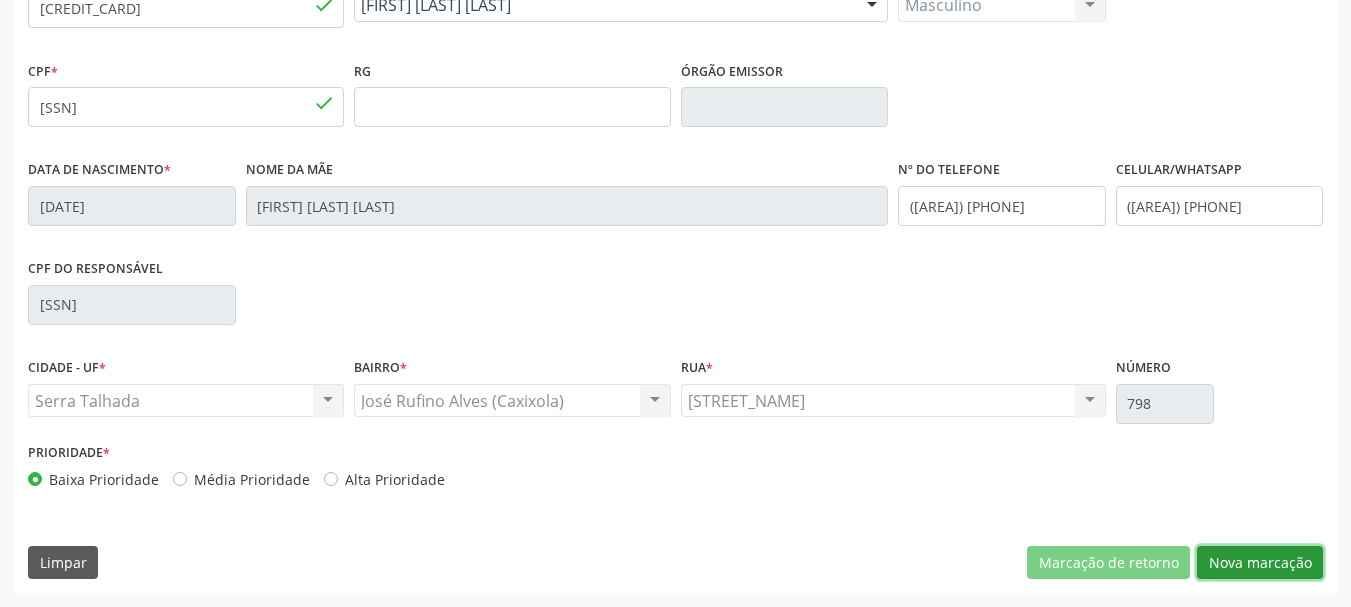 click on "Nova marcação" at bounding box center (1260, 563) 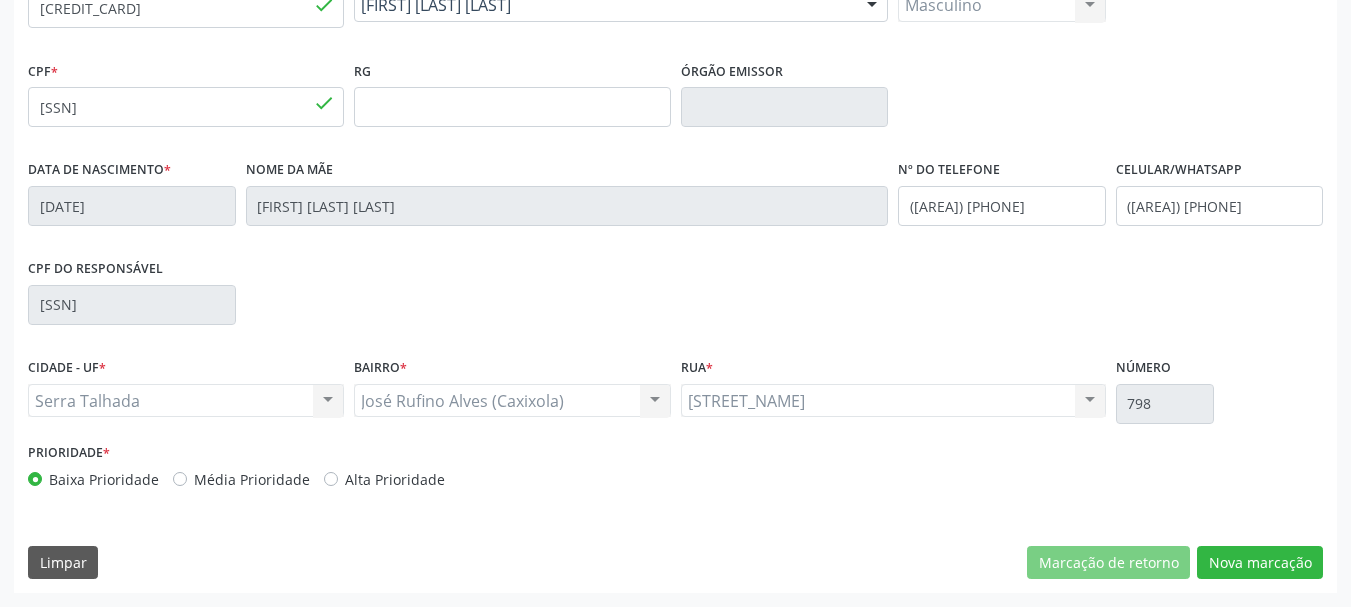 scroll, scrollTop: 299, scrollLeft: 0, axis: vertical 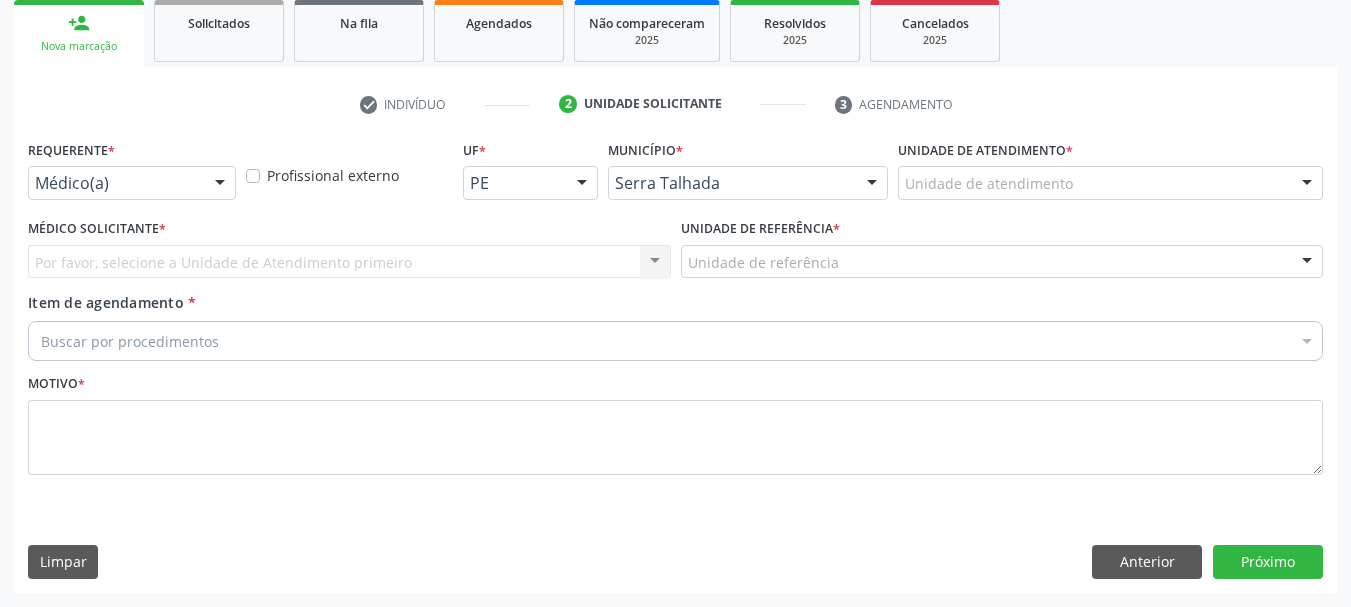 click on "Médico(a)         Médico(a)   Enfermeiro(a)   Paciente
Nenhum resultado encontrado para: "   "
Não há nenhuma opção para ser exibida." at bounding box center [132, 183] 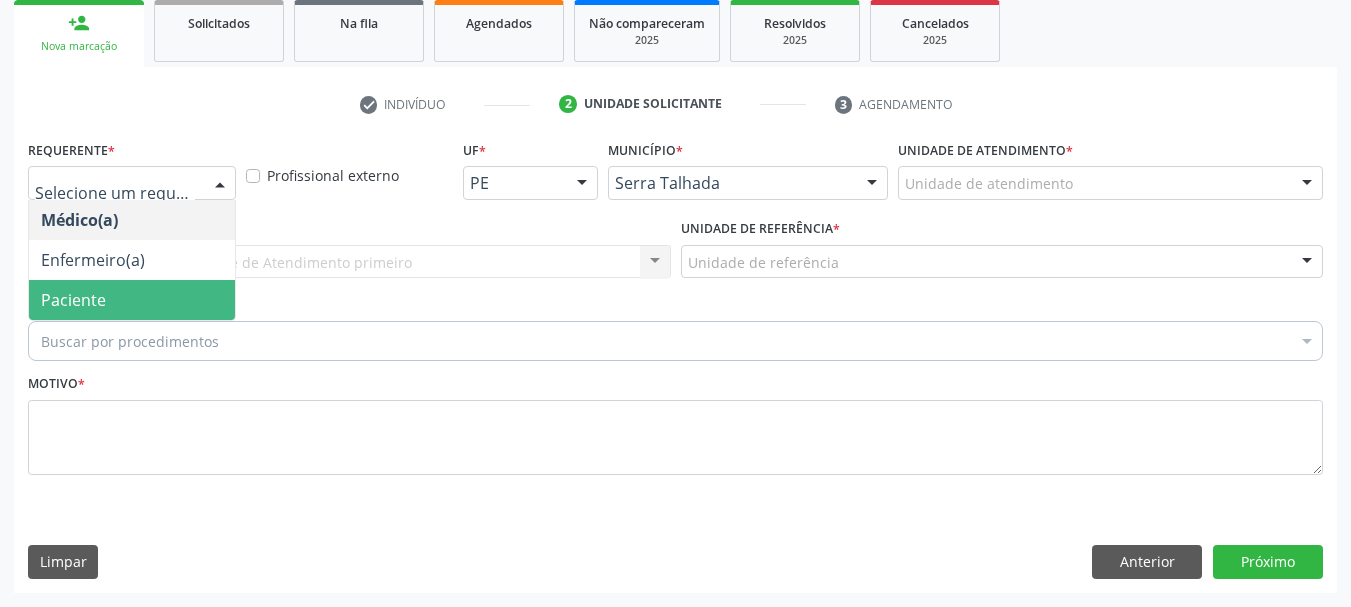 click on "Paciente" at bounding box center [132, 300] 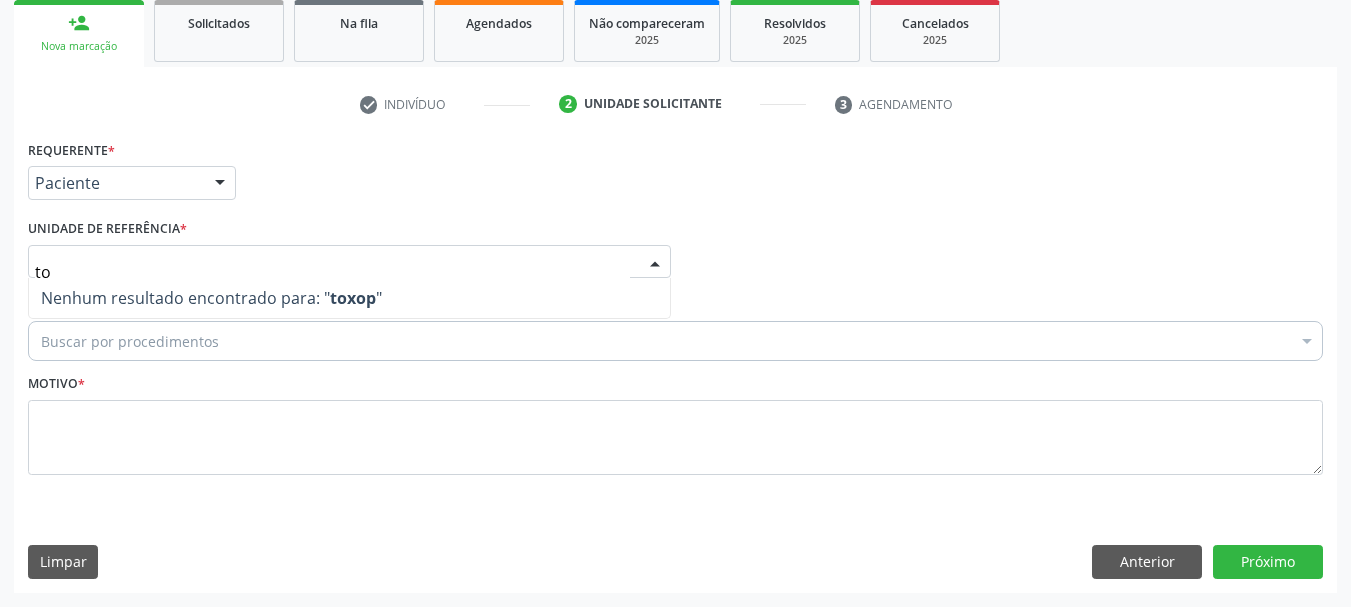 type on "t" 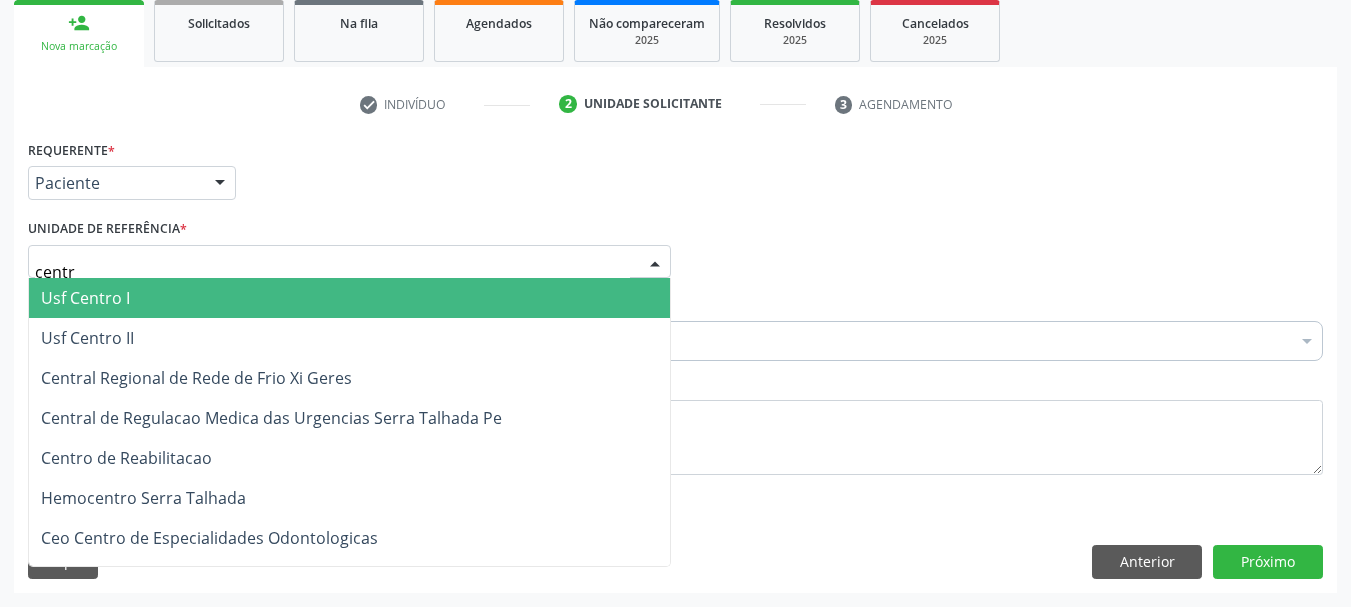 type on "centro" 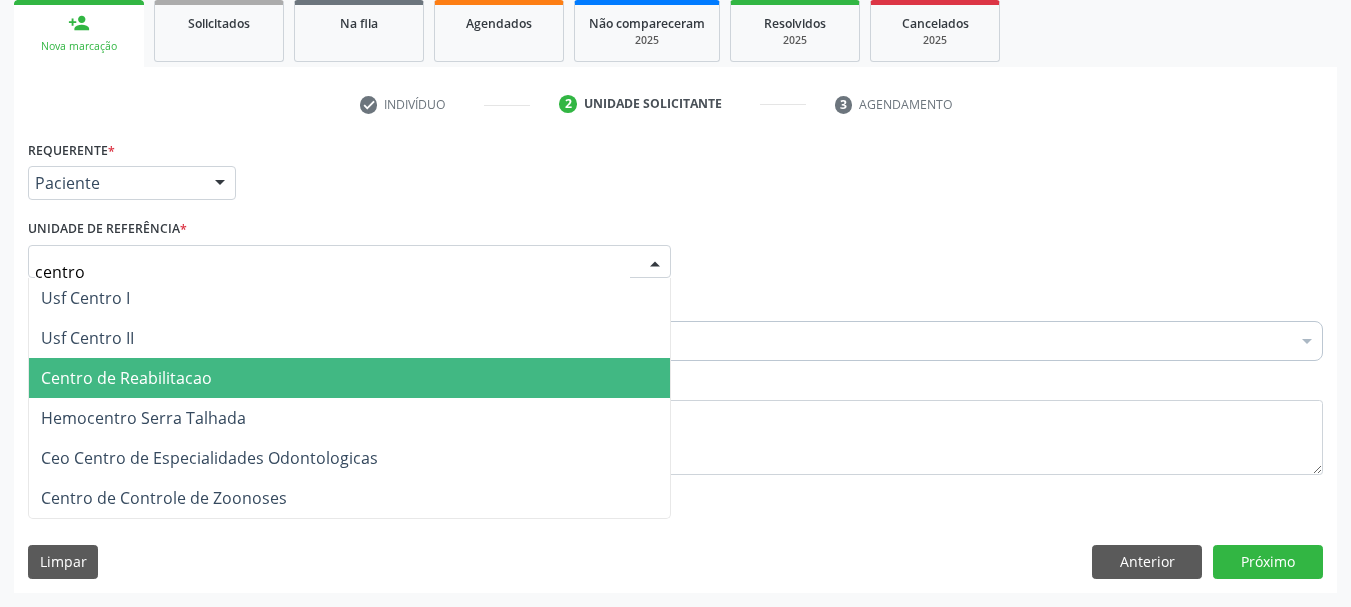 click on "Centro de Reabilitacao" at bounding box center (126, 378) 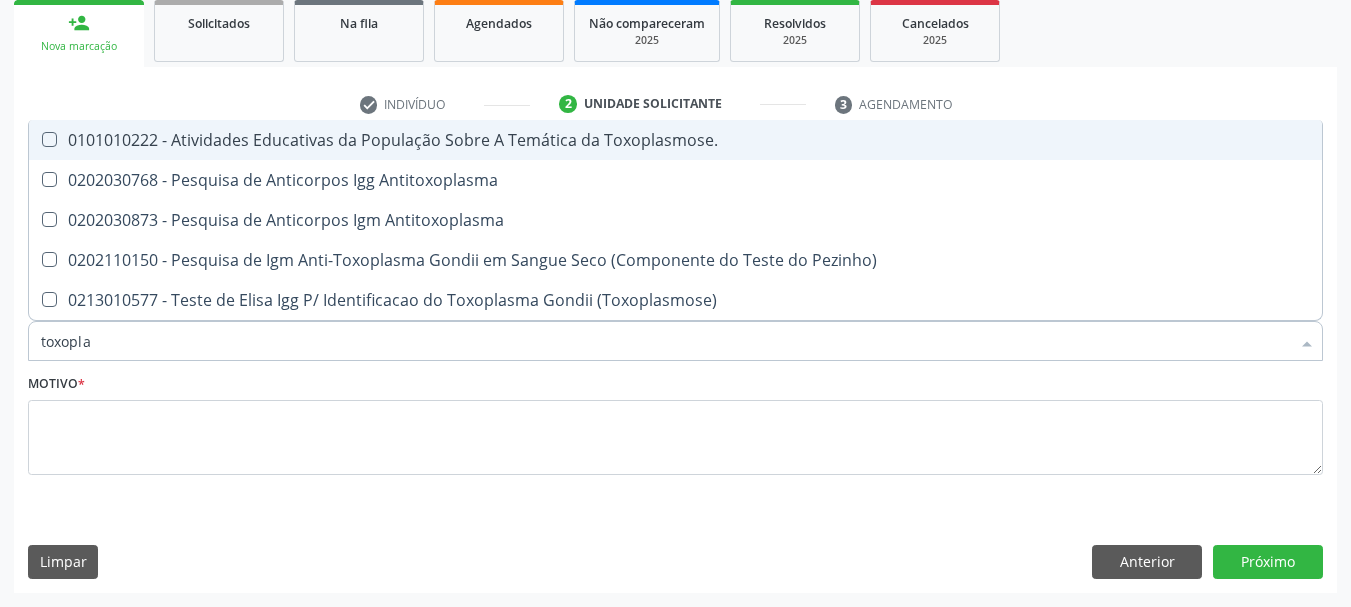 type on "toxoplas" 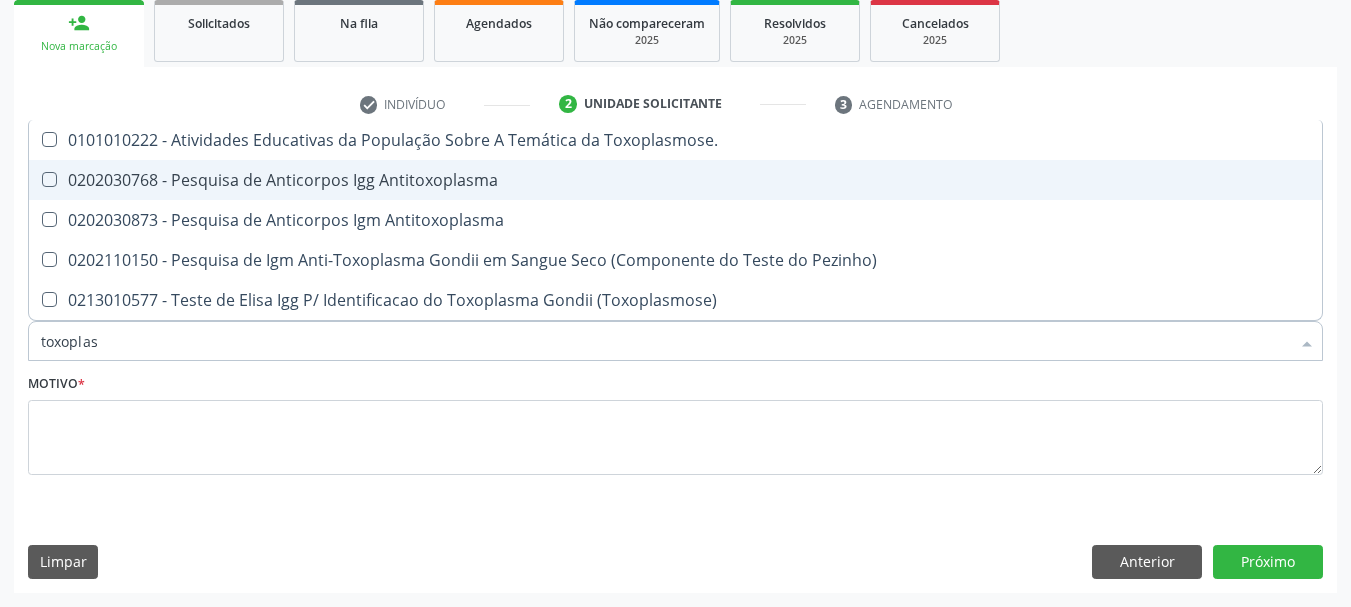 click on "0202030768 - Pesquisa de Anticorpos Igg Antitoxoplasma" at bounding box center (675, 180) 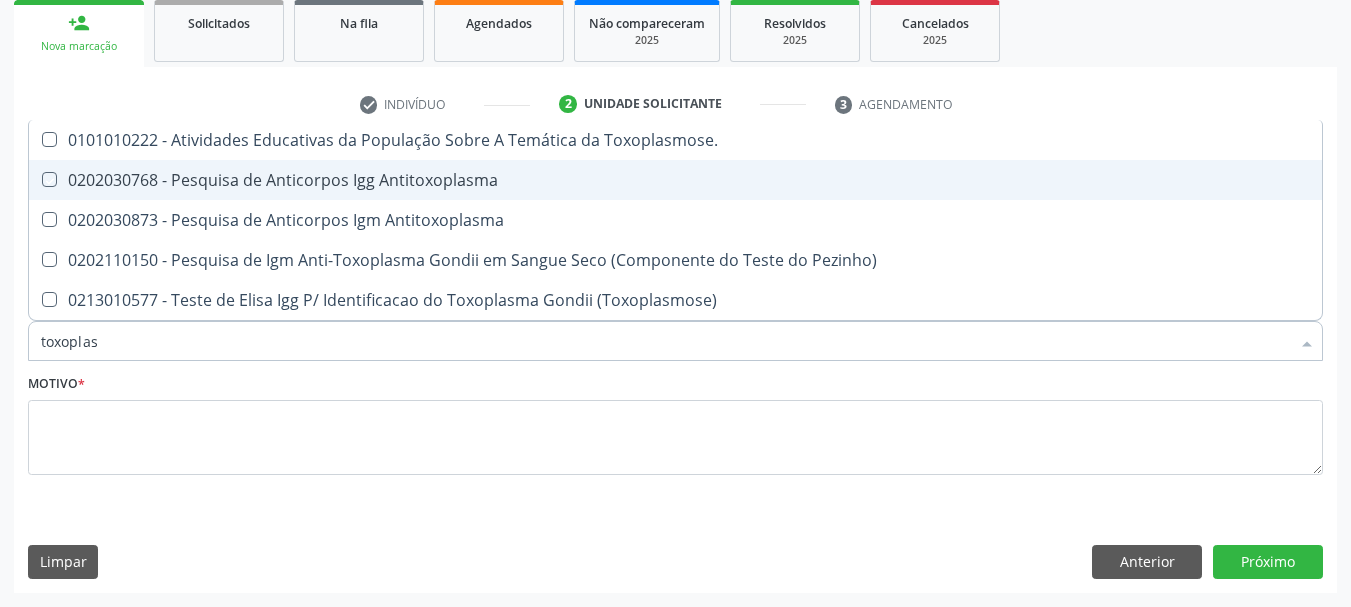 checkbox on "true" 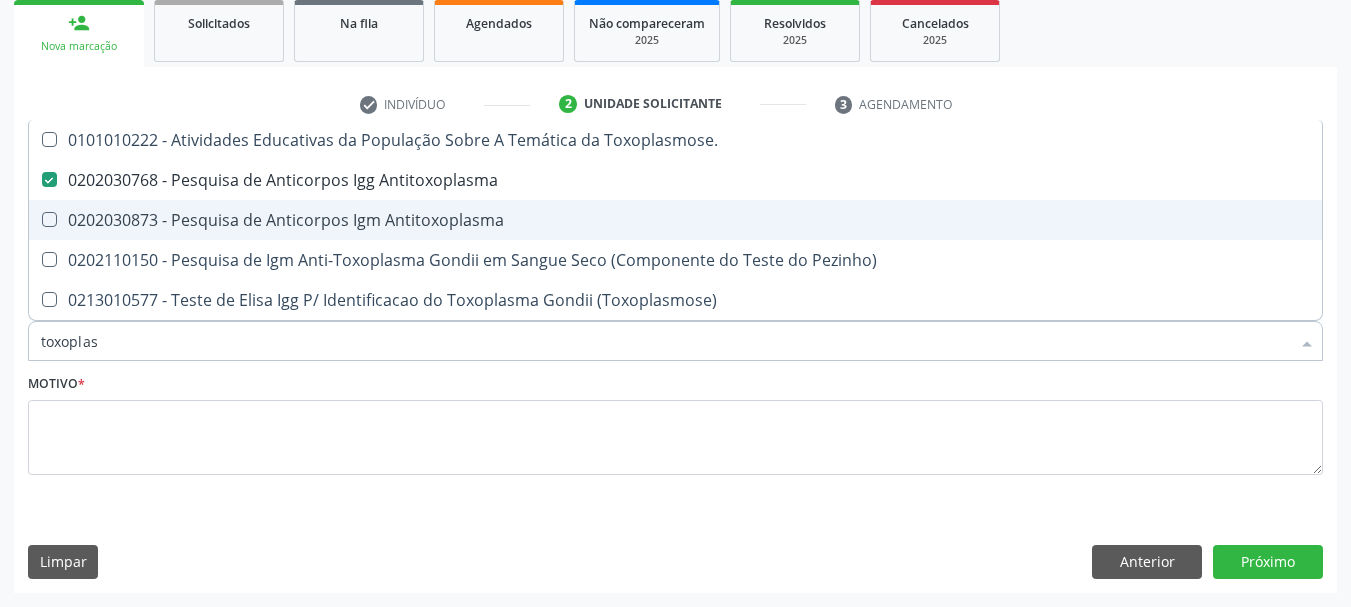 click on "0202030873 - Pesquisa de Anticorpos Igm Antitoxoplasma" at bounding box center [675, 220] 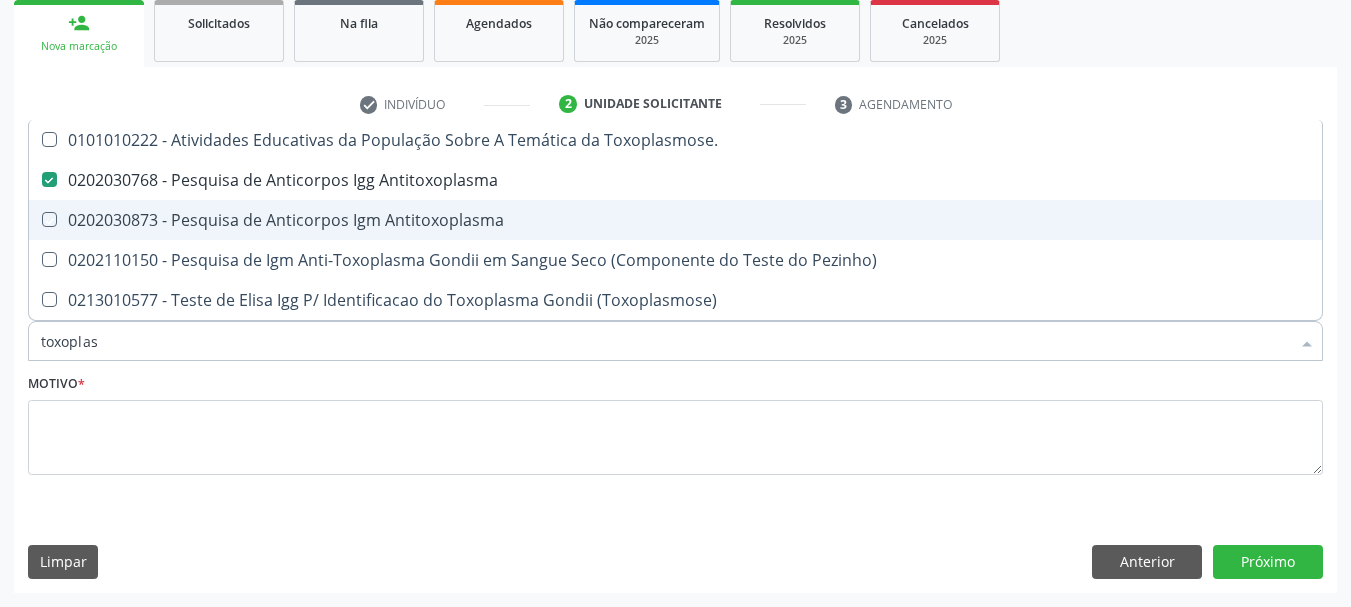 checkbox on "true" 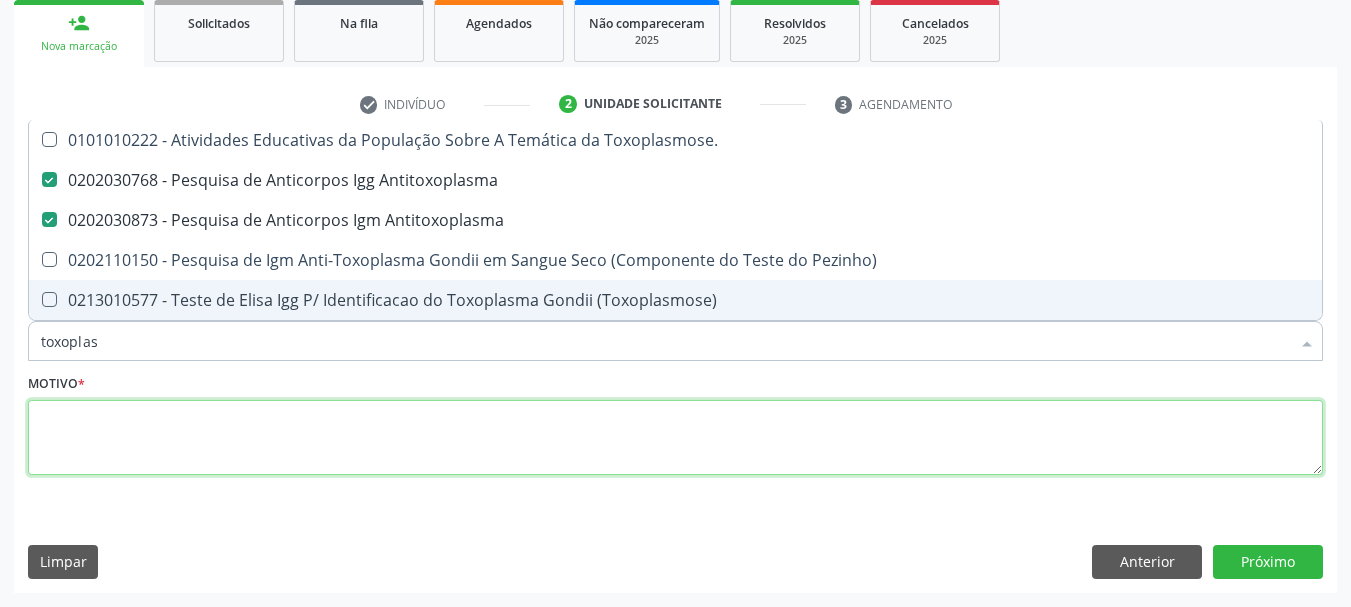click at bounding box center [675, 438] 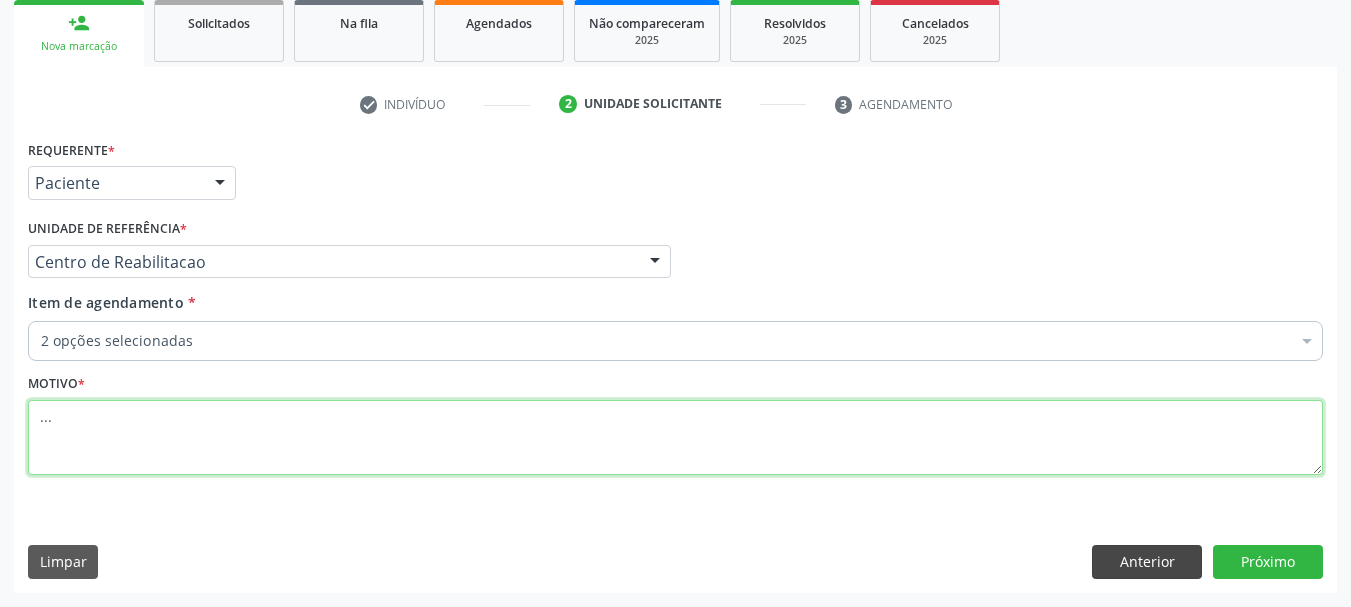 type on "..." 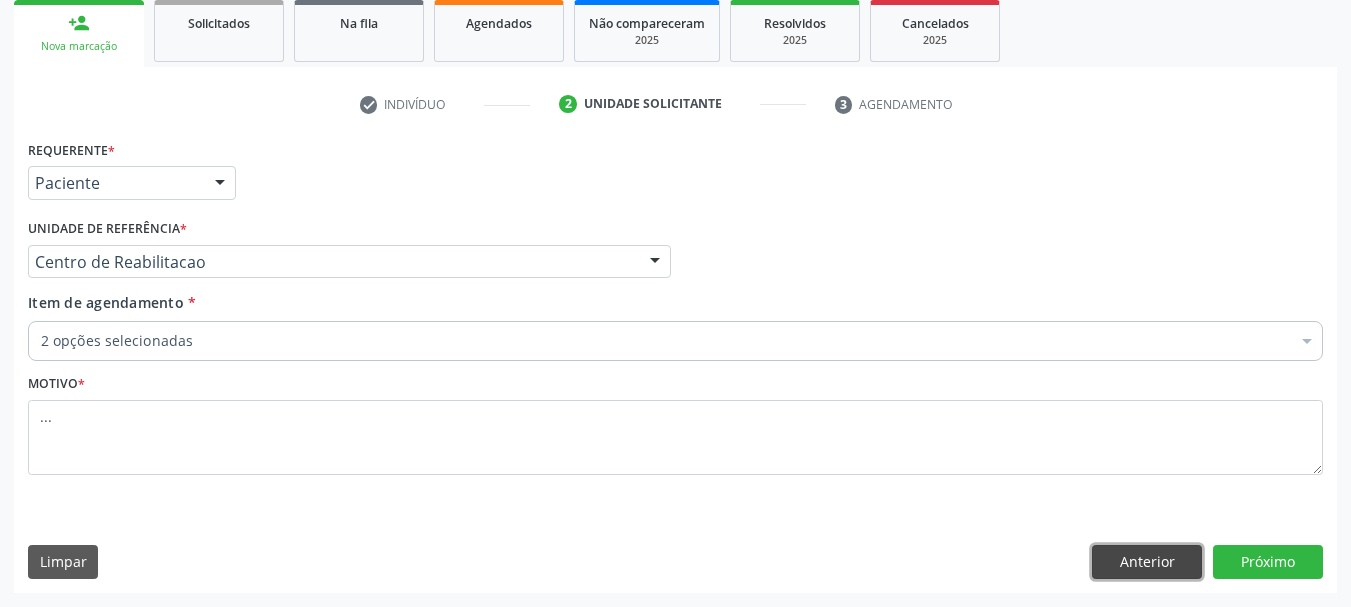 click on "Anterior" at bounding box center [1147, 562] 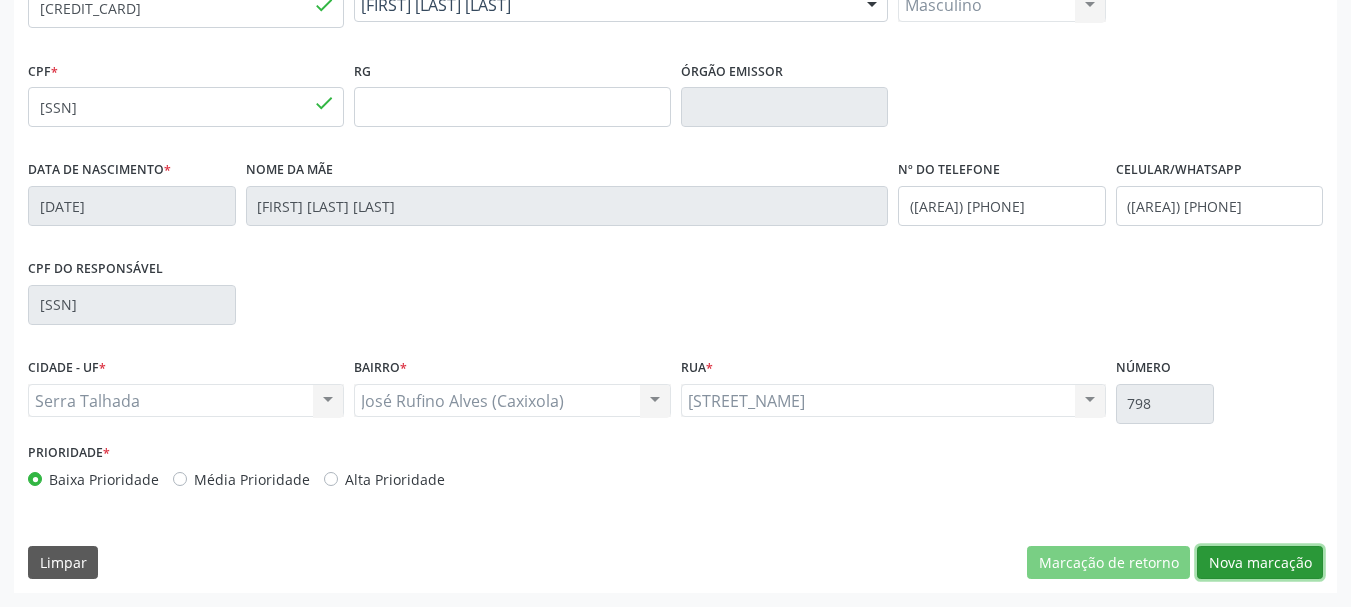 click on "Nova marcação" at bounding box center (1260, 563) 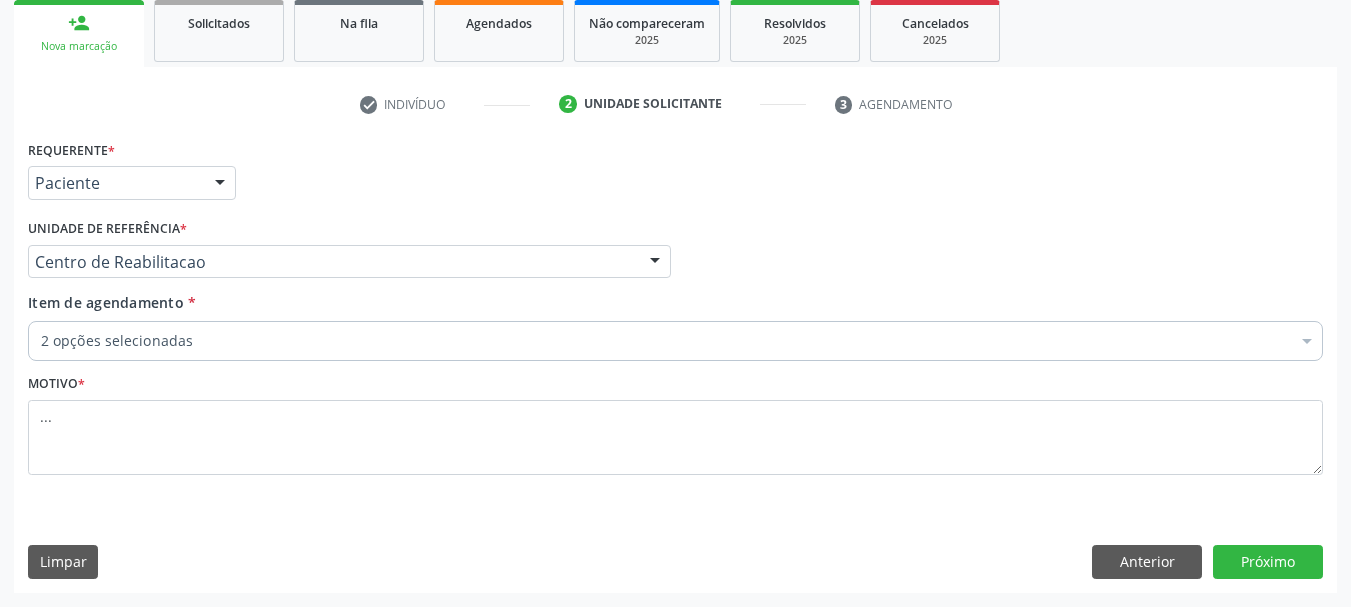 scroll, scrollTop: 299, scrollLeft: 0, axis: vertical 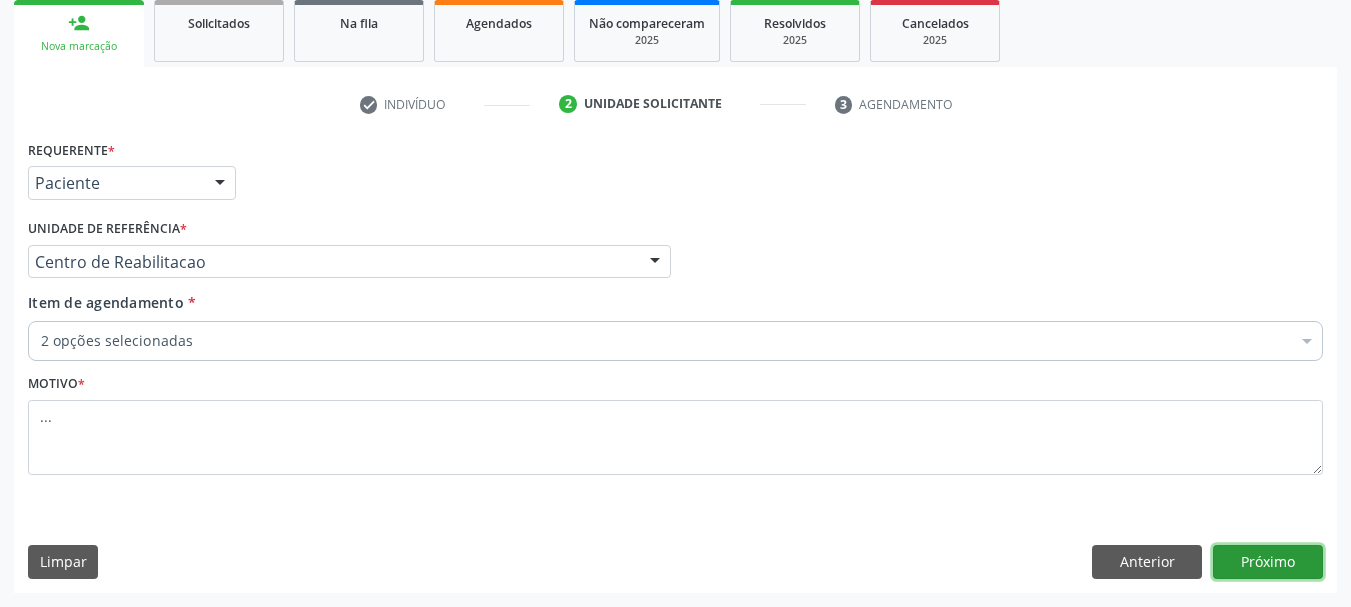click on "Próximo" at bounding box center (1268, 562) 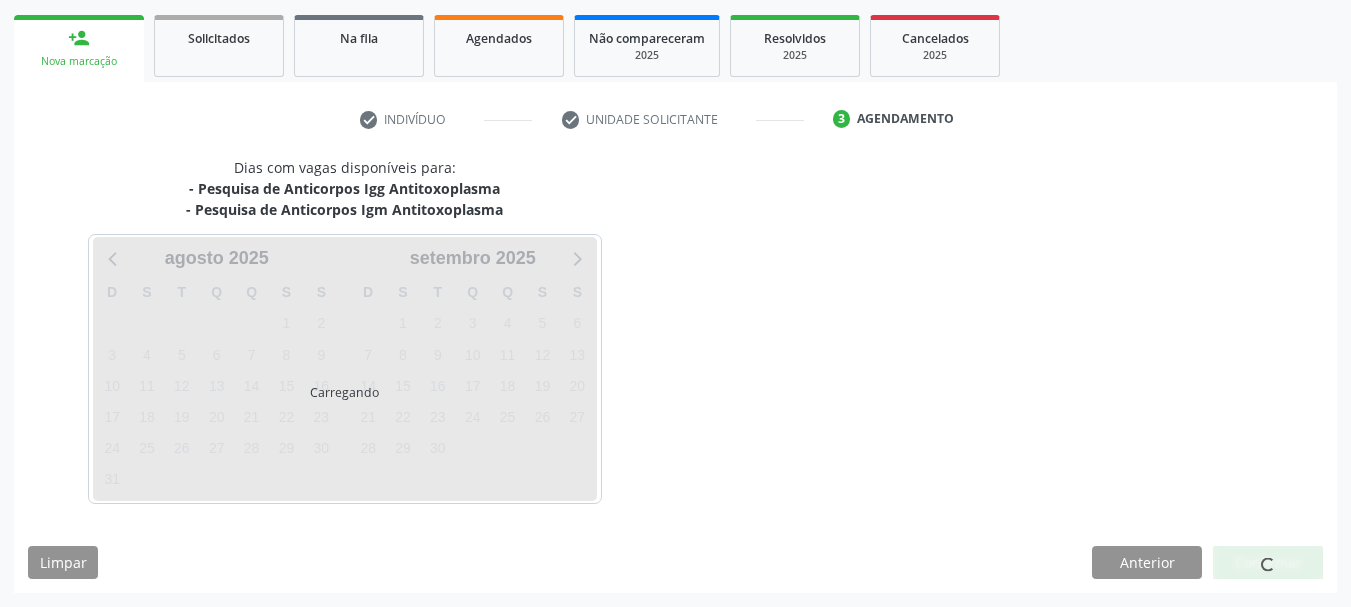 scroll, scrollTop: 284, scrollLeft: 0, axis: vertical 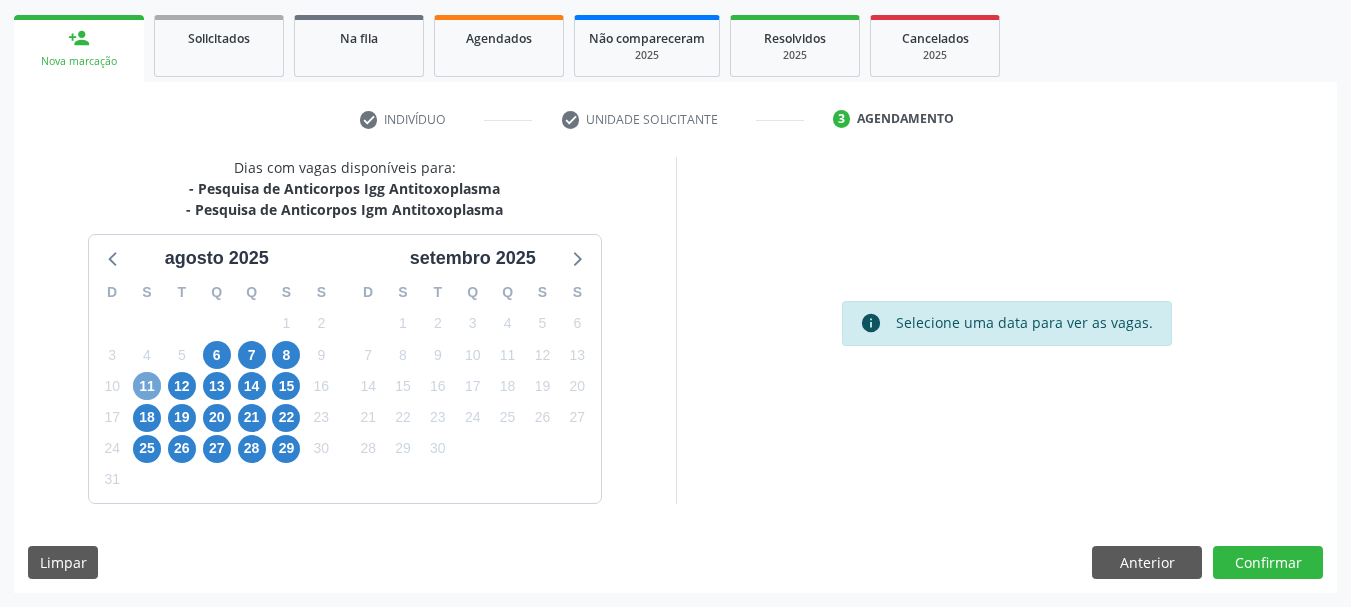 click on "11" at bounding box center (147, 386) 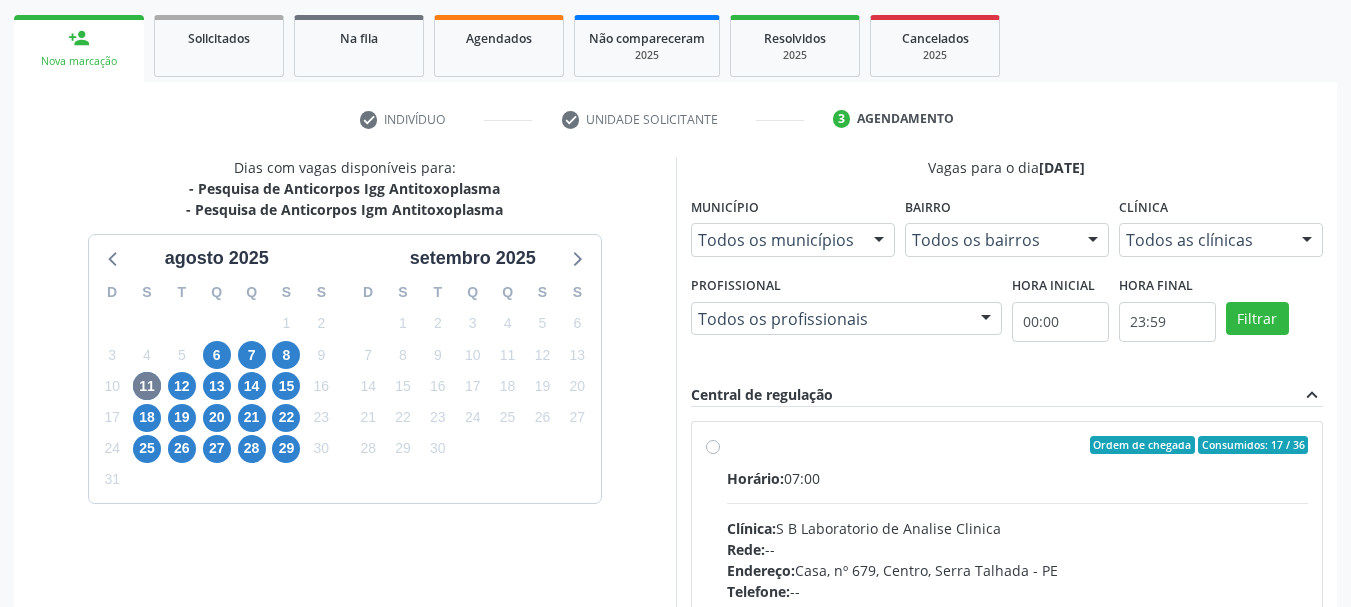 click on "Ordem de chegada
Consumidos: 17 / 36
Horário:   07:00
Clínica:  S B Laboratorio de Analise Clinica
Rede:
--
Endereço:   Casa, nº 679, Centro, Serra Talhada - PE
Telefone:   --
Profissional:
--
Informações adicionais sobre o atendimento
Idade de atendimento:
Sem restrição
Gênero(s) atendido(s):
Sem restrição
Informações adicionais:
--" at bounding box center [1018, 589] 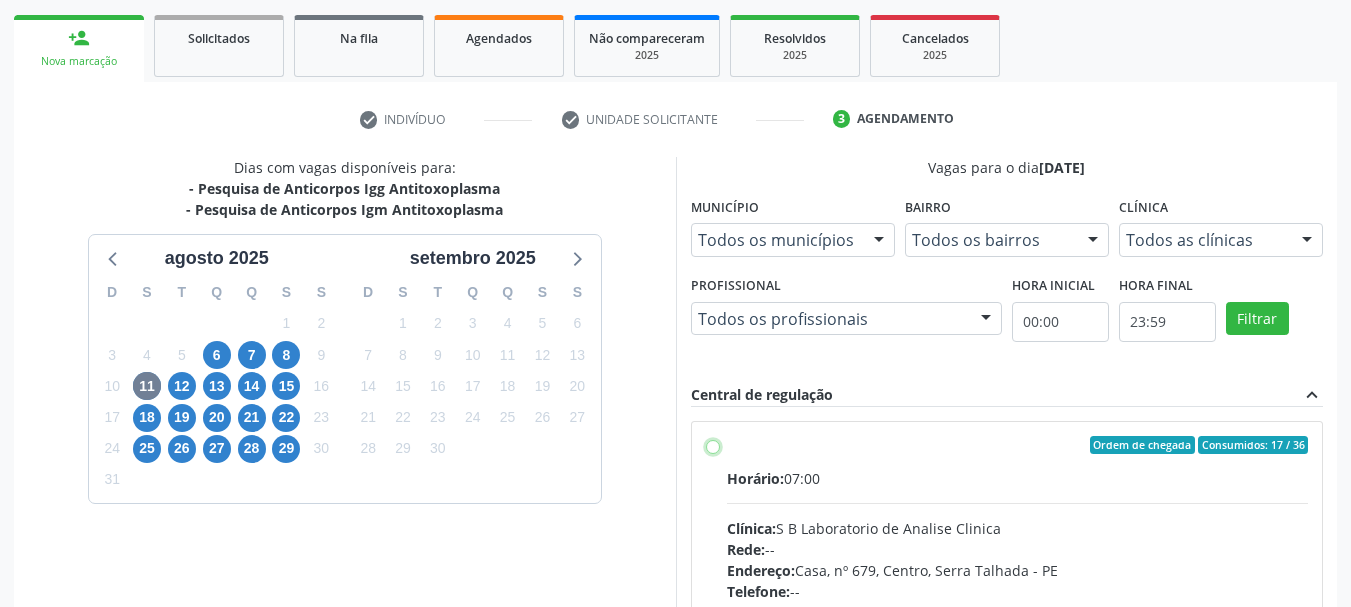 click on "Ordem de chegada
Consumidos: 17 / 36
Horário:   07:00
Clínica:  S B Laboratorio de Analise Clinica
Rede:
--
Endereço:   Casa, nº 679, Centro, Serra Talhada - PE
Telefone:   --
Profissional:
--
Informações adicionais sobre o atendimento
Idade de atendimento:
Sem restrição
Gênero(s) atendido(s):
Sem restrição
Informações adicionais:
--" at bounding box center (713, 445) 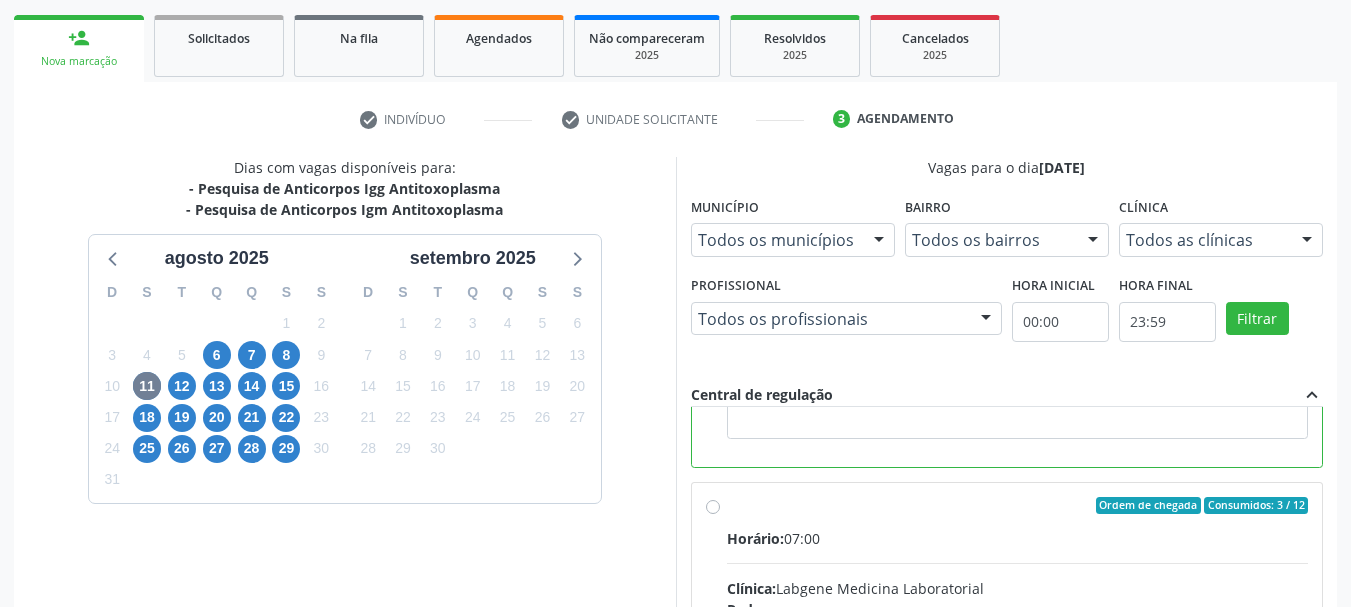 scroll, scrollTop: 600, scrollLeft: 0, axis: vertical 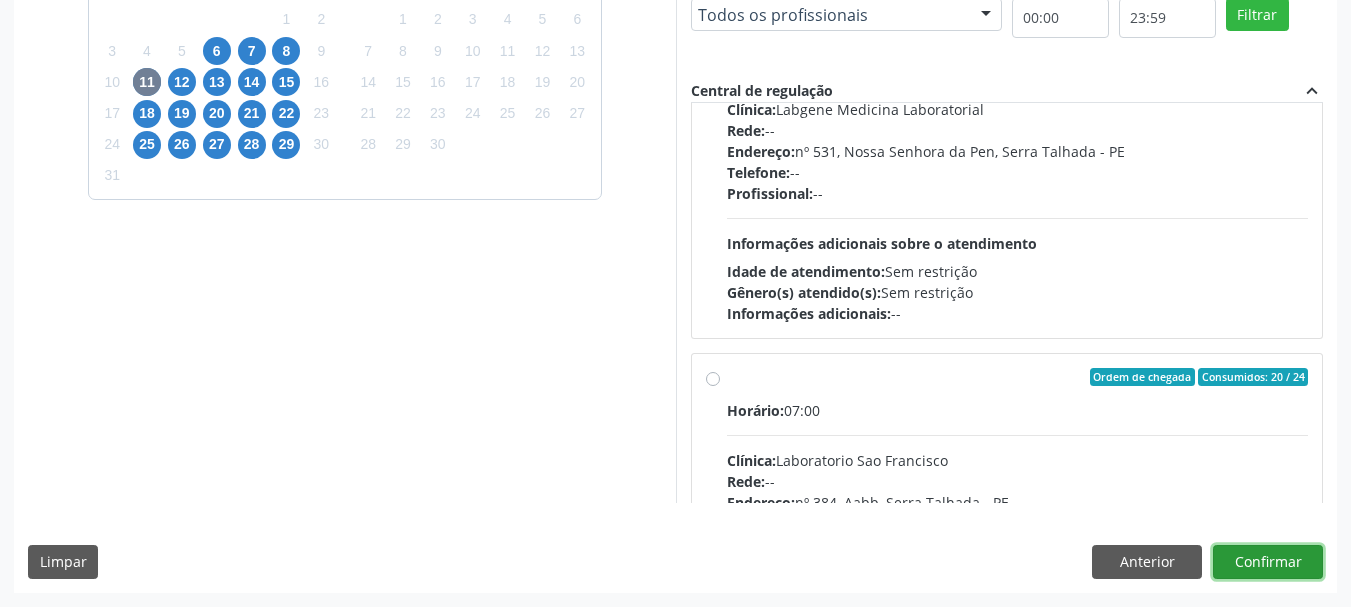 click on "Confirmar" at bounding box center [1268, 562] 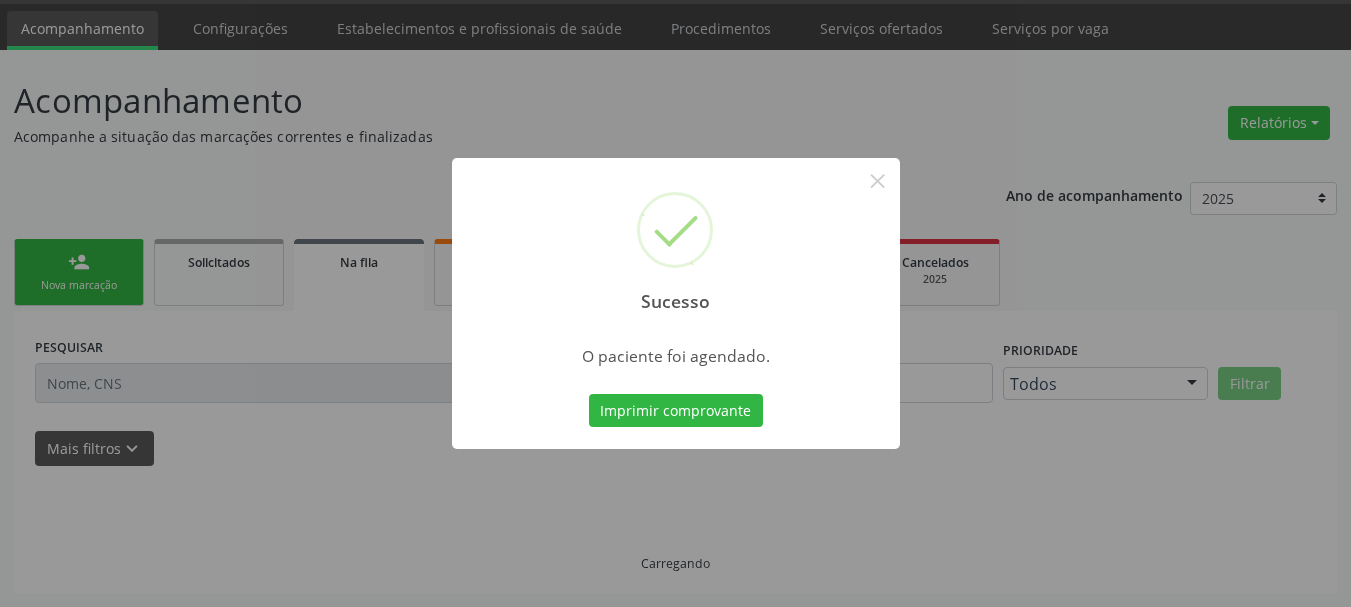 scroll, scrollTop: 60, scrollLeft: 0, axis: vertical 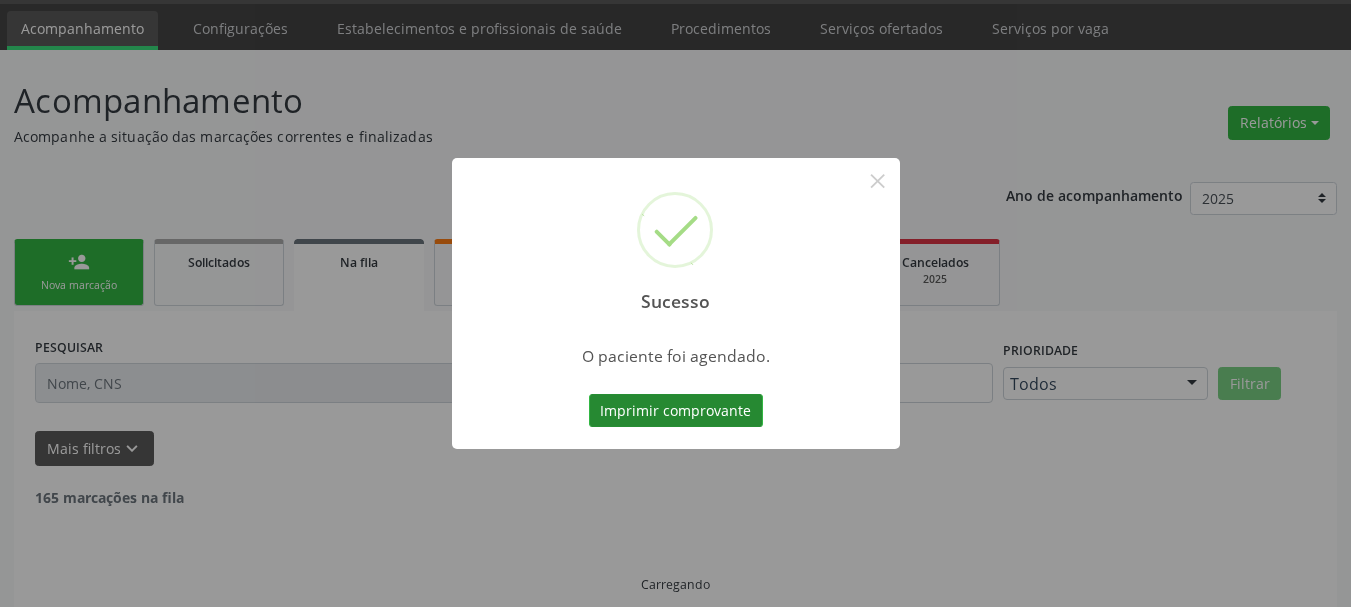 click on "Imprimir comprovante" at bounding box center (676, 411) 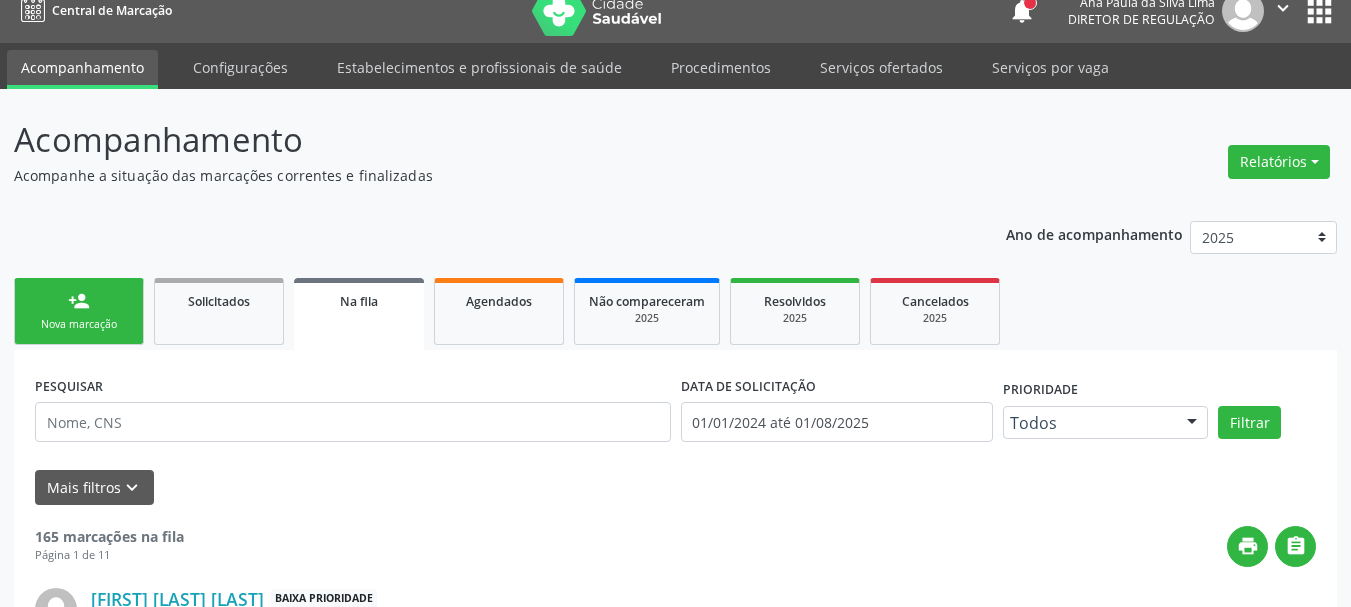 scroll, scrollTop: 0, scrollLeft: 0, axis: both 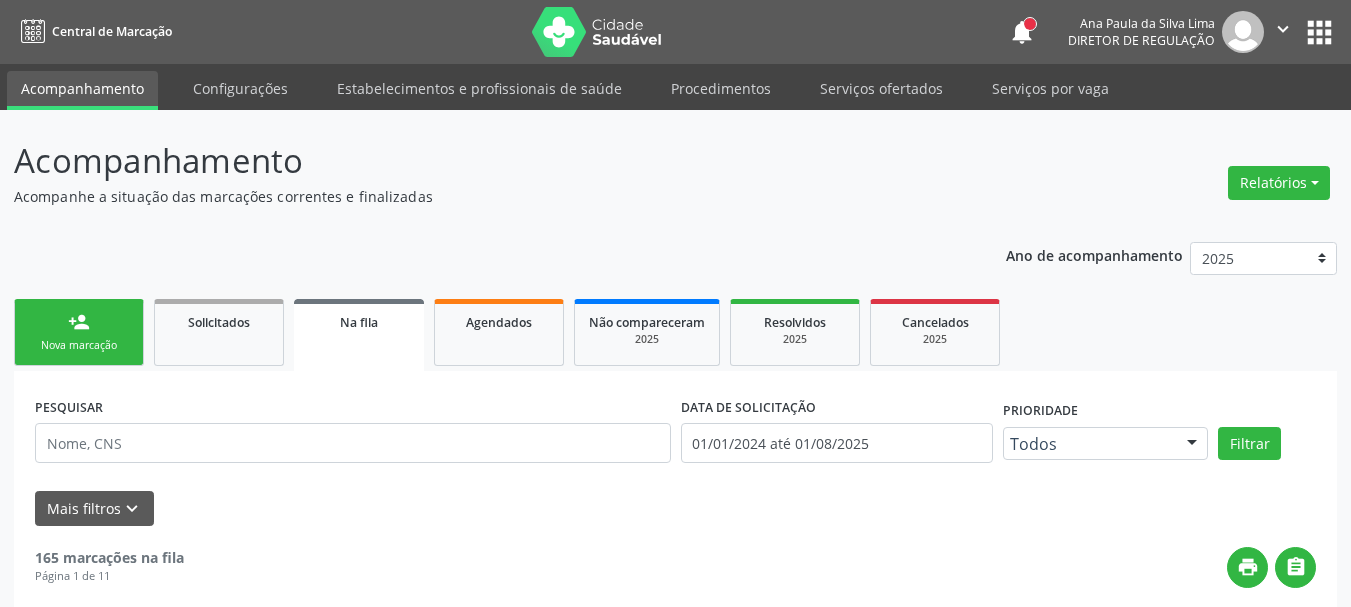 click on "apps" at bounding box center [1319, 32] 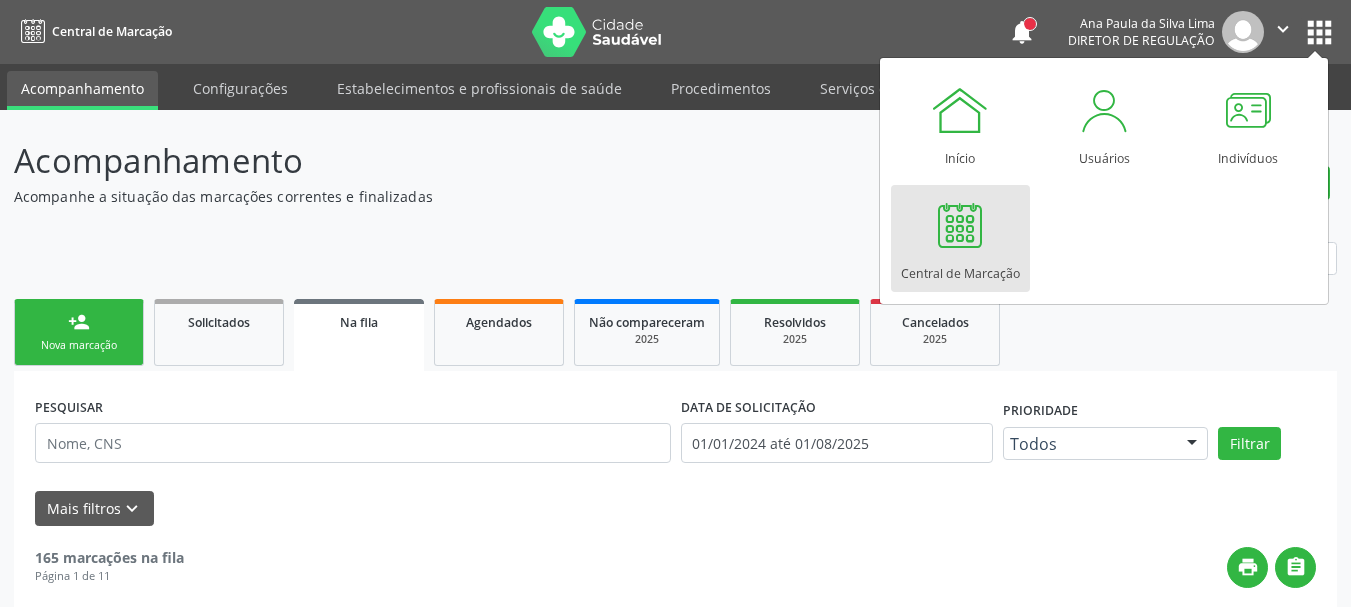 click at bounding box center (960, 225) 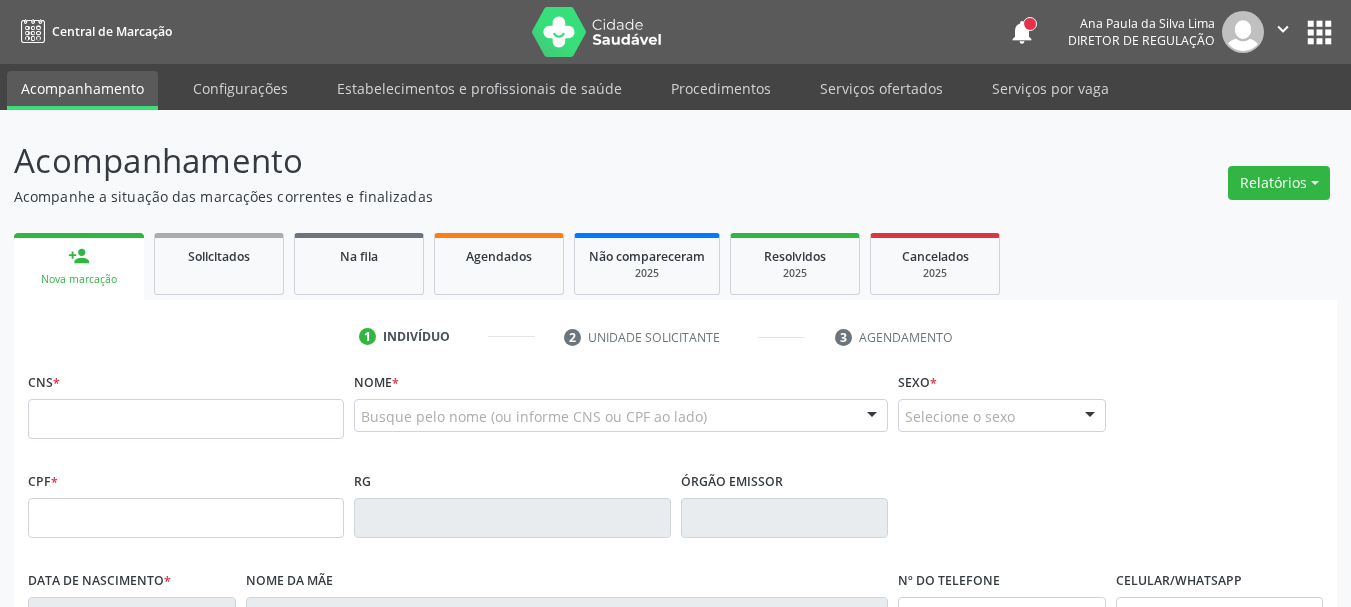 scroll, scrollTop: 0, scrollLeft: 0, axis: both 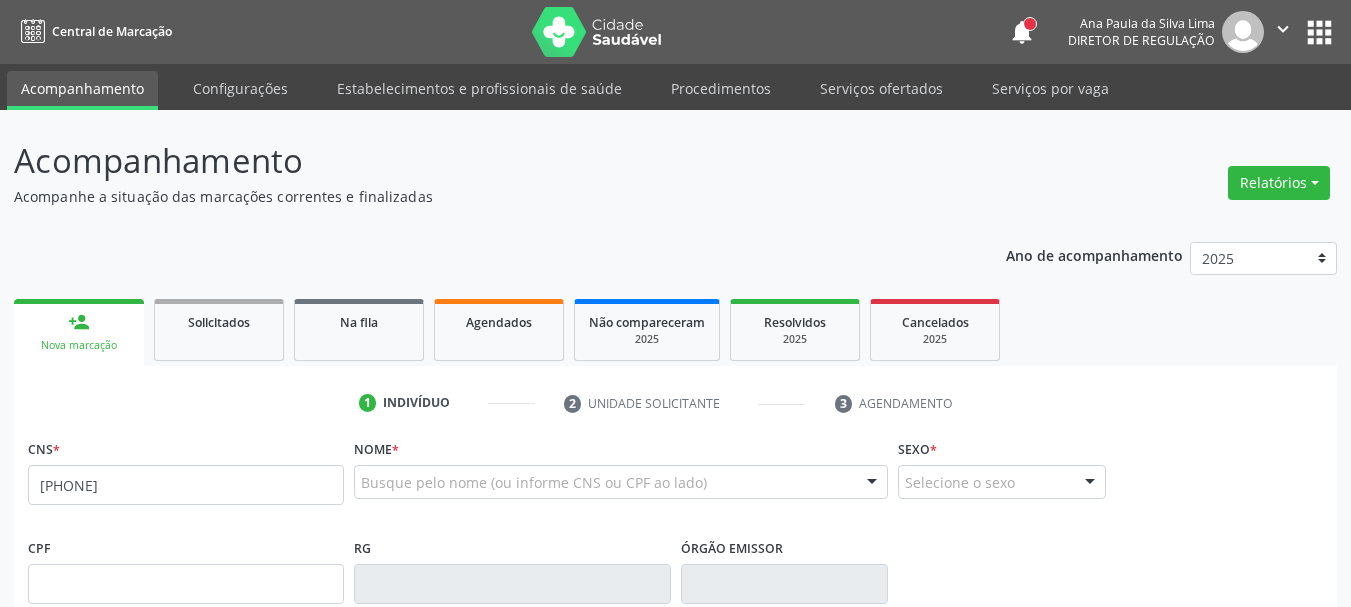 type on "[PHONE]" 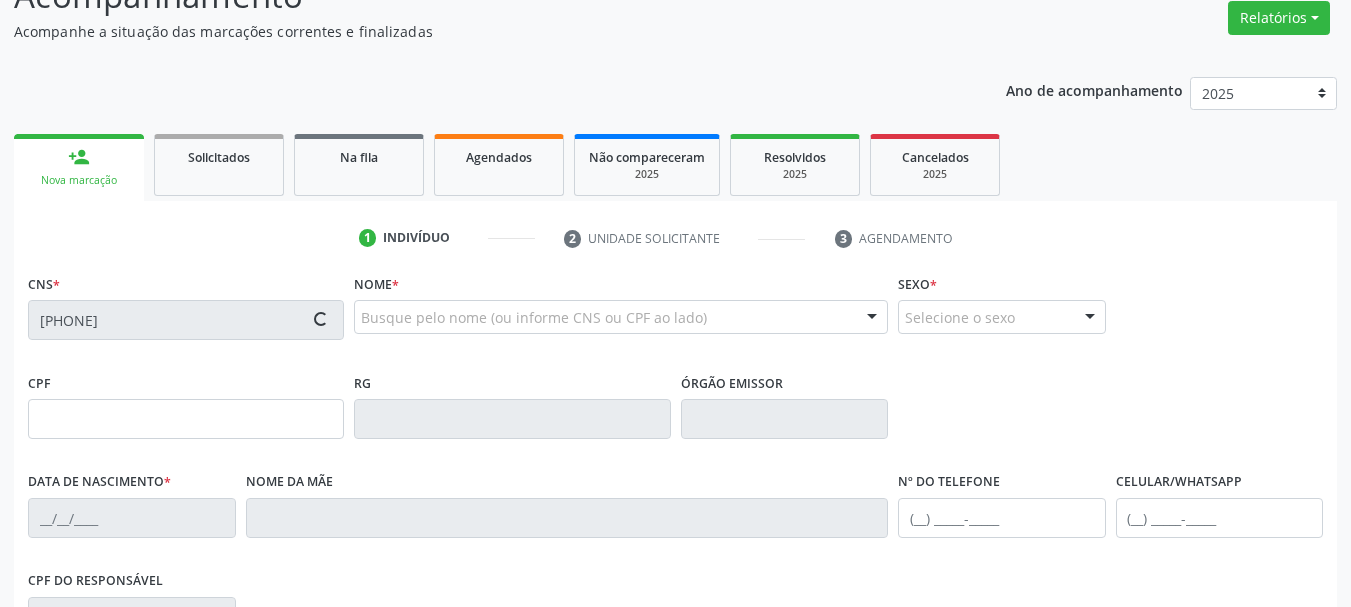 scroll, scrollTop: 200, scrollLeft: 0, axis: vertical 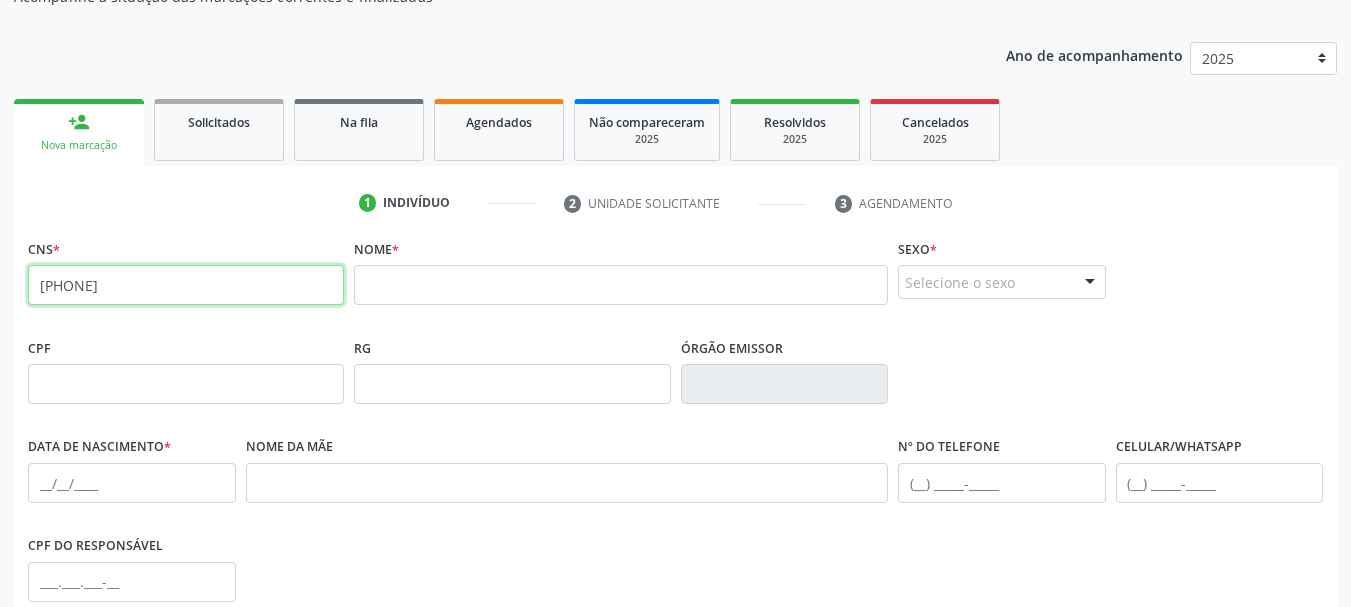 drag, startPoint x: 236, startPoint y: 287, endPoint x: 0, endPoint y: 266, distance: 236.93248 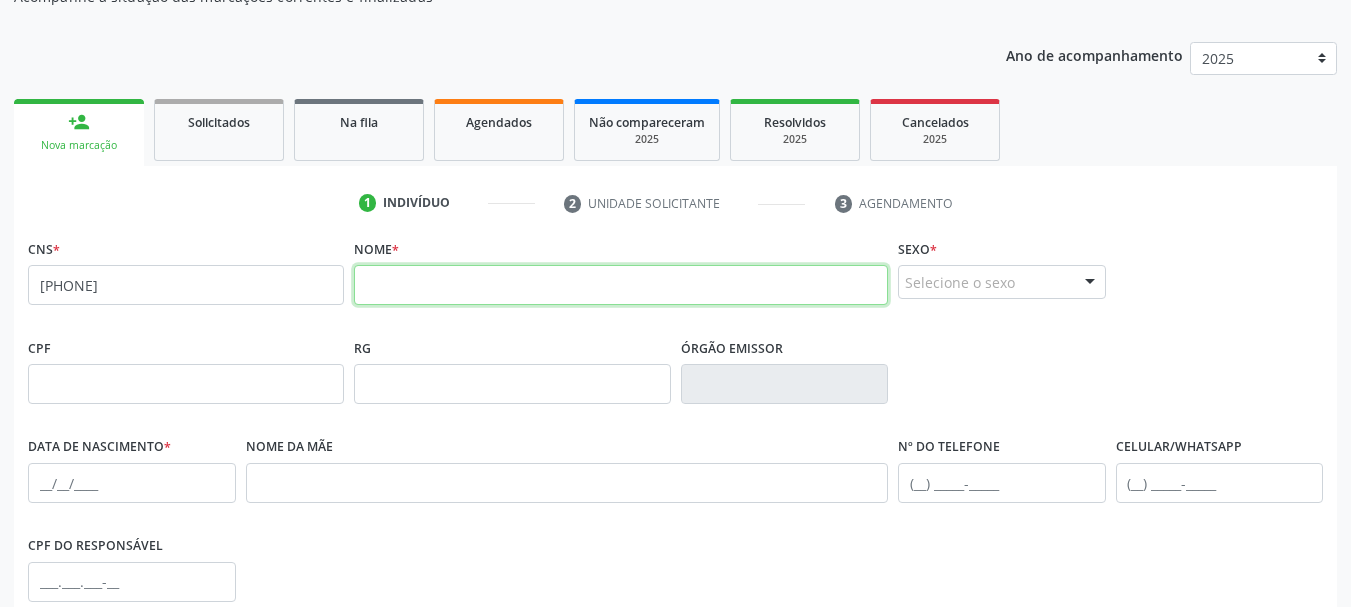 click at bounding box center (621, 285) 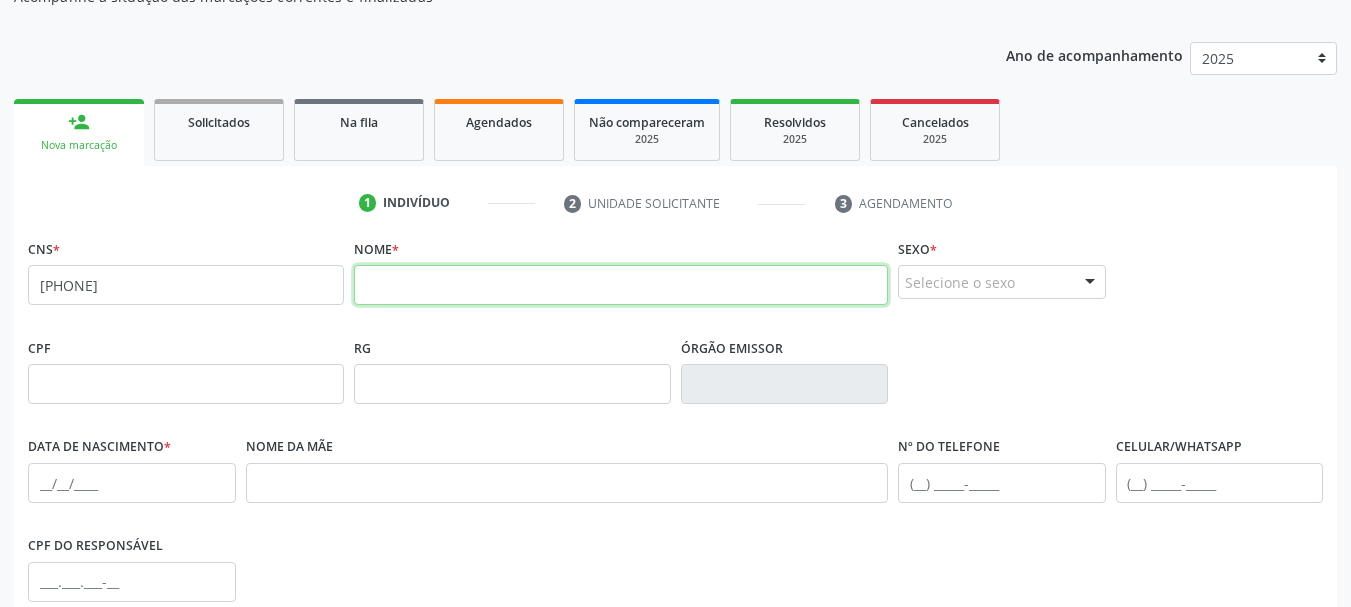 paste on "[LAST] de [LAST] [LAST]" 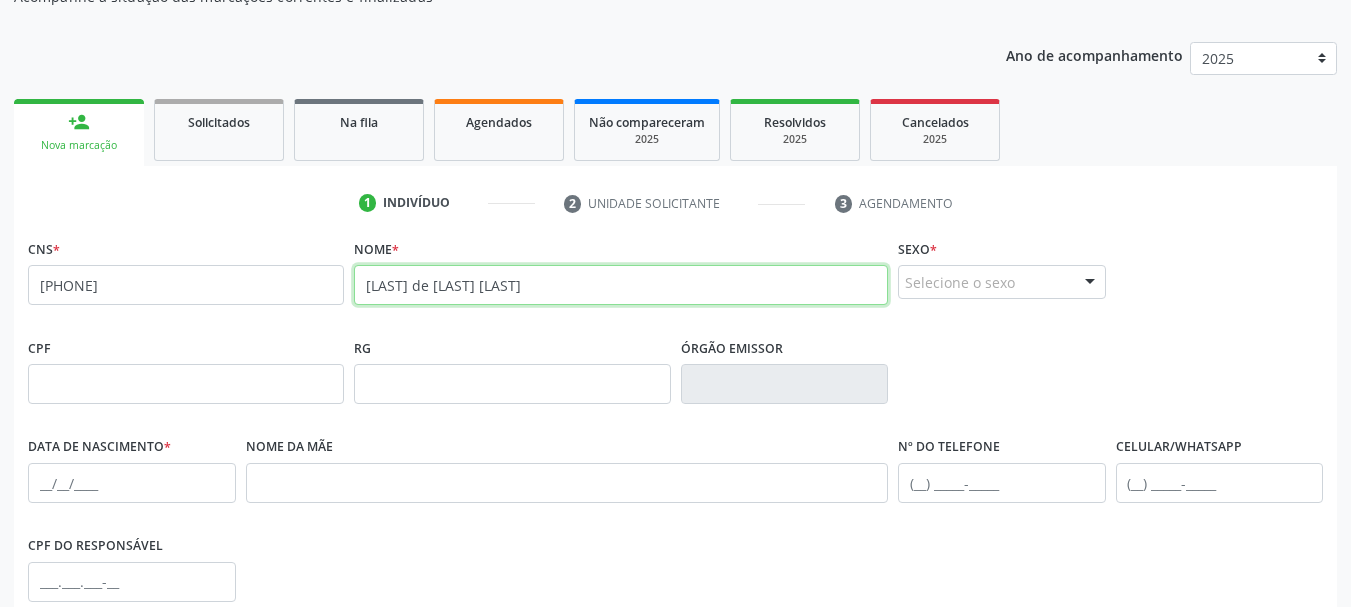 type on "[LAST] de [LAST] [LAST]" 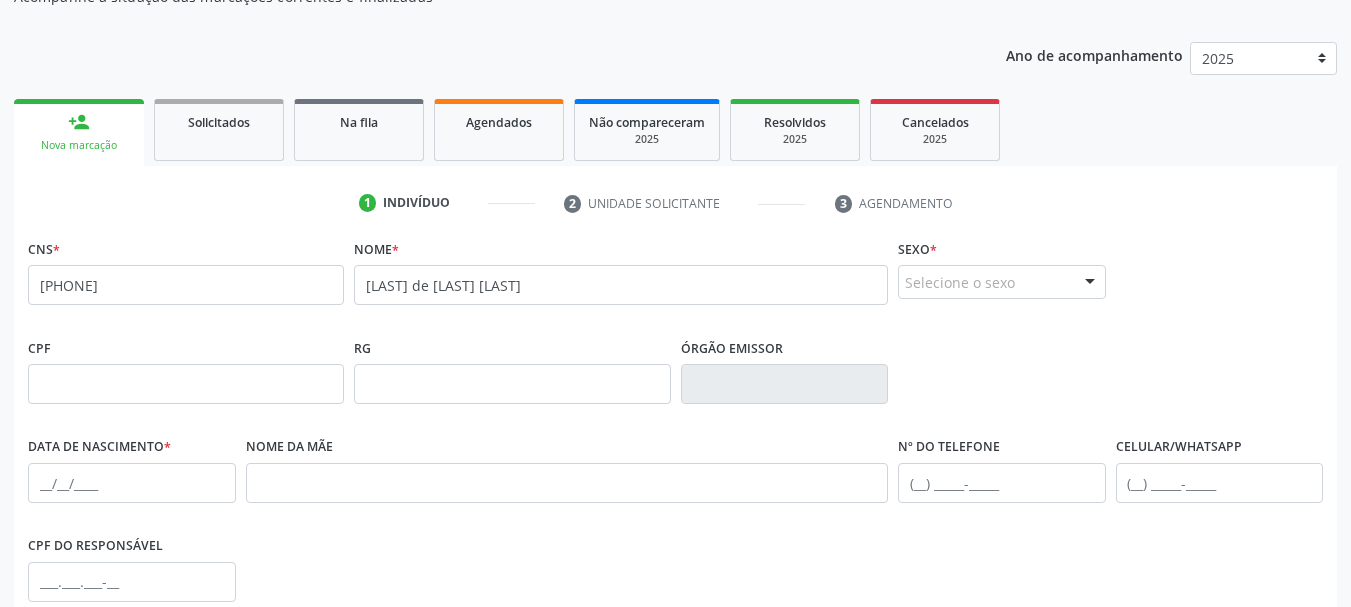 click on "Selecione o sexo" at bounding box center (1002, 282) 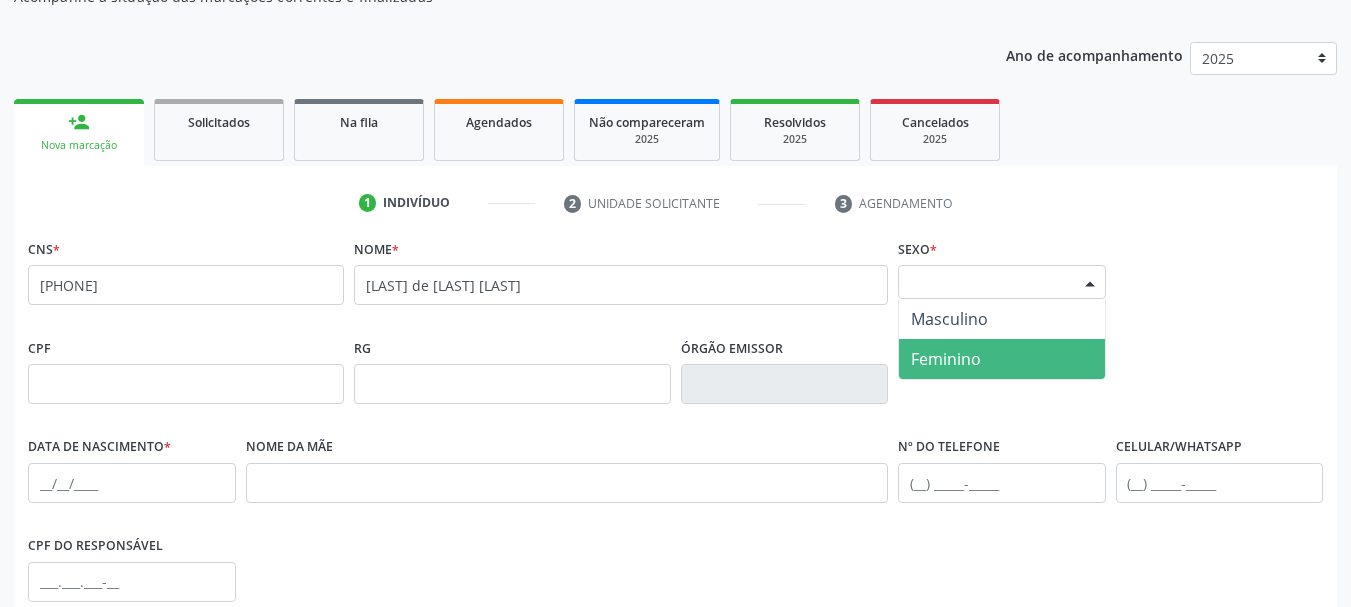 click on "Feminino" at bounding box center (1002, 359) 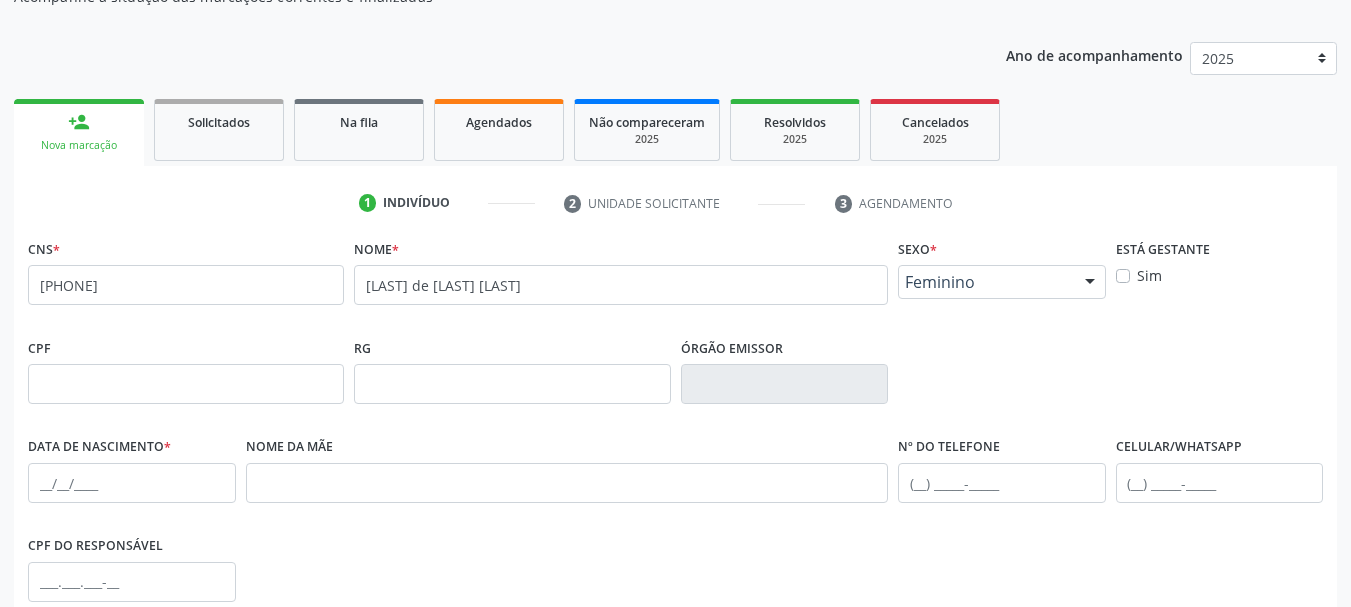 scroll, scrollTop: 400, scrollLeft: 0, axis: vertical 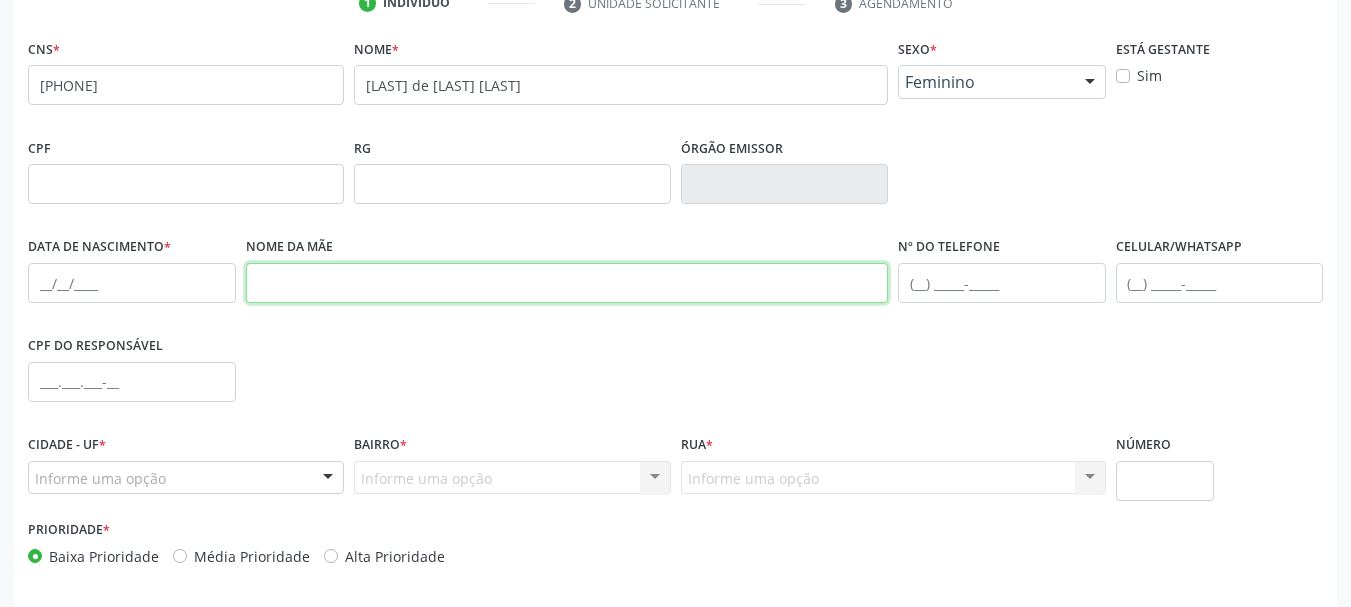 click at bounding box center [567, 283] 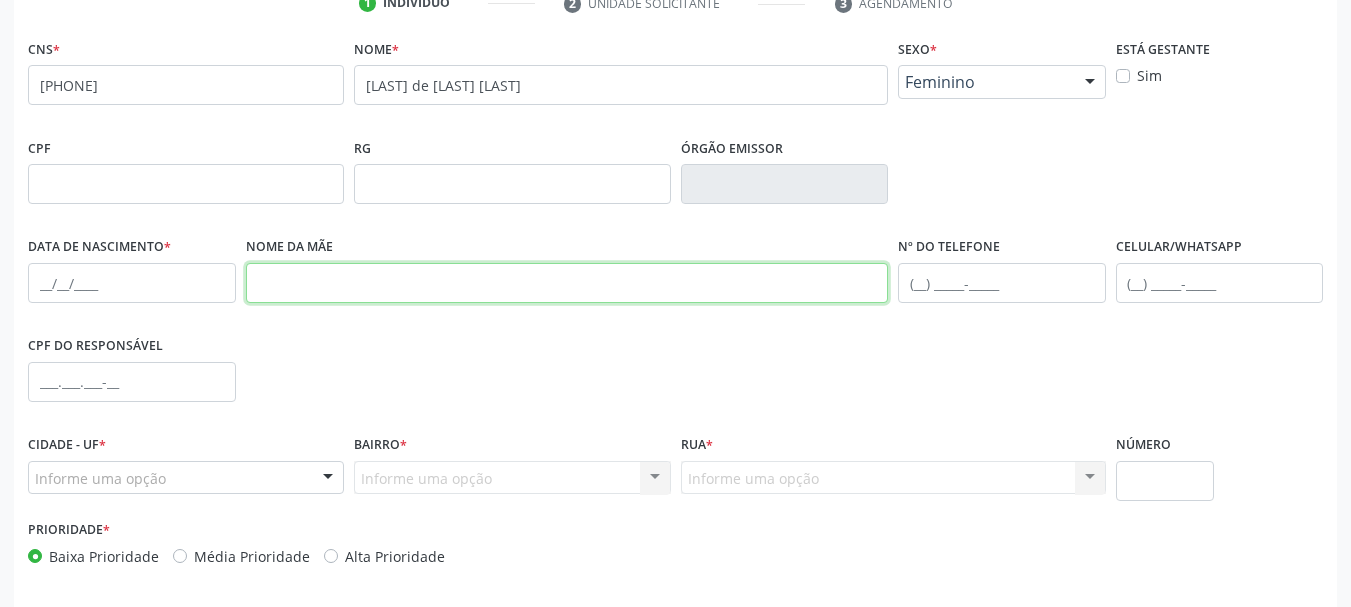 paste on "[LAST] da [LAST] de [LAST] [LAST]" 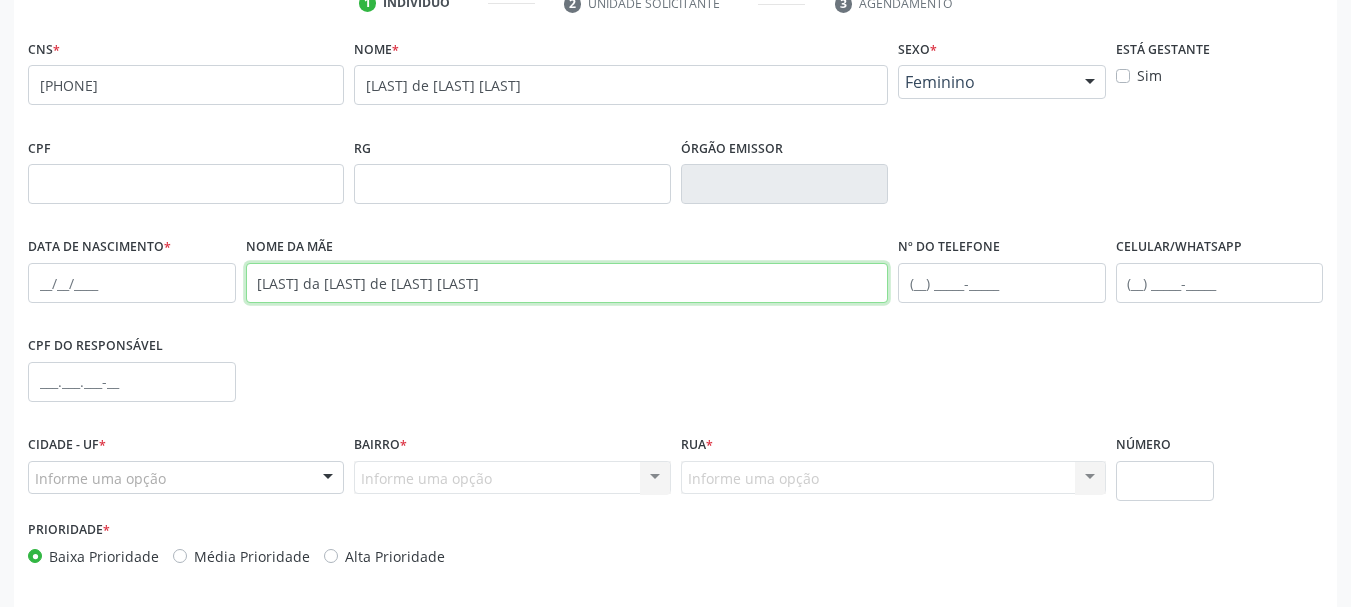 type on "[LAST] da [LAST] de [LAST] [LAST]" 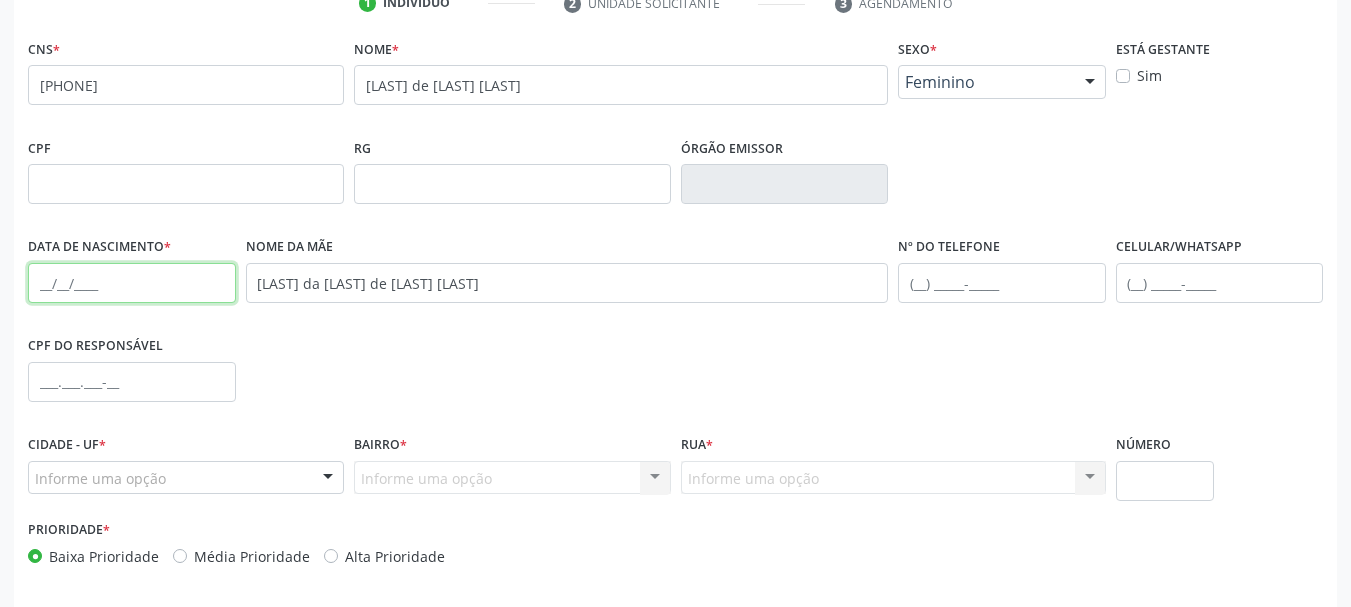 click at bounding box center [132, 283] 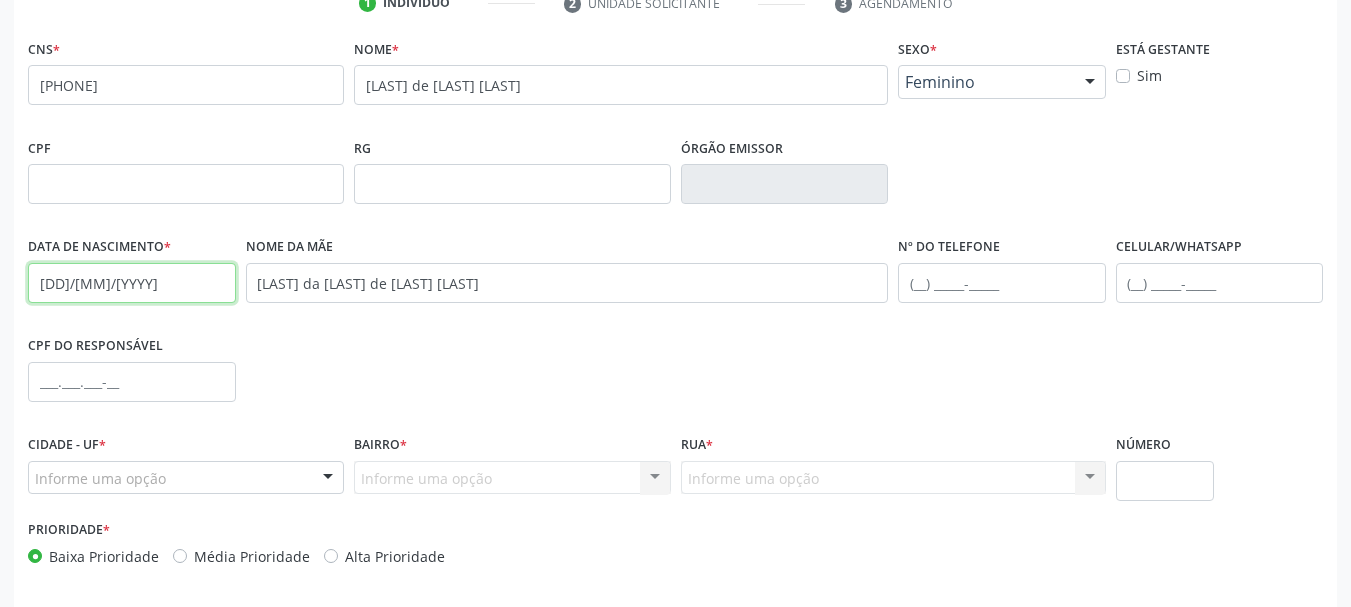 type on "[DD]/[MM]/[YYYY]" 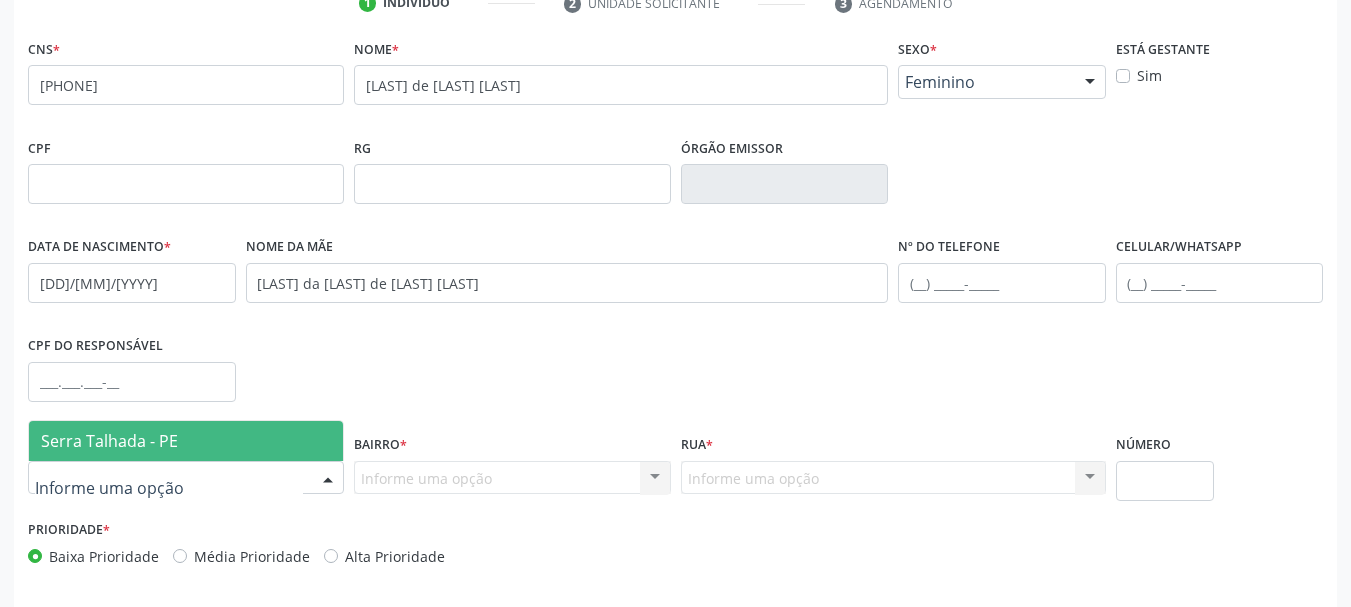 click on "Serra Talhada - PE" at bounding box center (186, 441) 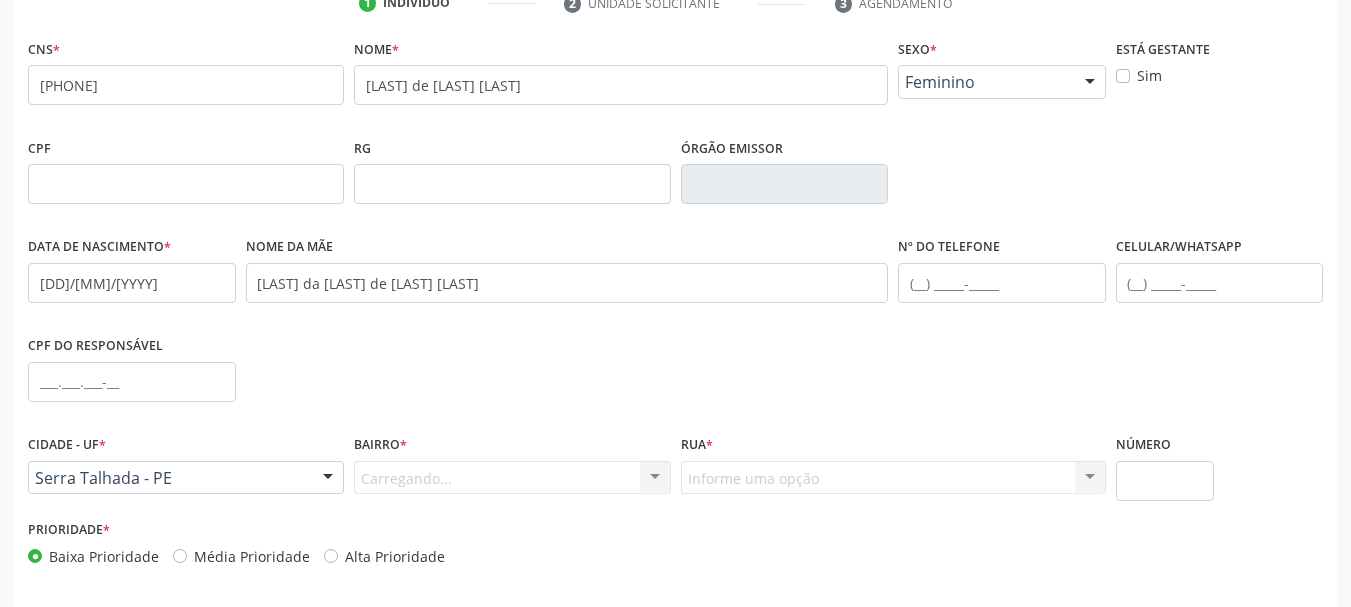 click on "Bairro
*" at bounding box center (380, 445) 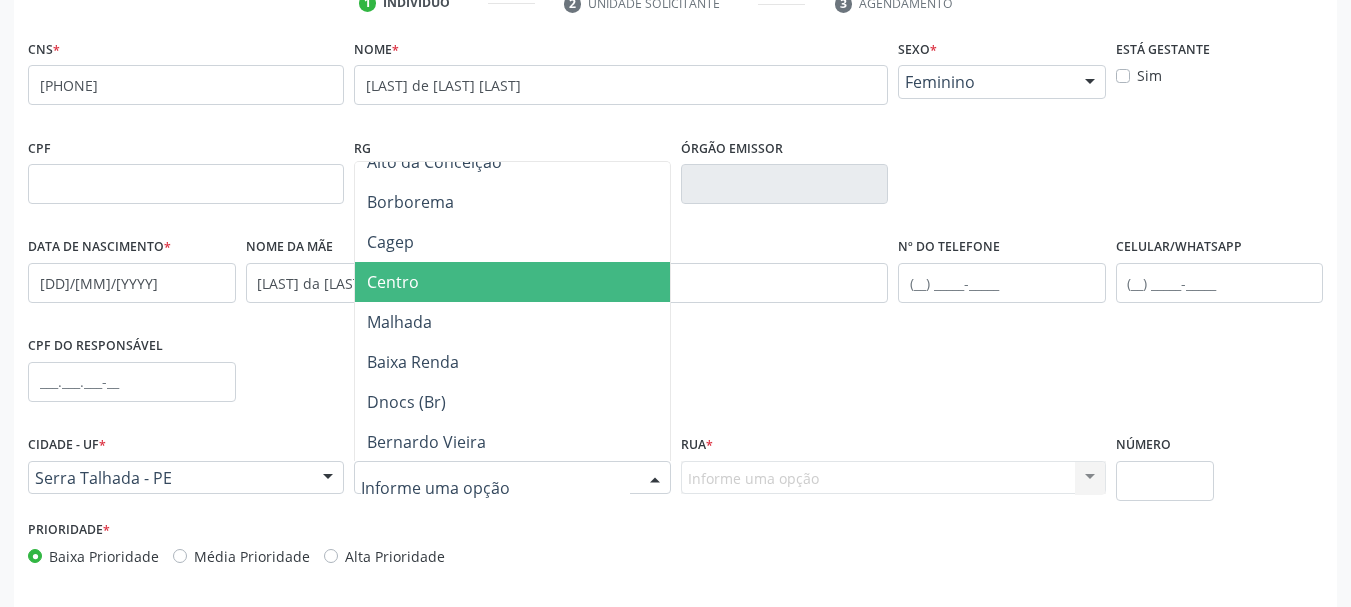 scroll, scrollTop: 0, scrollLeft: 0, axis: both 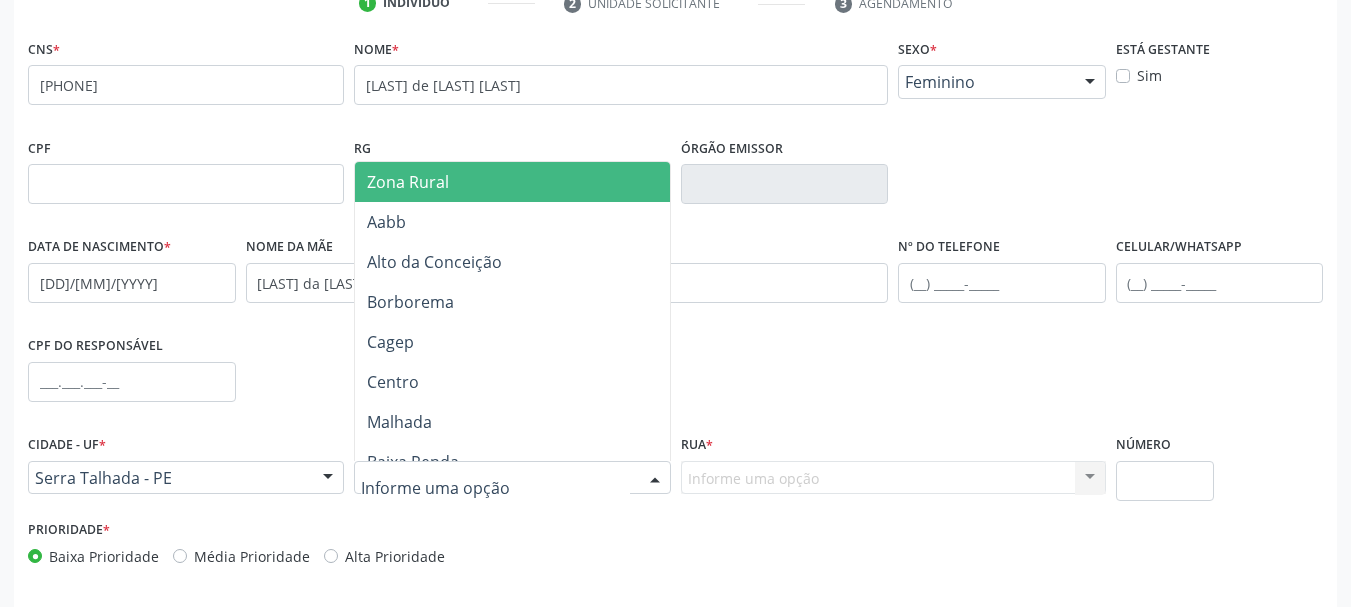 click on "Zona Rural" at bounding box center (512, 182) 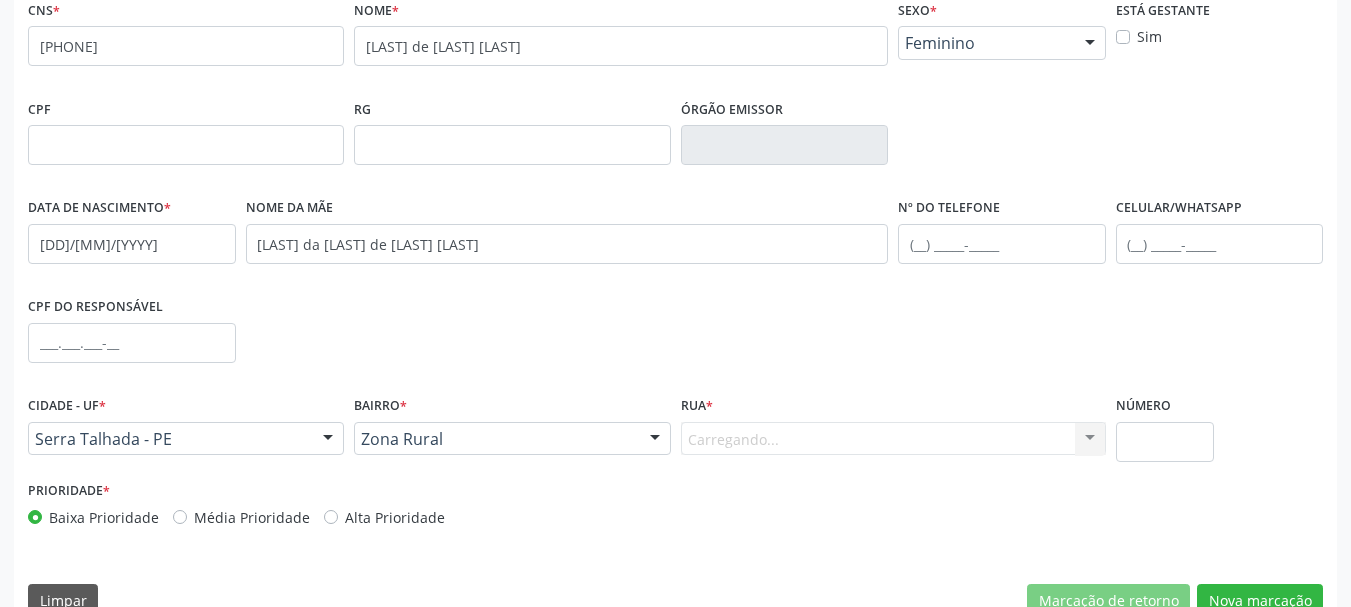 scroll, scrollTop: 477, scrollLeft: 0, axis: vertical 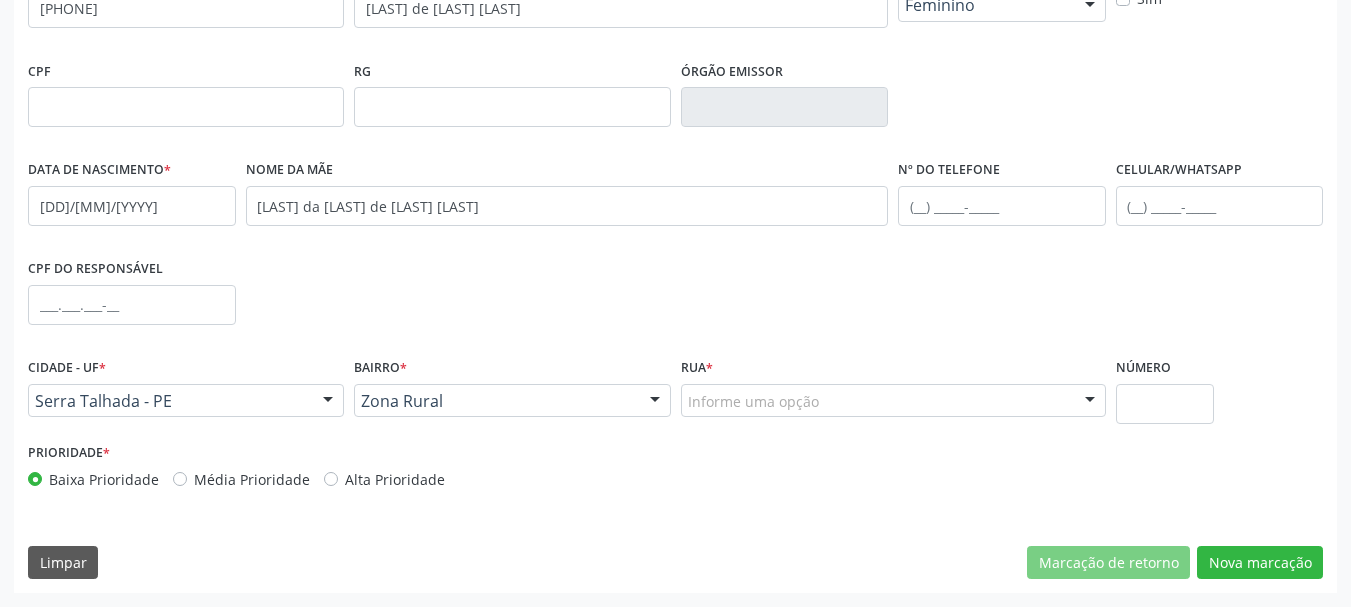 click on "Informe uma opção" at bounding box center (893, 401) 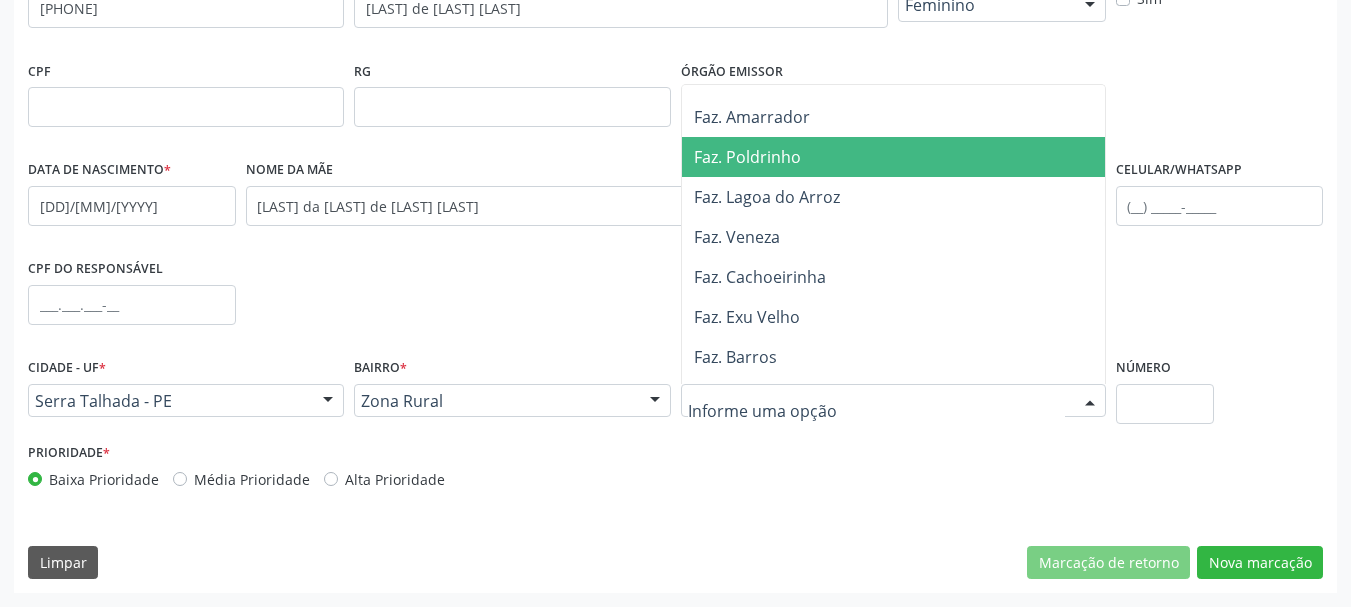scroll, scrollTop: 900, scrollLeft: 0, axis: vertical 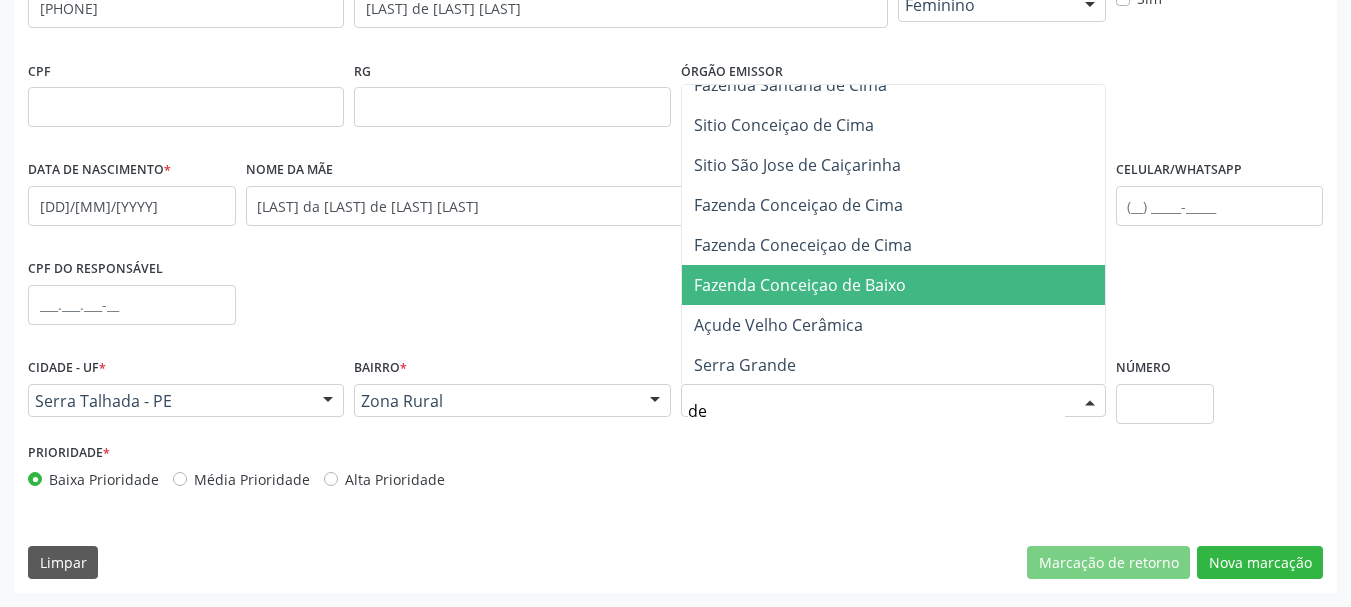 type on "des" 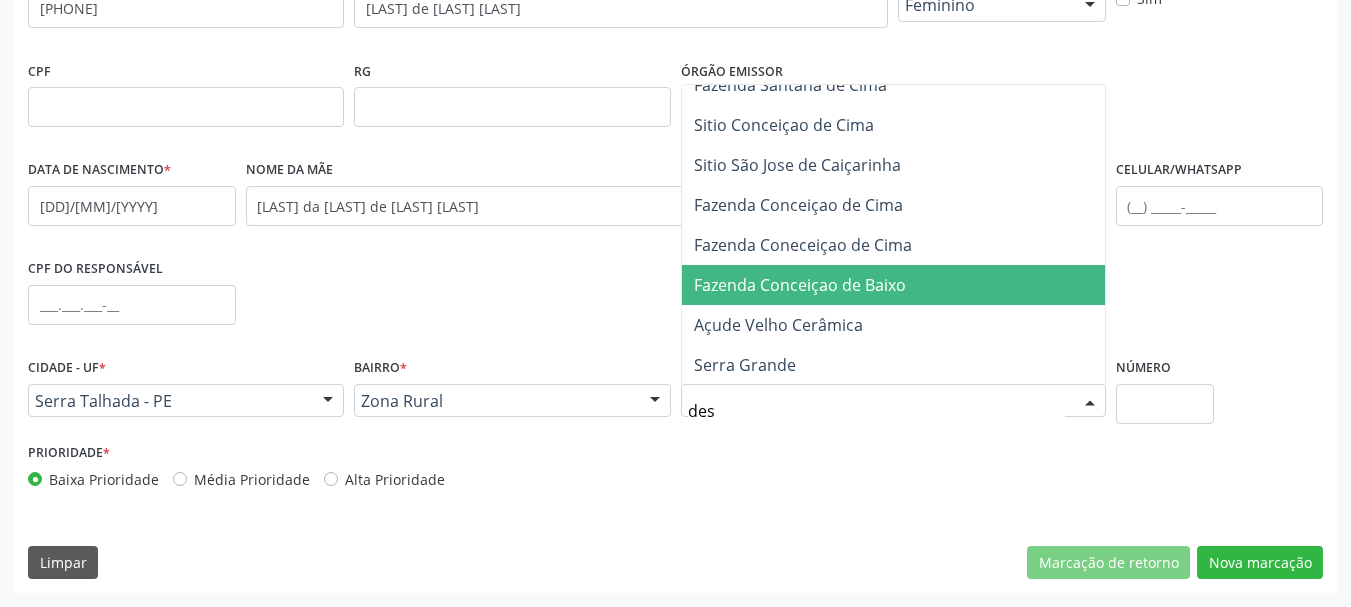 scroll, scrollTop: 0, scrollLeft: 0, axis: both 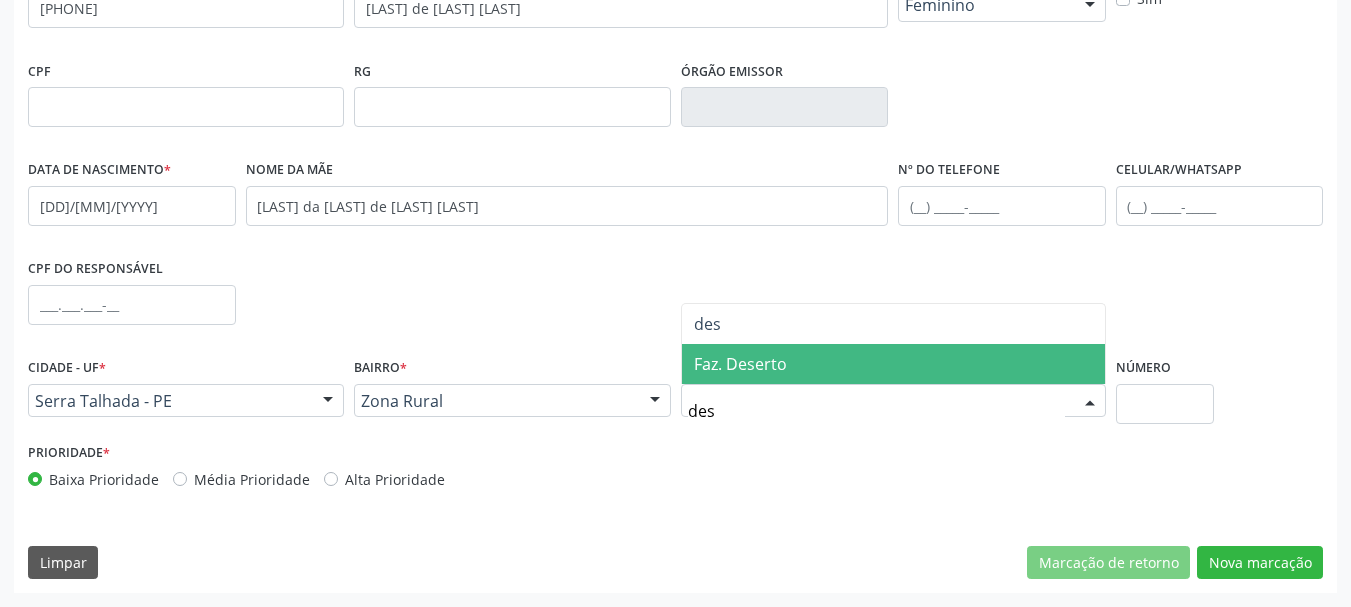 click on "Faz. Deserto" at bounding box center [893, 364] 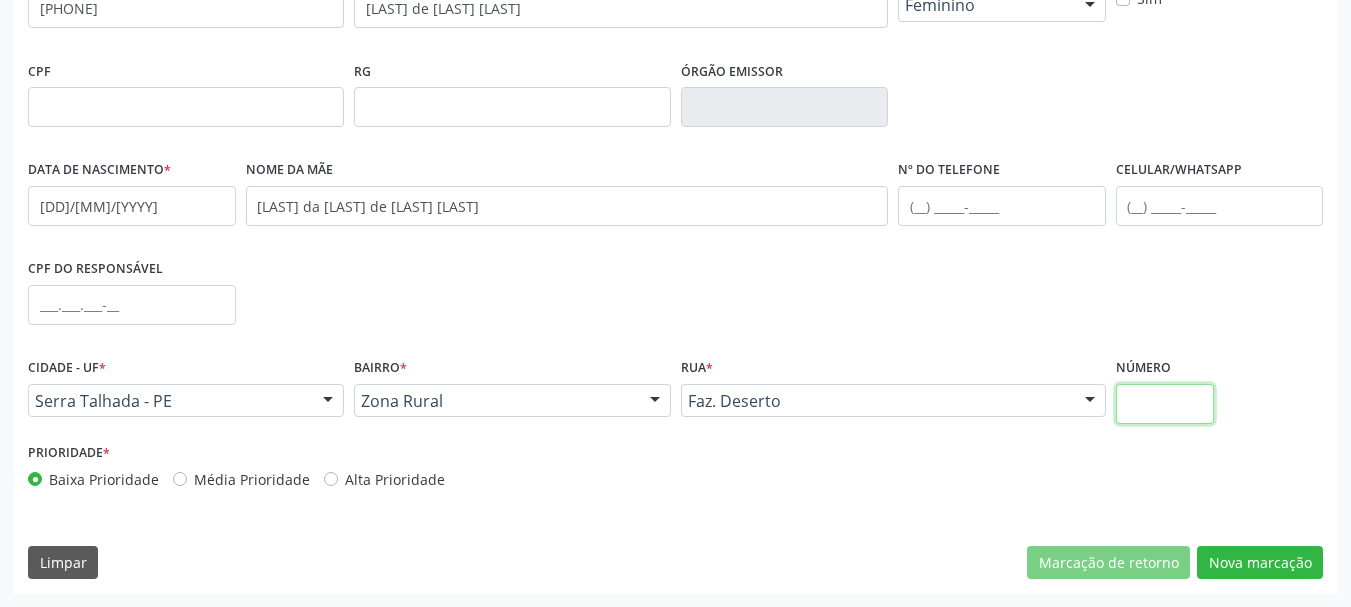click at bounding box center (1165, 404) 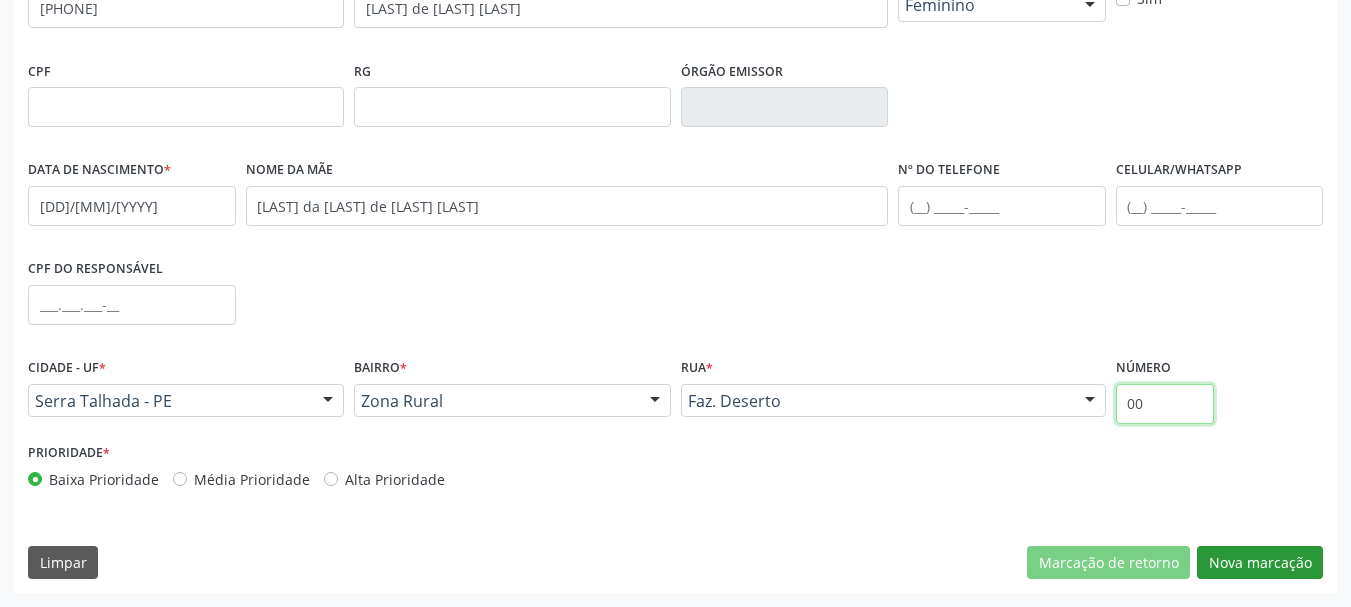 type on "00" 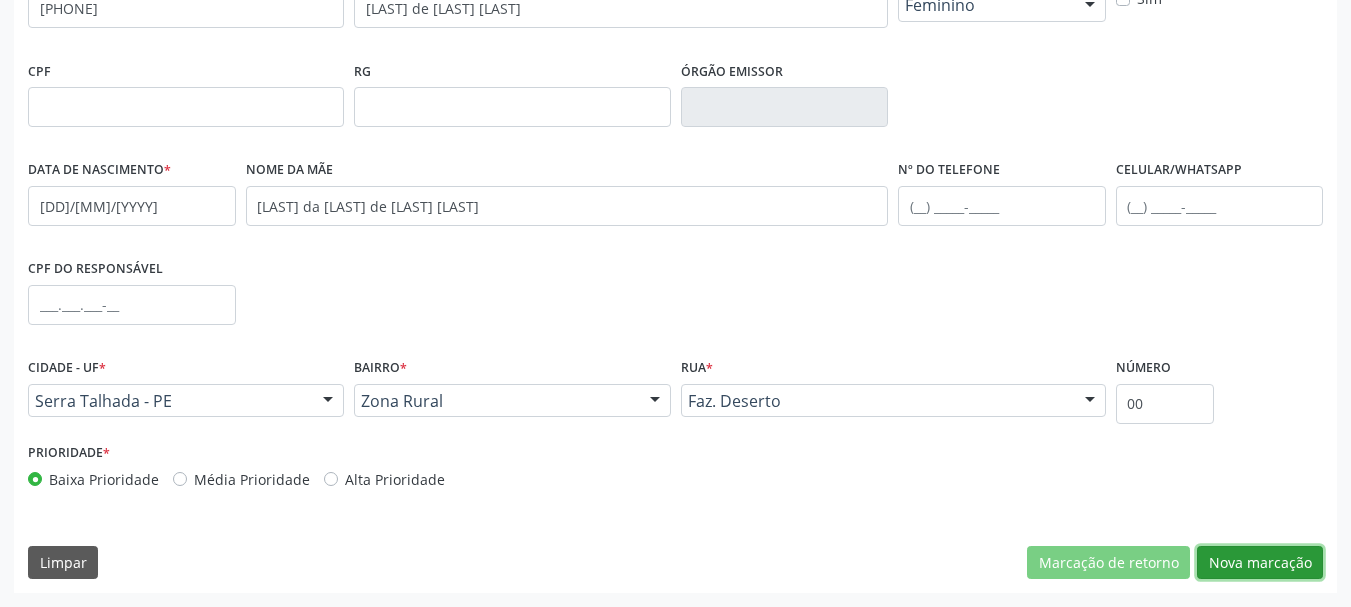 click on "Nova marcação" at bounding box center (1260, 563) 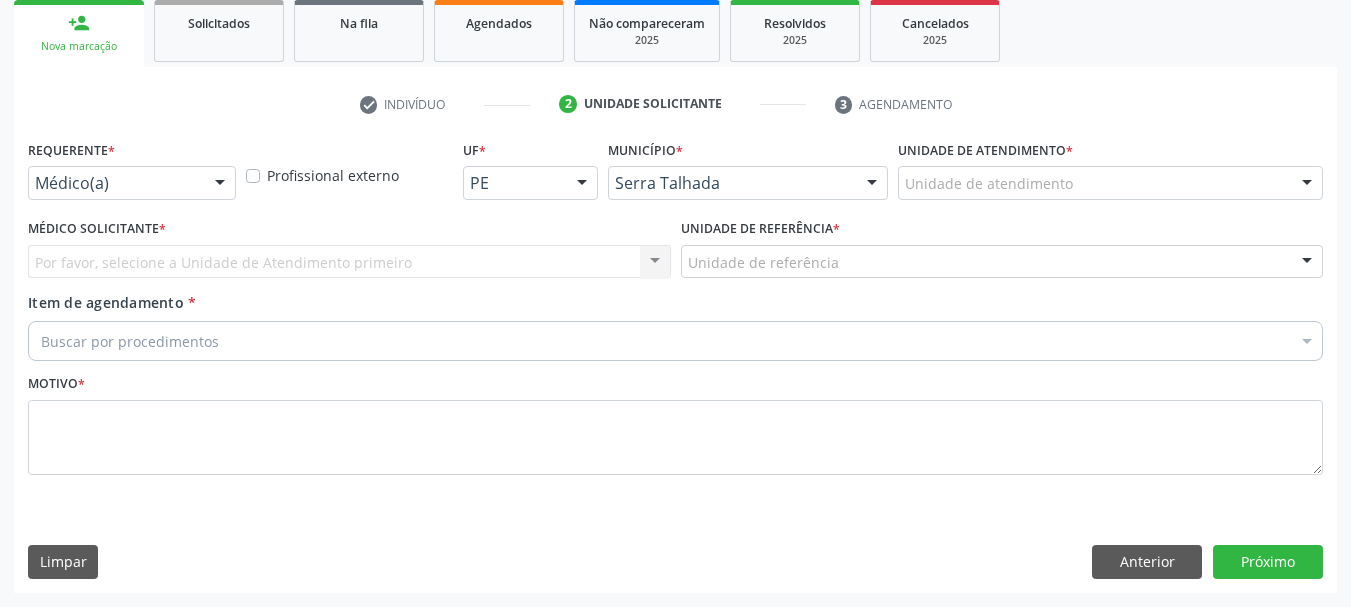 scroll, scrollTop: 299, scrollLeft: 0, axis: vertical 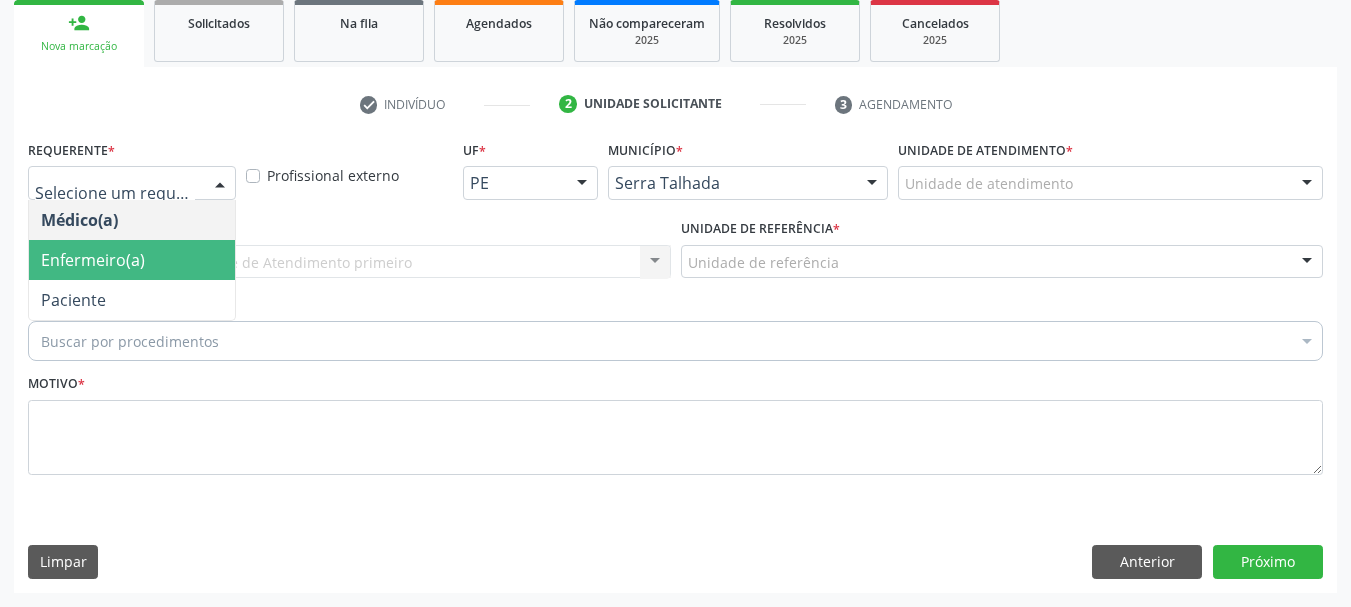 click on "Enfermeiro(a)" at bounding box center [93, 260] 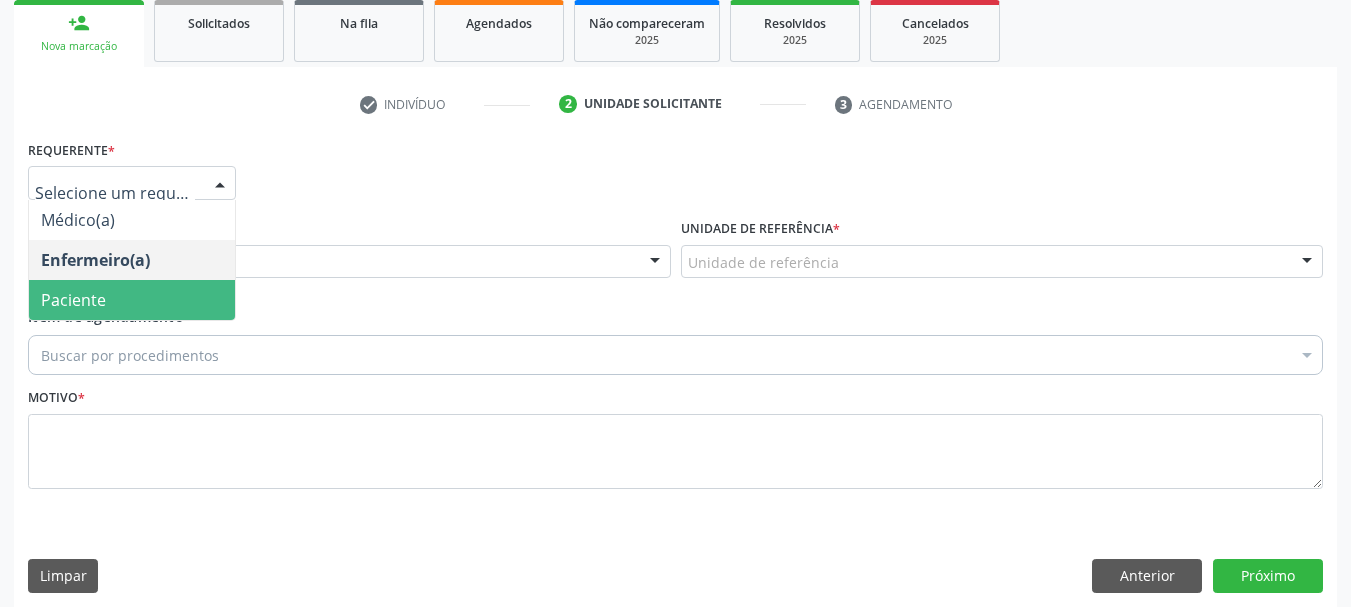 drag, startPoint x: 116, startPoint y: 287, endPoint x: 84, endPoint y: 270, distance: 36.23534 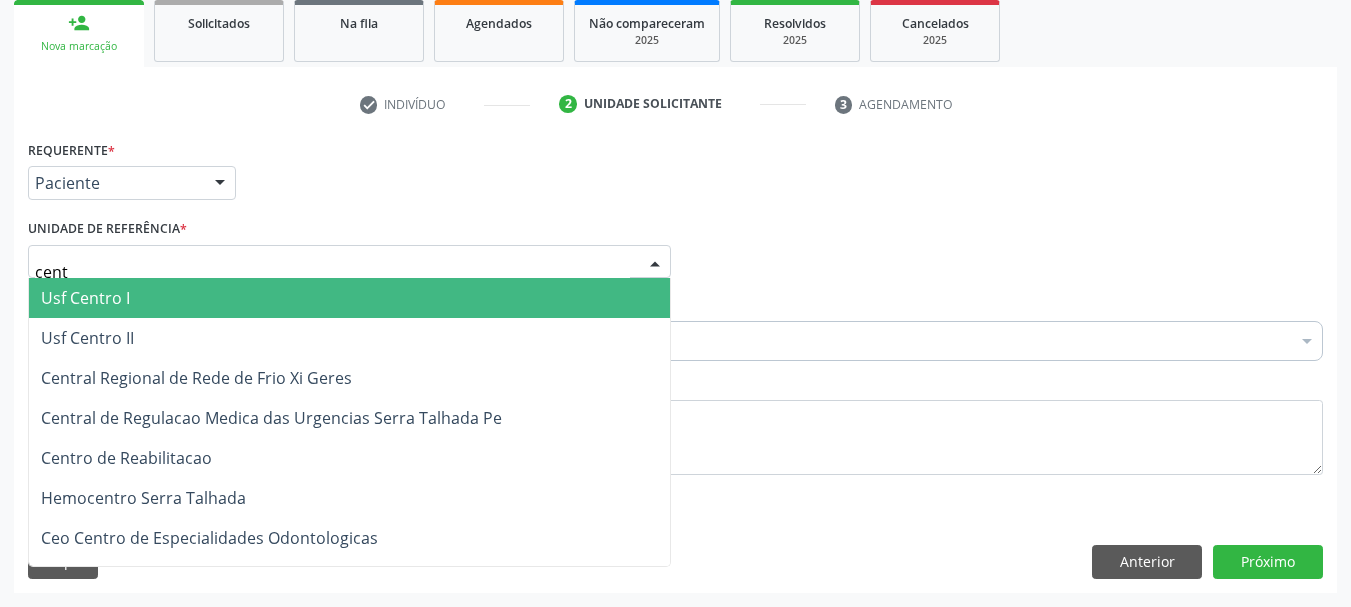 type on "centr" 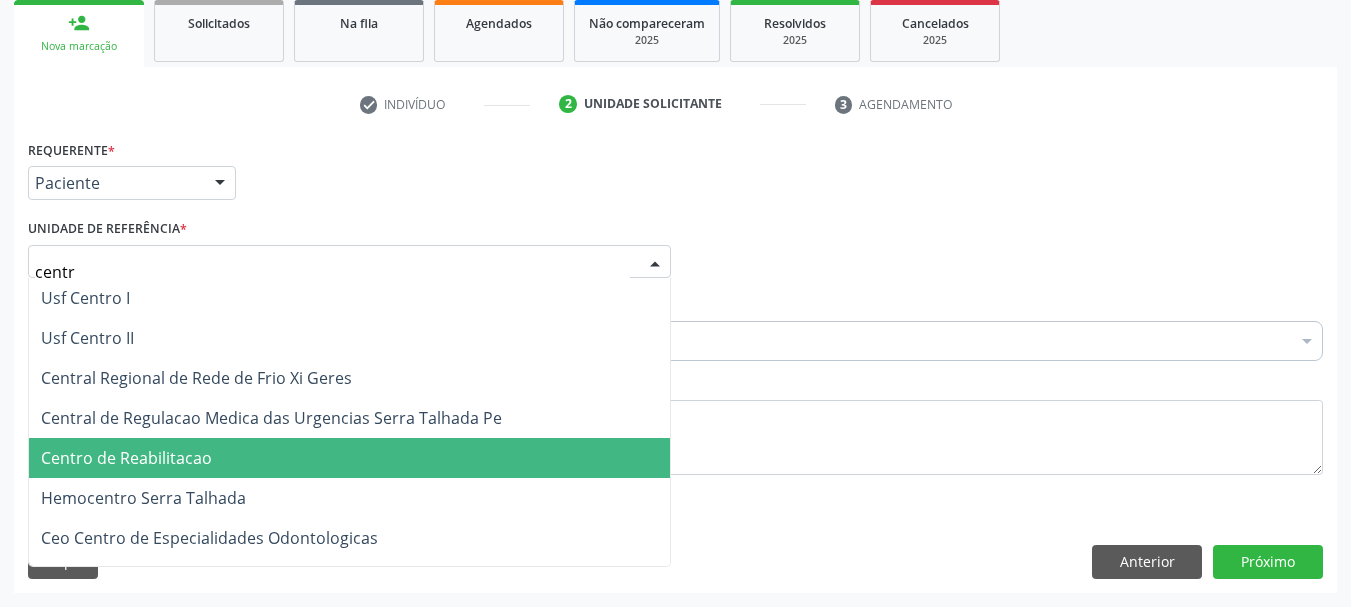 click on "Centro de Reabilitacao" at bounding box center (126, 458) 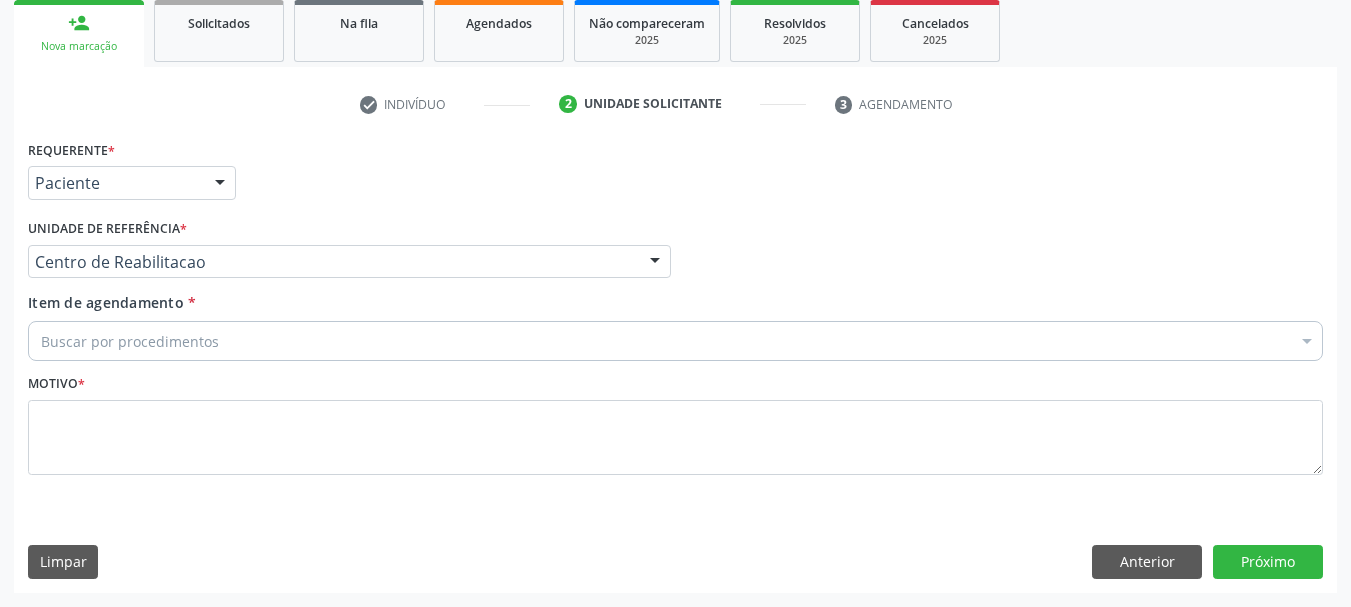 click on "Buscar por procedimentos" at bounding box center [675, 341] 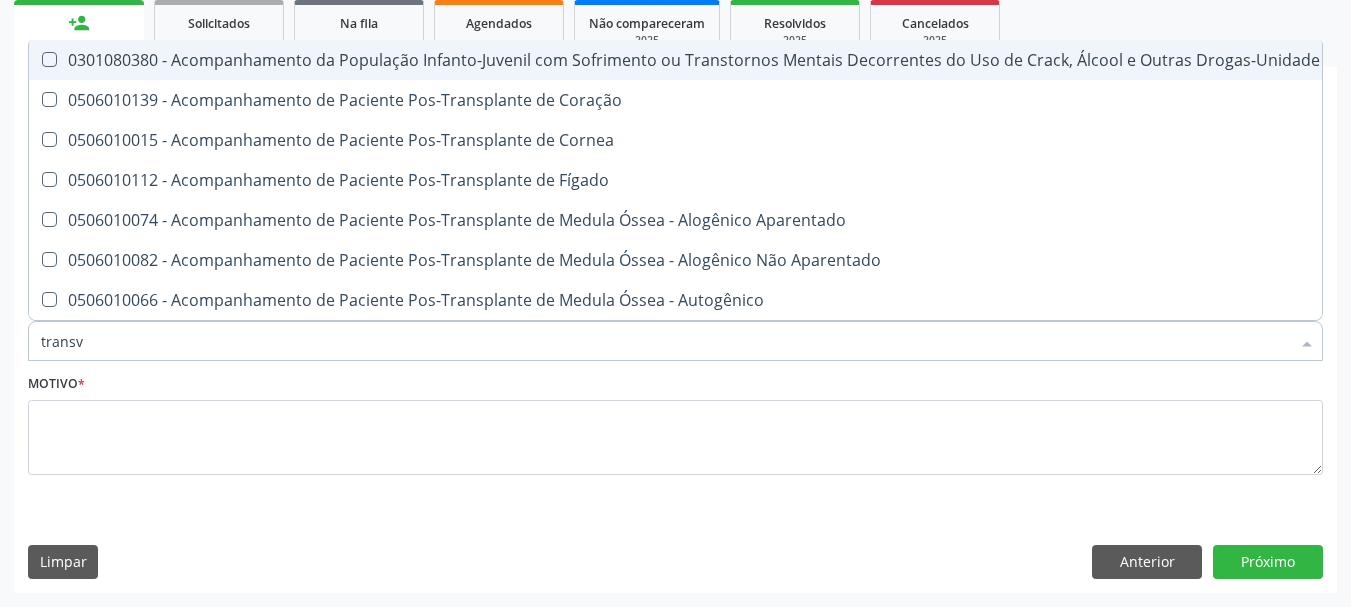 type on "transva" 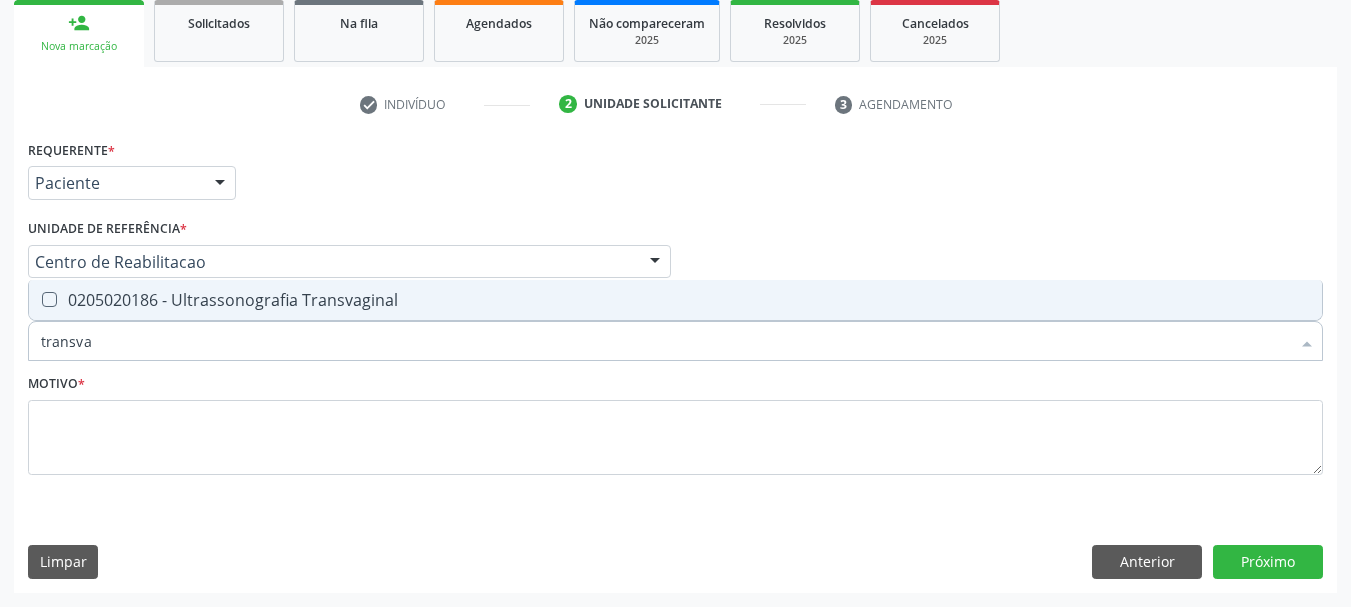 click on "0205020186 - Ultrassonografia Transvaginal" at bounding box center [675, 300] 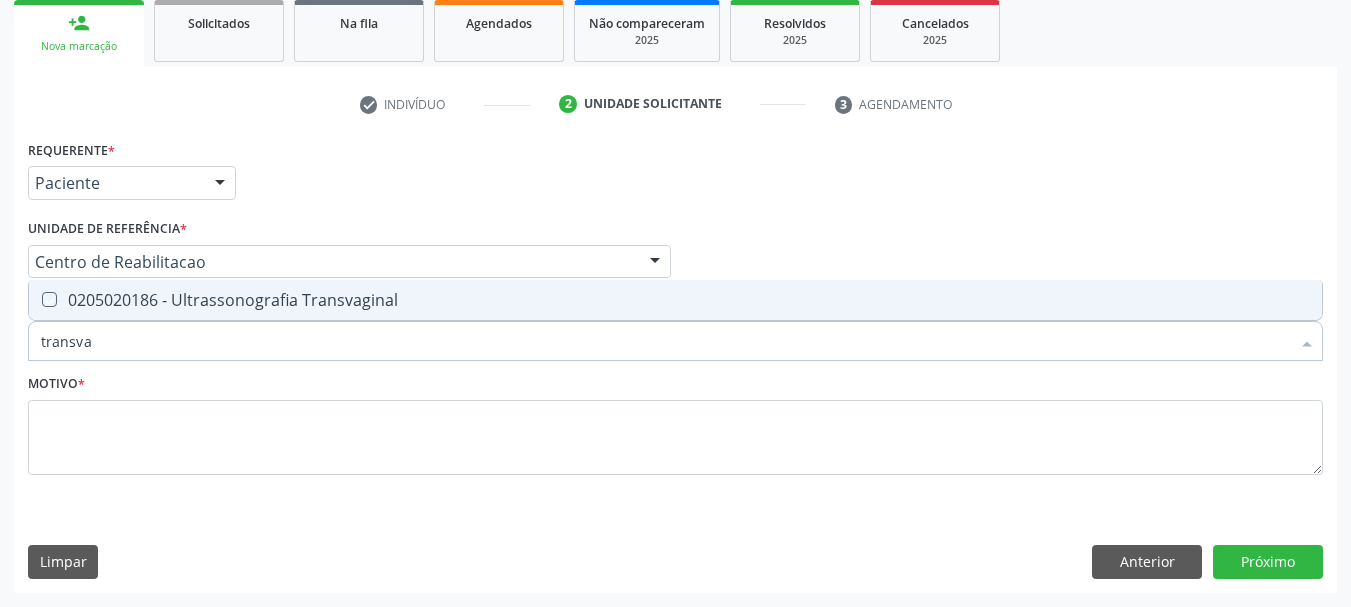 checkbox on "true" 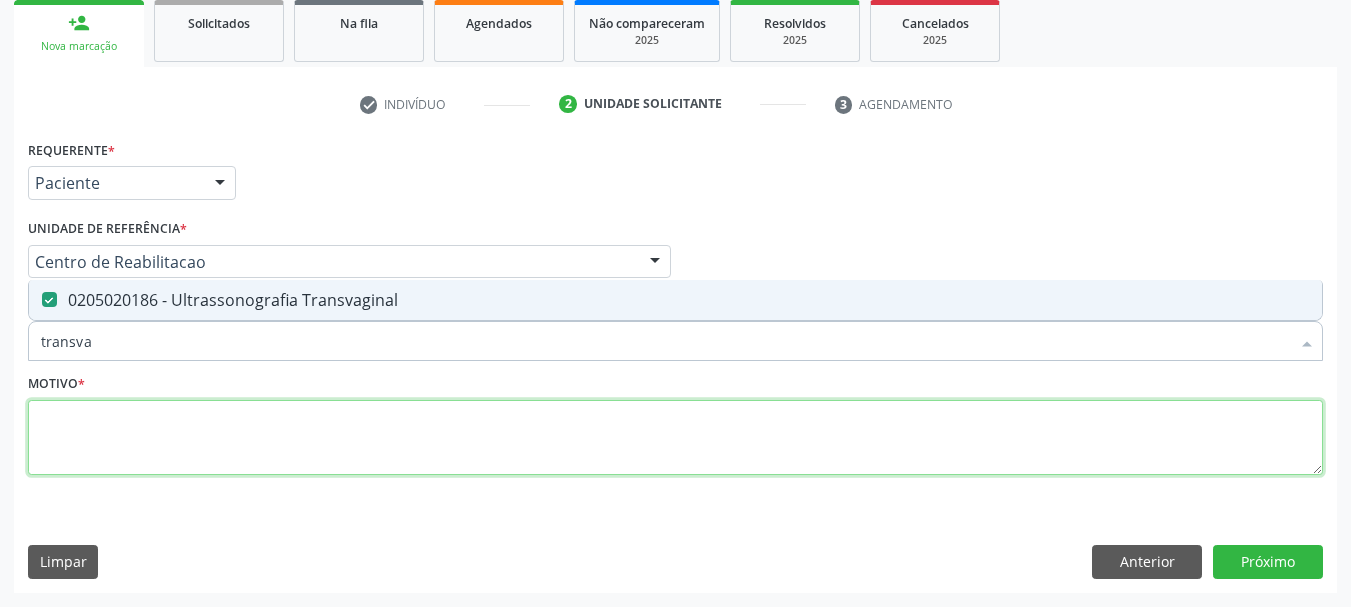 click at bounding box center [675, 438] 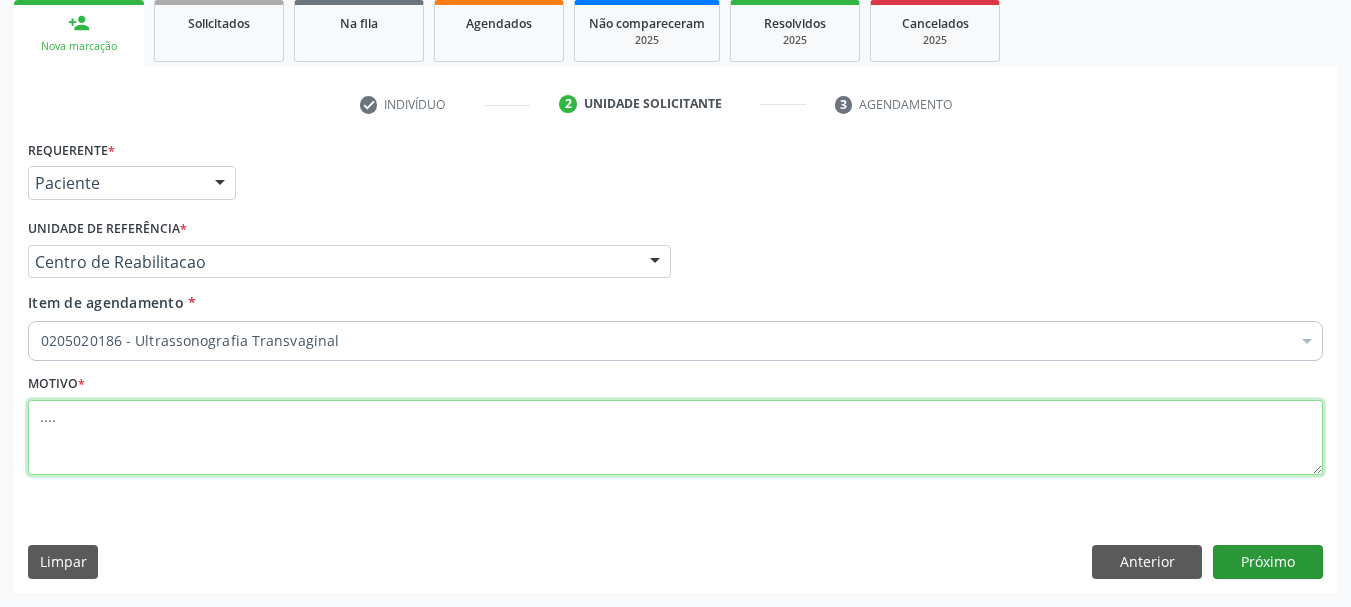 type on "...." 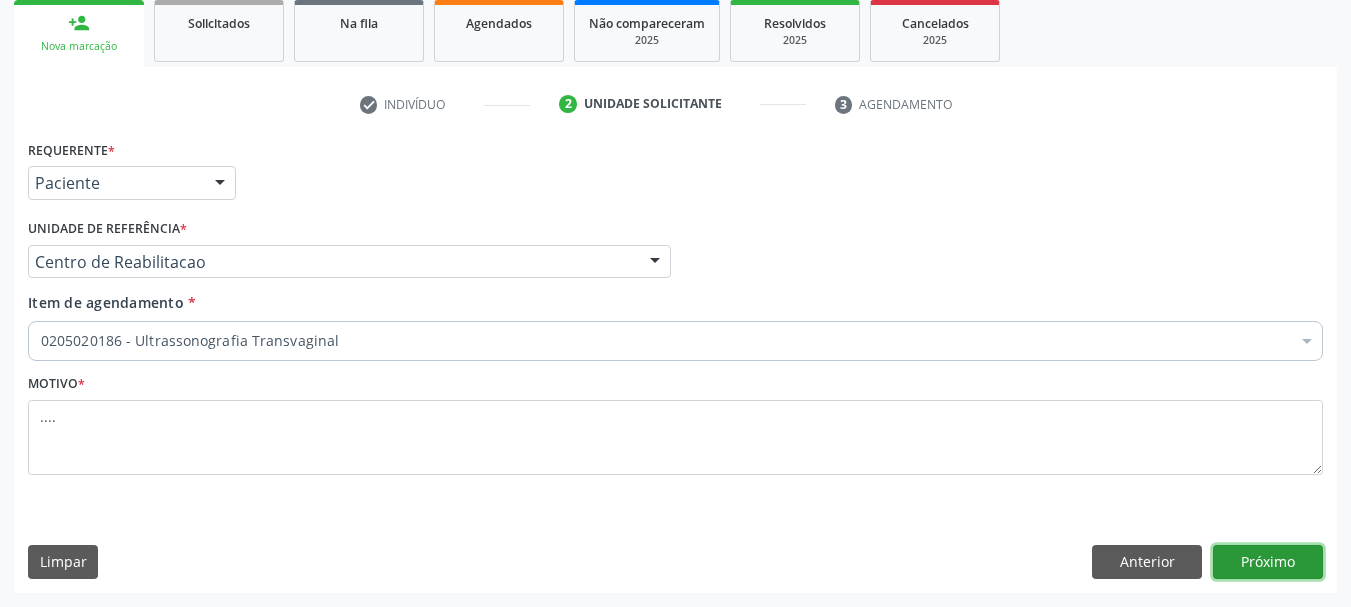 click on "Próximo" at bounding box center [1268, 562] 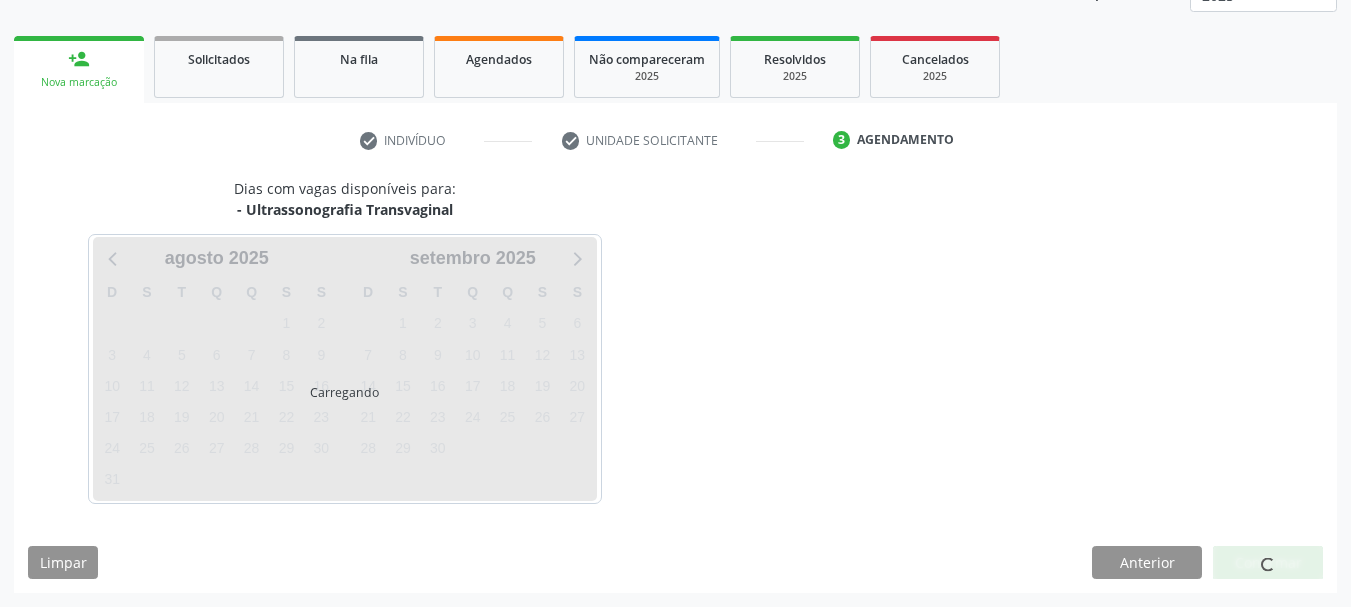 scroll, scrollTop: 263, scrollLeft: 0, axis: vertical 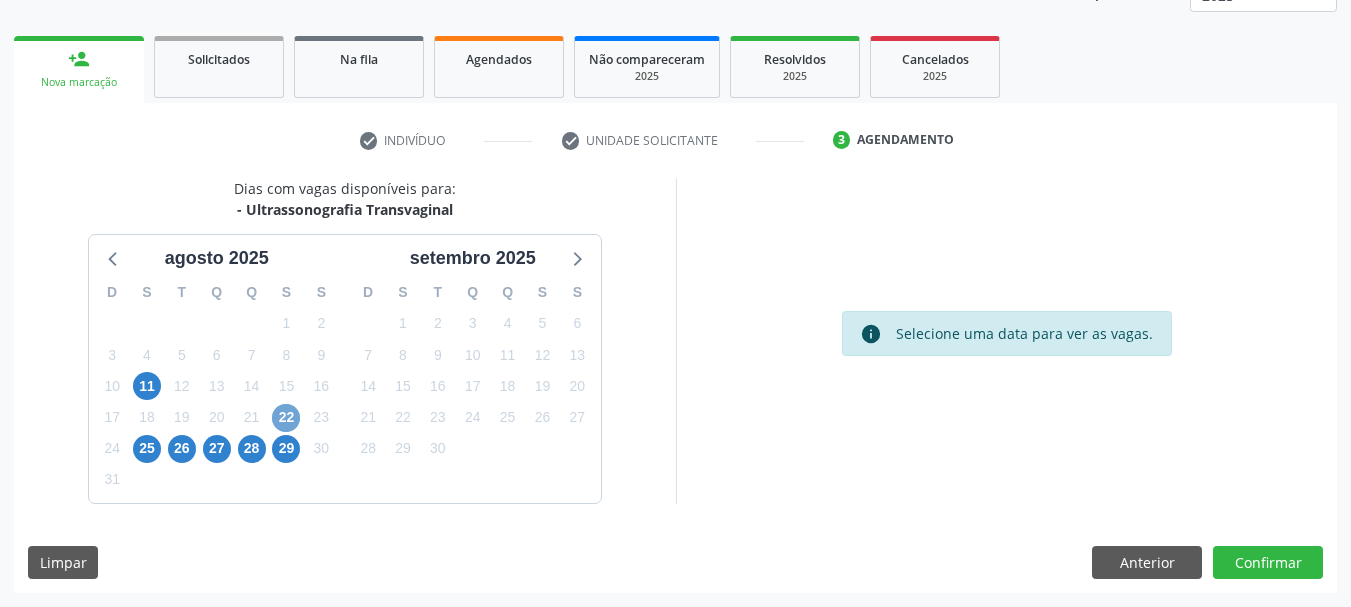 click on "22" at bounding box center [286, 418] 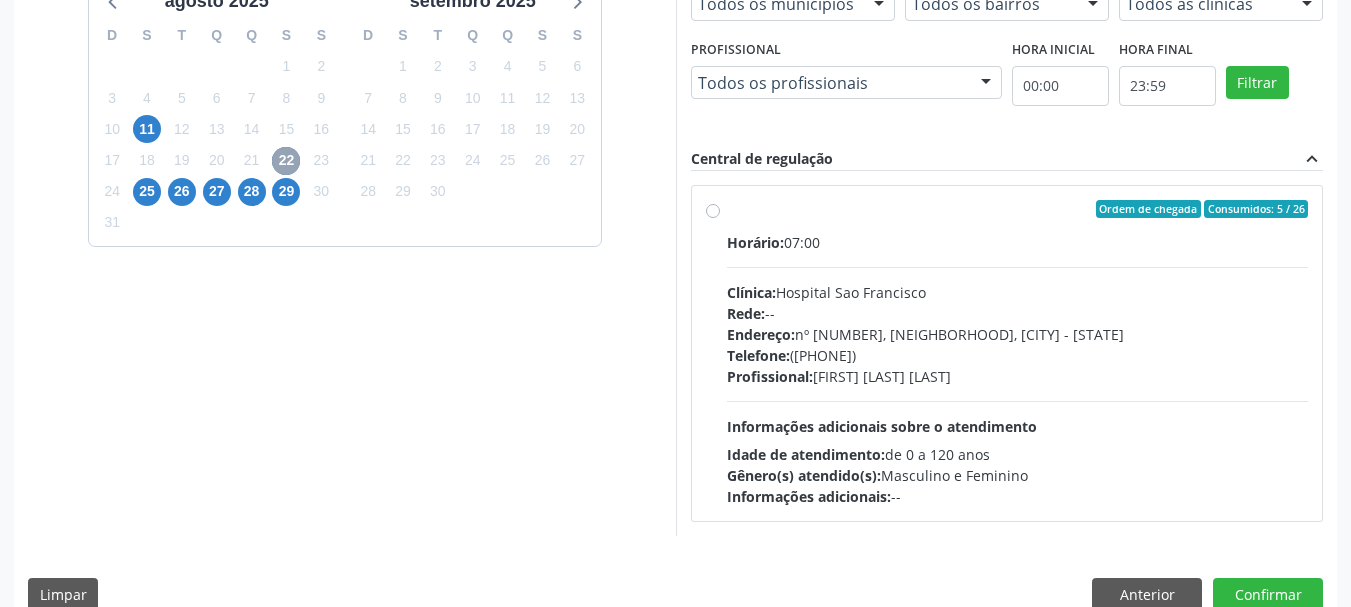 scroll, scrollTop: 552, scrollLeft: 0, axis: vertical 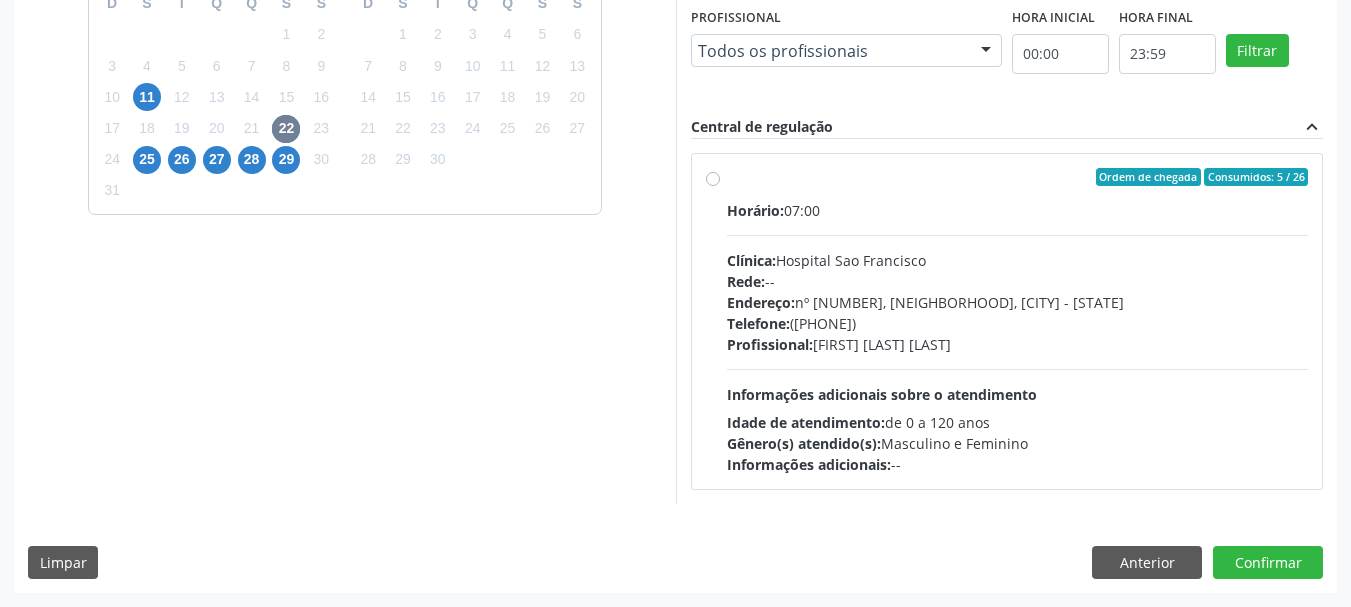 click on "Dias com vagas disponíveis para:
- Ultrassonografia Transvaginal
agosto 2025 D S T Q Q S S 27 28 29 30 31 1 2 3 4 5 6 7 8 9 10 11 12 13 14 15 16 17 18 19 20 21 22 23 24 25 26 27 28 29 30 31 1 2 3 4 5 6 setembro 2025 D S T Q Q S S 31 1 2 3 4 5 6 7 8 9 10 11 12 13 14 15 16 17 18 19 20 21 22 23 24 25 26 27 28 29 30 1 2 3 4 5 6 7 8 9 10 11
Vagas para o dia
22/08/2025
Município
Todos os municípios         Todos os municípios   Serra Talhada - PE
Nenhum resultado encontrado para: "   "
Não há nenhuma opção para ser exibida.
Bairro
Todos os bairros         Todos os bairros   Varzea
Nenhum resultado encontrado para: "   "
Não há nenhuma opção para ser exibida.
Clínica
Todos as clínicas         Todos as clínicas   Hospital Sao Francisco
Nenhum resultado encontrado para: "   "
Profissional" at bounding box center [675, 241] 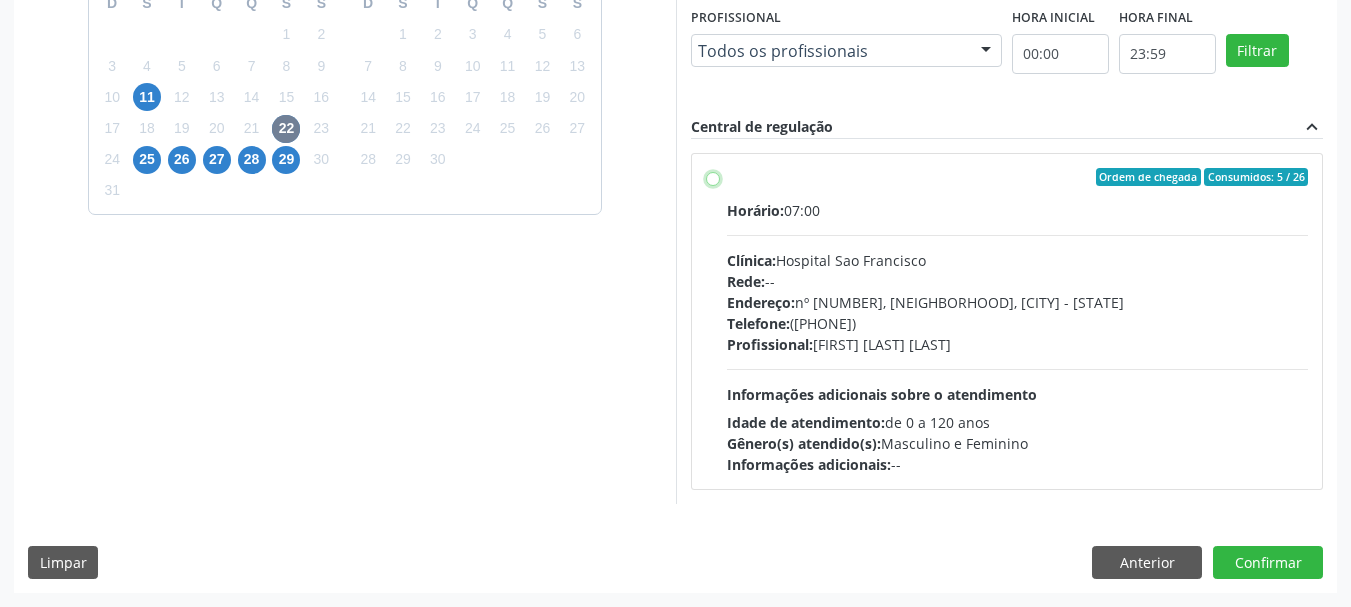 click on "Ordem de chegada
Consumidos: 5 / 26
Horário:   07:00
Clínica:  Hospital Sao Francisco
Rede:
--
Endereço:   nº 384, Varzea, Serra Talhada - PE
Telefone:   (81) 38312142
Profissional:
Yuri Araujo Magalhaes
Informações adicionais sobre o atendimento
Idade de atendimento:
de 0 a 120 anos
Gênero(s) atendido(s):
Masculino e Feminino
Informações adicionais:
--" at bounding box center [713, 177] 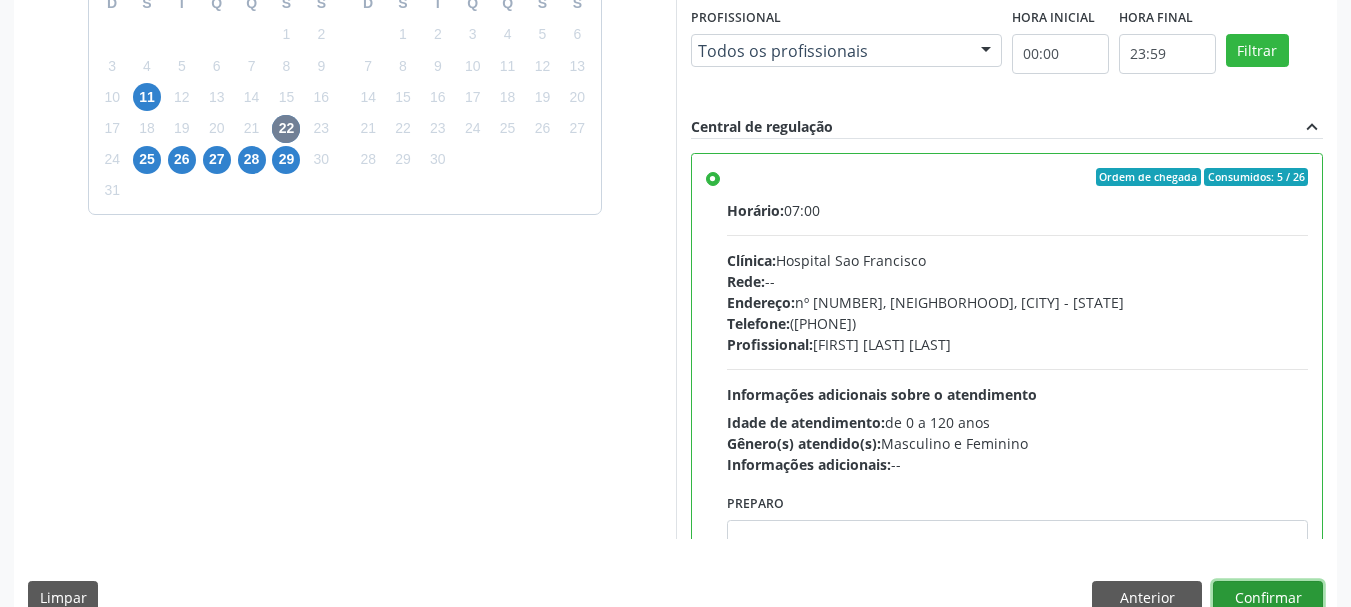 click on "Confirmar" at bounding box center [1268, 598] 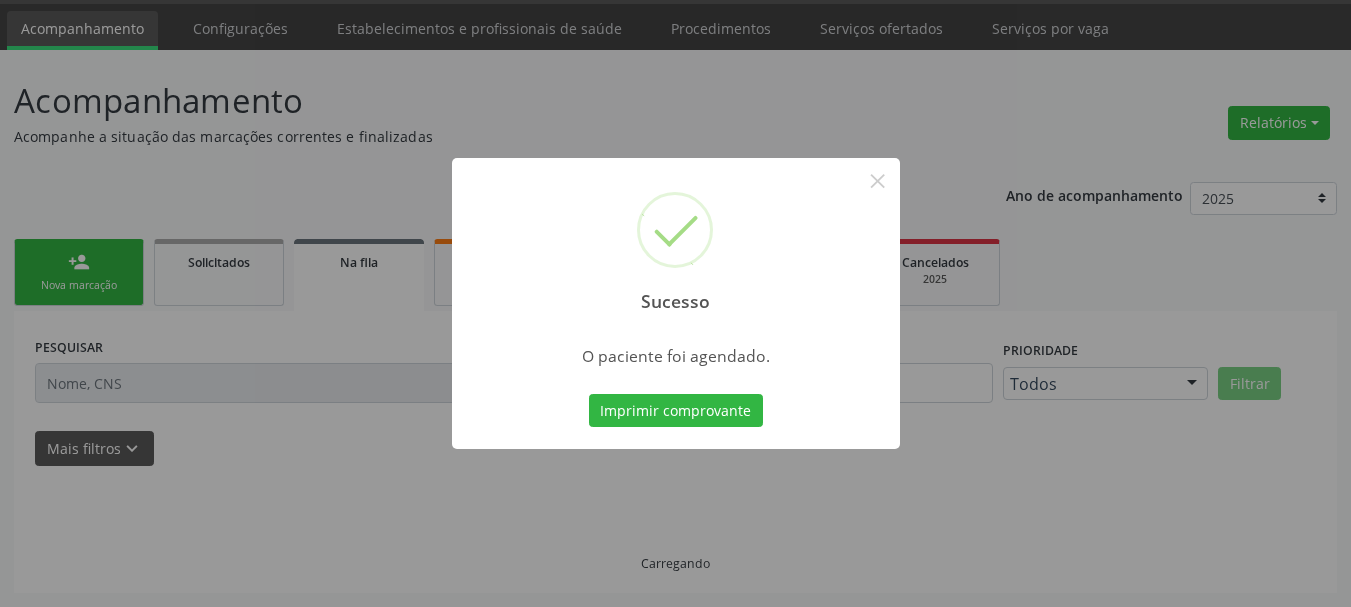 scroll, scrollTop: 60, scrollLeft: 0, axis: vertical 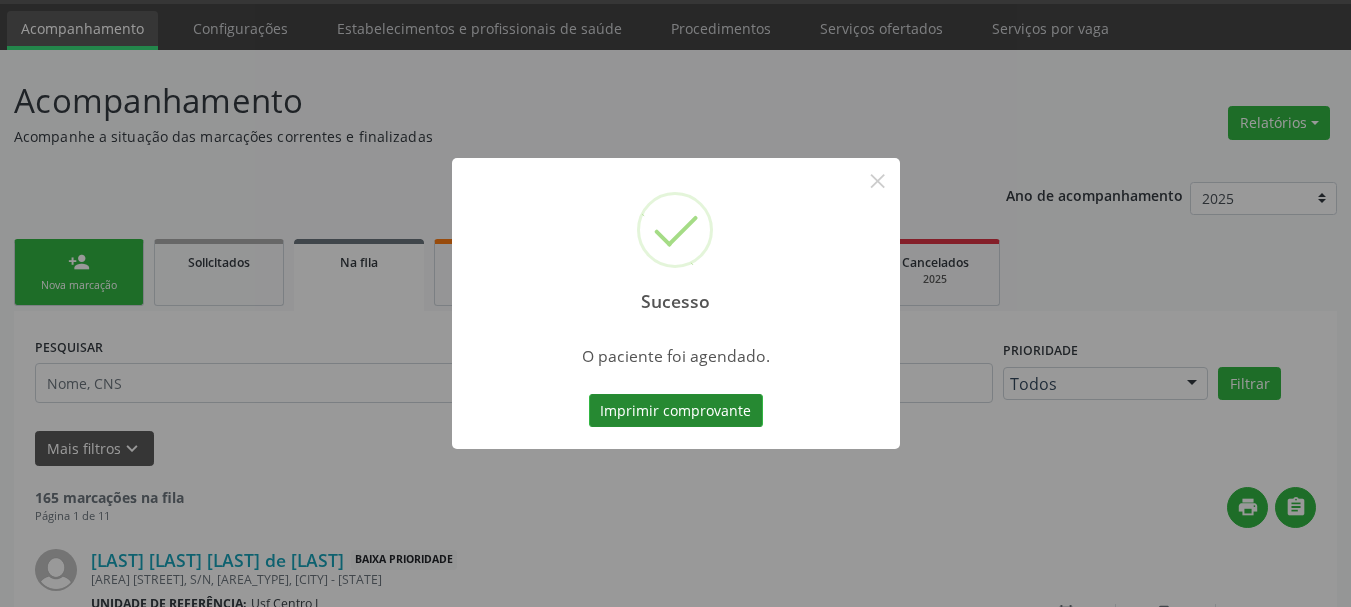 click on "Imprimir comprovante" at bounding box center [676, 411] 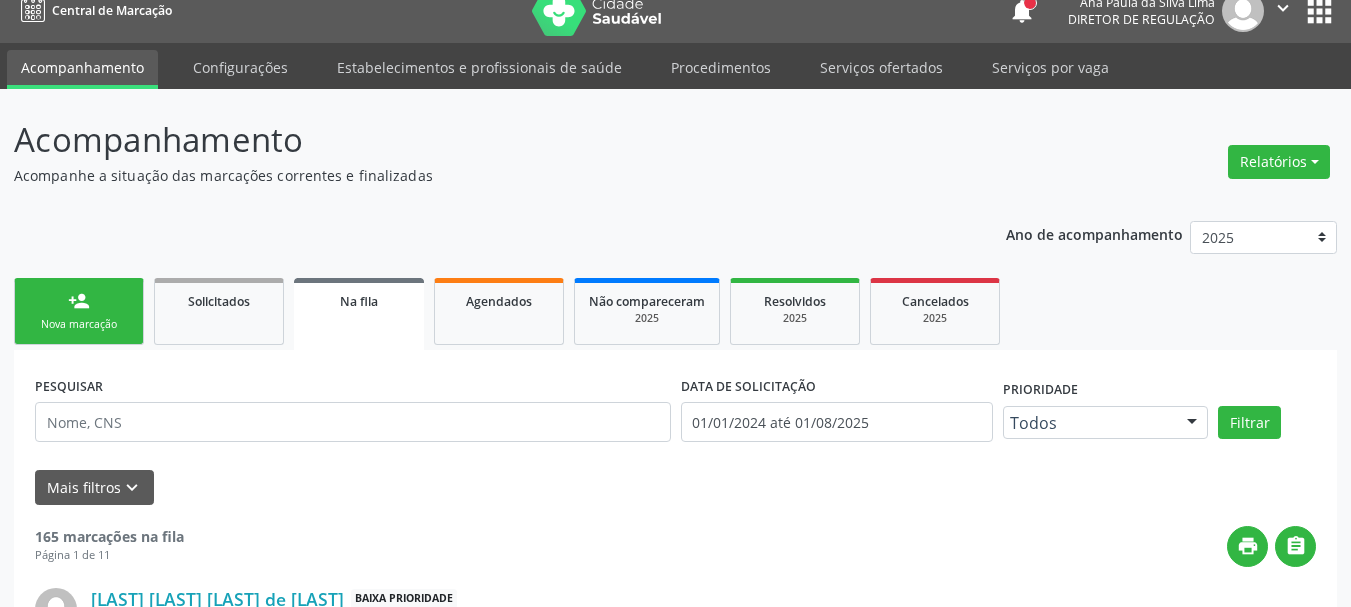 scroll, scrollTop: 0, scrollLeft: 0, axis: both 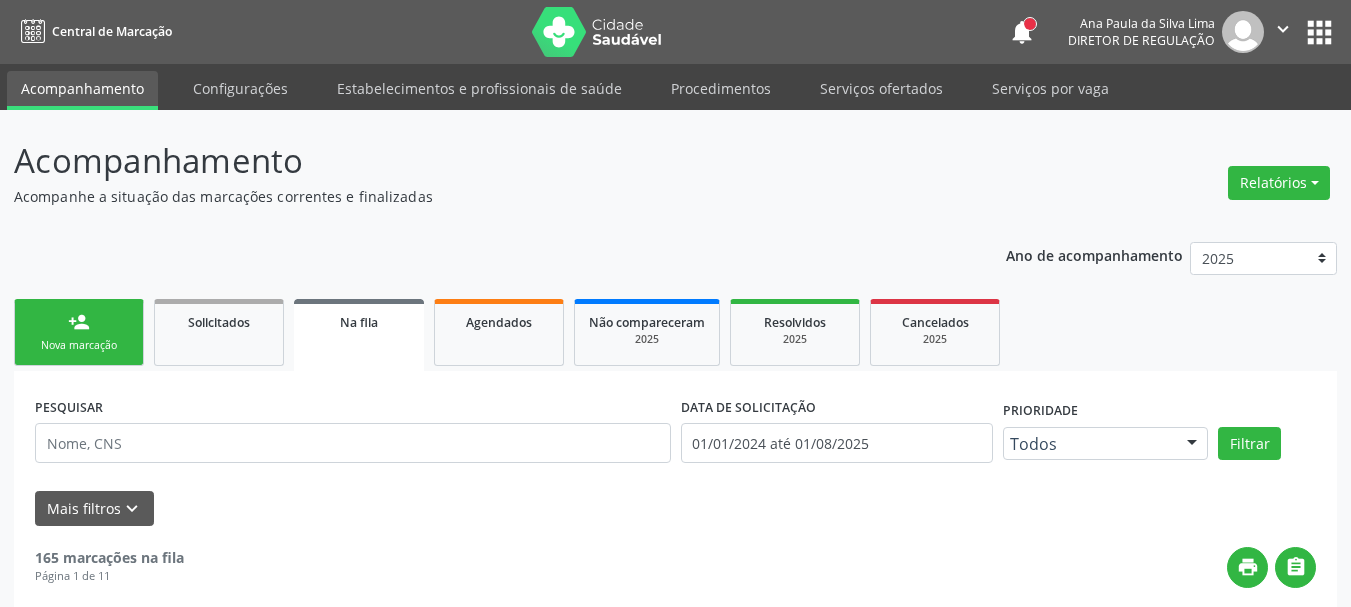 drag, startPoint x: 1323, startPoint y: 29, endPoint x: 1196, endPoint y: 67, distance: 132.56319 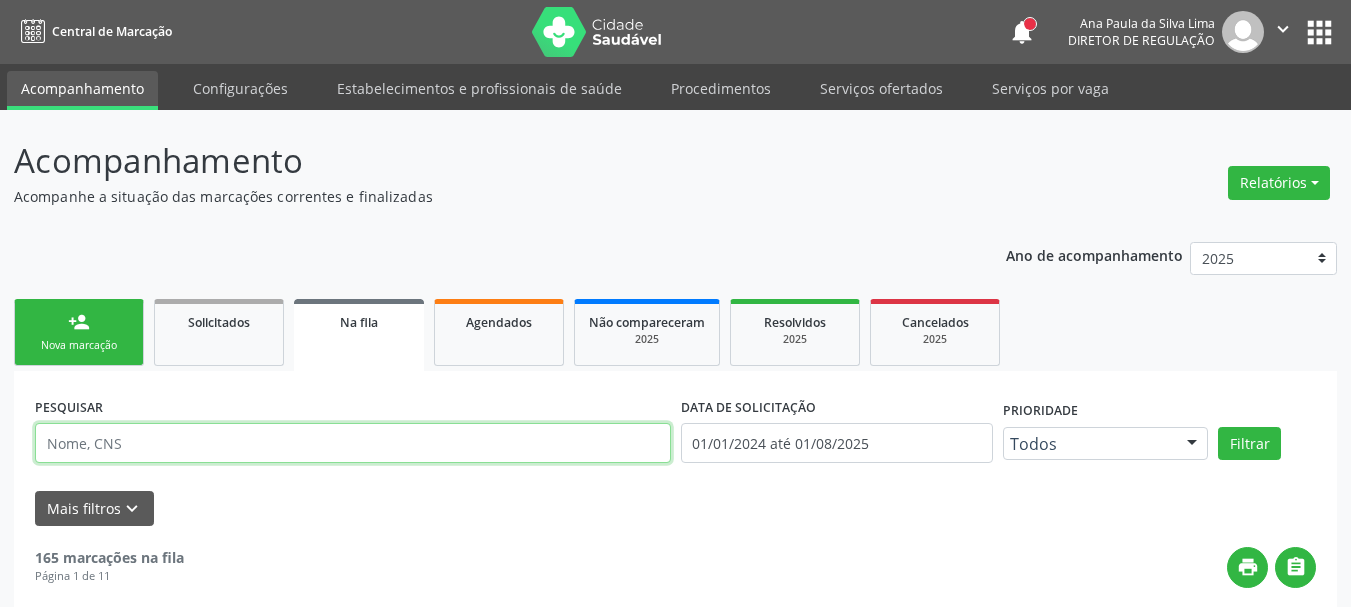 paste on "[PHONE]" 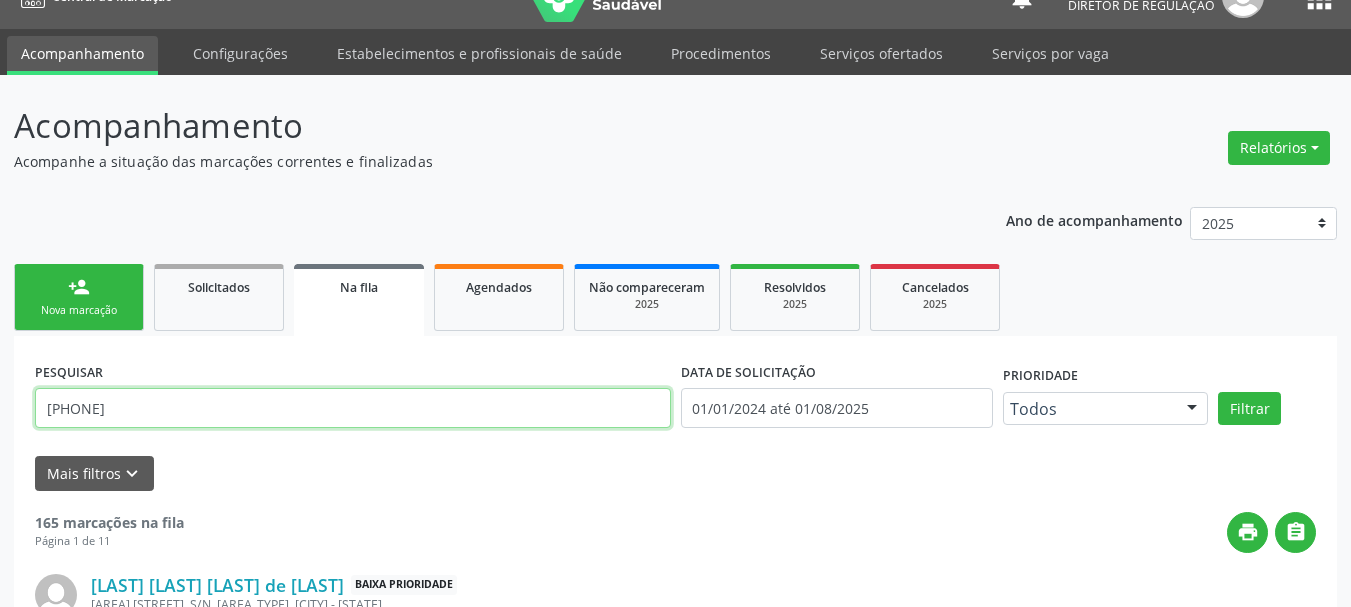 scroll, scrollTop: 0, scrollLeft: 0, axis: both 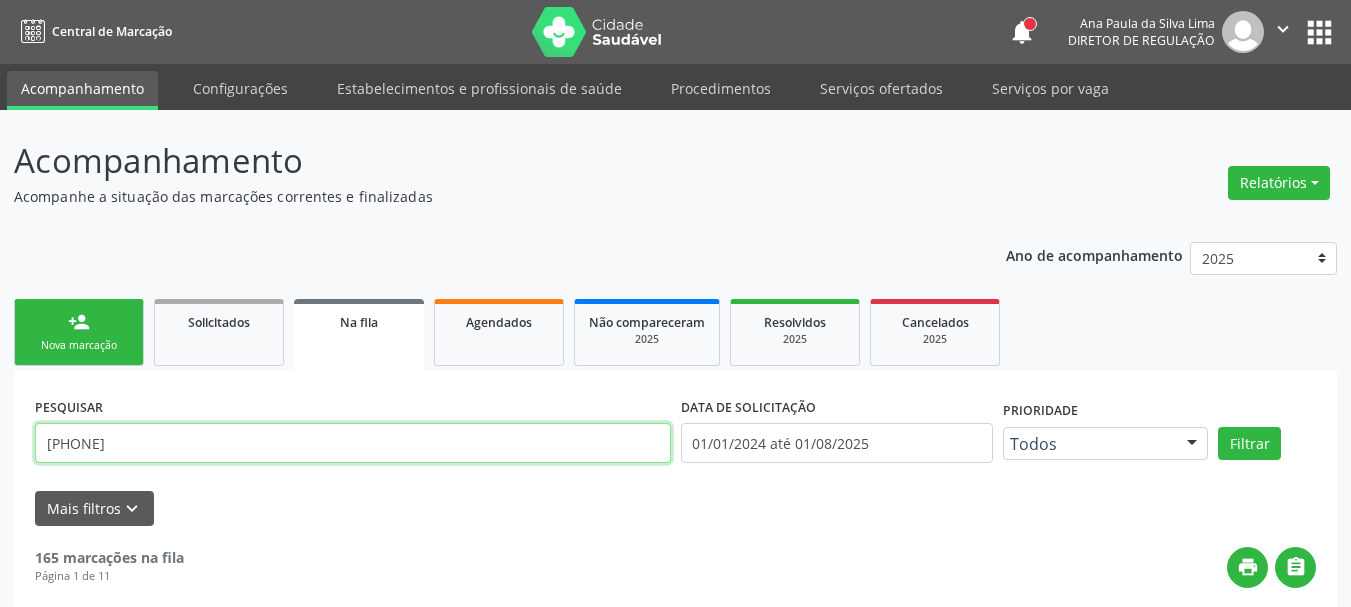 type on "[PHONE]" 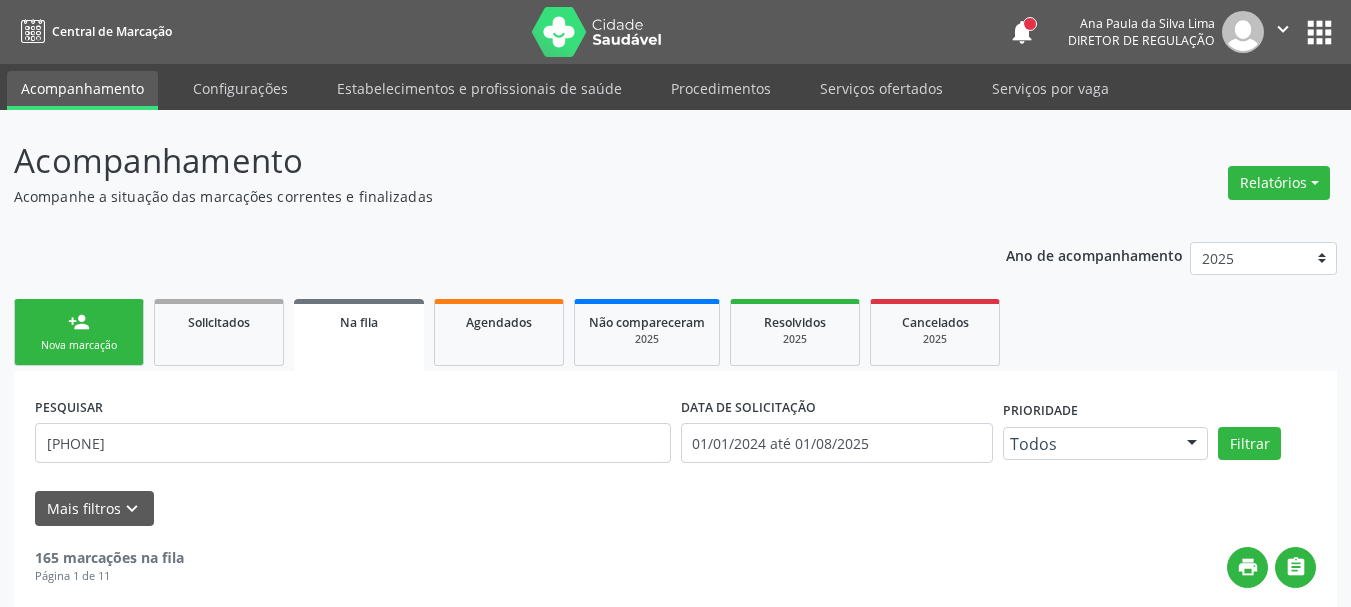 click on "apps" at bounding box center [1319, 32] 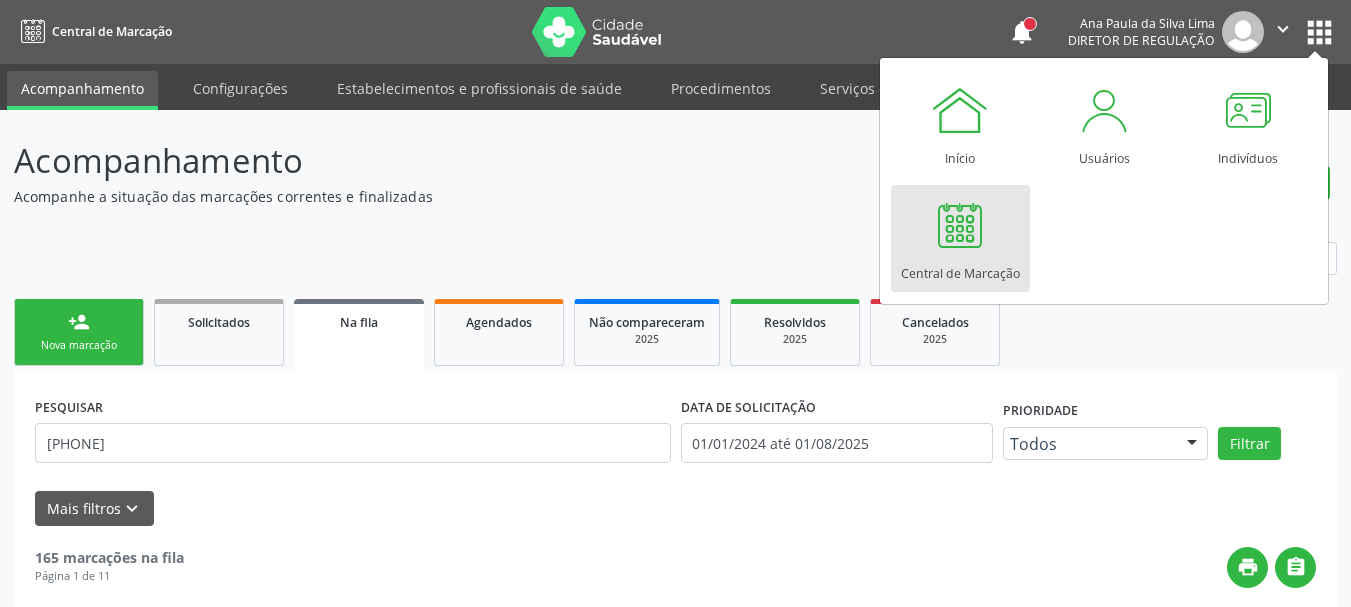 click on "Central de Marcação" at bounding box center [960, 268] 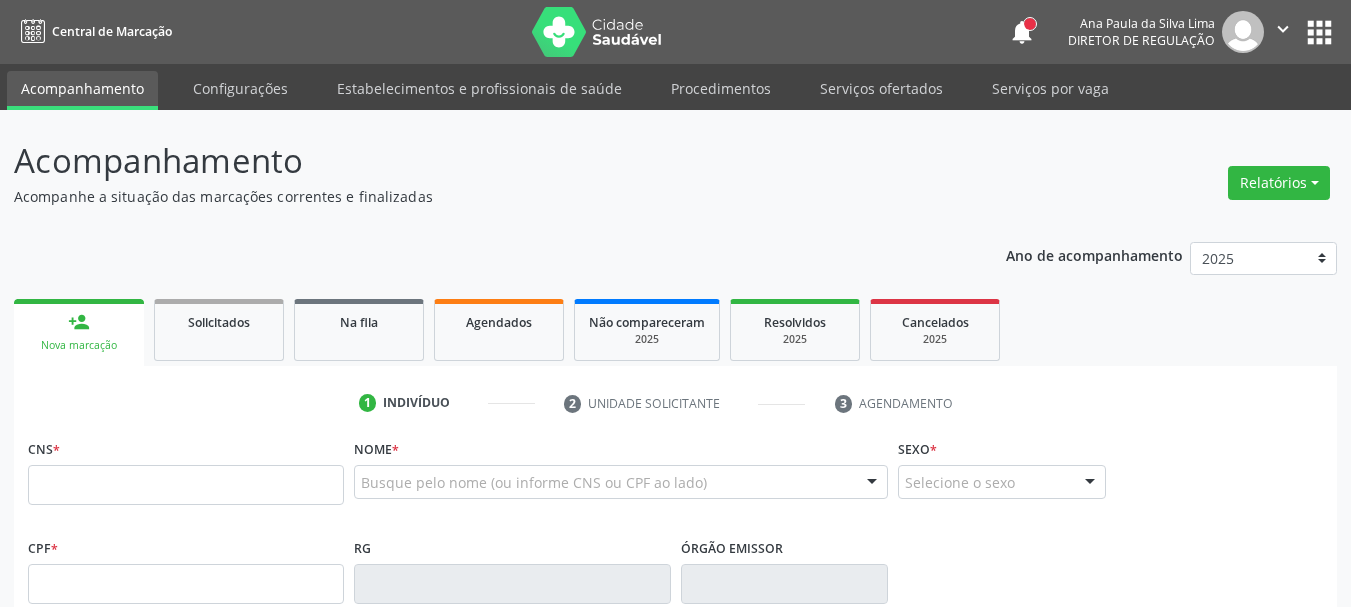 scroll, scrollTop: 0, scrollLeft: 0, axis: both 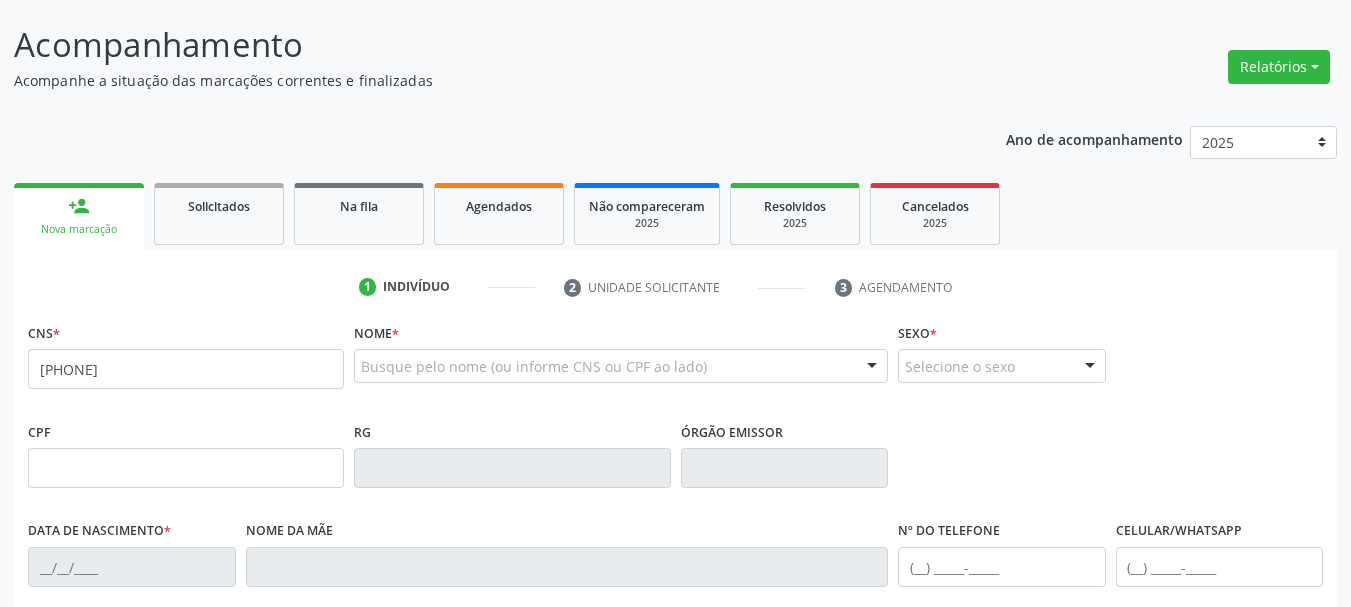 type on "[PHONE]" 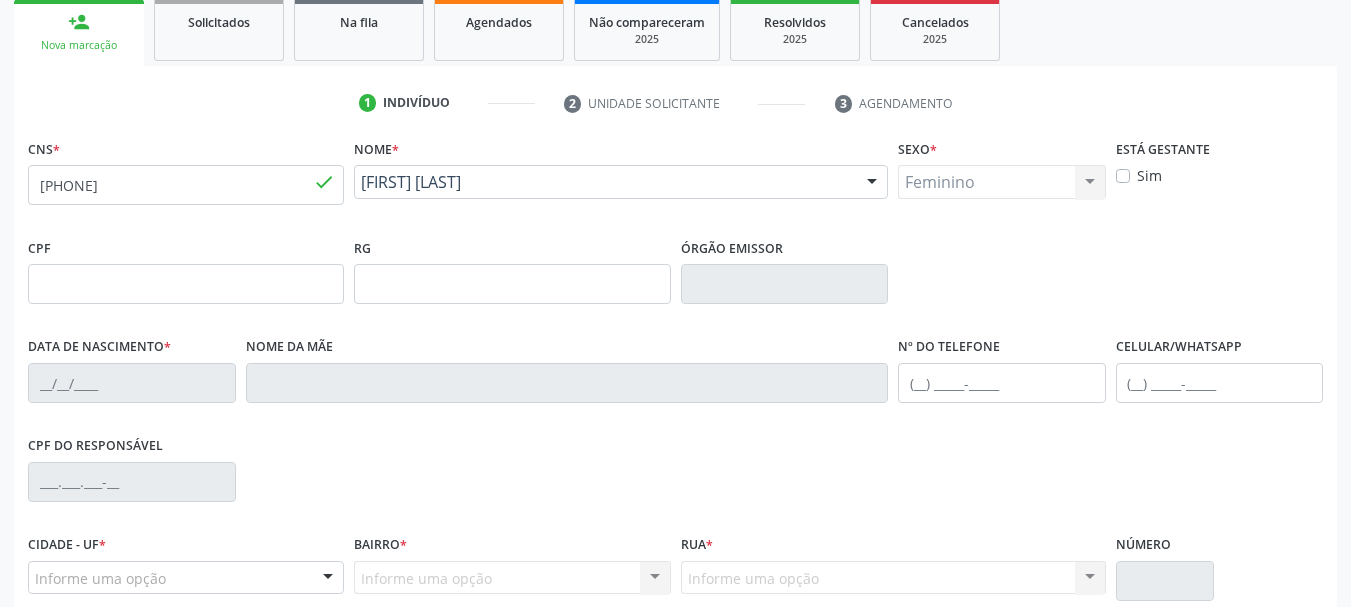 type on "[DATE]" 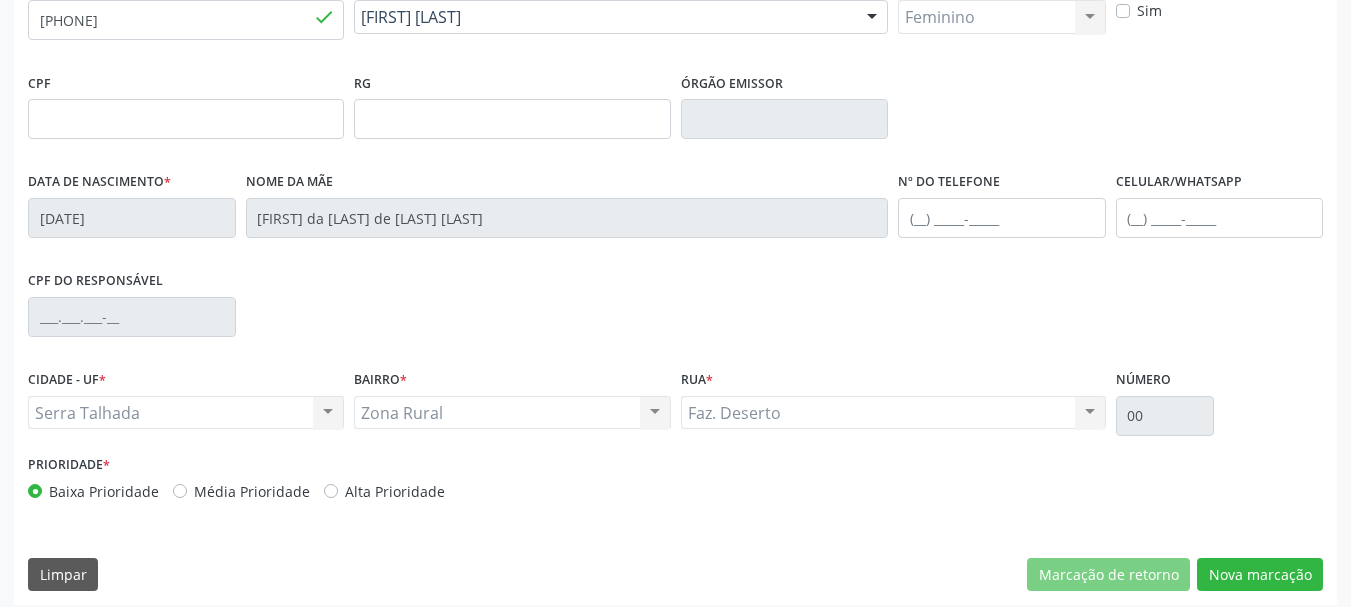scroll, scrollTop: 477, scrollLeft: 0, axis: vertical 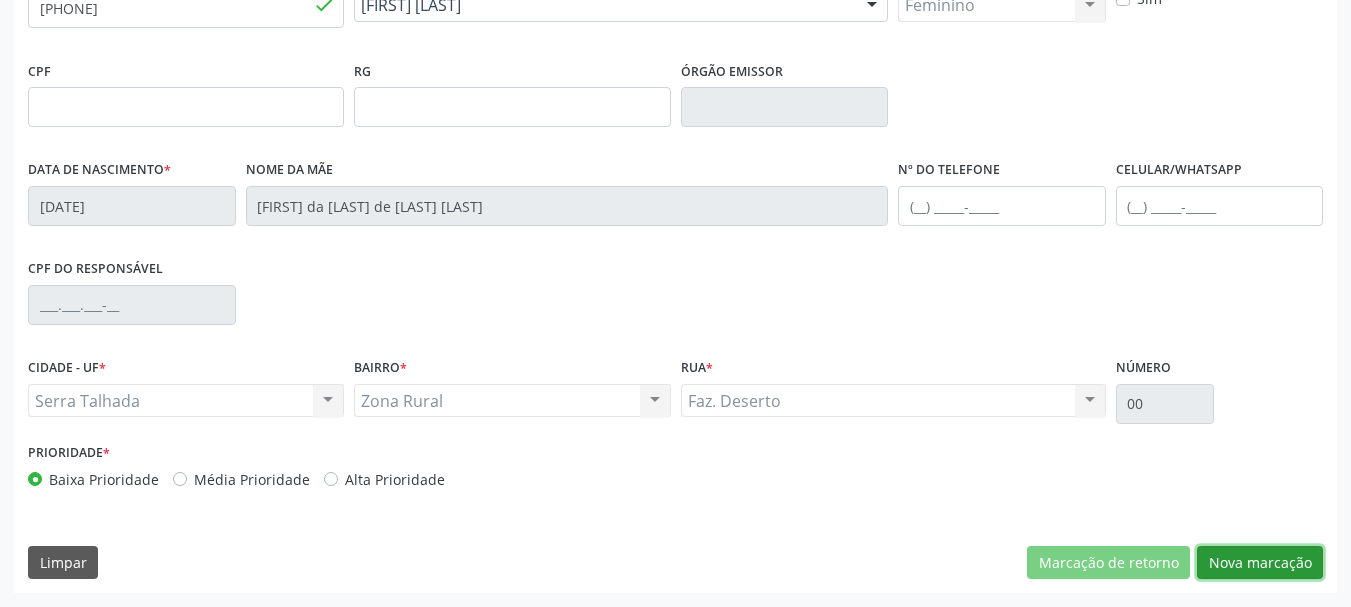 click on "Nova marcação" at bounding box center [1260, 563] 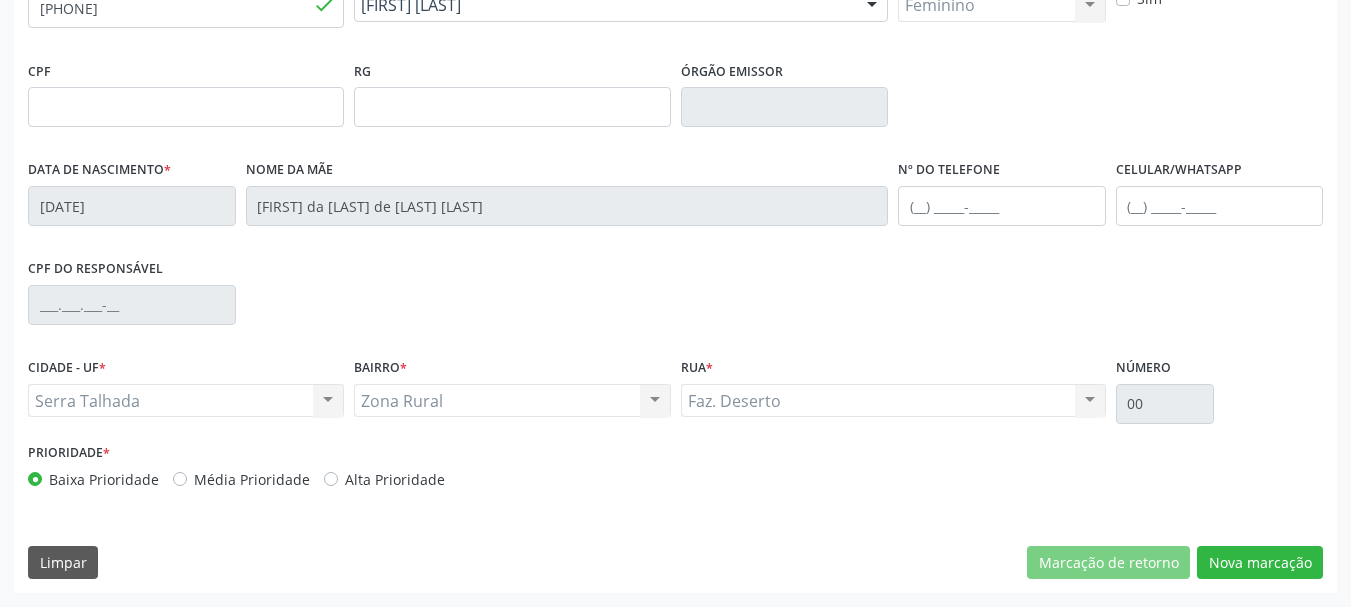 scroll, scrollTop: 299, scrollLeft: 0, axis: vertical 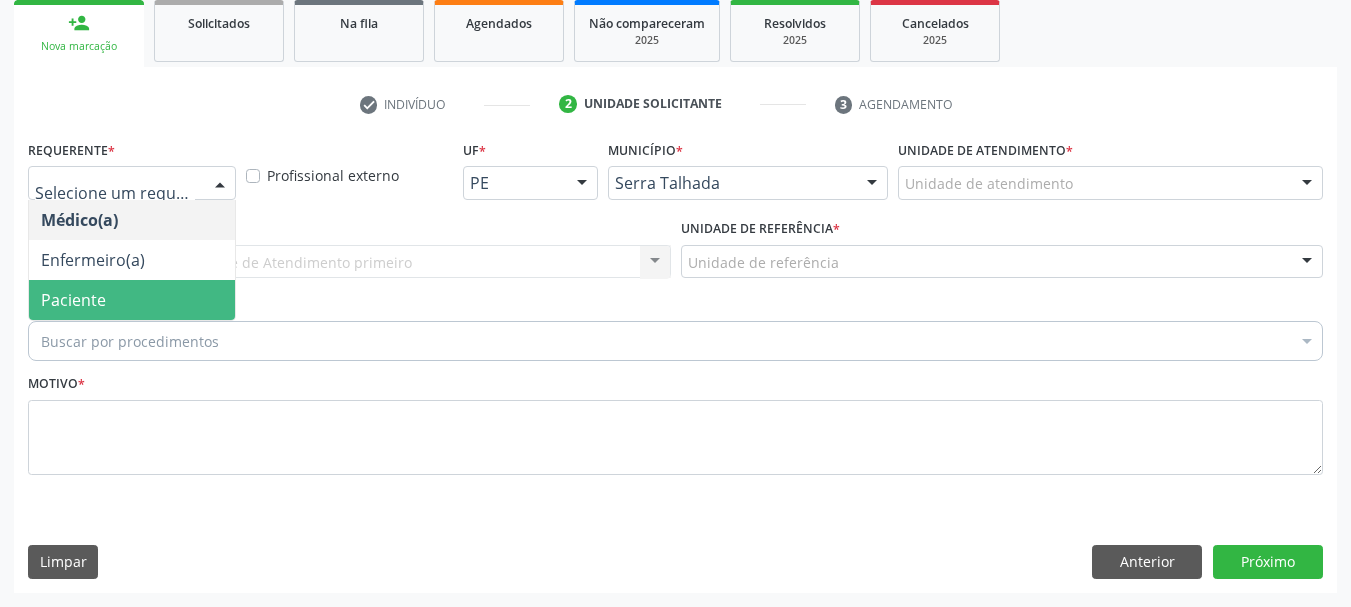 click on "Paciente" at bounding box center (132, 300) 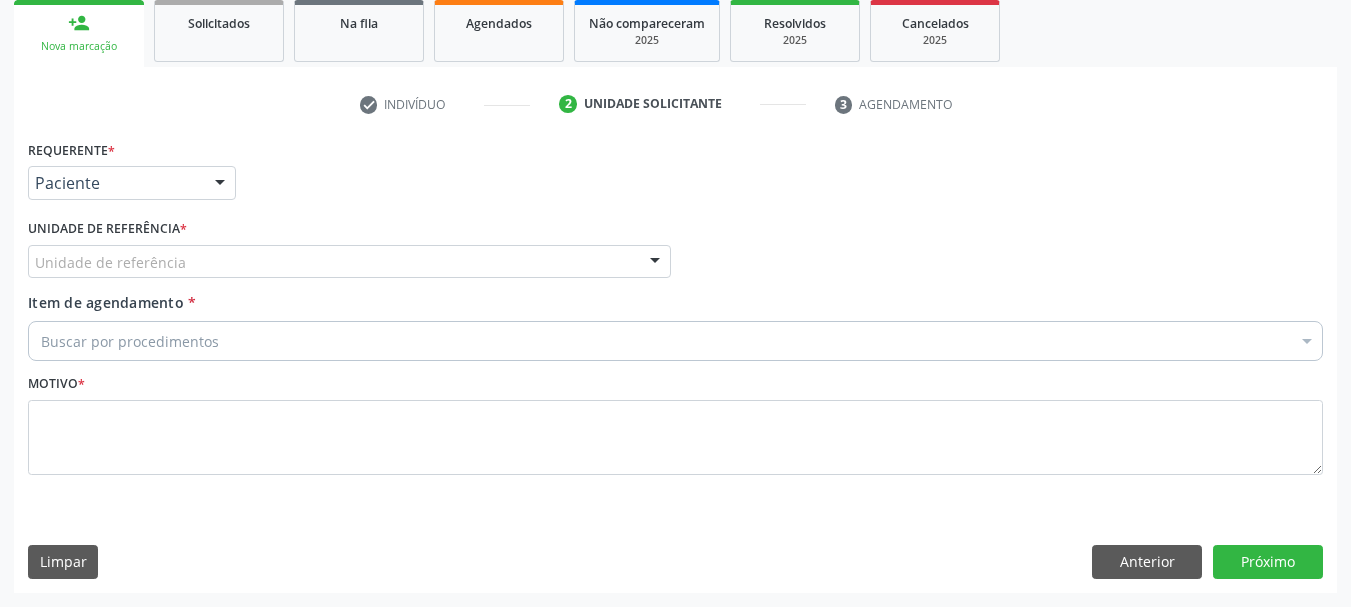 click on "Unidade de referência" at bounding box center [349, 262] 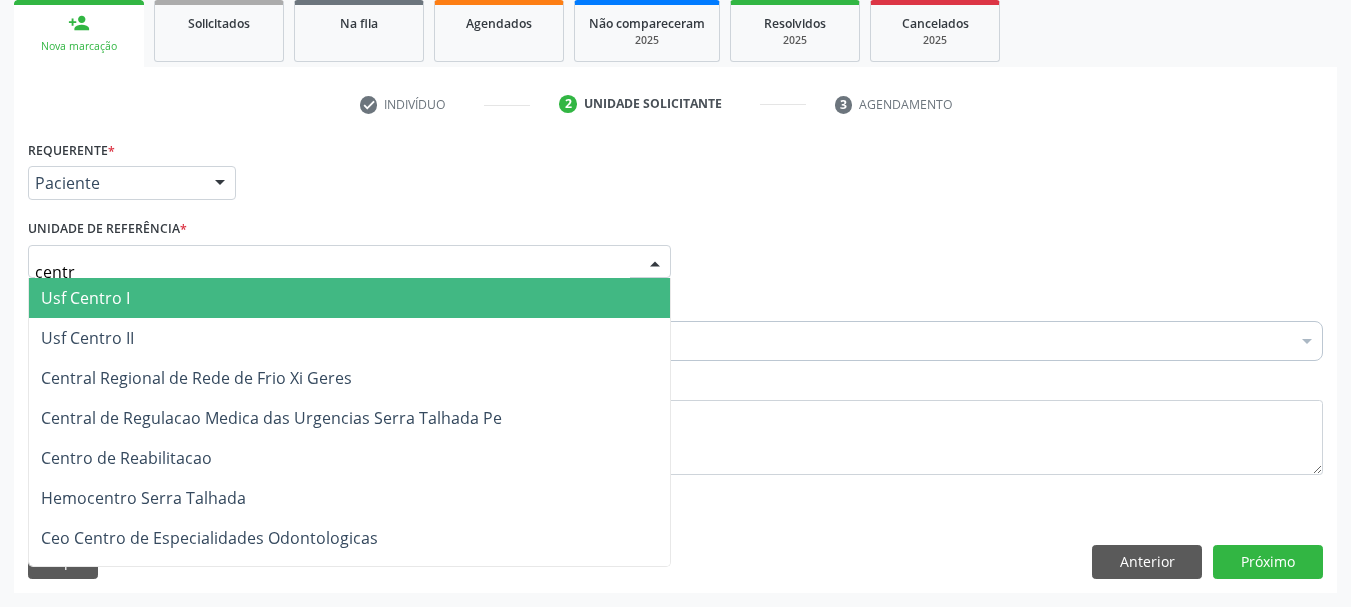 type on "centro" 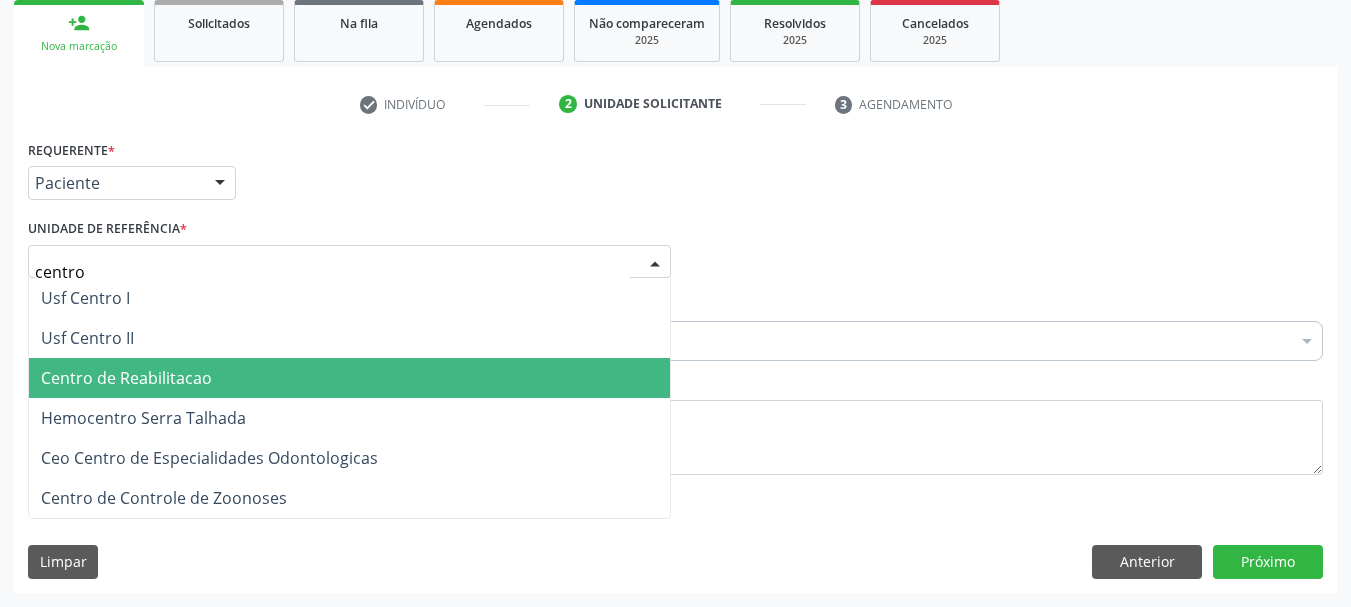 drag, startPoint x: 125, startPoint y: 363, endPoint x: 133, endPoint y: 353, distance: 12.806249 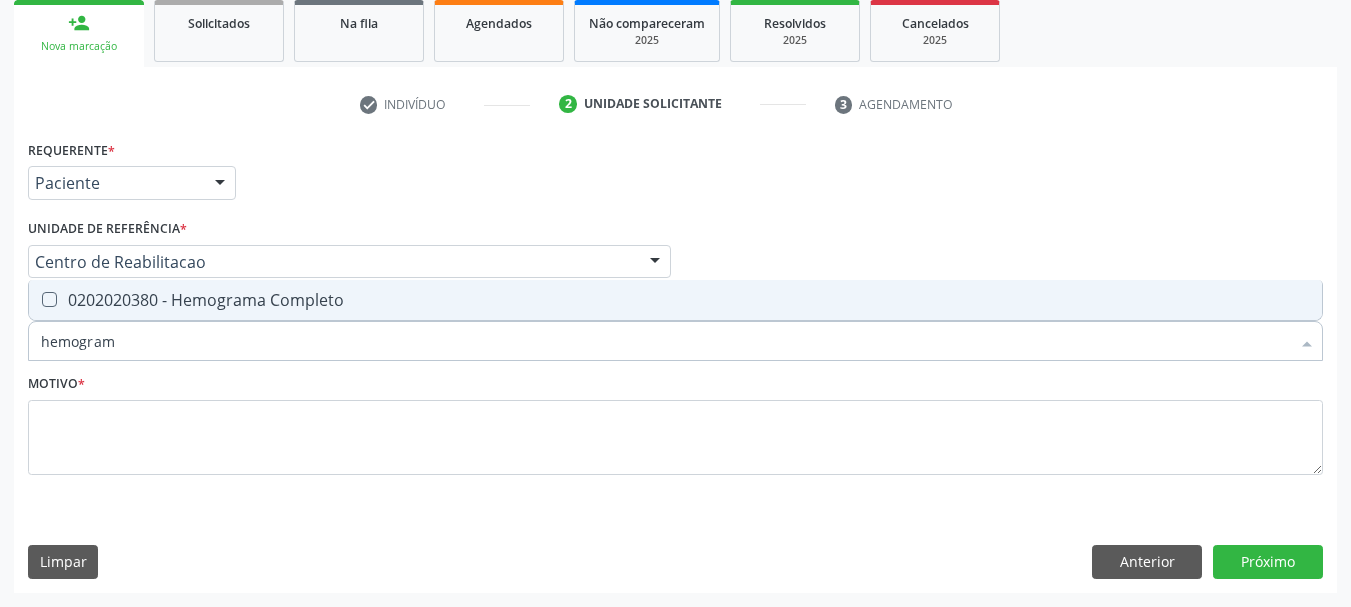 type on "hemograma" 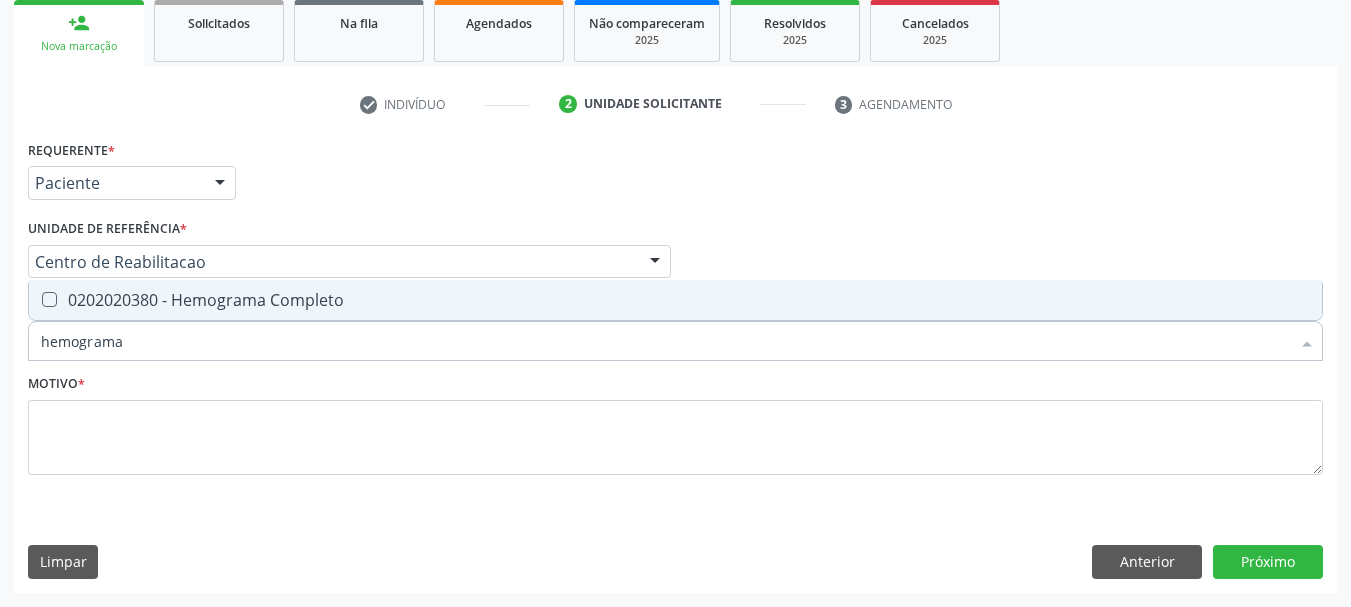 click on "0202020380 - Hemograma Completo" at bounding box center [675, 300] 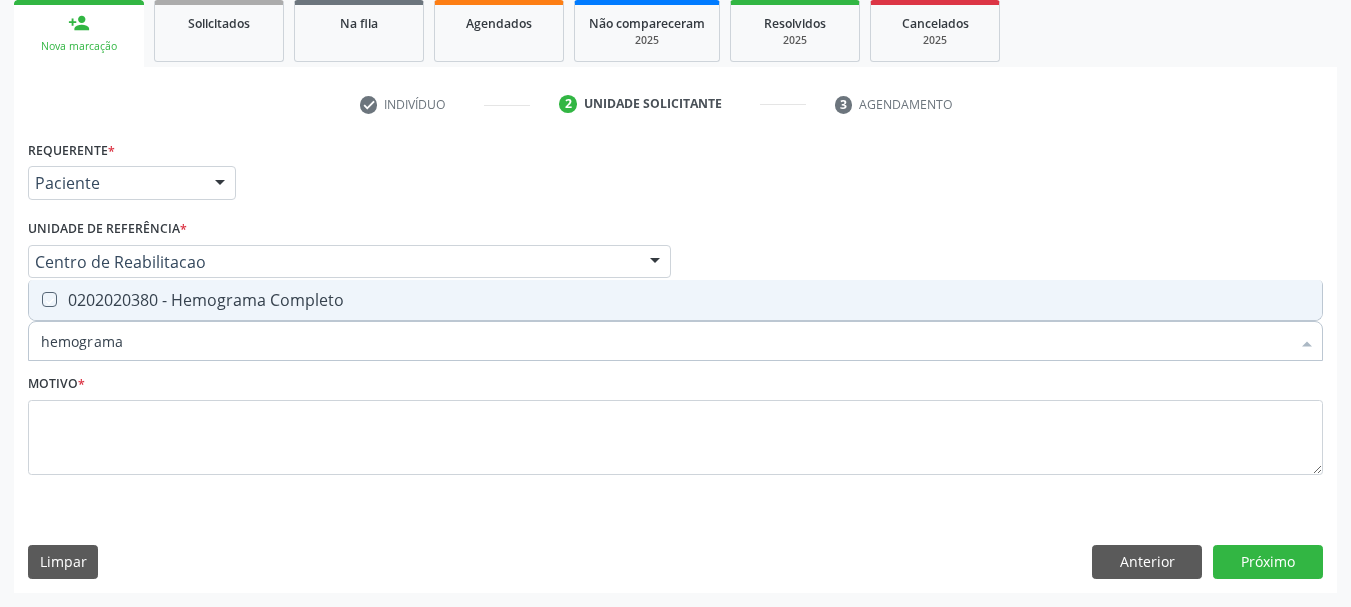 checkbox on "true" 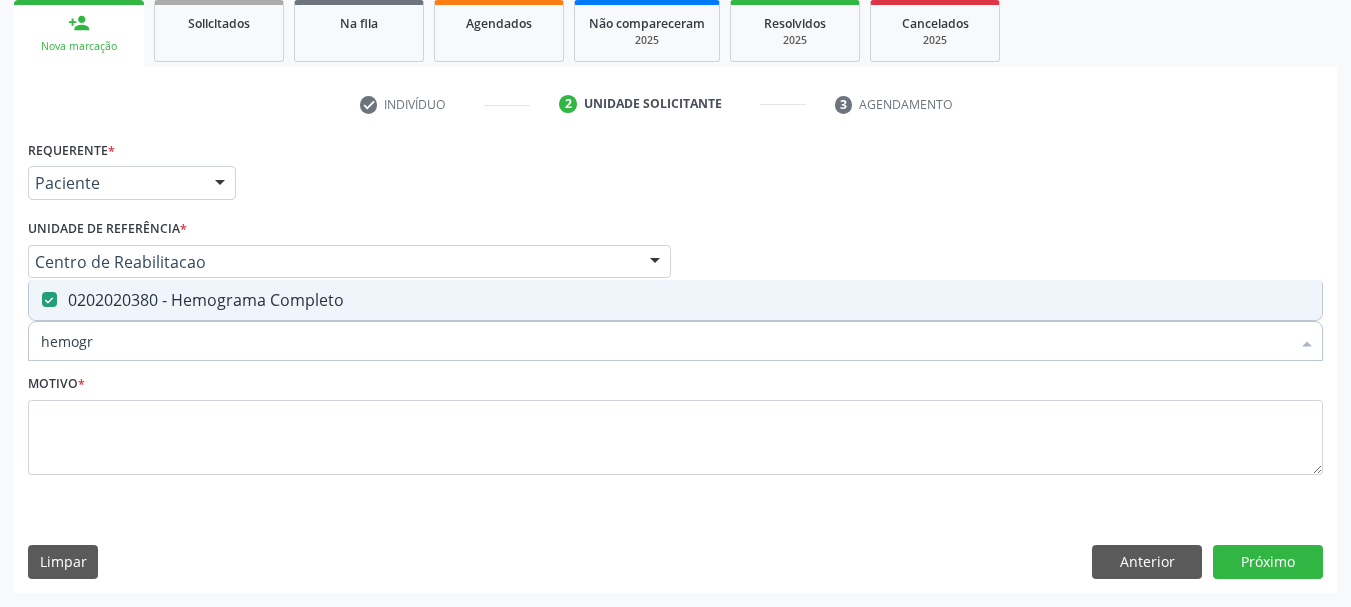 type on "hemog" 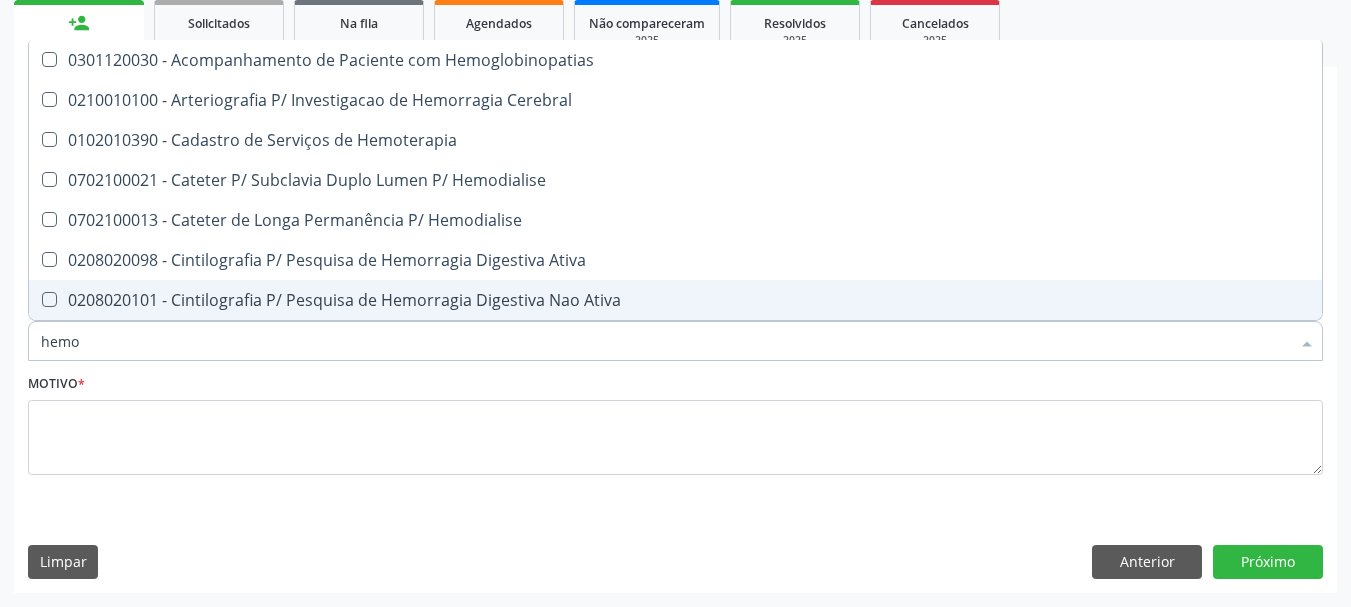 type on "hem" 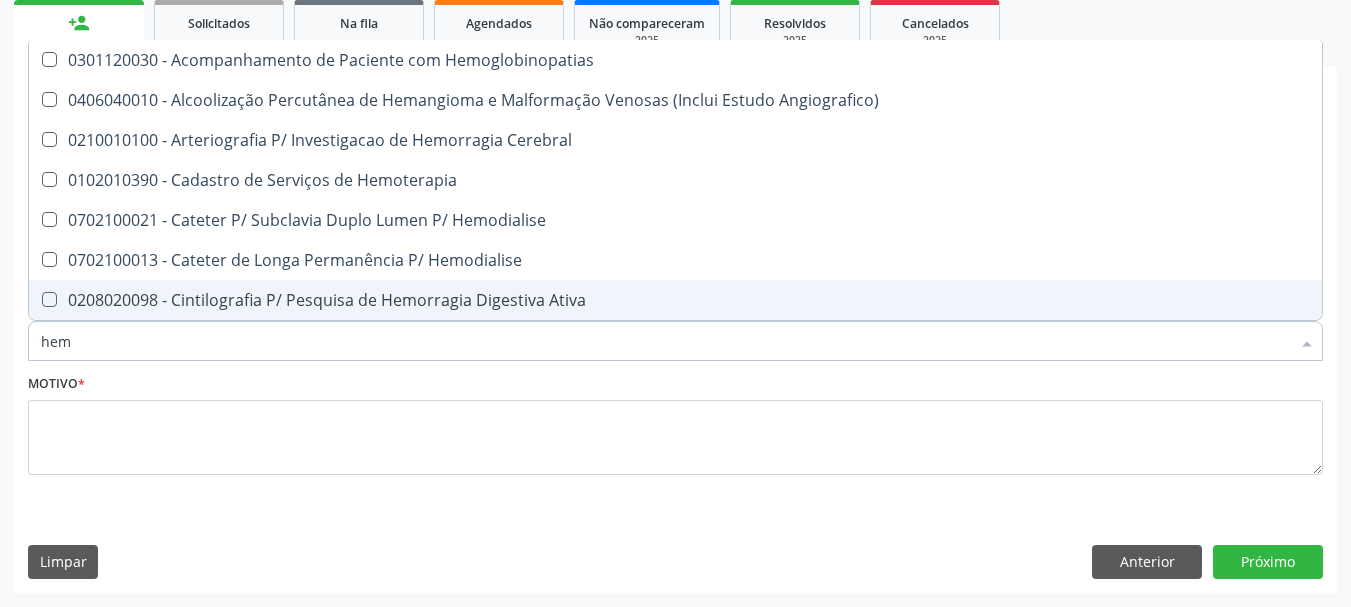 type on "he" 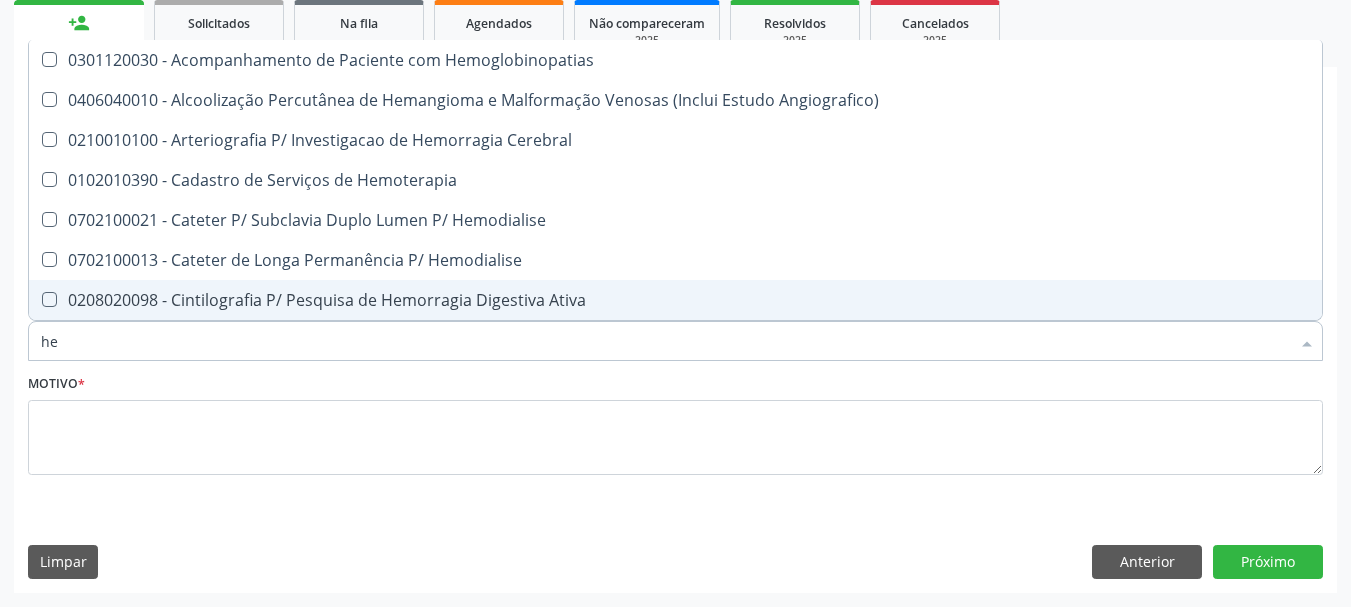 type on "h" 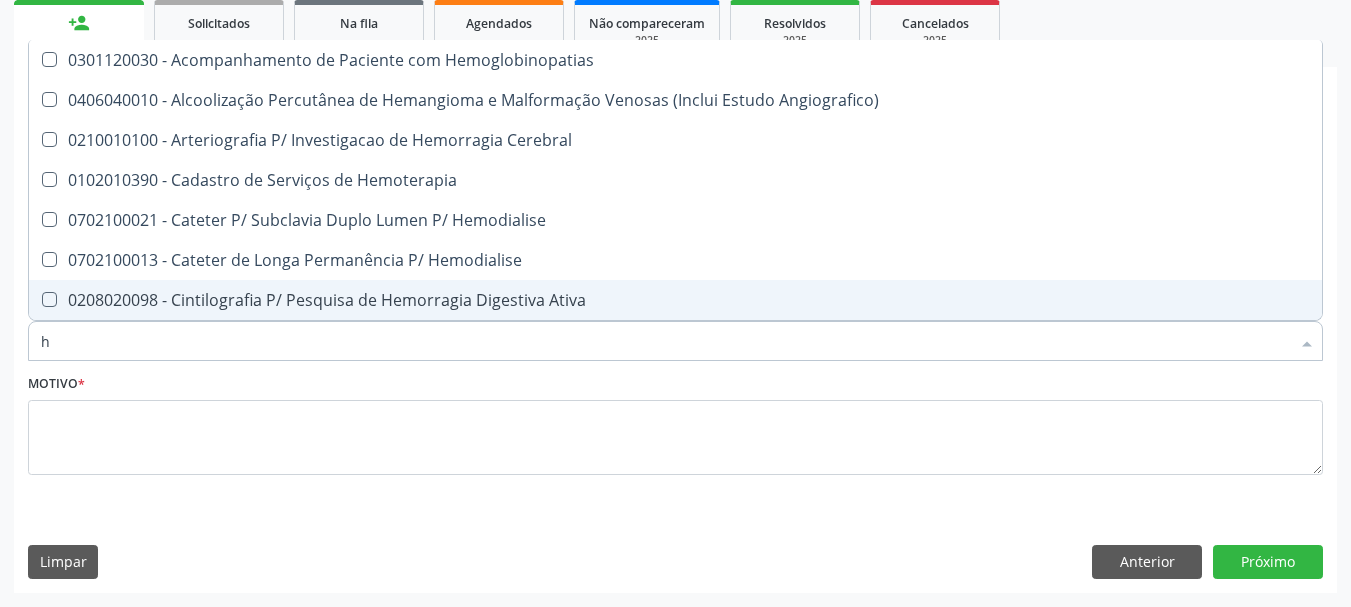 checkbox on "false" 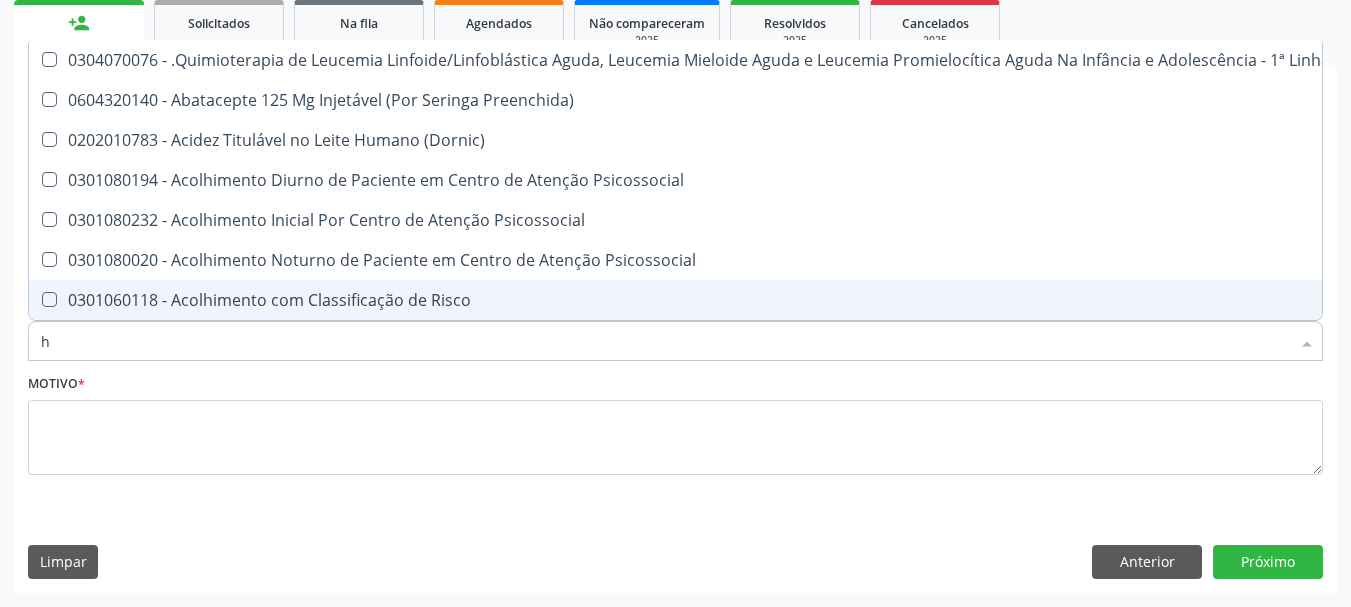 type 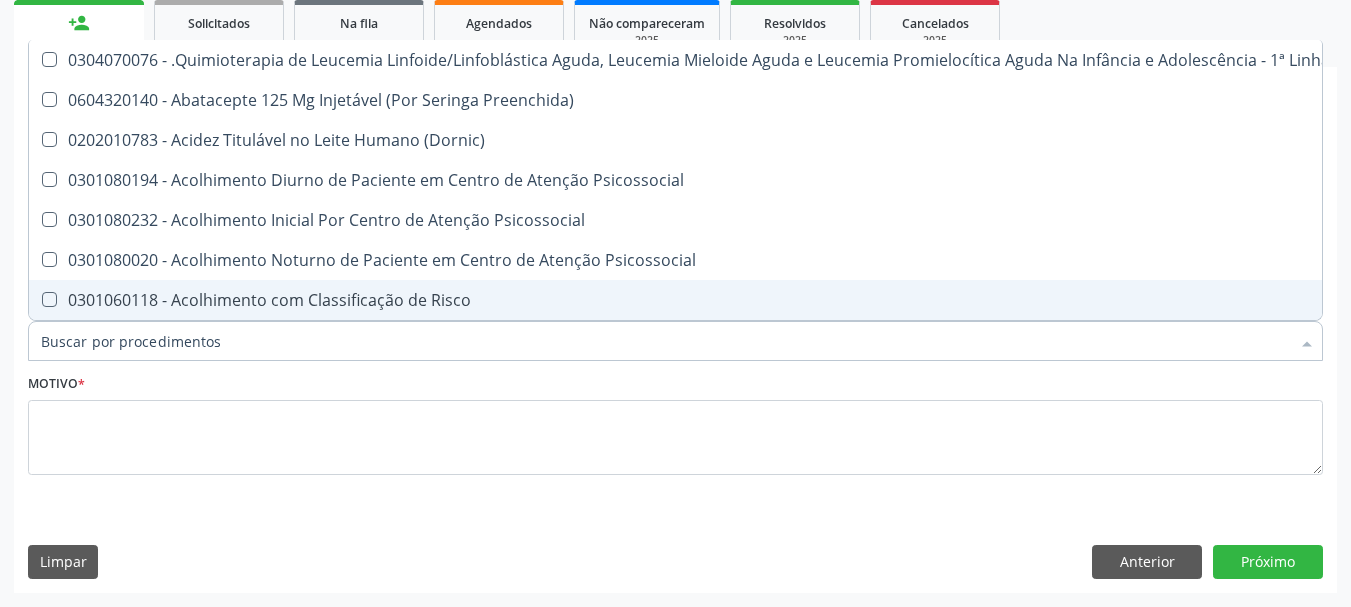 checkbox on "false" 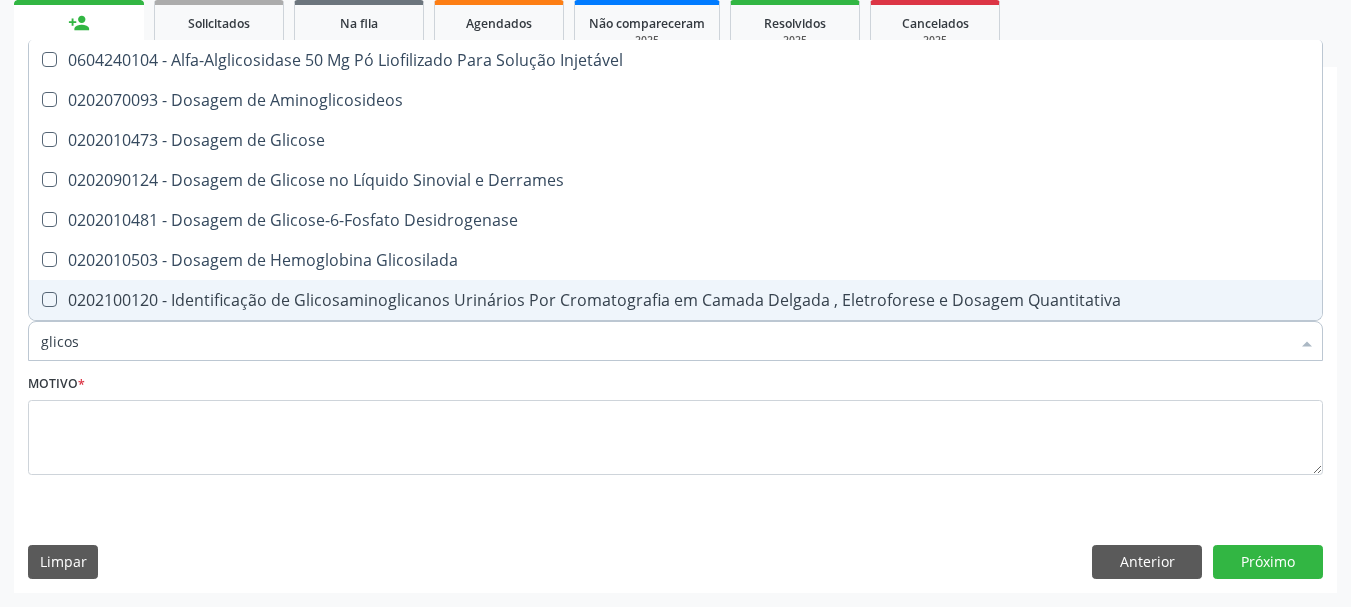 type on "glicose" 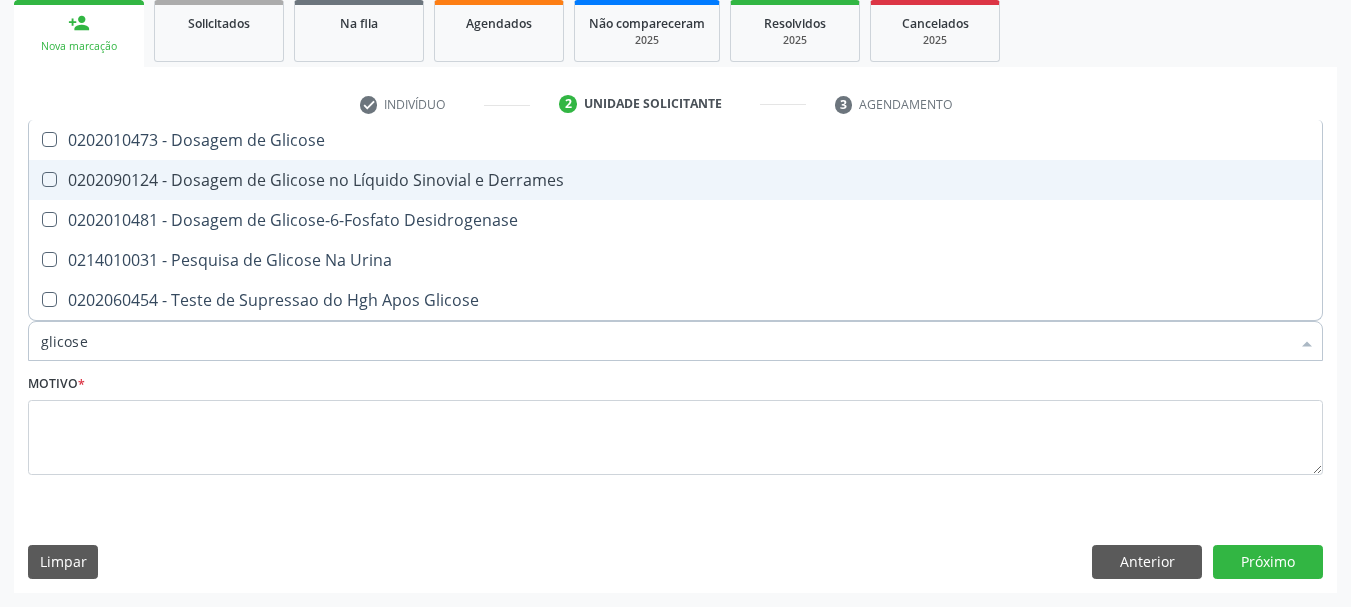 click on "0202010473 - Dosagem de Glicose" at bounding box center (675, 140) 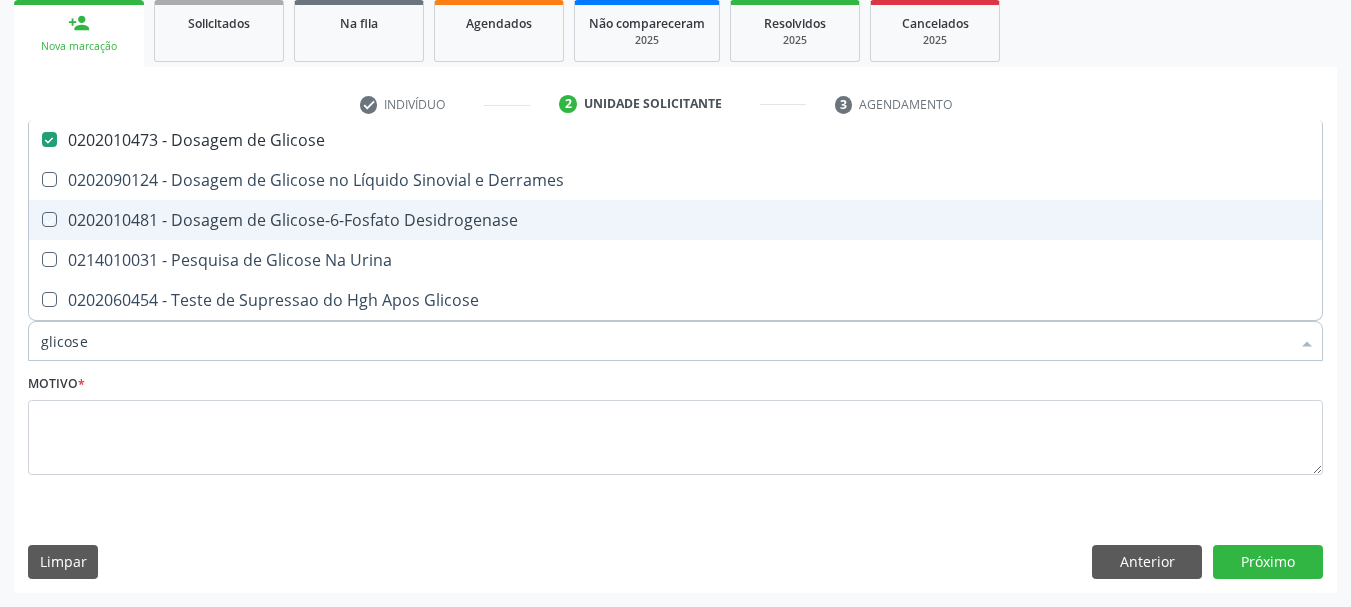 type on "glicos" 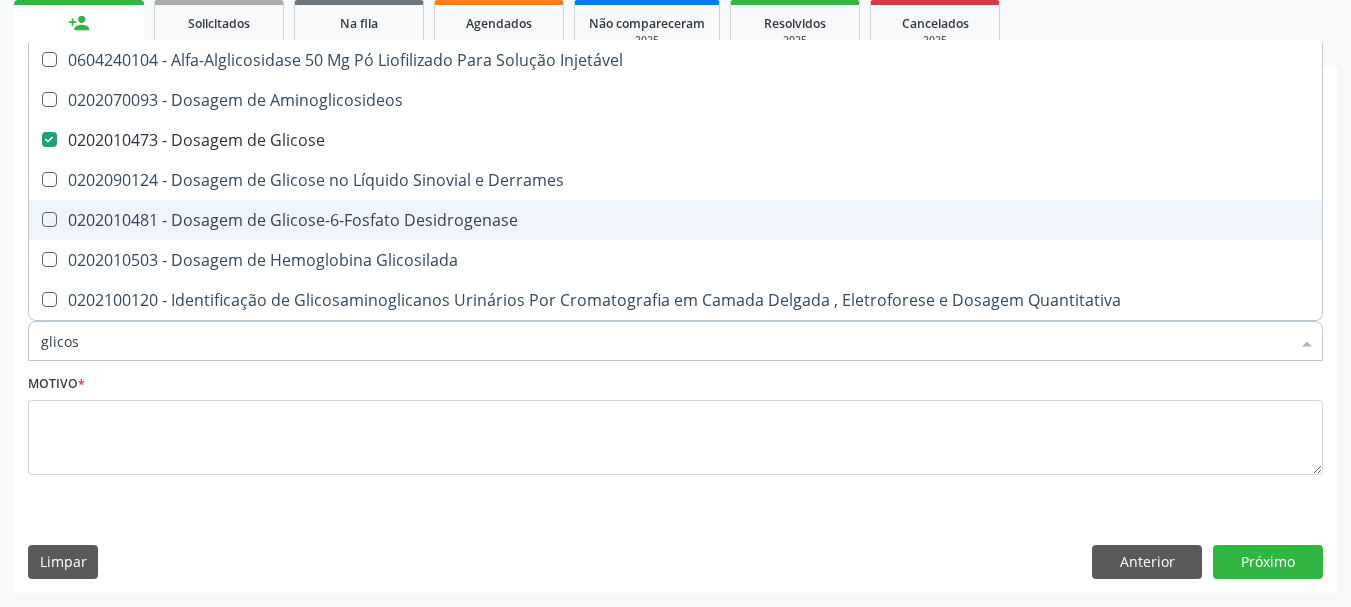 type on "glico" 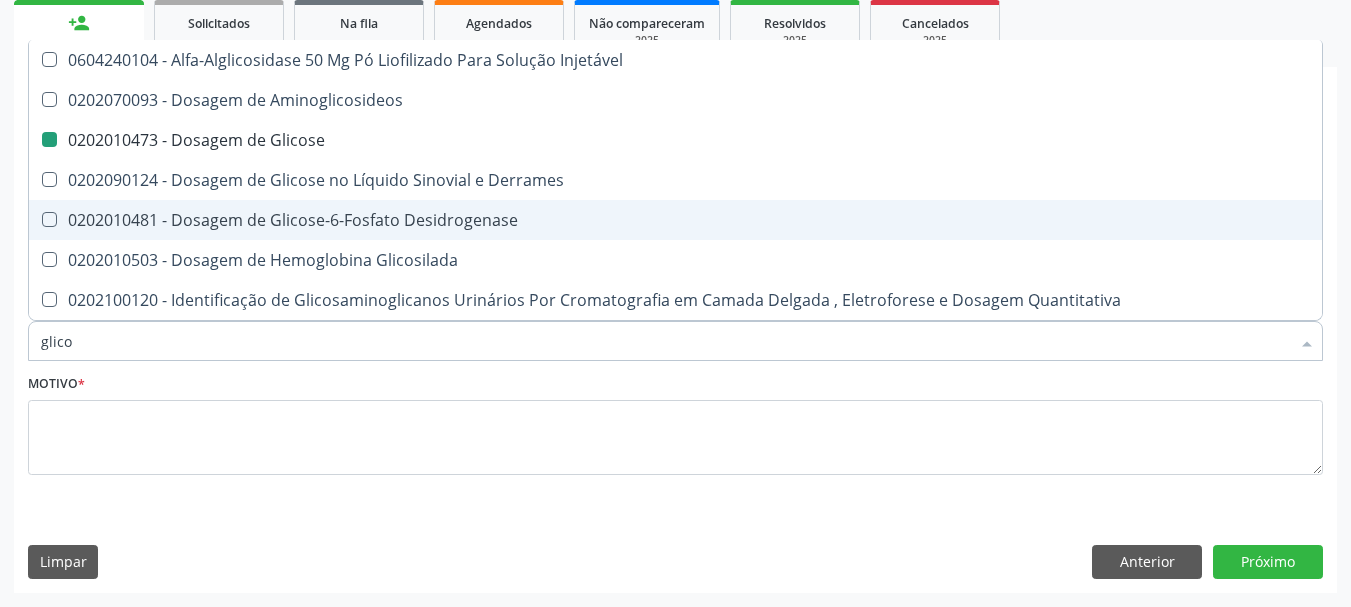 type on "glic" 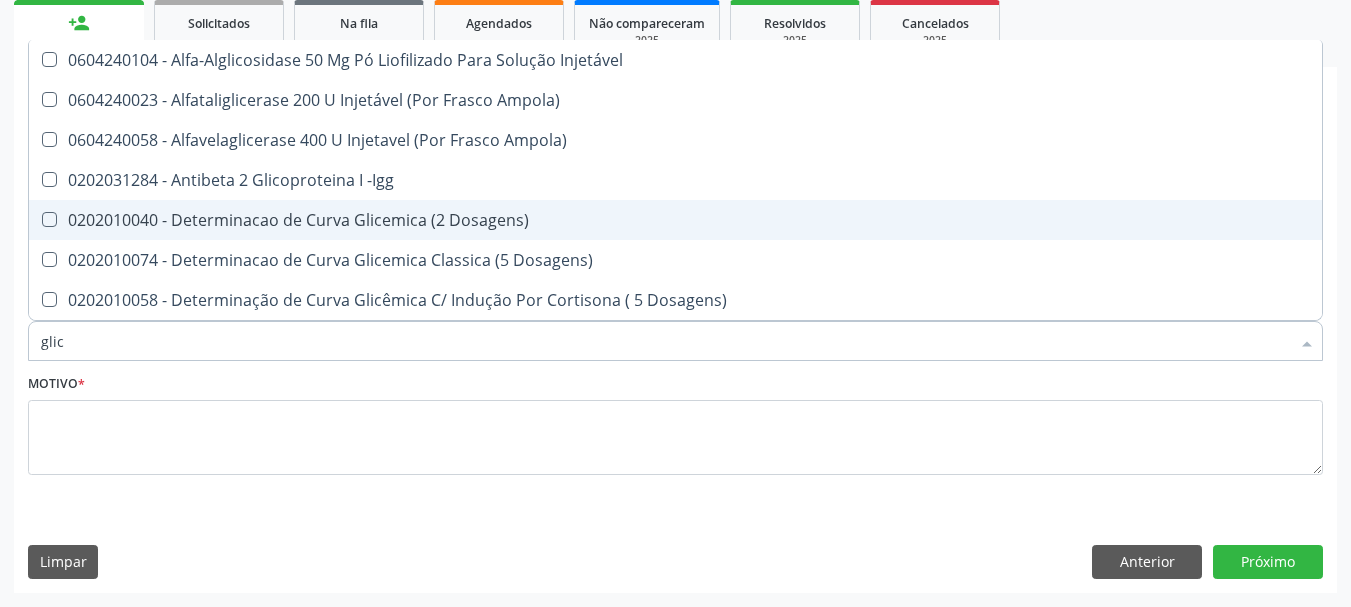 type on "gli" 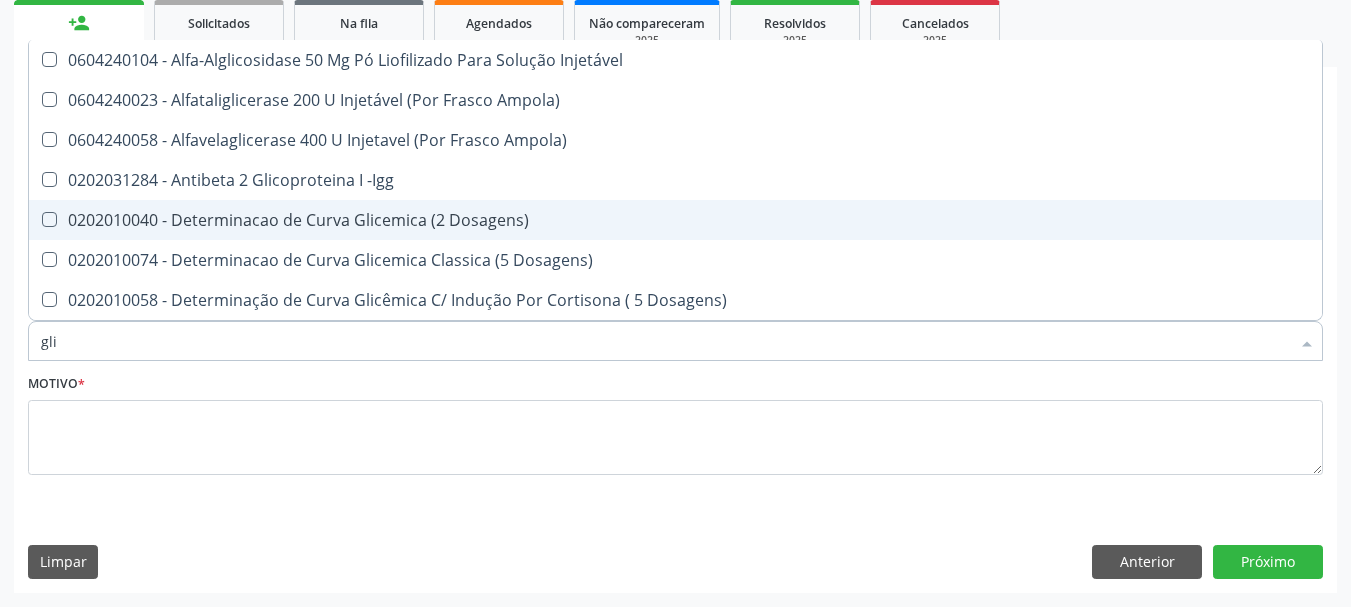 checkbox on "true" 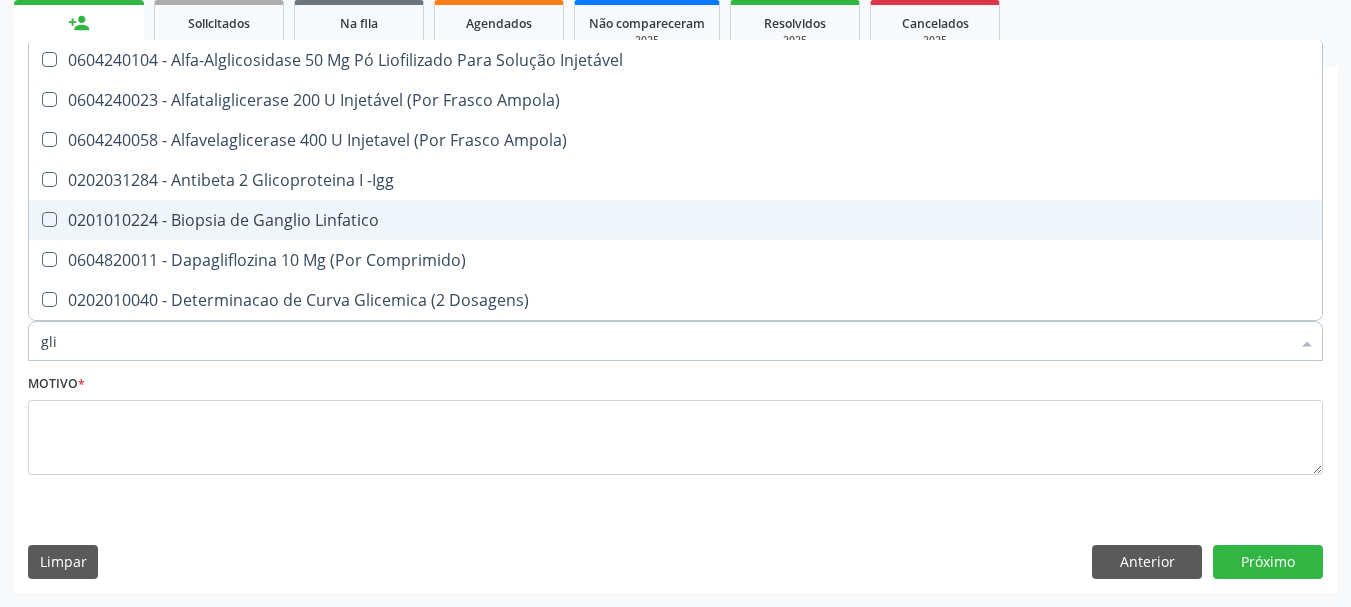 type on "gl" 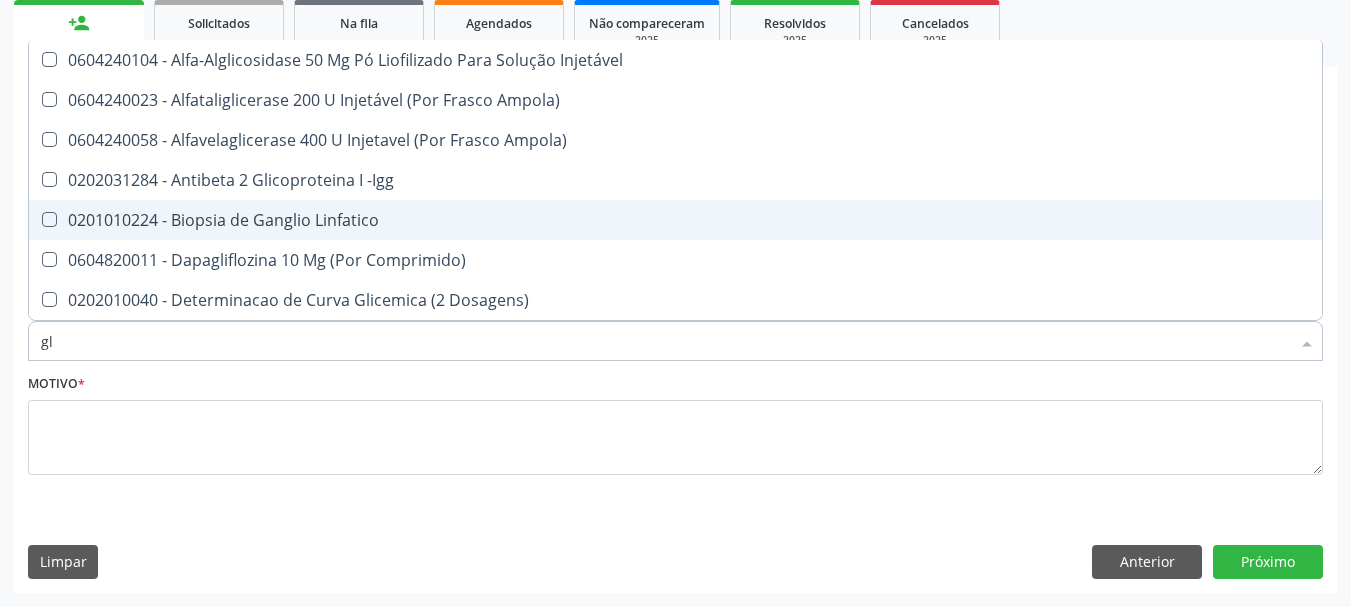 type on "g" 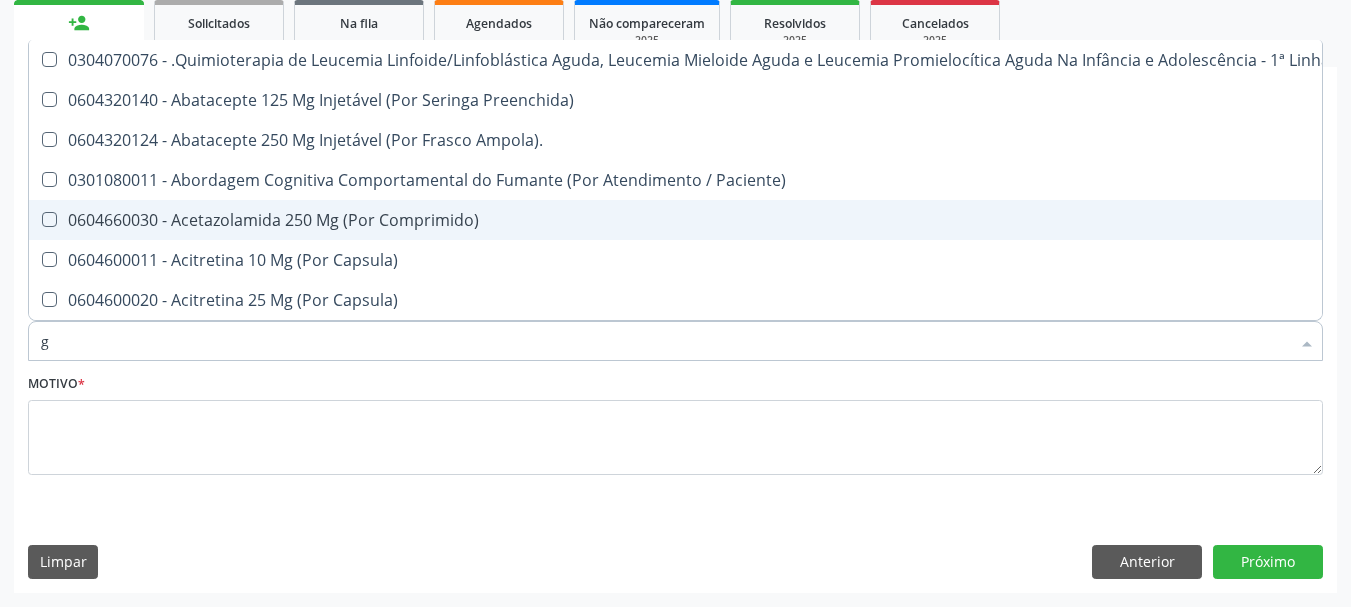 type 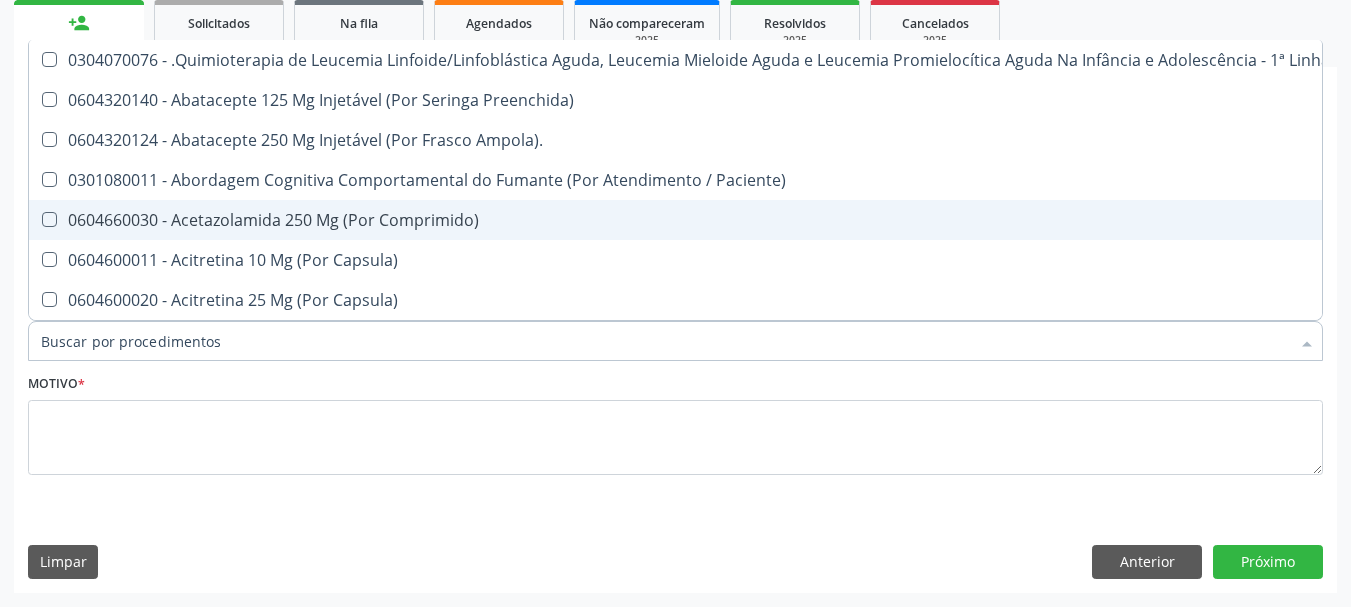 checkbox on "false" 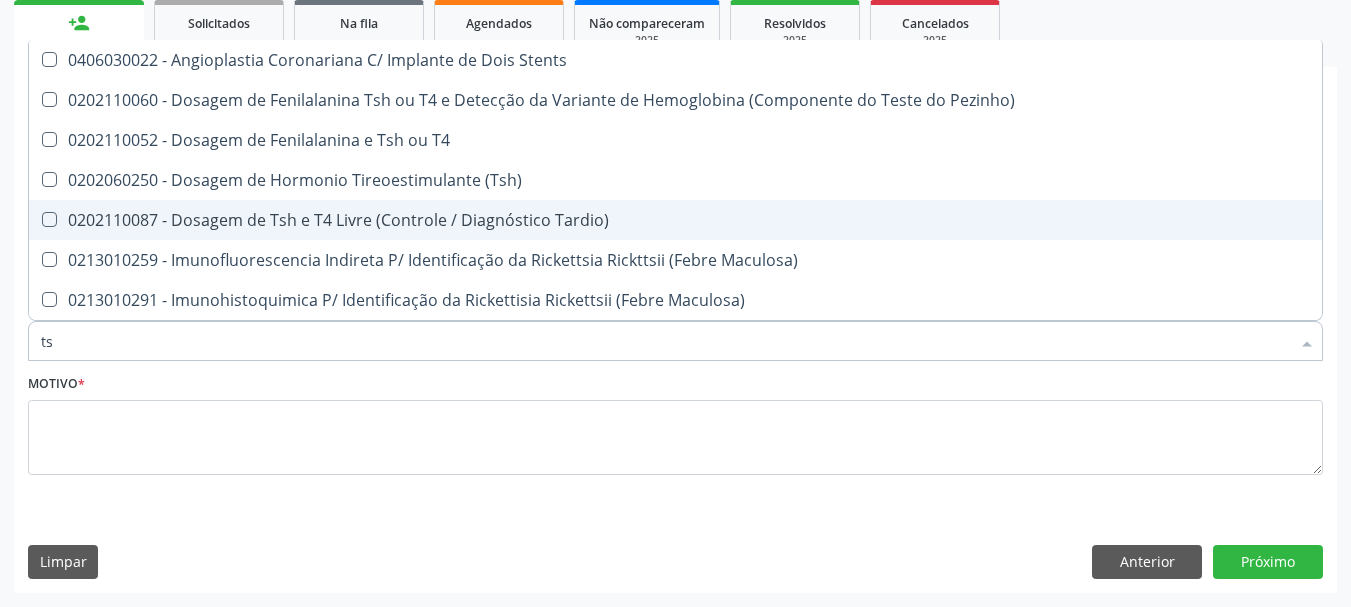 type on "tsh" 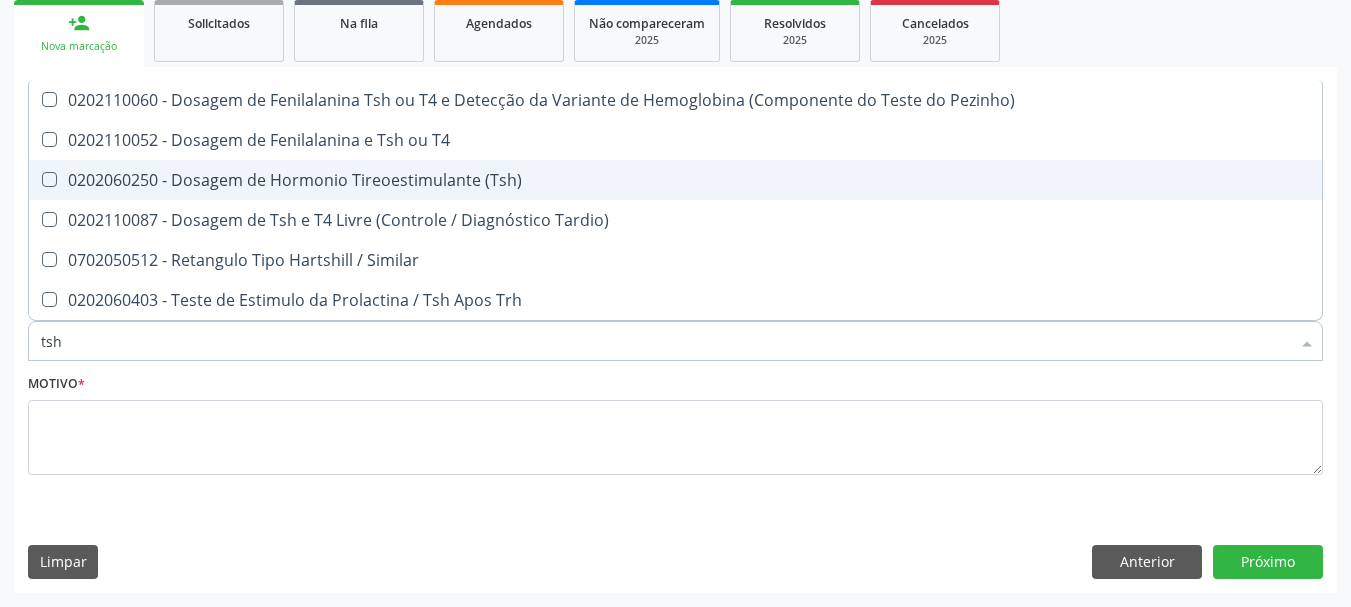 click on "0202060250 - Dosagem de Hormonio Tireoestimulante (Tsh)" at bounding box center (675, 180) 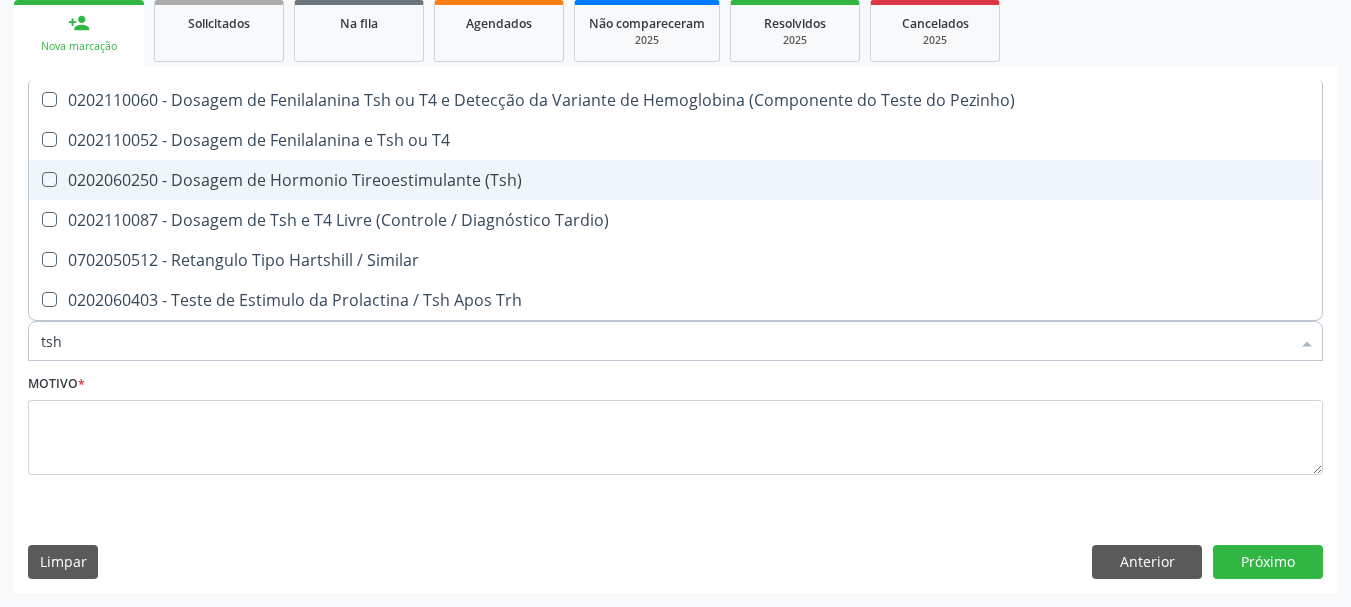 checkbox on "true" 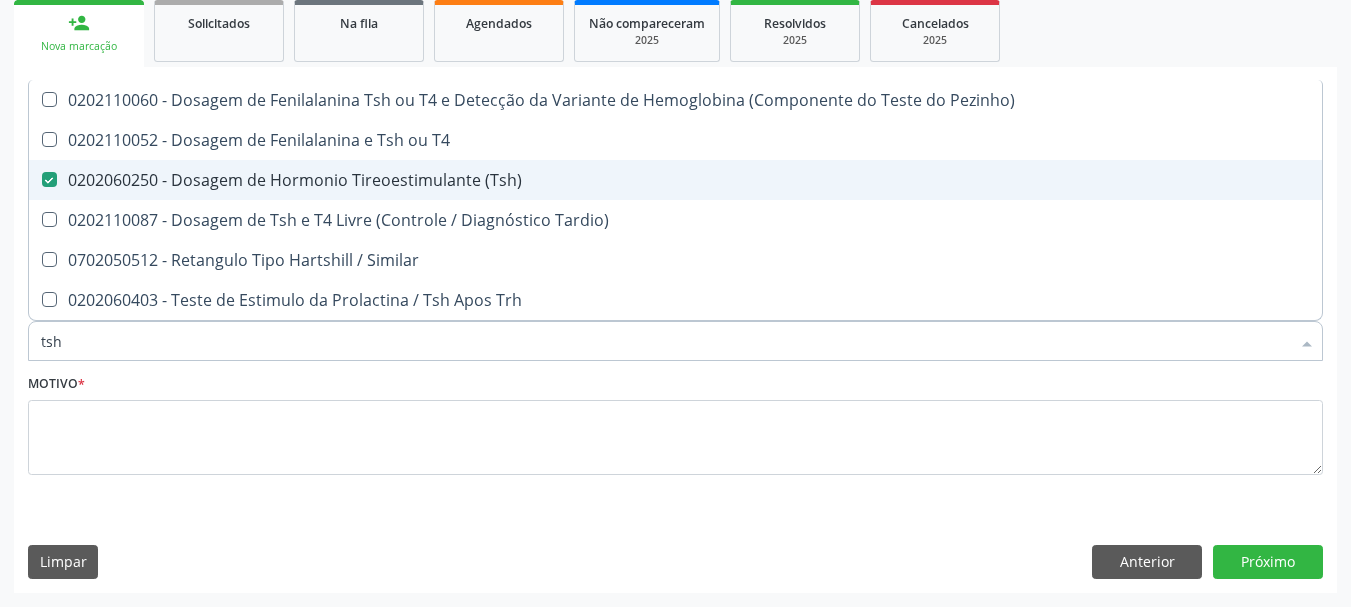type on "ts" 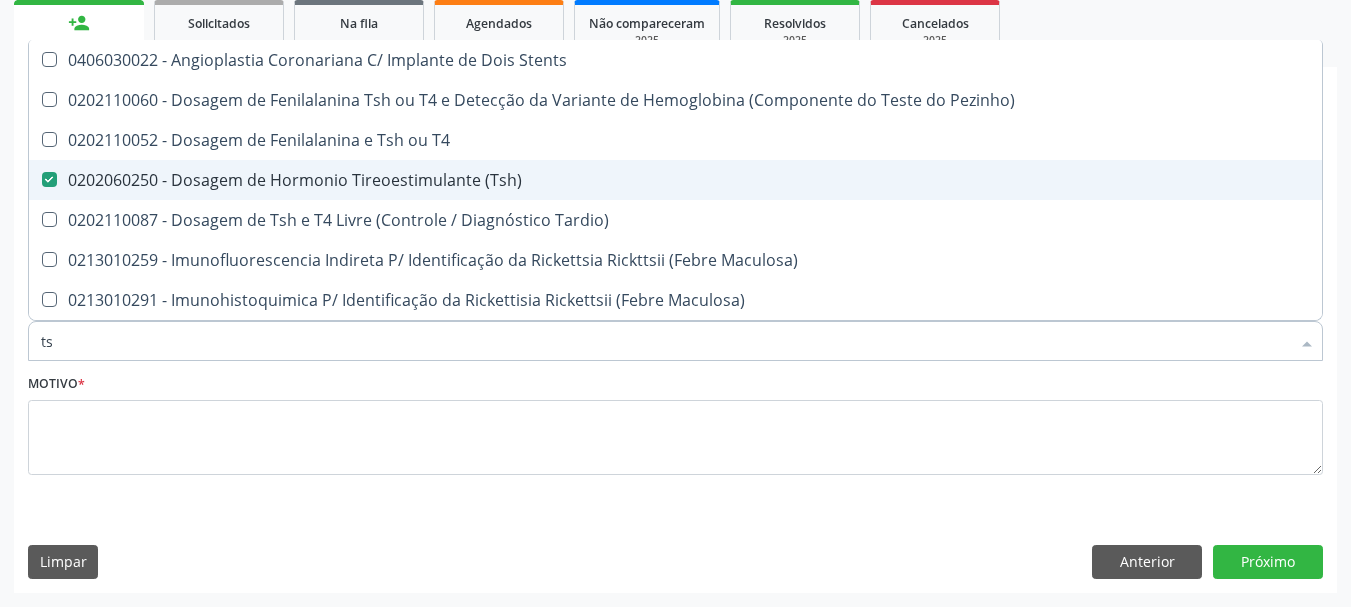 type on "t" 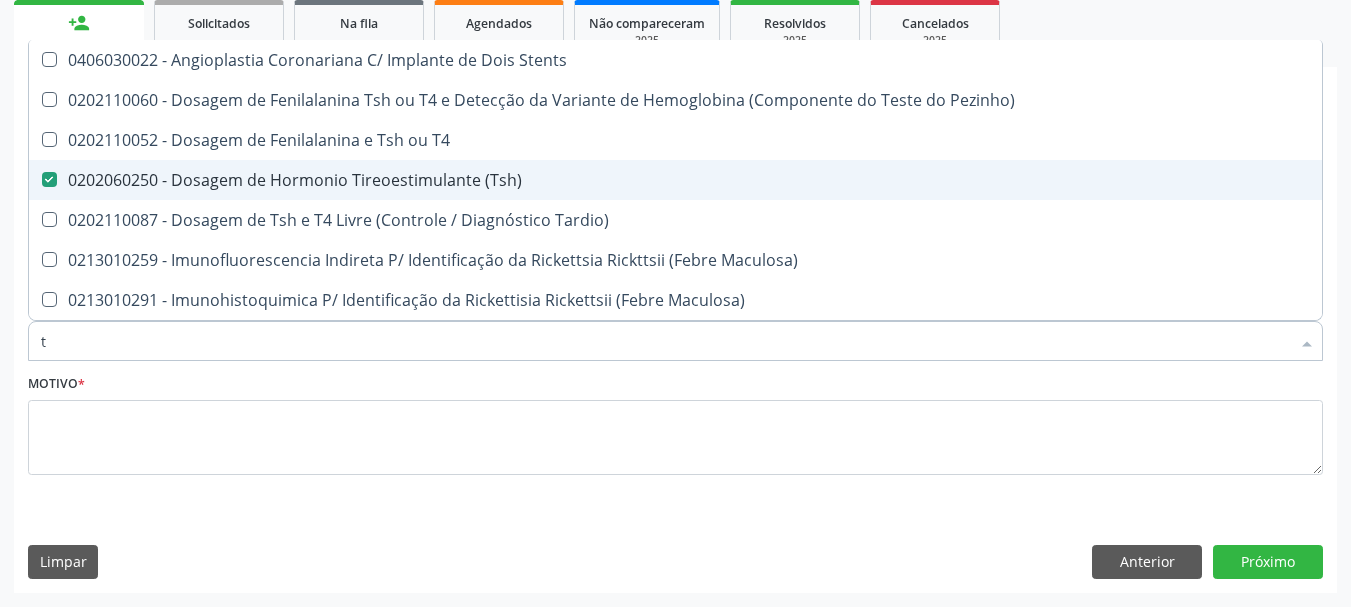 checkbox on "false" 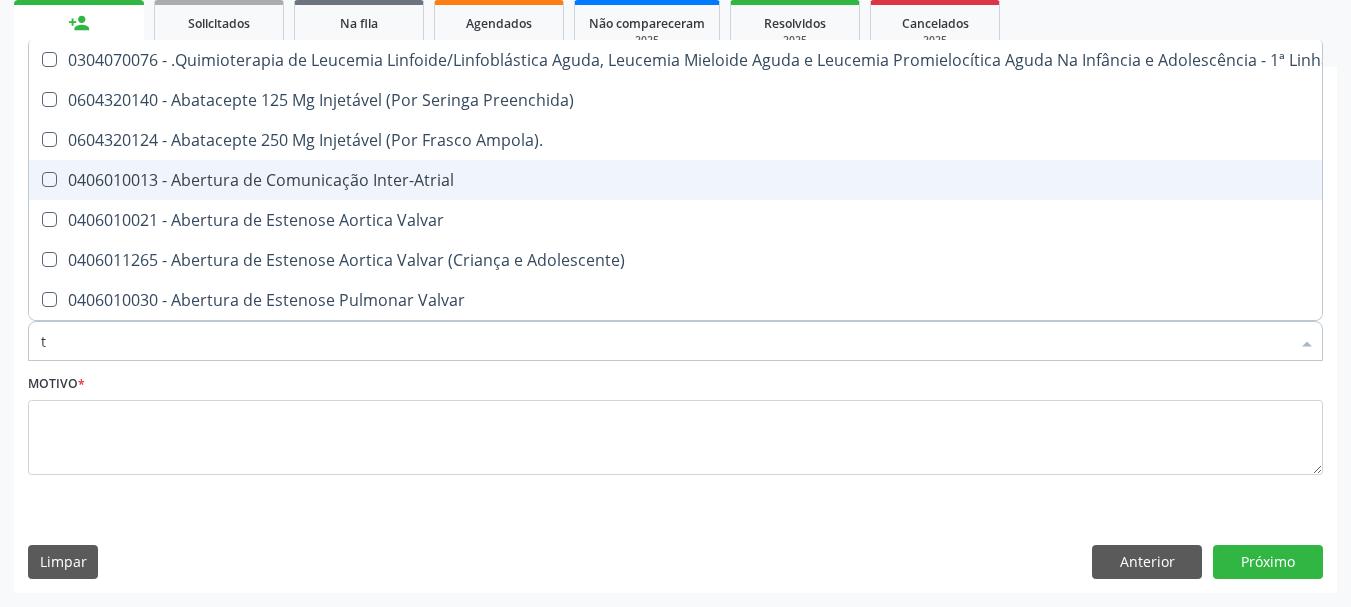 type on "t4" 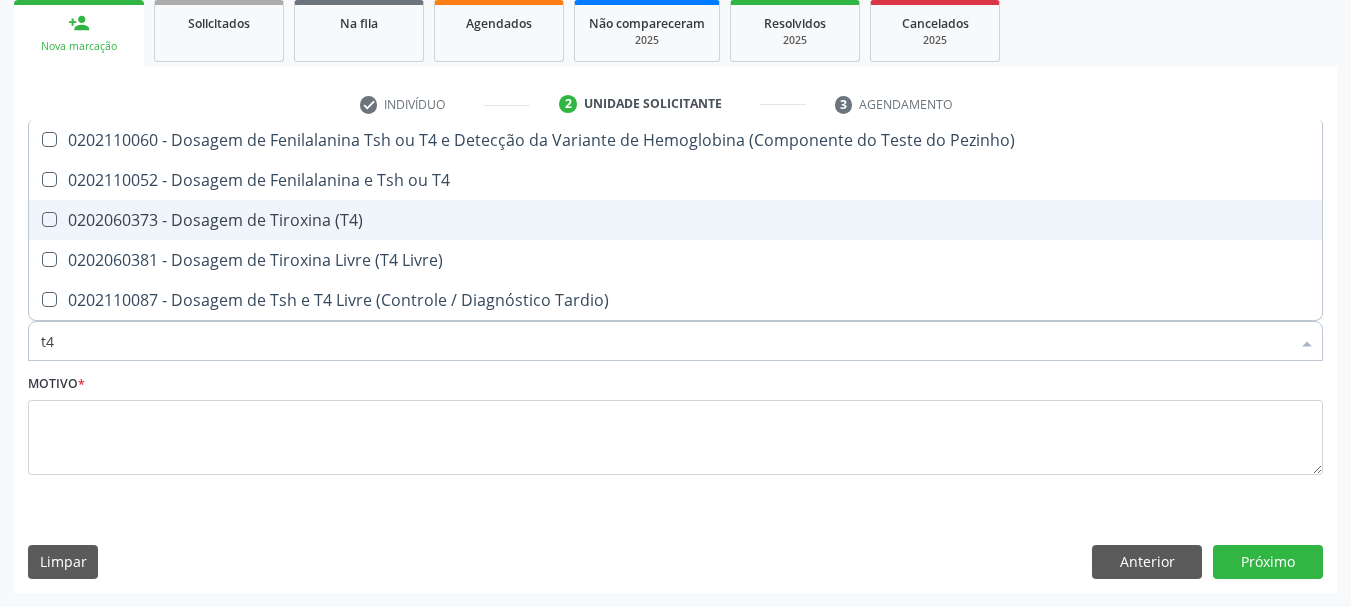 click on "0202060381 - Dosagem de Tiroxina Livre (T4 Livre)" at bounding box center [675, 260] 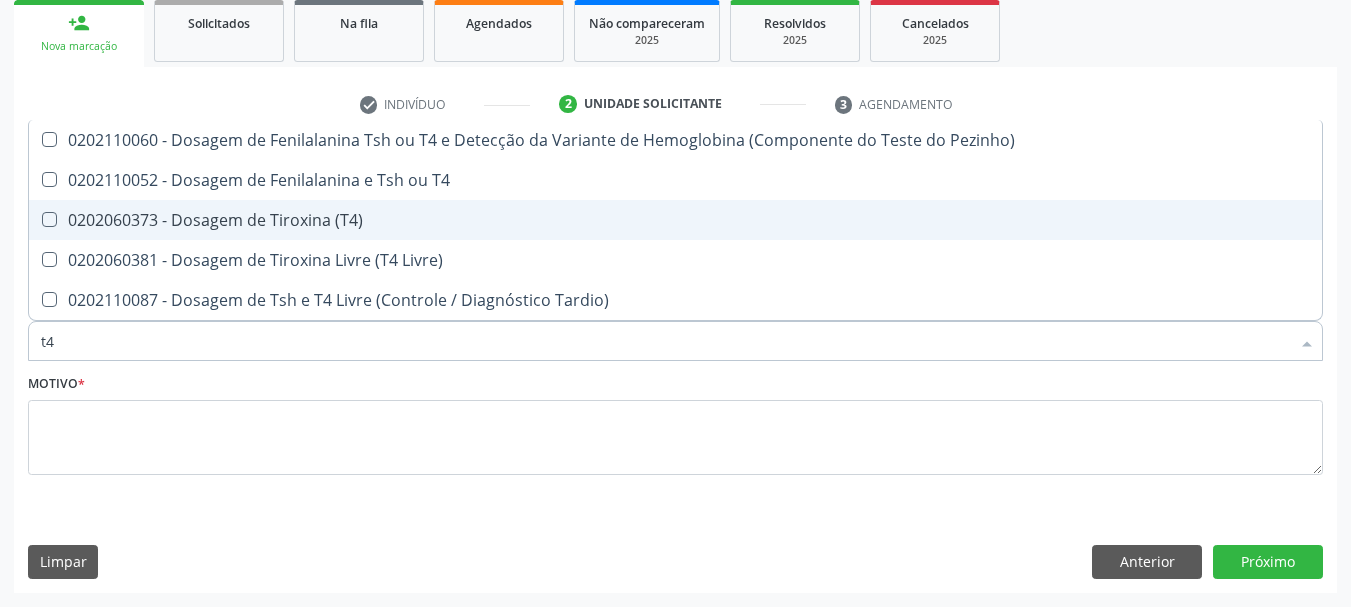 checkbox on "true" 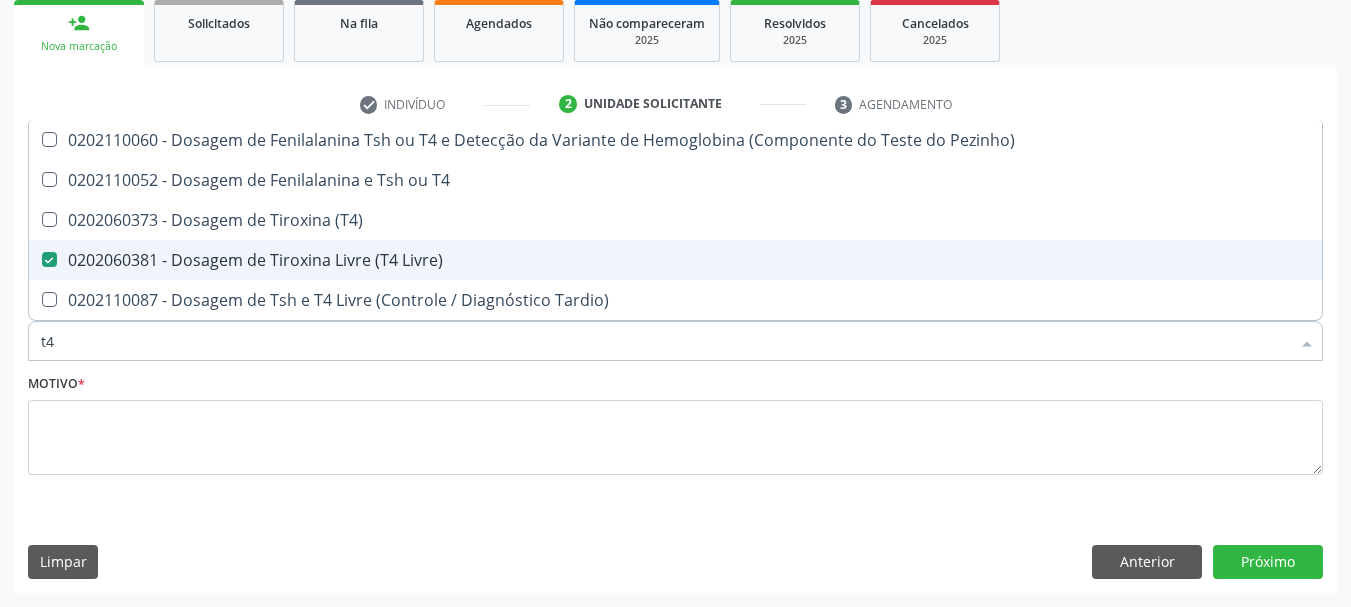 type on "t" 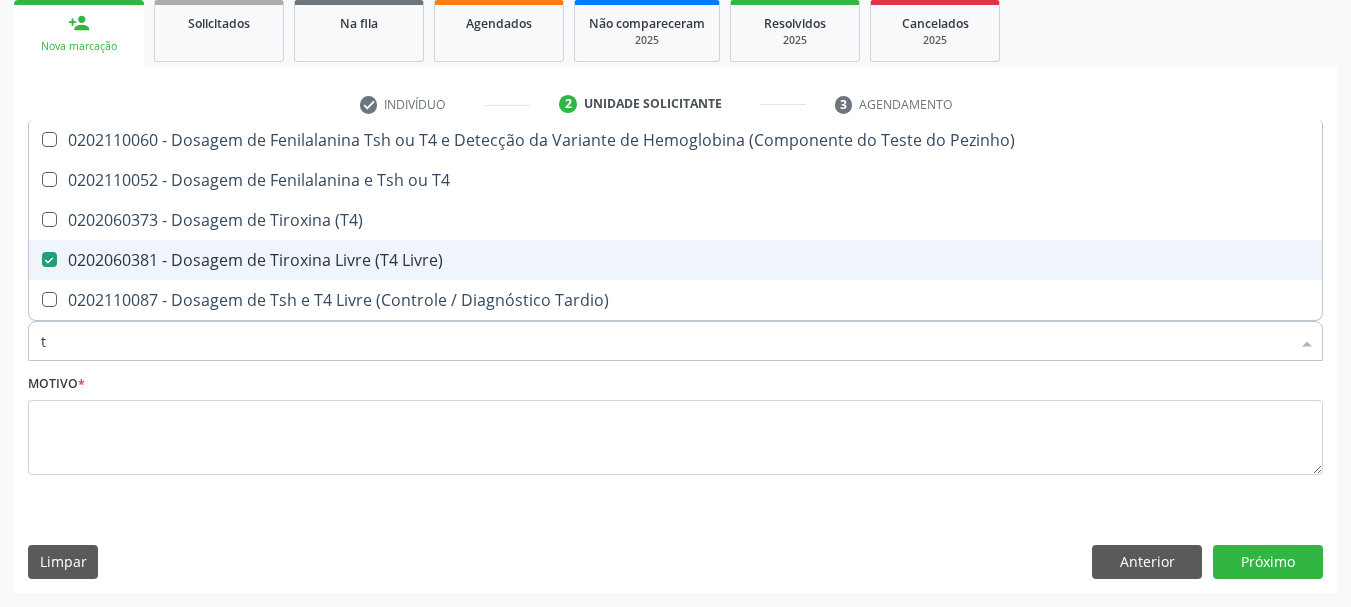 type 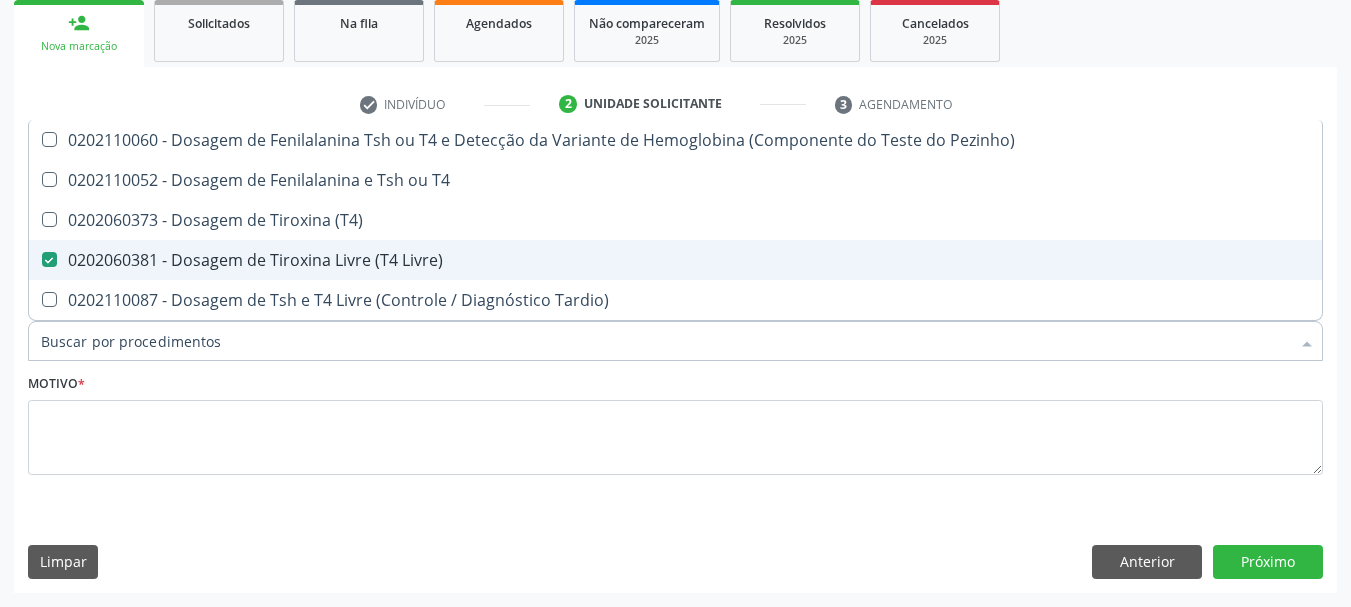 checkbox on "false" 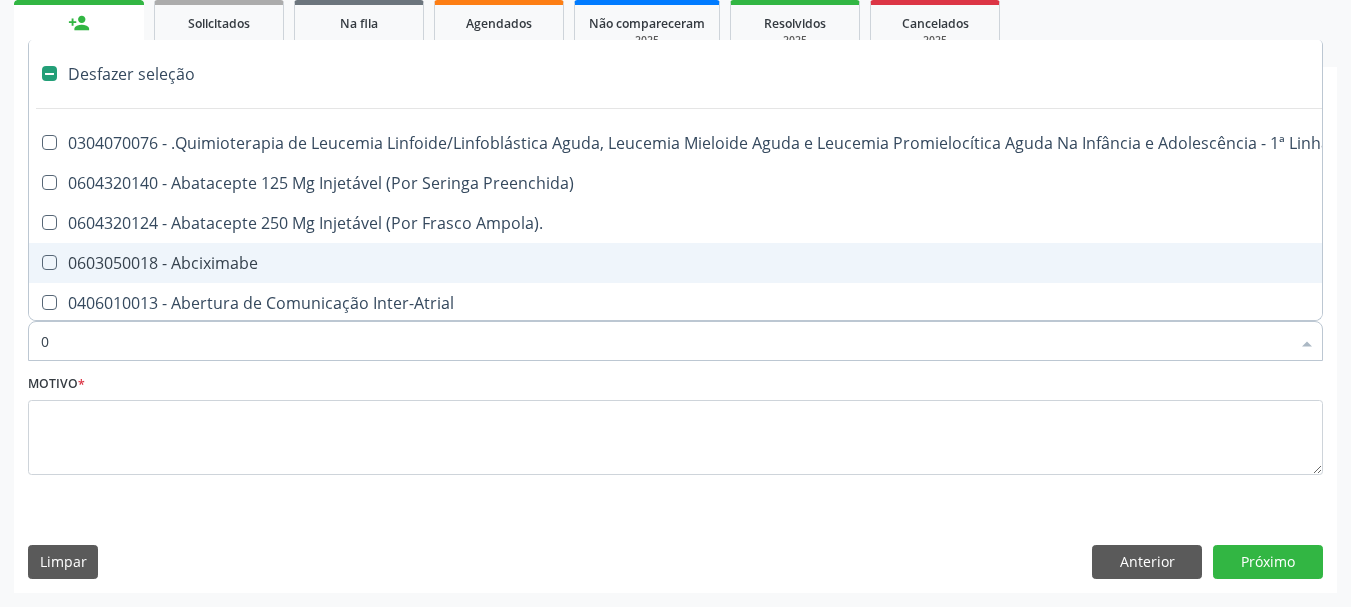 type on "02" 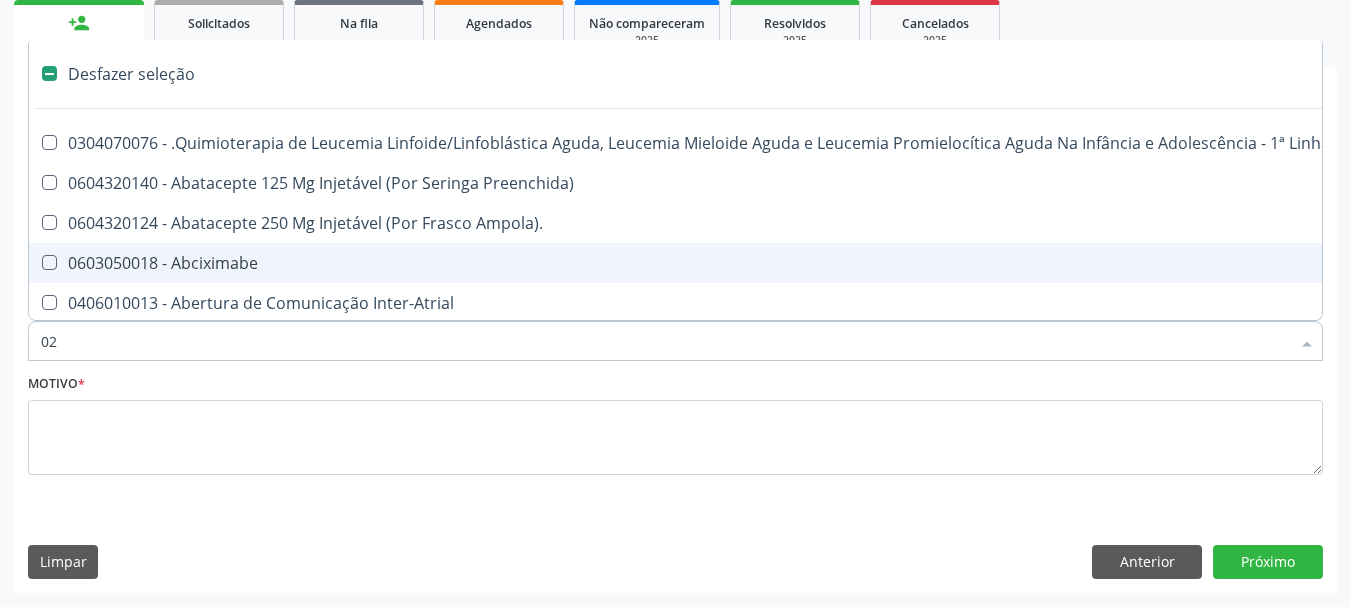checkbox on "true" 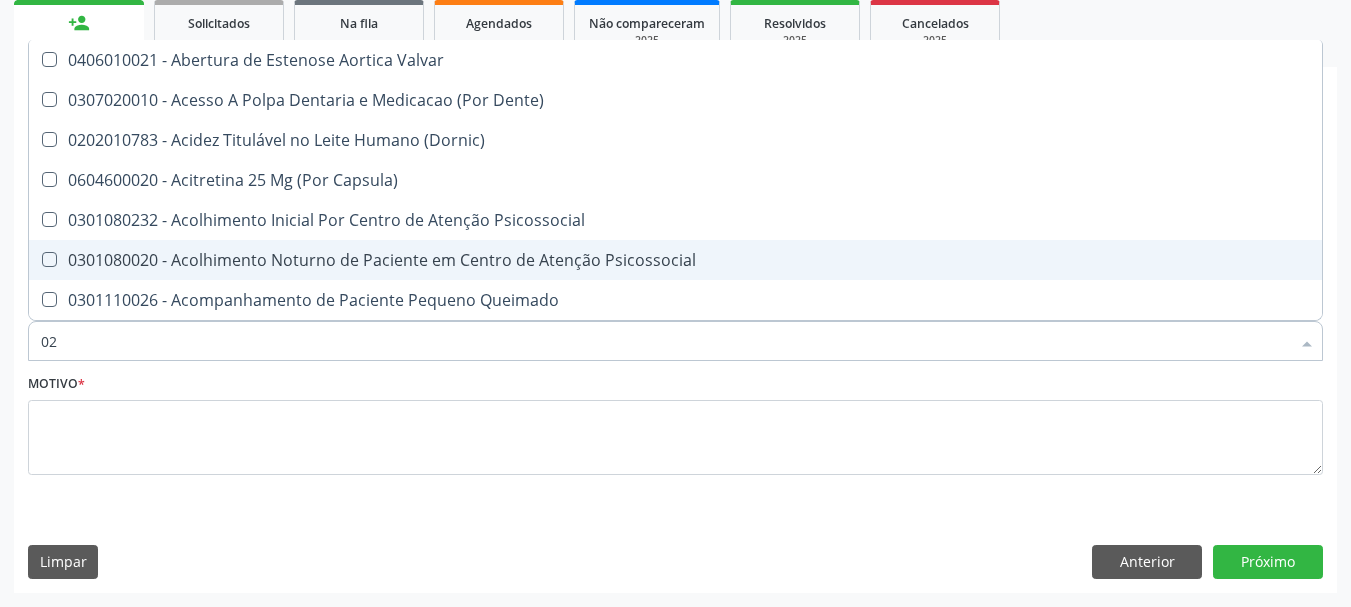 type on "020" 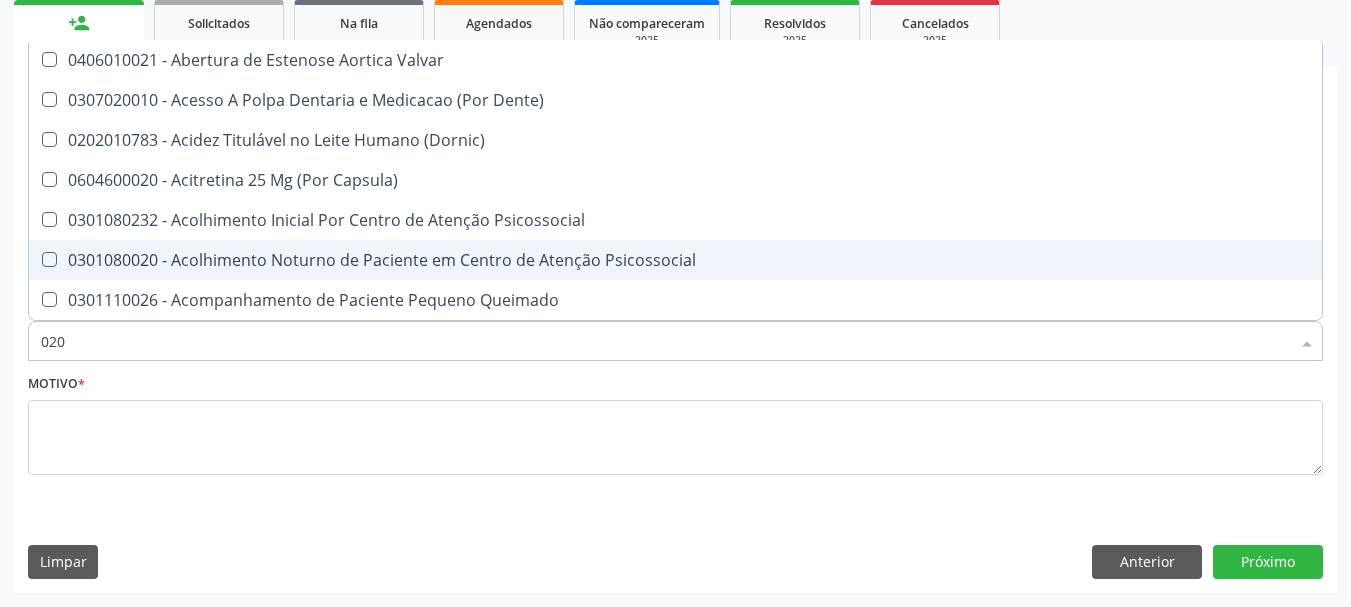 checkbox on "true" 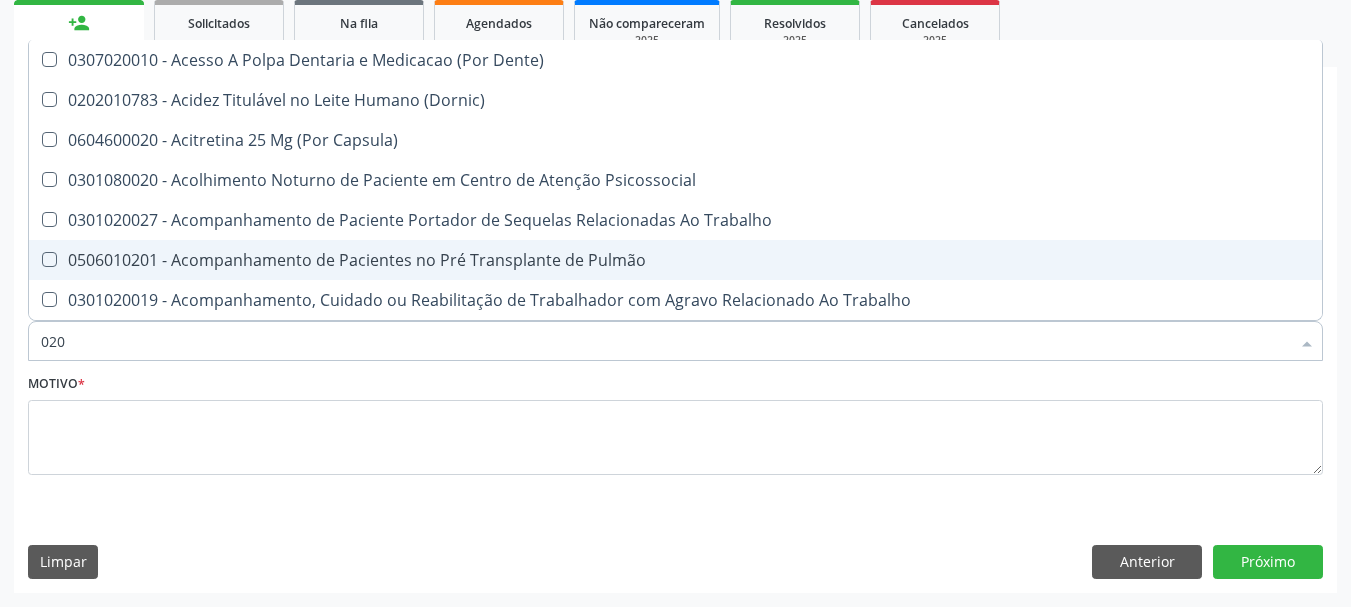 type on "0202" 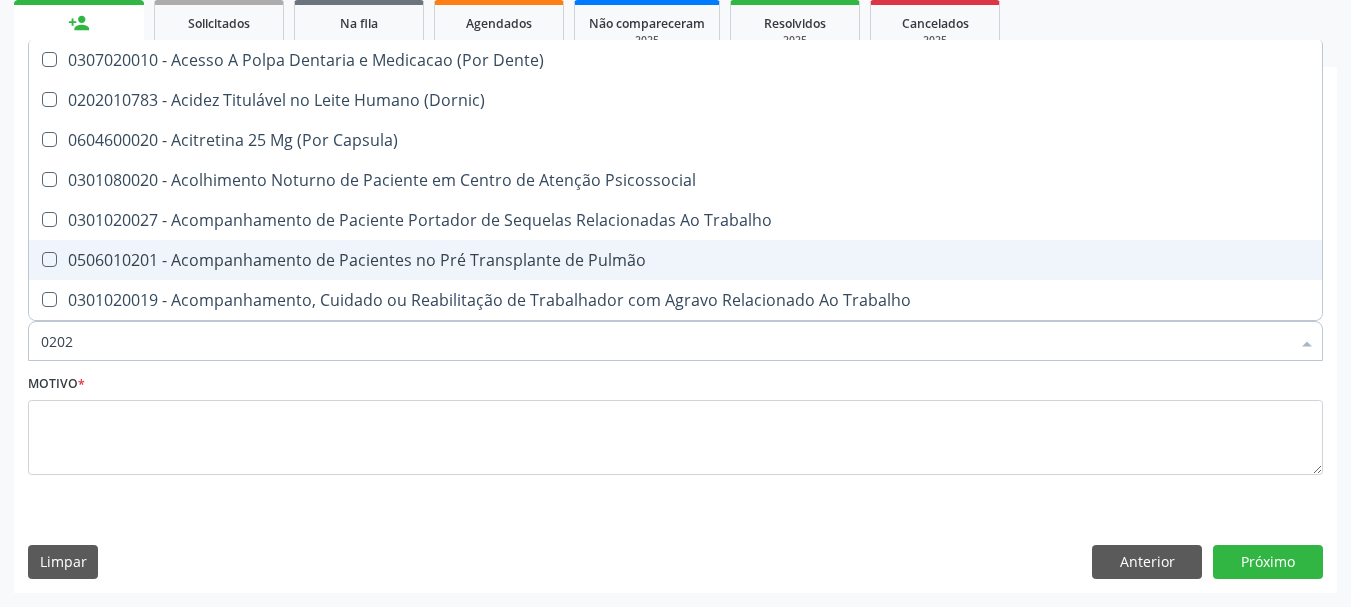 checkbox on "true" 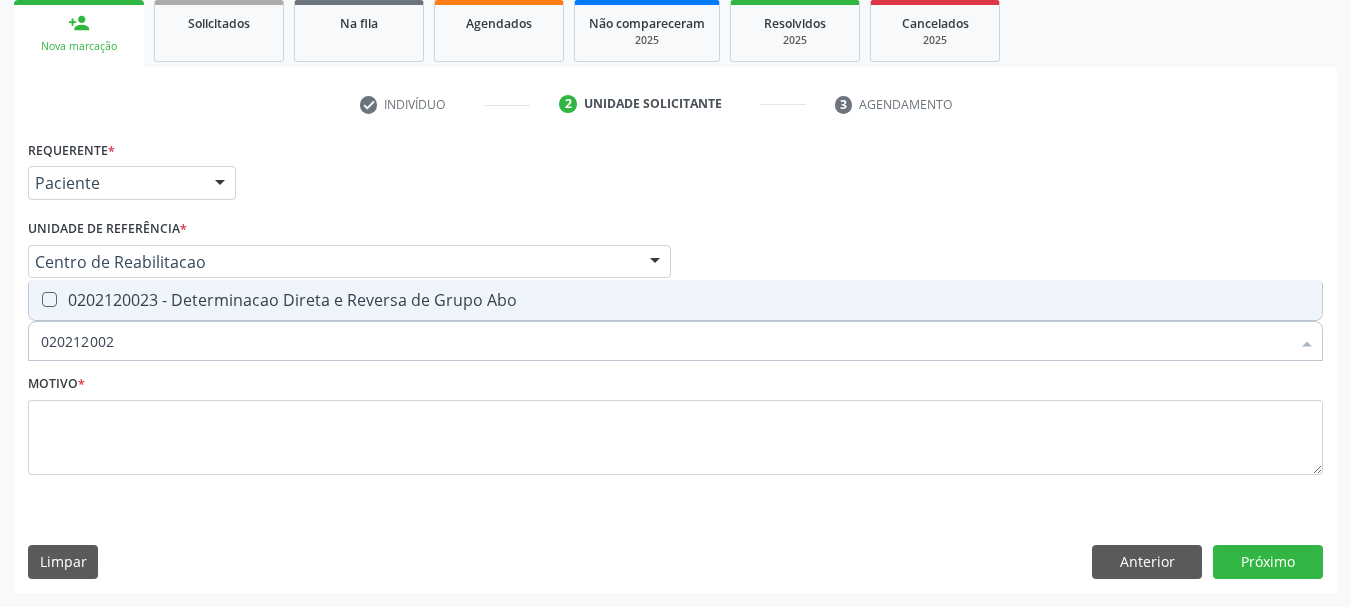 type on "0202120023" 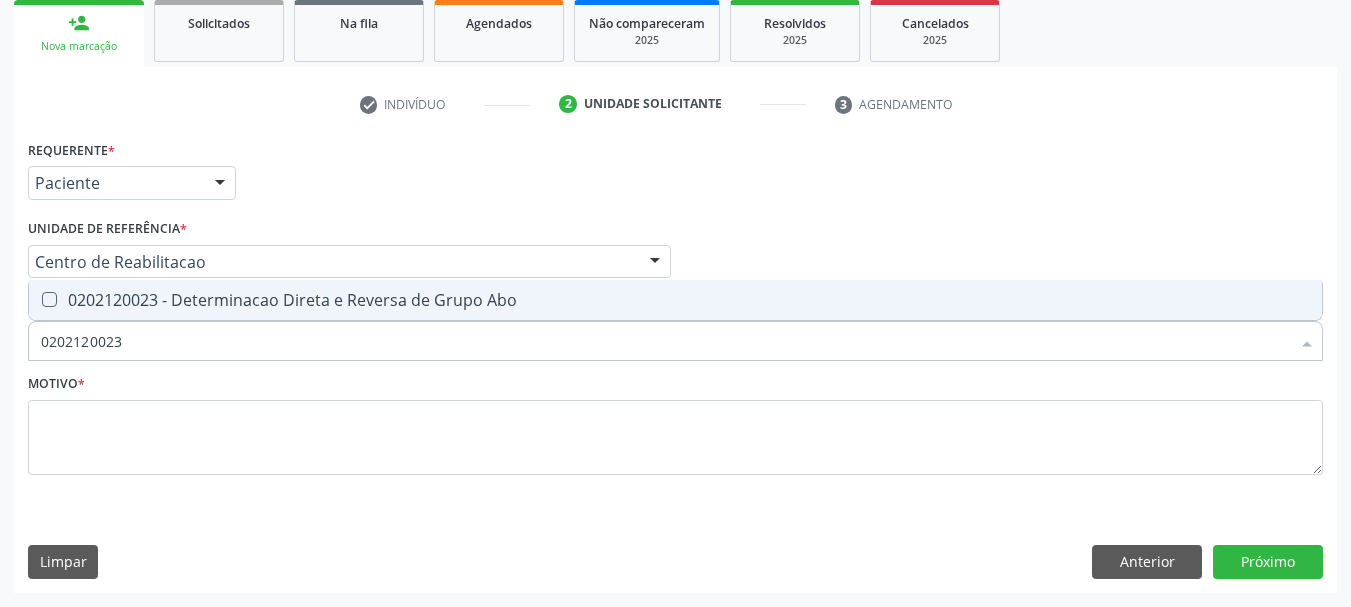 click on "0202120023 - Determinacao Direta e Reversa de Grupo Abo" at bounding box center (675, 300) 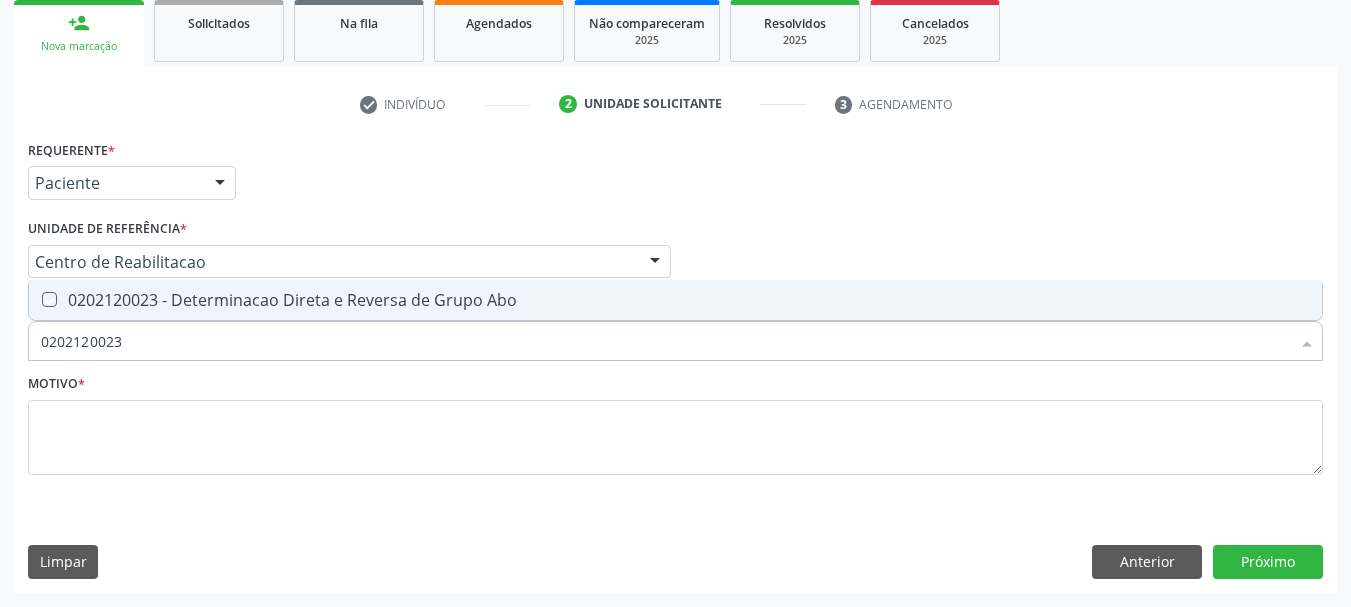 checkbox on "true" 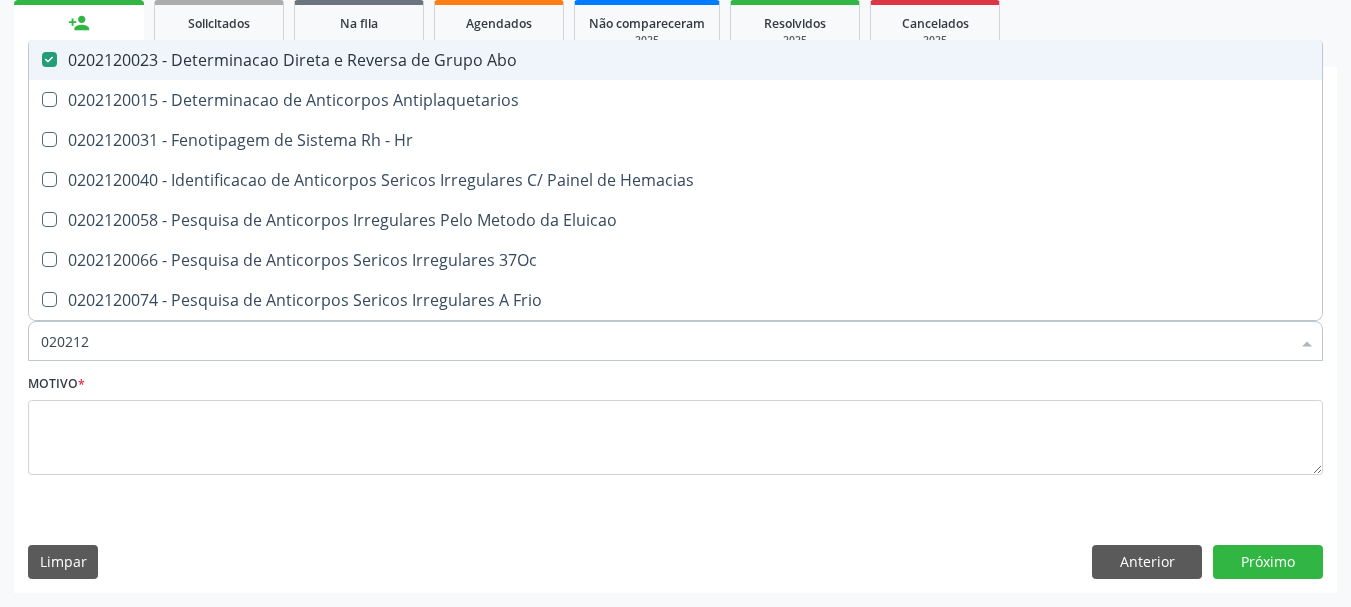 type on "02021" 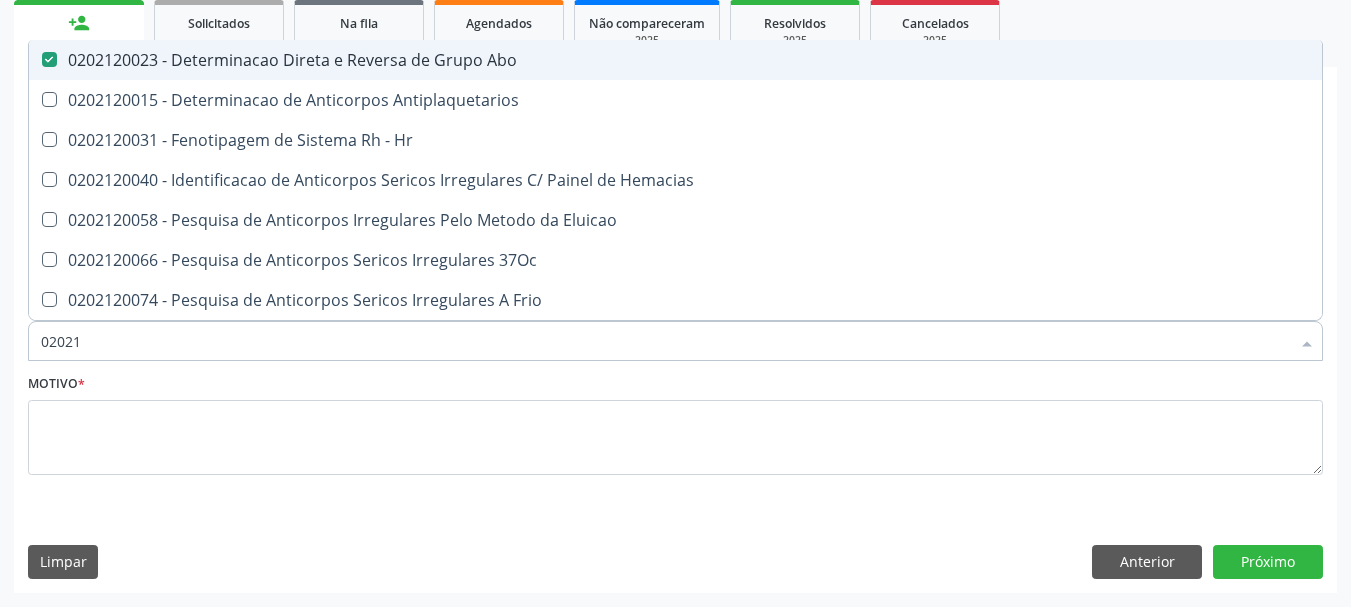 checkbox on "false" 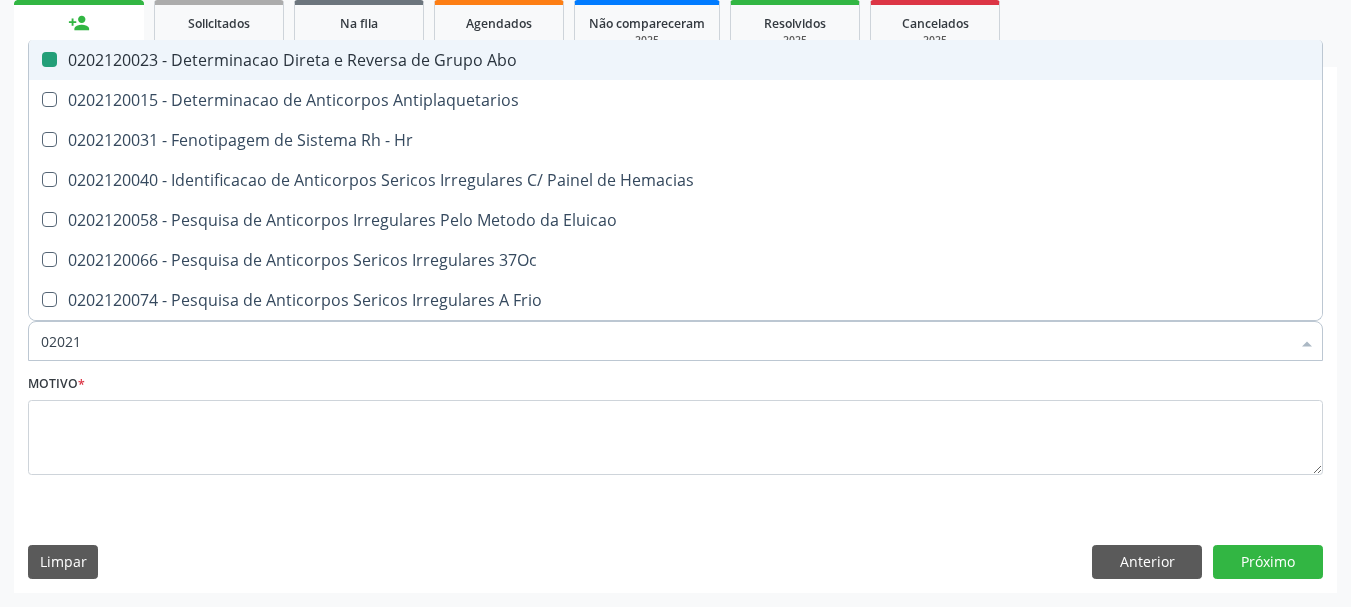 type on "0202" 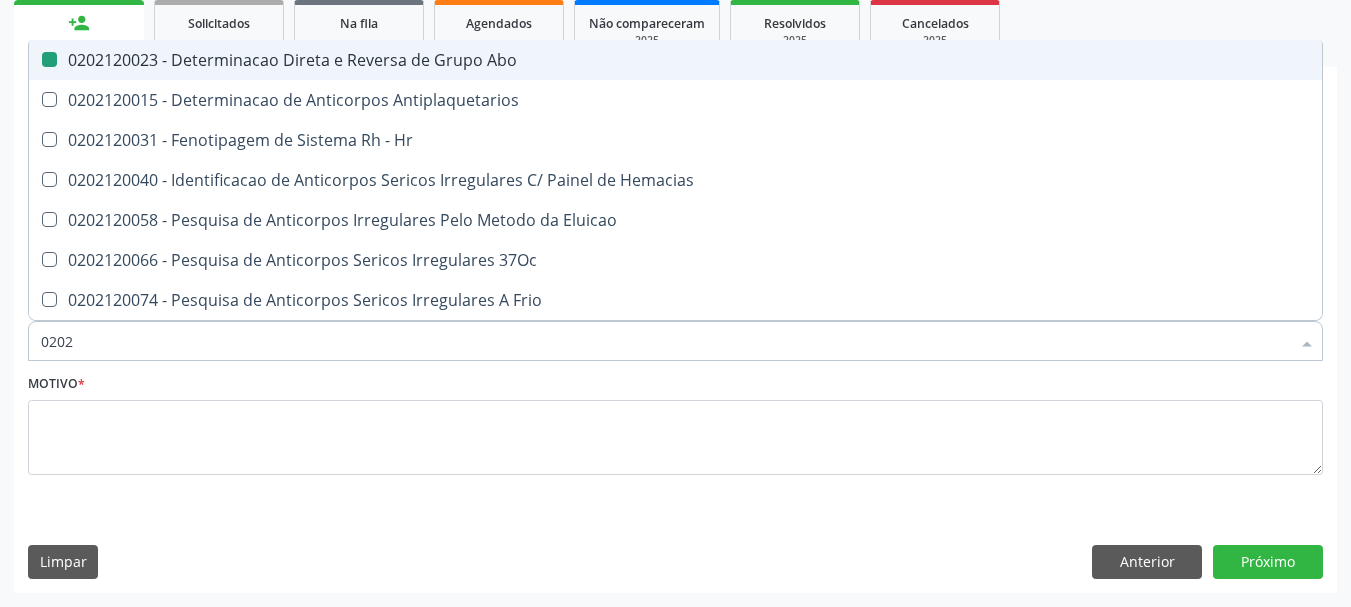 checkbox on "false" 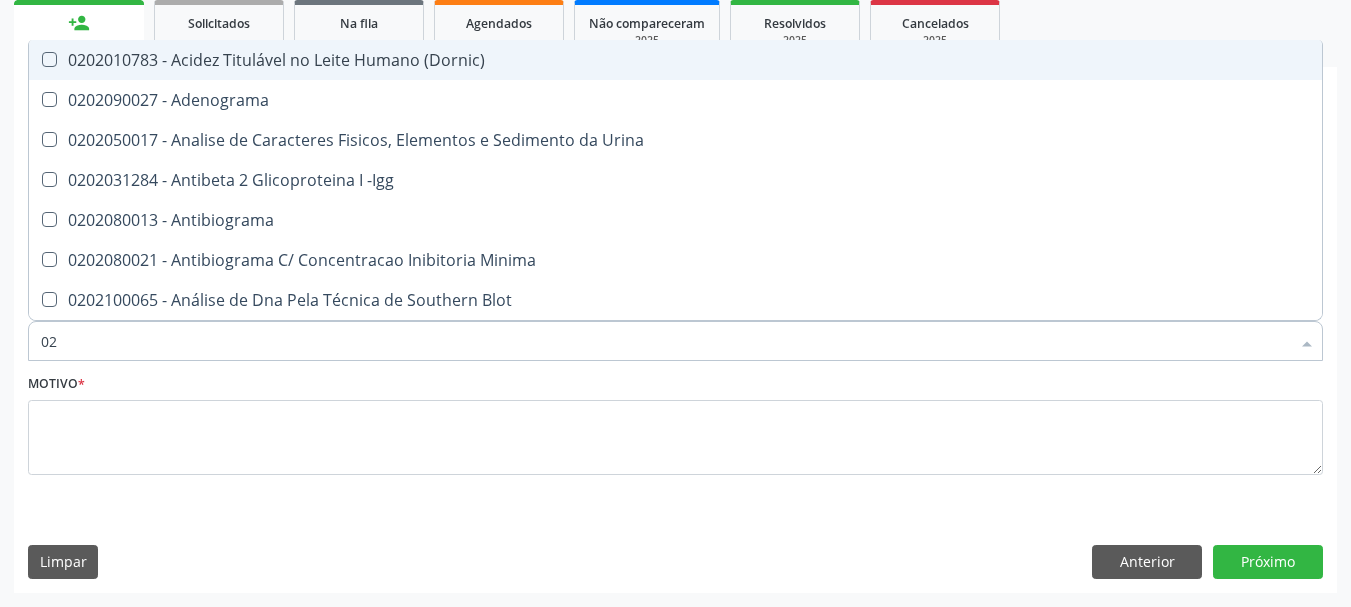 type on "0" 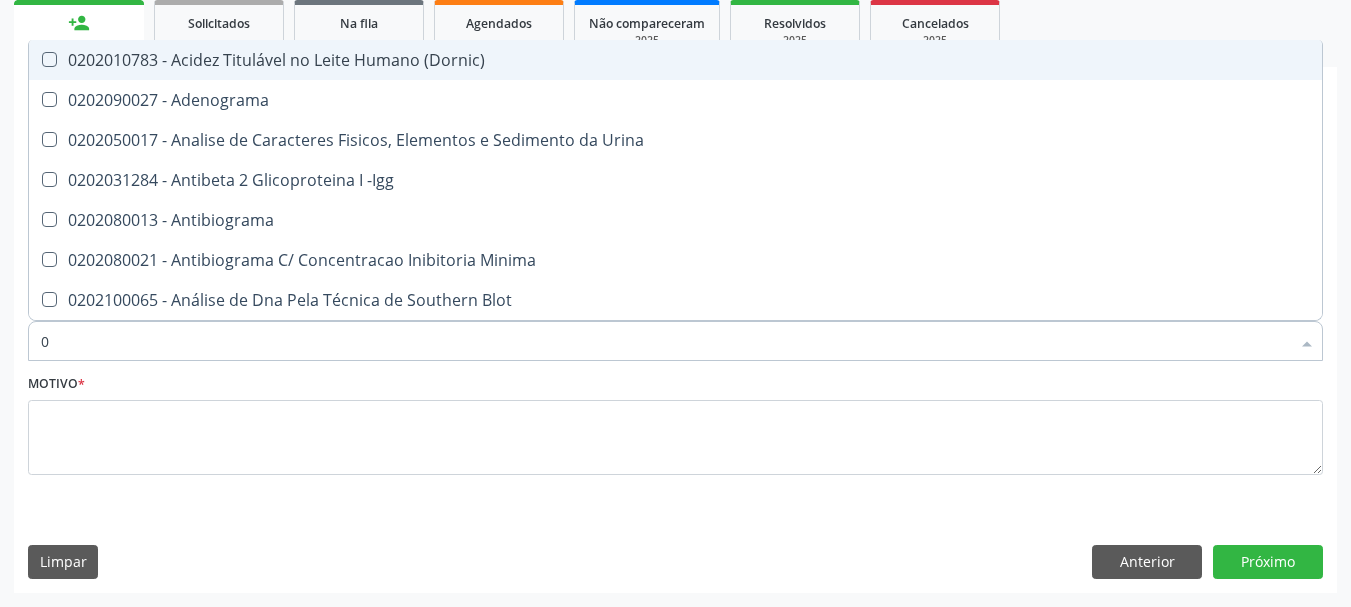 type 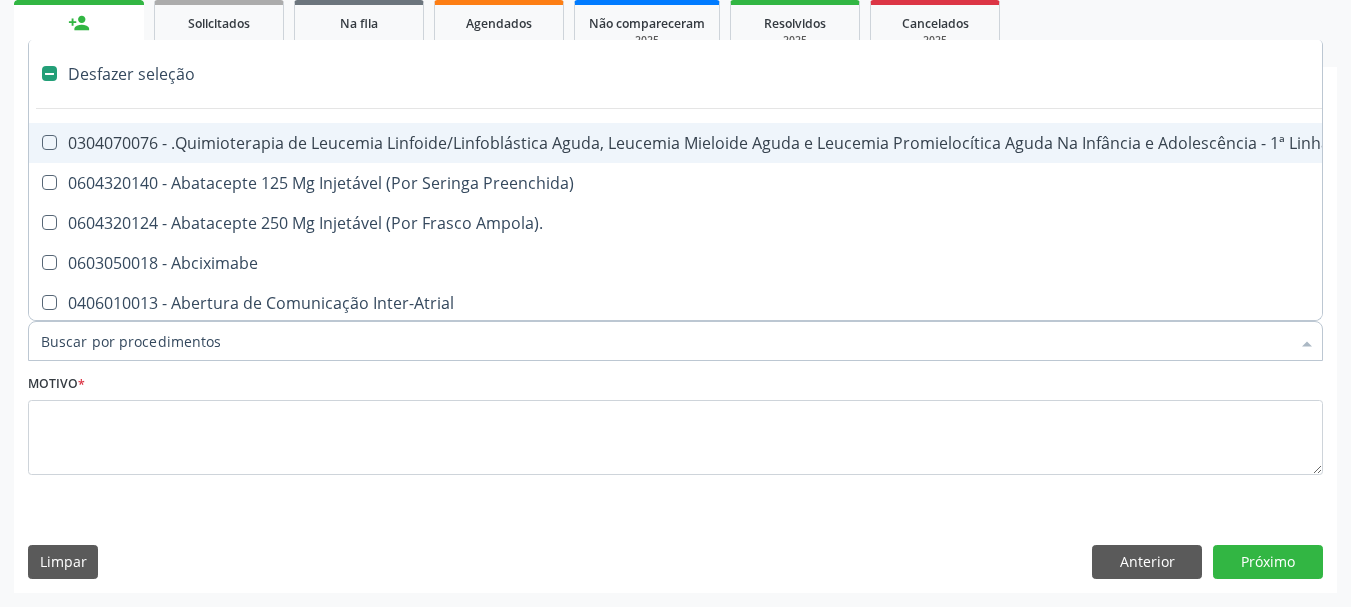 checkbox on "false" 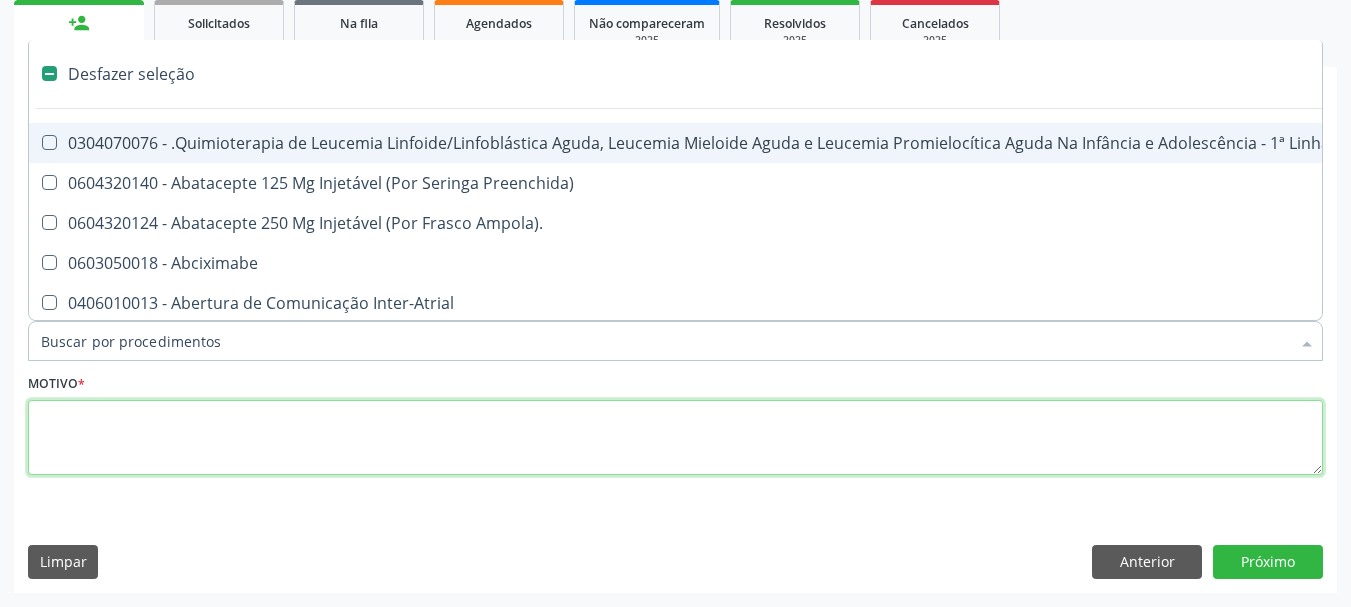 click at bounding box center [675, 438] 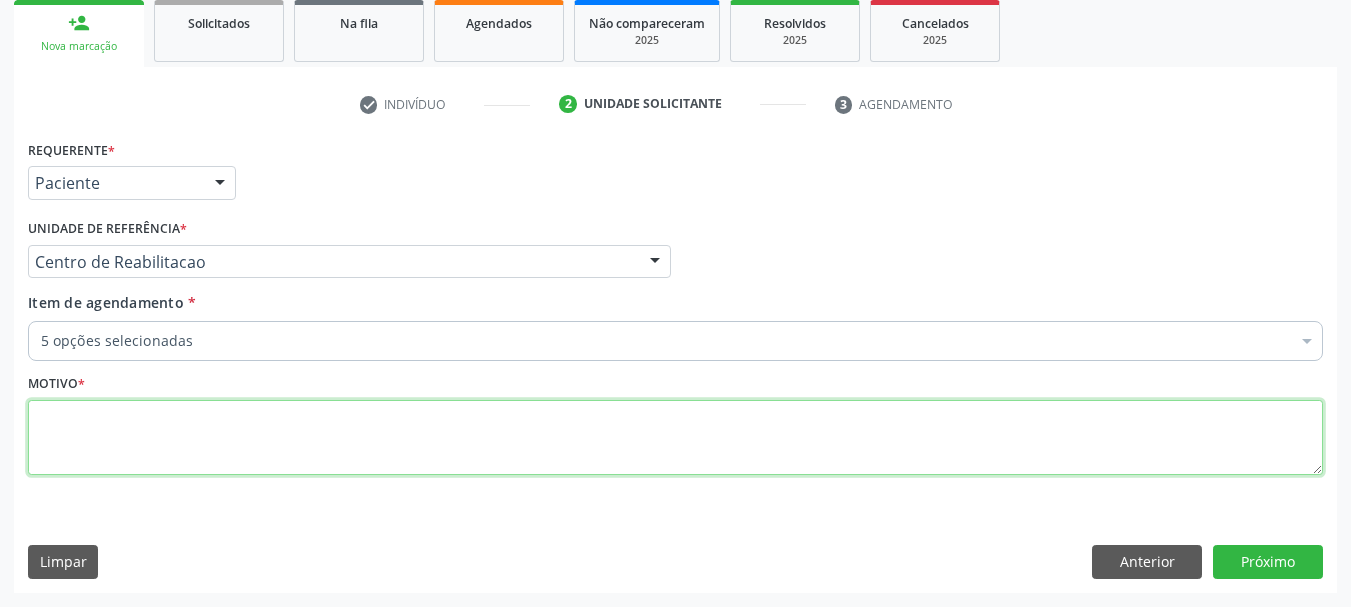 type on ";" 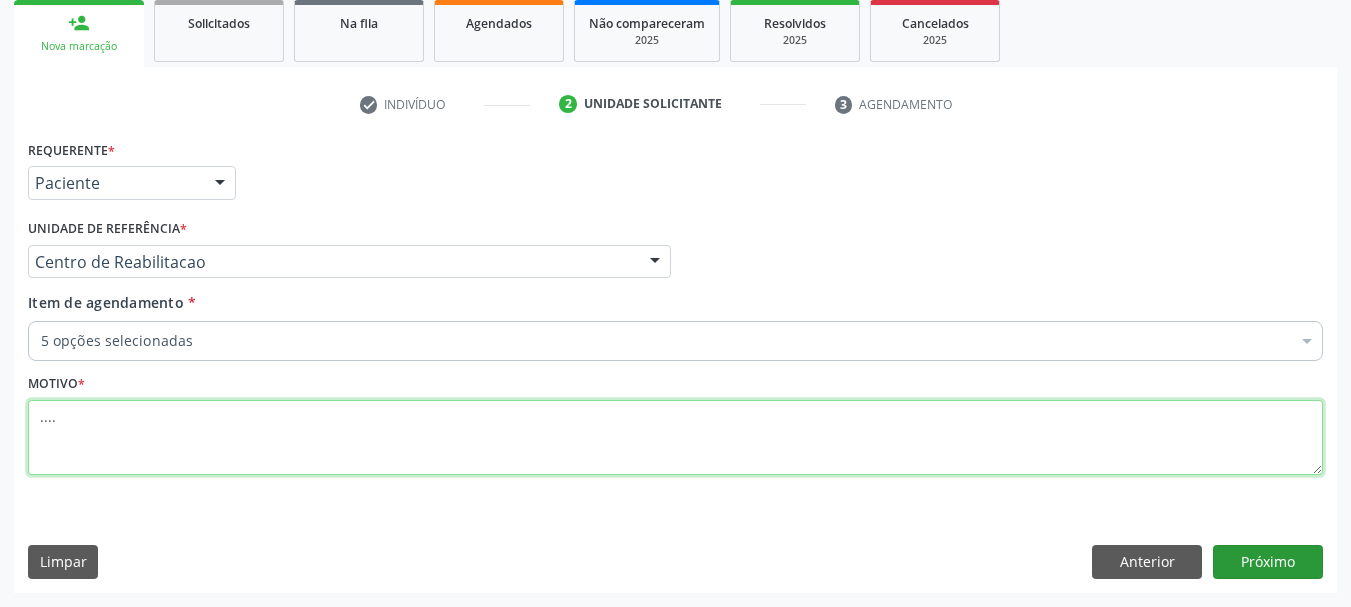 type on "...." 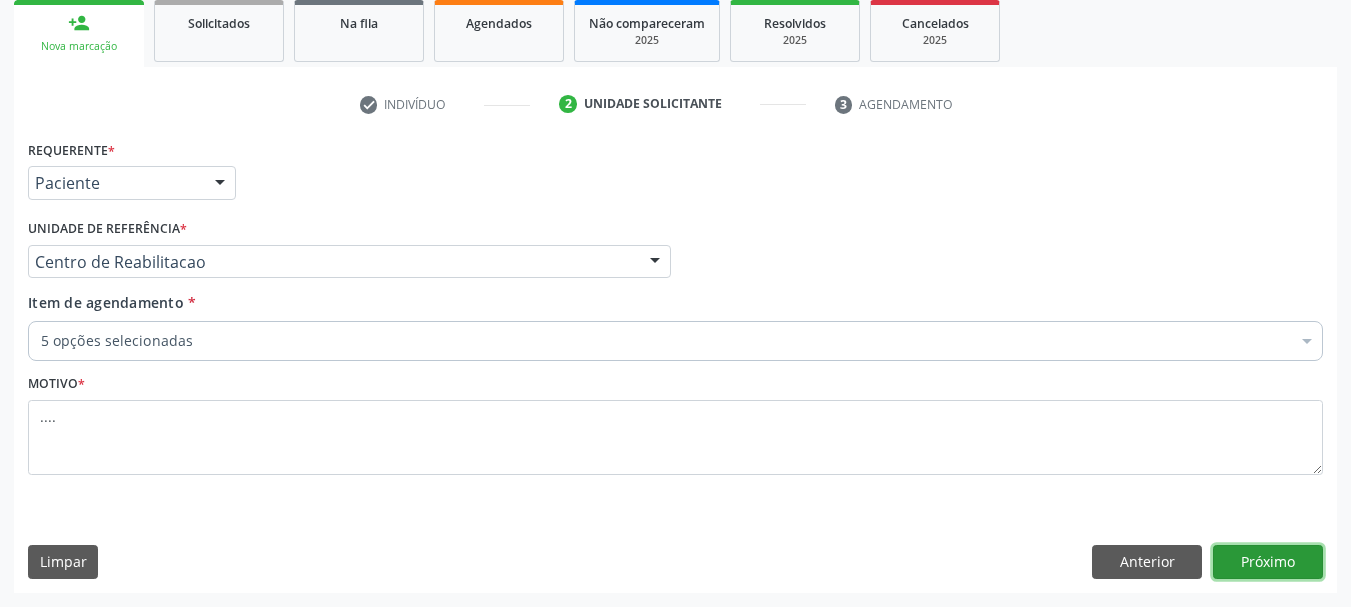 click on "Próximo" at bounding box center (1268, 562) 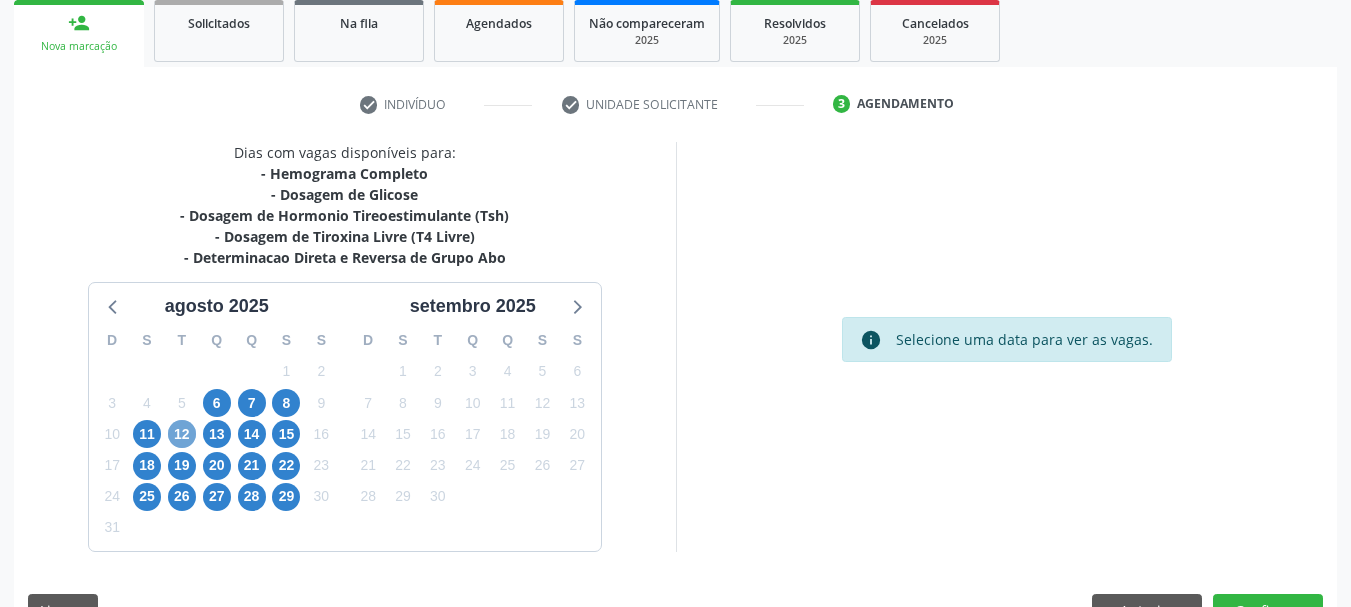 click on "12" at bounding box center [182, 434] 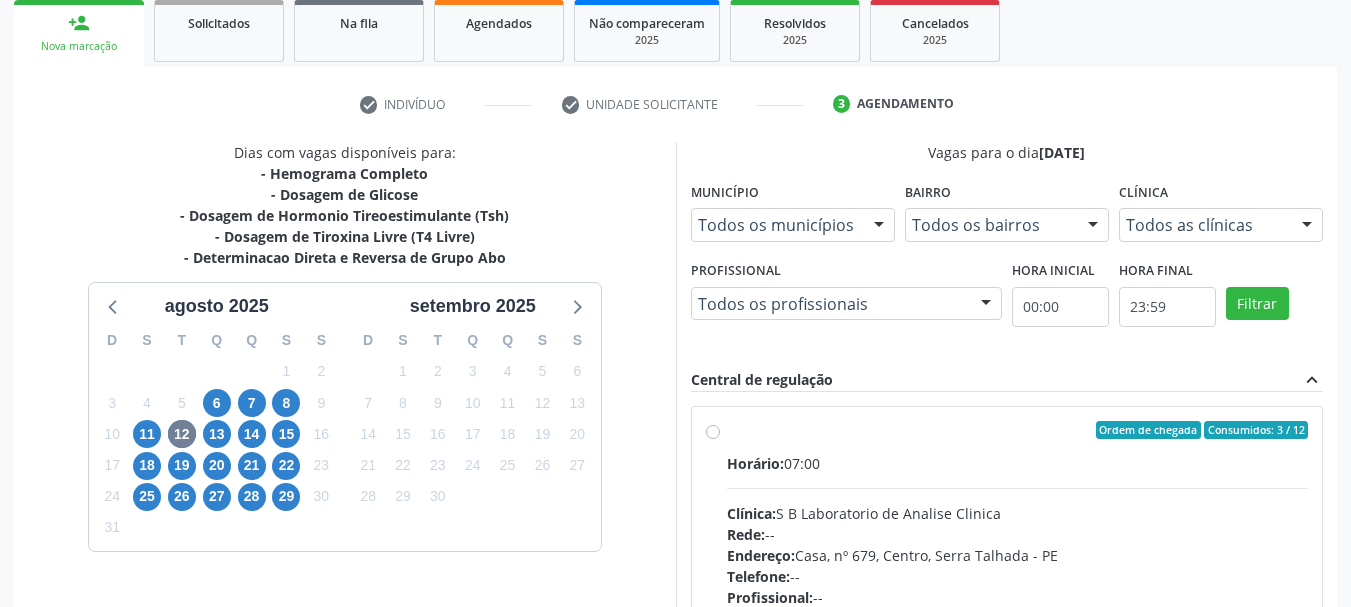 click on "Ordem de chegada
Consumidos: 3 / 12
Horário:   07:00
Clínica:  S B Laboratorio de Analise Clinica
Rede:
--
Endereço:   Casa, nº [NUMBER], Centro, [CITY] - [STATE]
Telefone:   --
Profissional:
--
Informações adicionais sobre o atendimento
Idade de atendimento:
Sem restrição
Gênero(s) atendido(s):
Sem restrição
Informações adicionais:
--" at bounding box center [1018, 574] 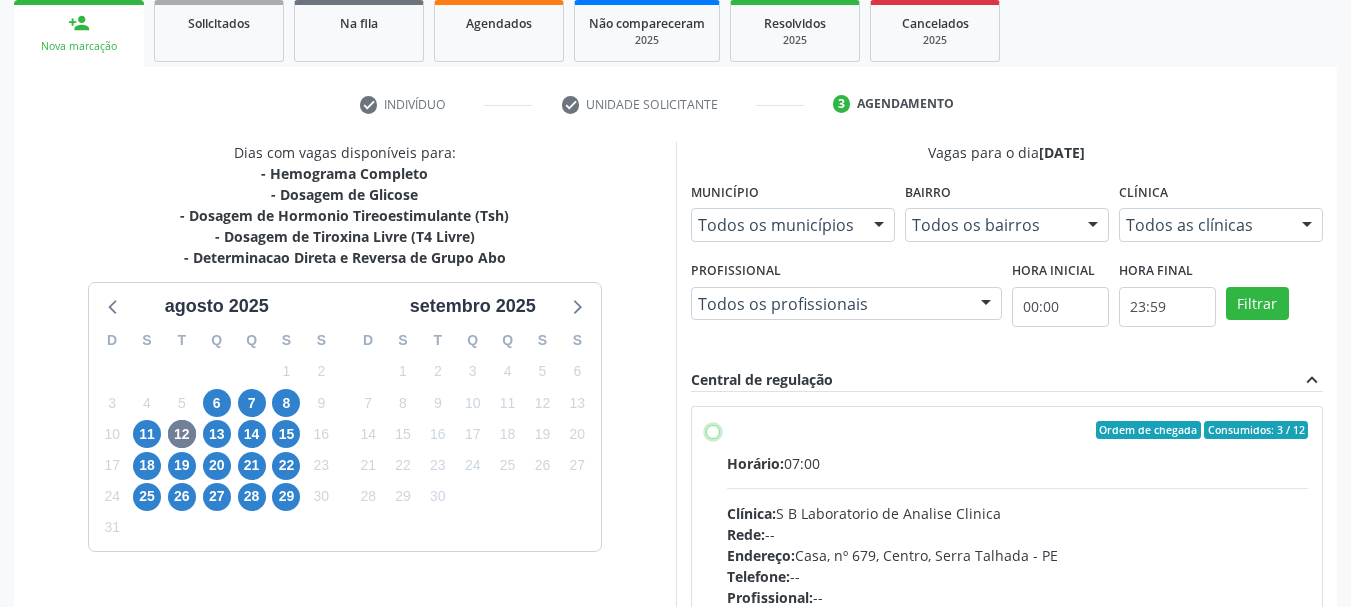 click on "Ordem de chegada
Consumidos: 3 / 12
Horário:   07:00
Clínica:  S B Laboratorio de Analise Clinica
Rede:
--
Endereço:   Casa, nº [NUMBER], Centro, [CITY] - [STATE]
Telefone:   --
Profissional:
--
Informações adicionais sobre o atendimento
Idade de atendimento:
Sem restrição
Gênero(s) atendido(s):
Sem restrição
Informações adicionais:
--" at bounding box center (713, 430) 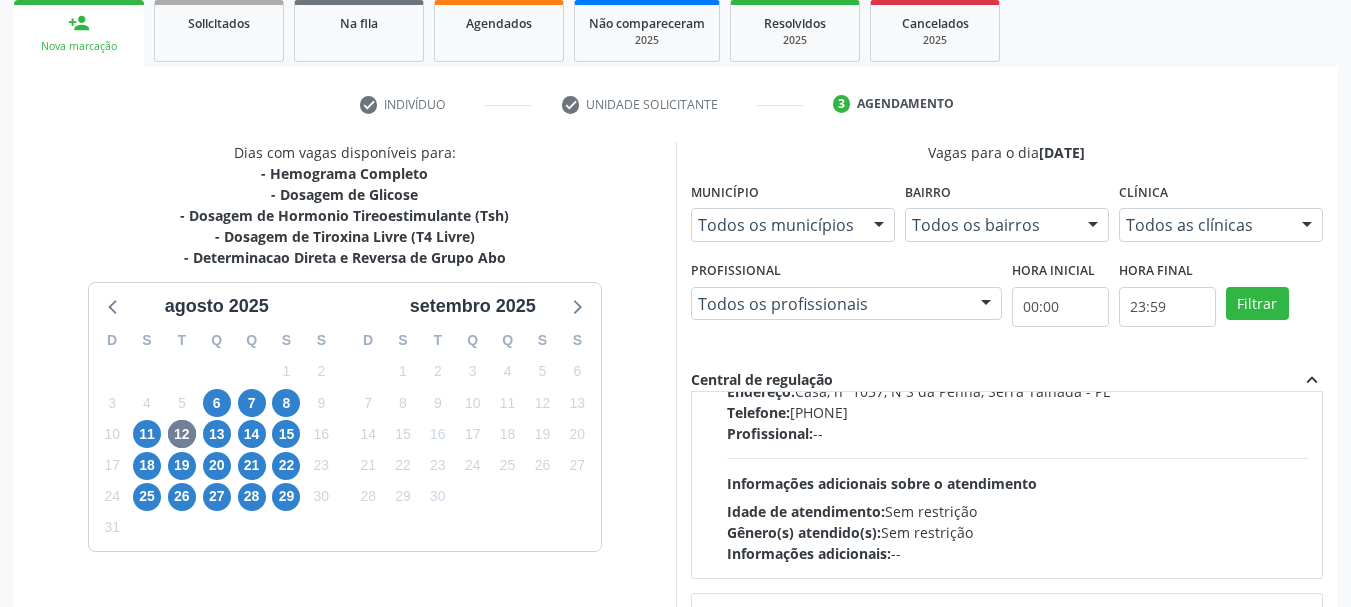 scroll, scrollTop: 1151, scrollLeft: 0, axis: vertical 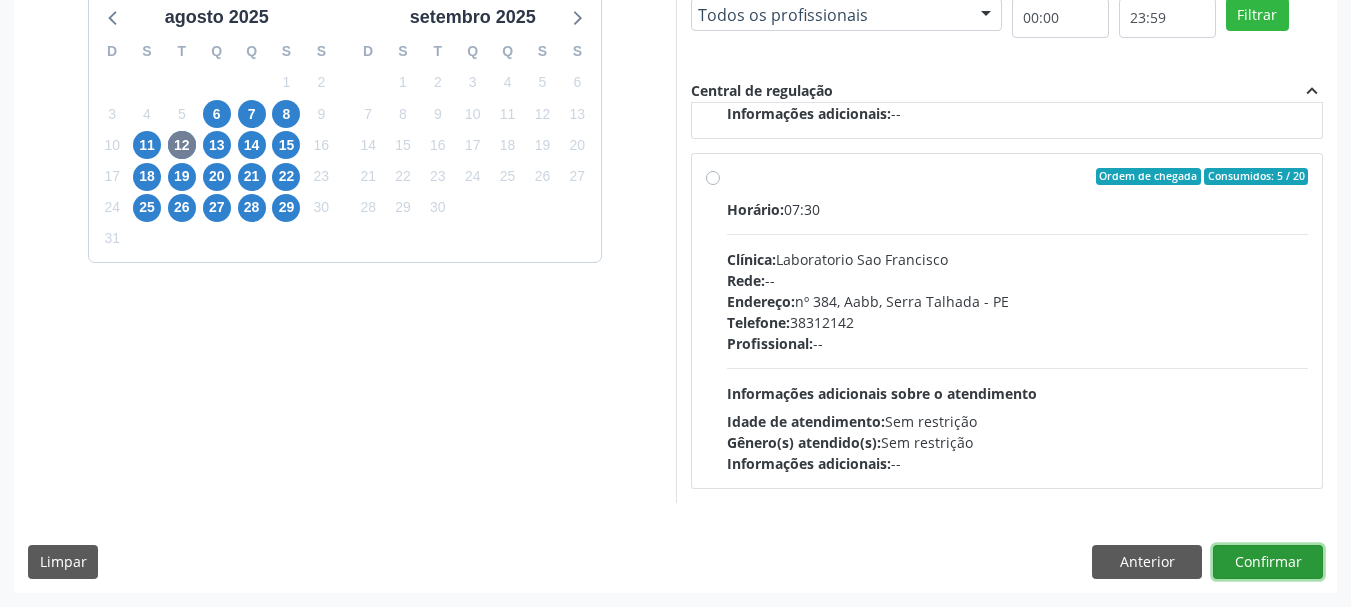 click on "Confirmar" at bounding box center [1268, 562] 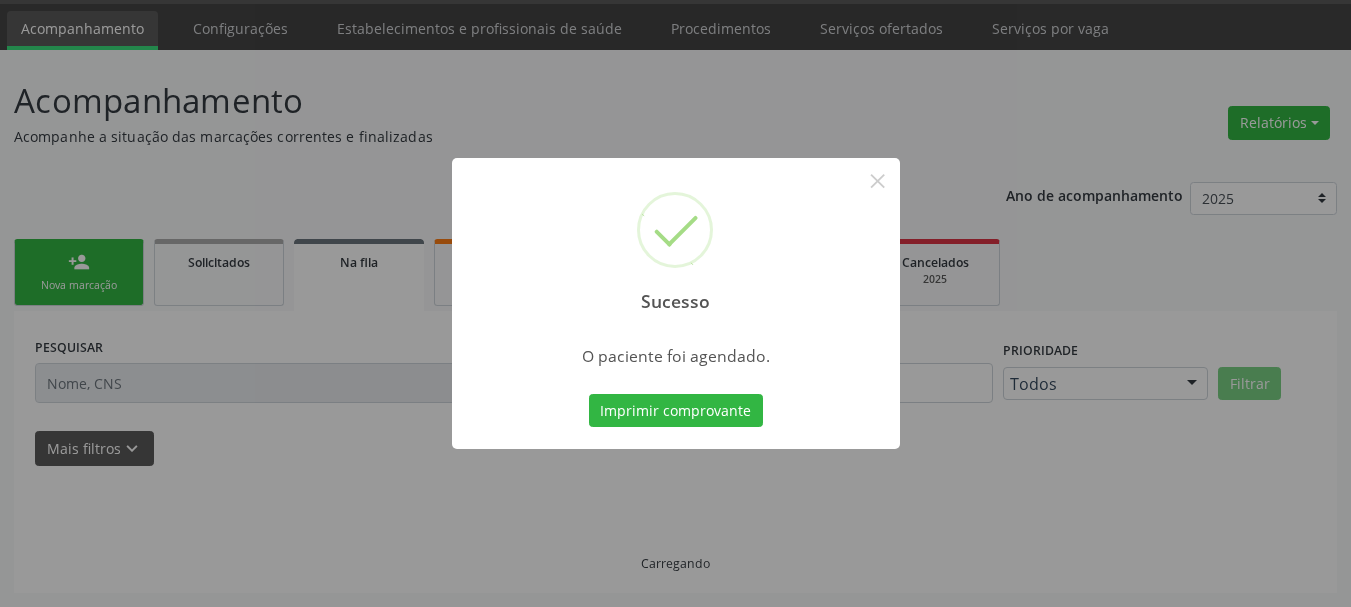 scroll, scrollTop: 60, scrollLeft: 0, axis: vertical 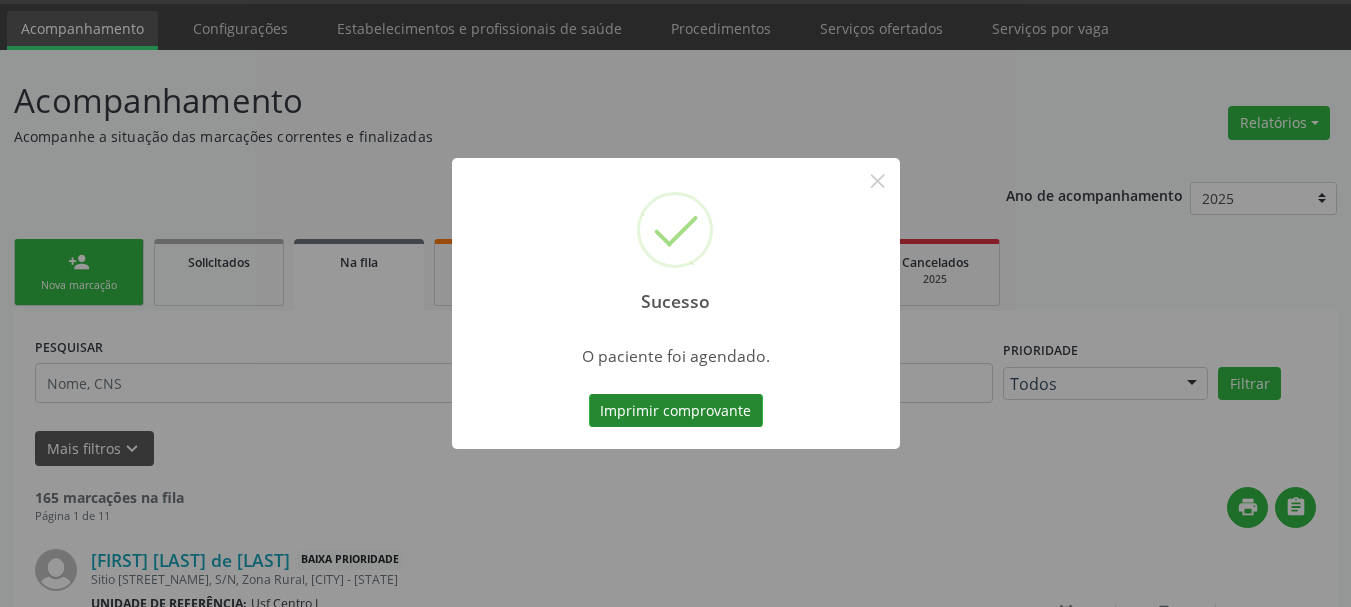 click on "Imprimir comprovante" at bounding box center (676, 411) 